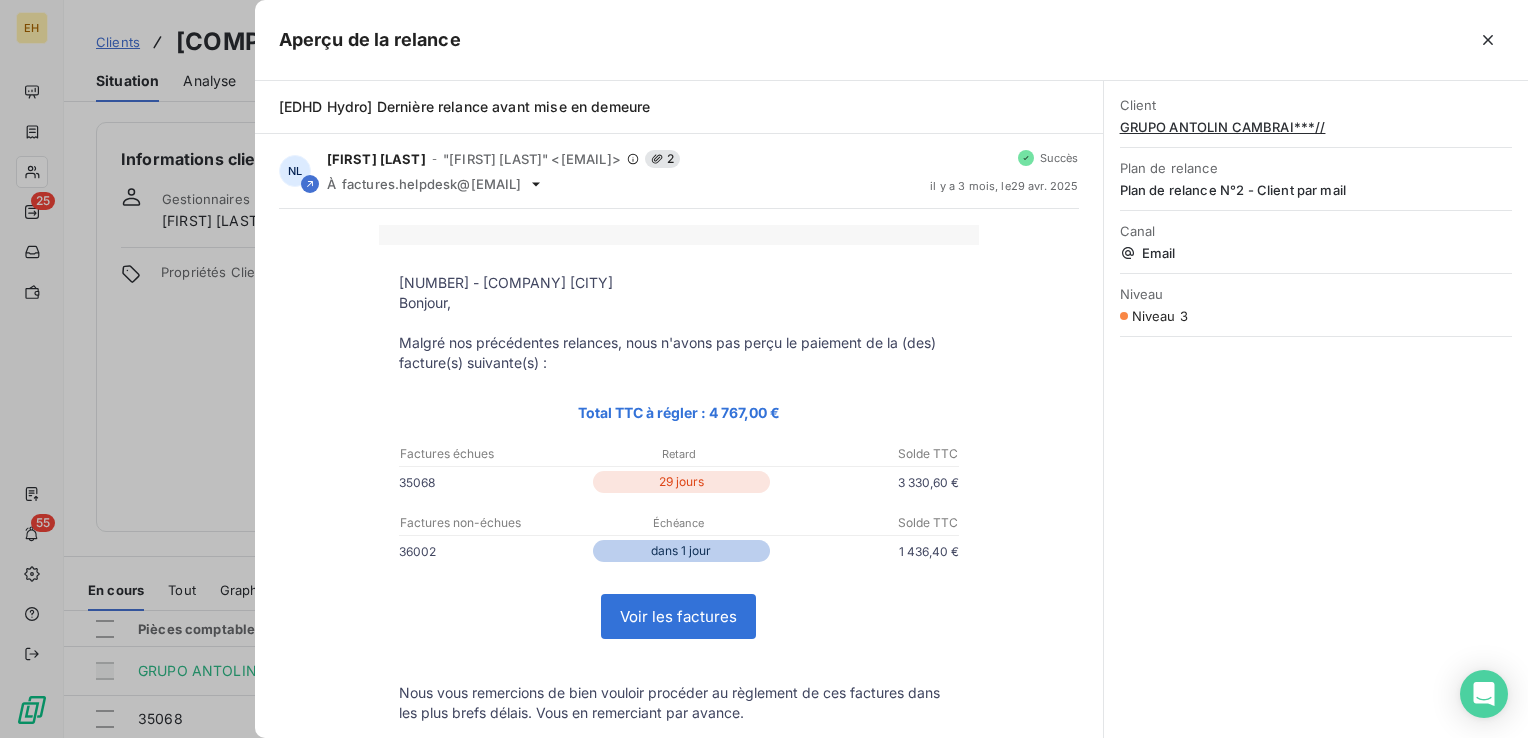 scroll, scrollTop: 0, scrollLeft: 0, axis: both 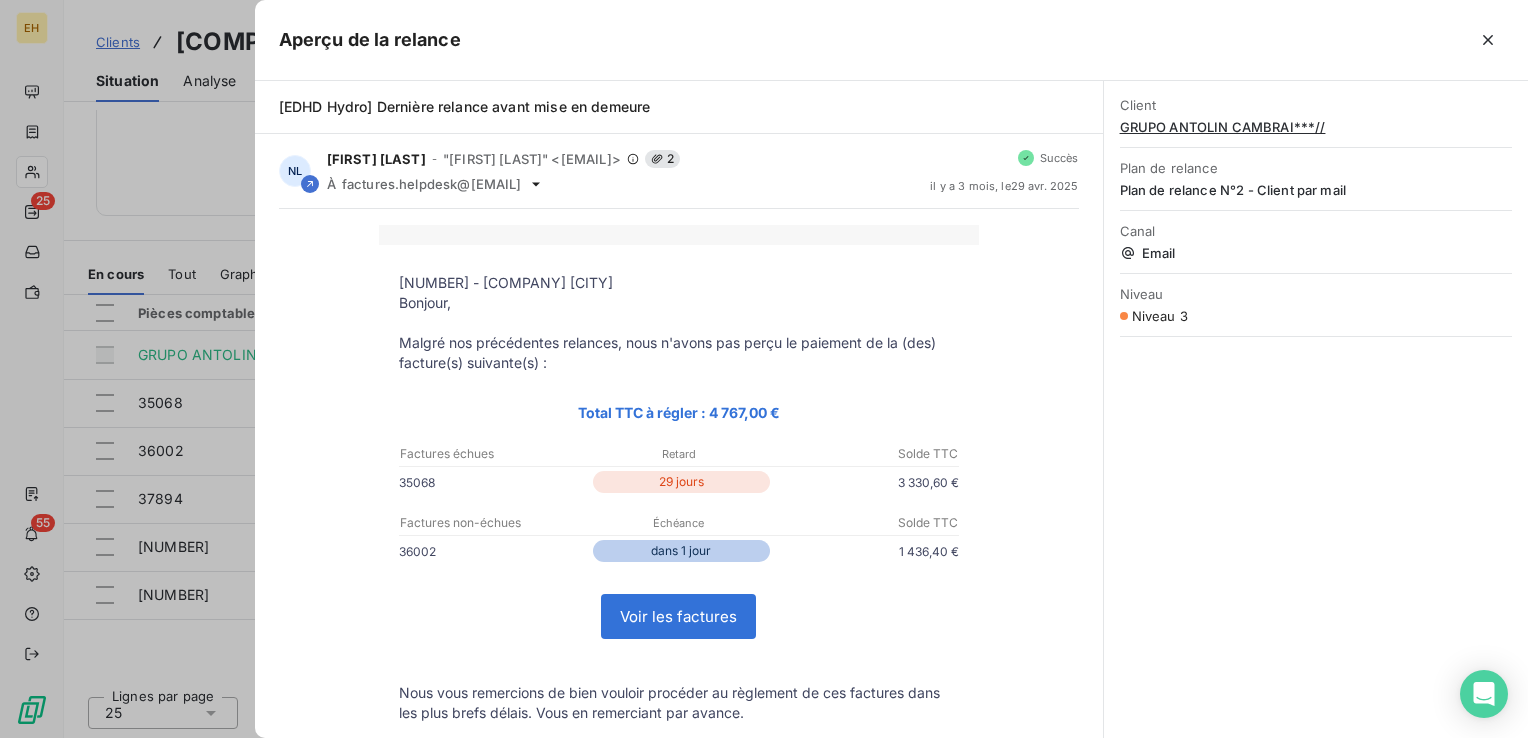 click on "GRUPO ANTOLIN CAMBRAI***//" at bounding box center (1316, 127) 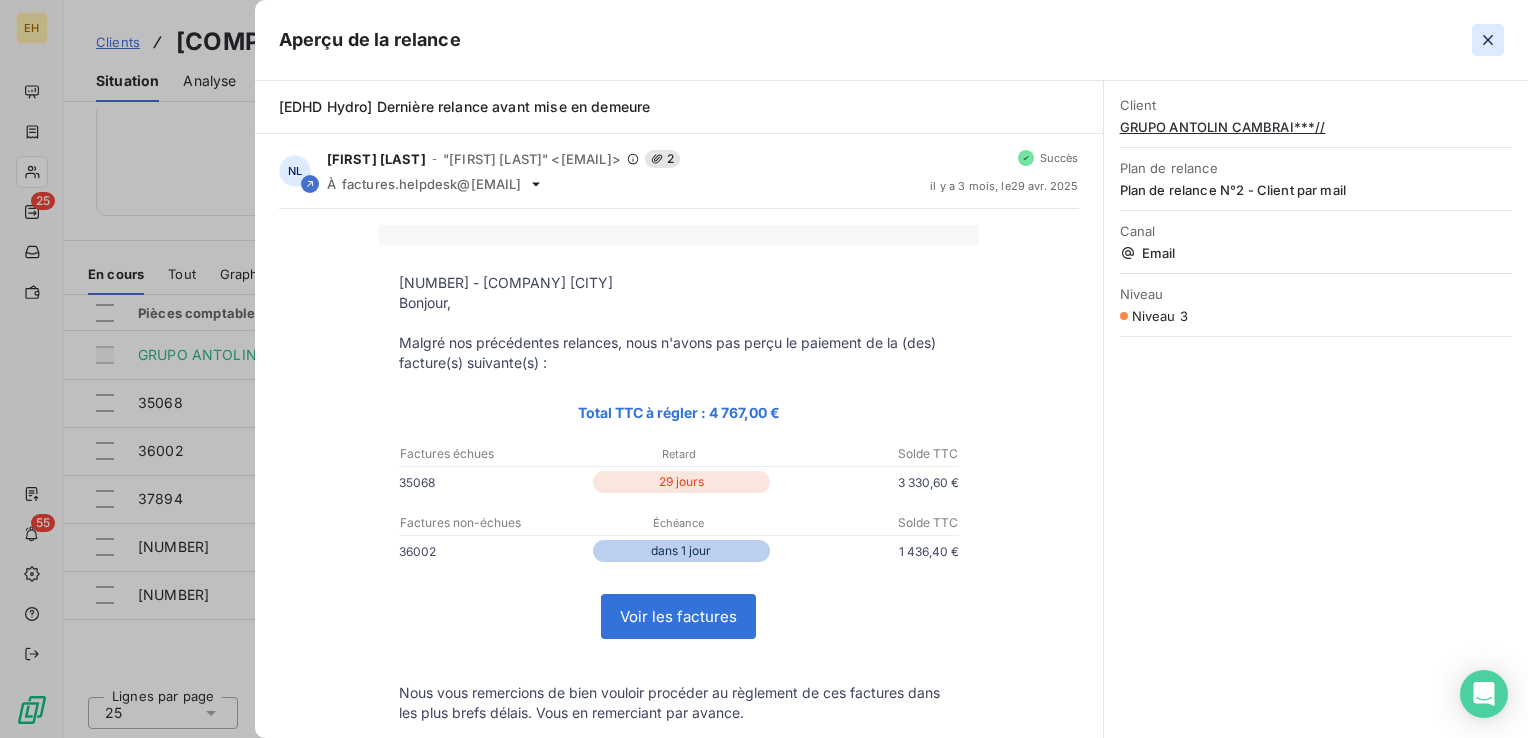 click 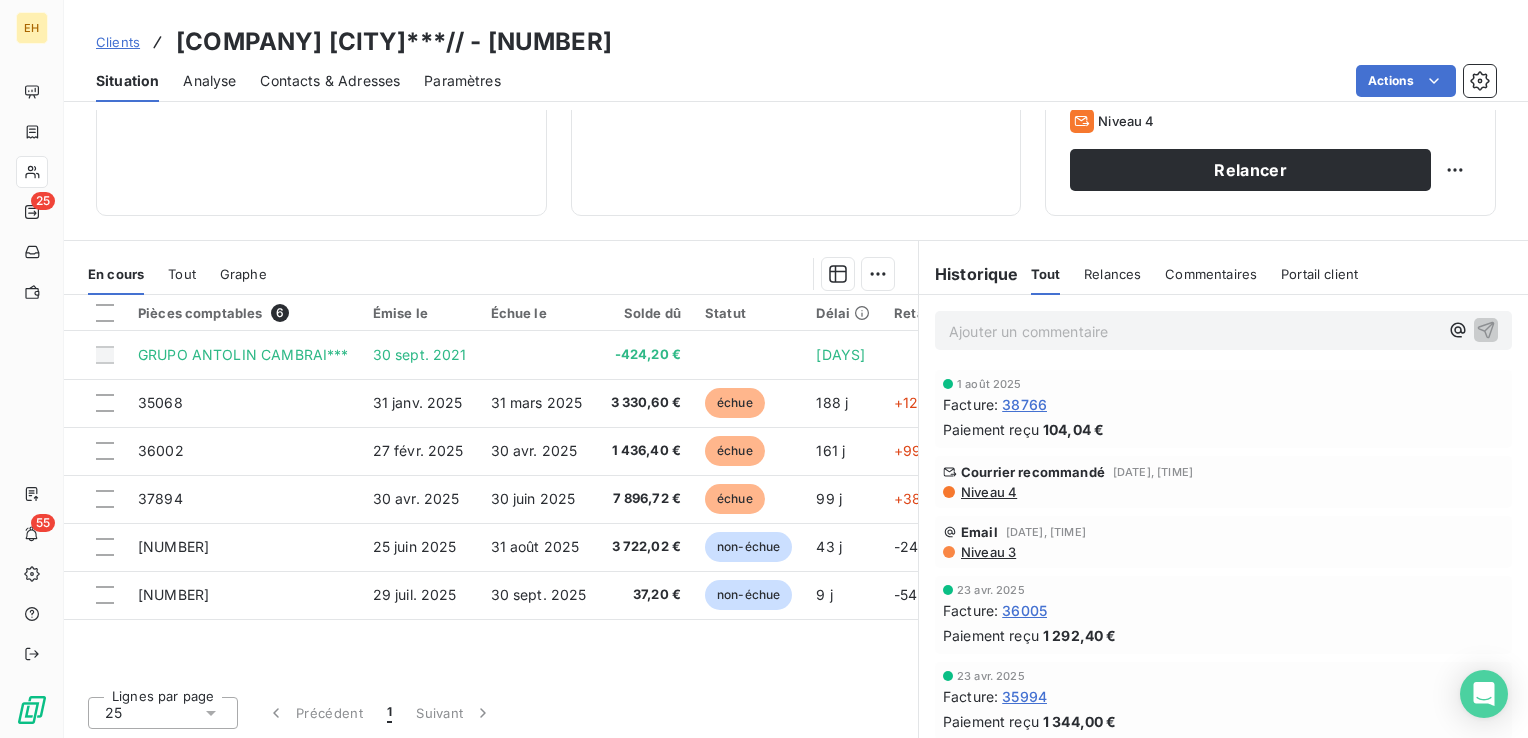 click on "Contacts & Adresses" at bounding box center (330, 81) 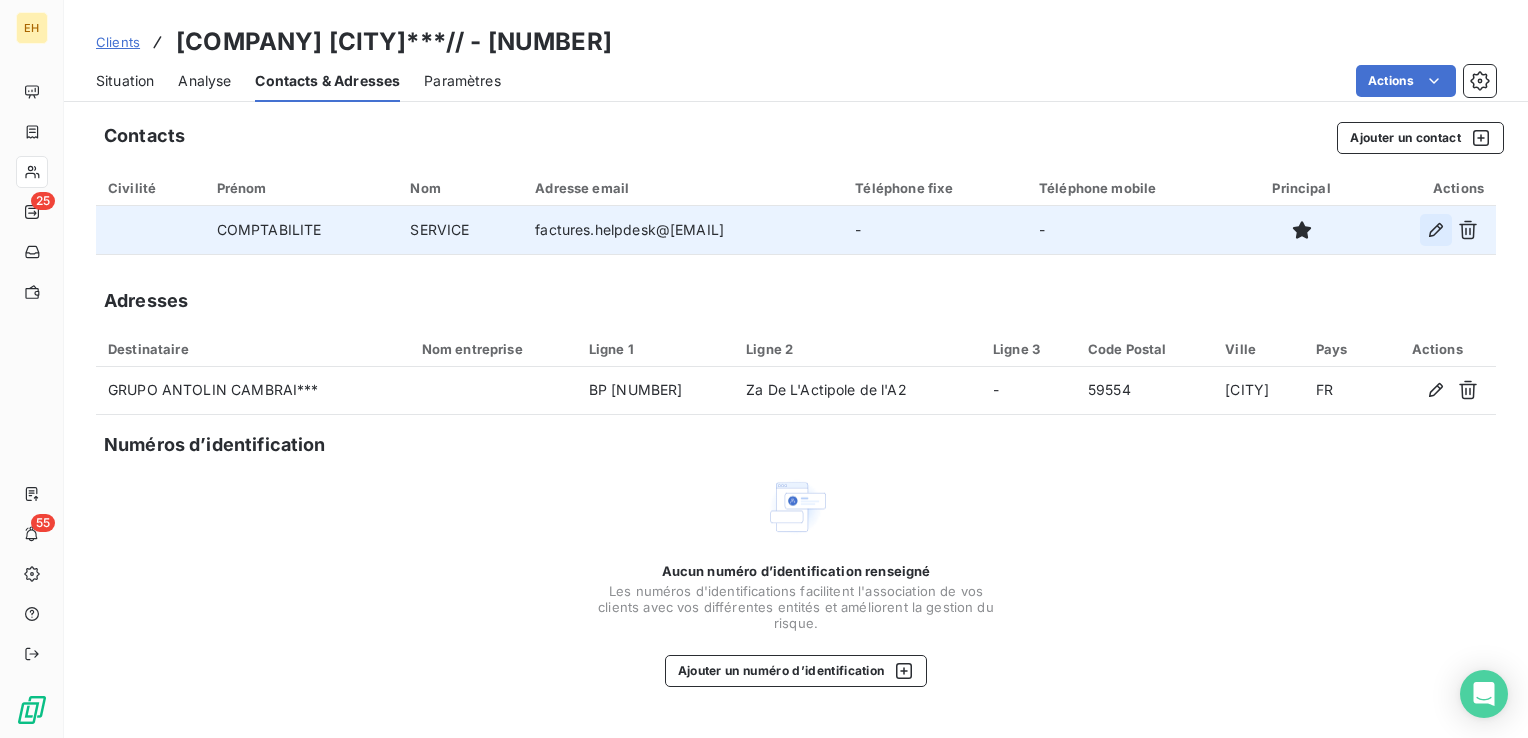 click 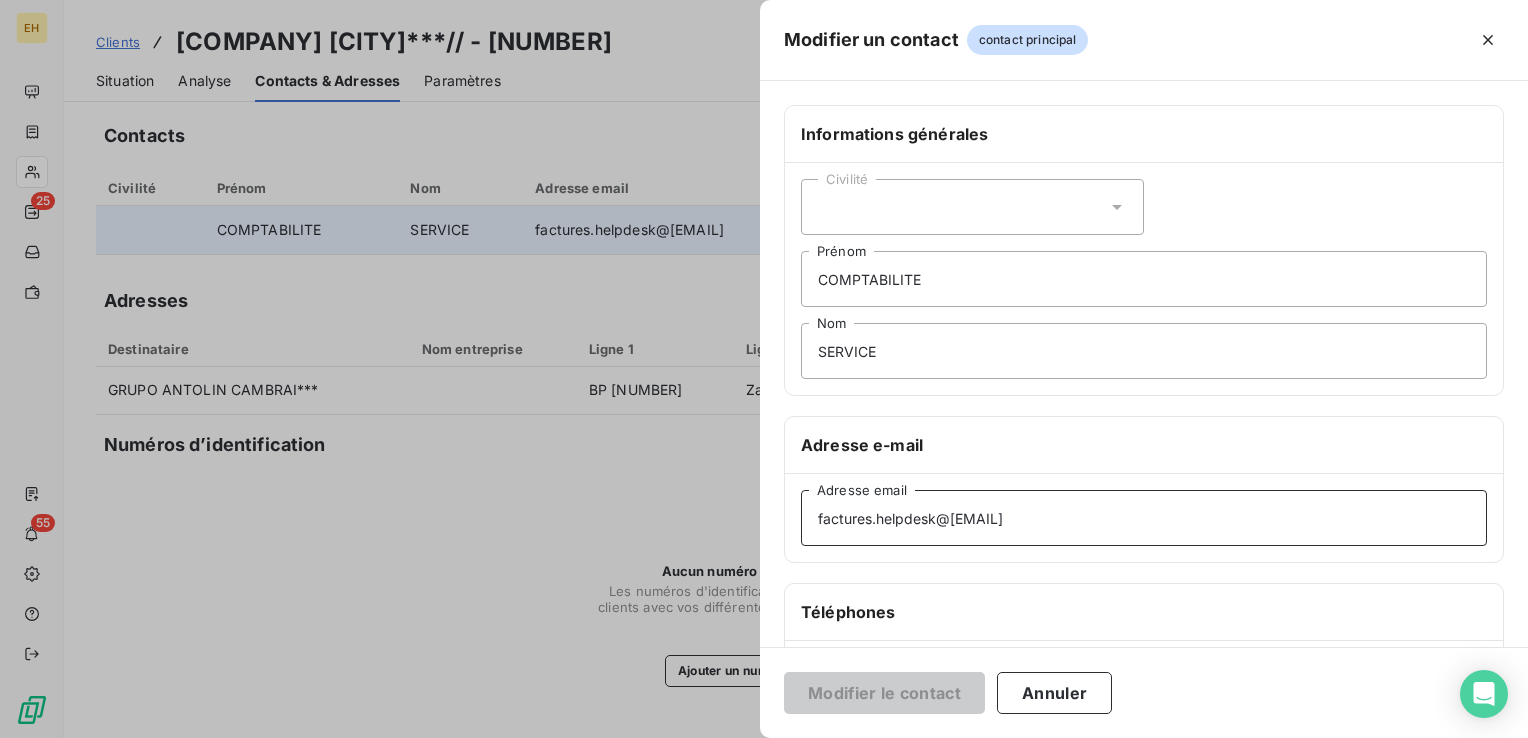 click on "factures.helpdesk@grupoantolin.com" at bounding box center (1144, 518) 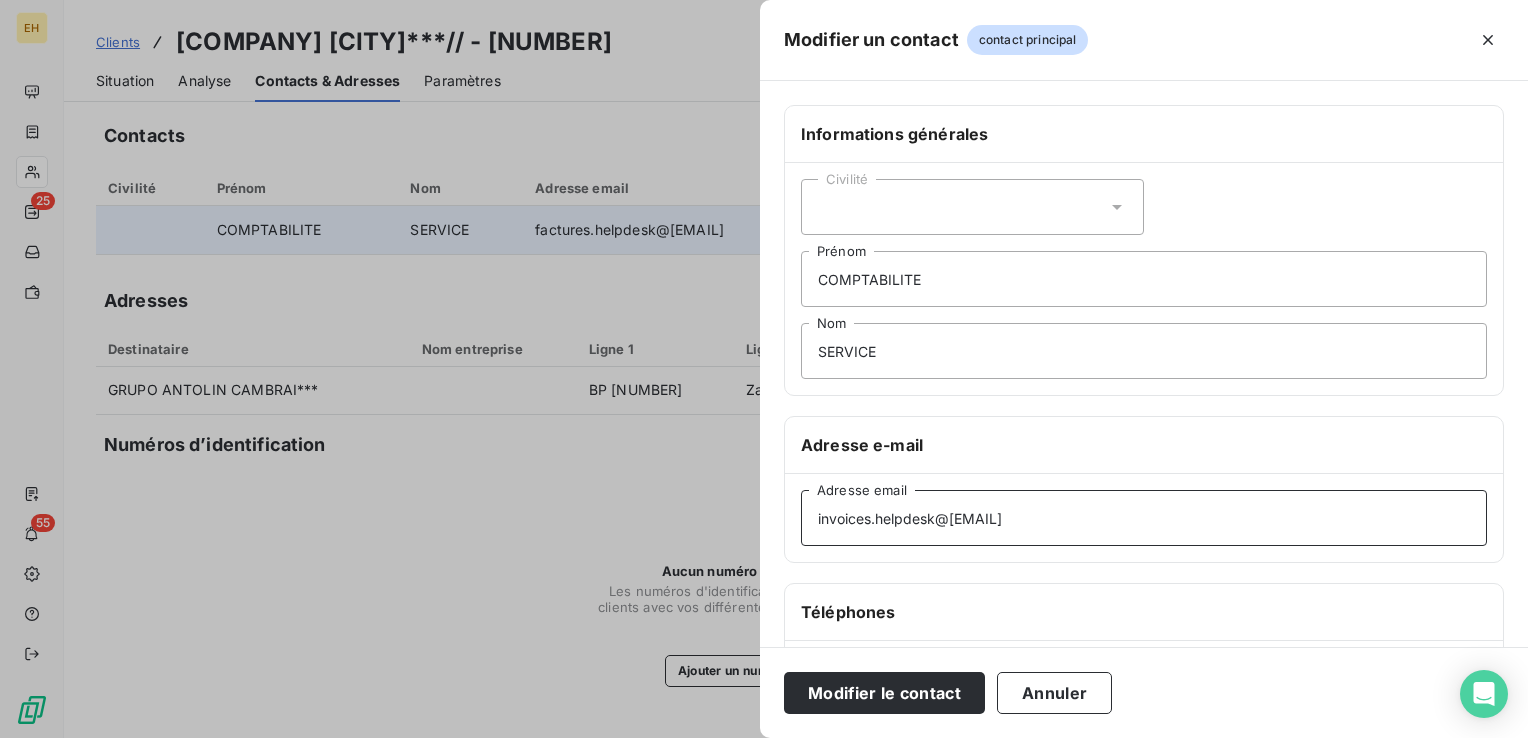 type on "invoices.helpdesk@grupoantolin.com" 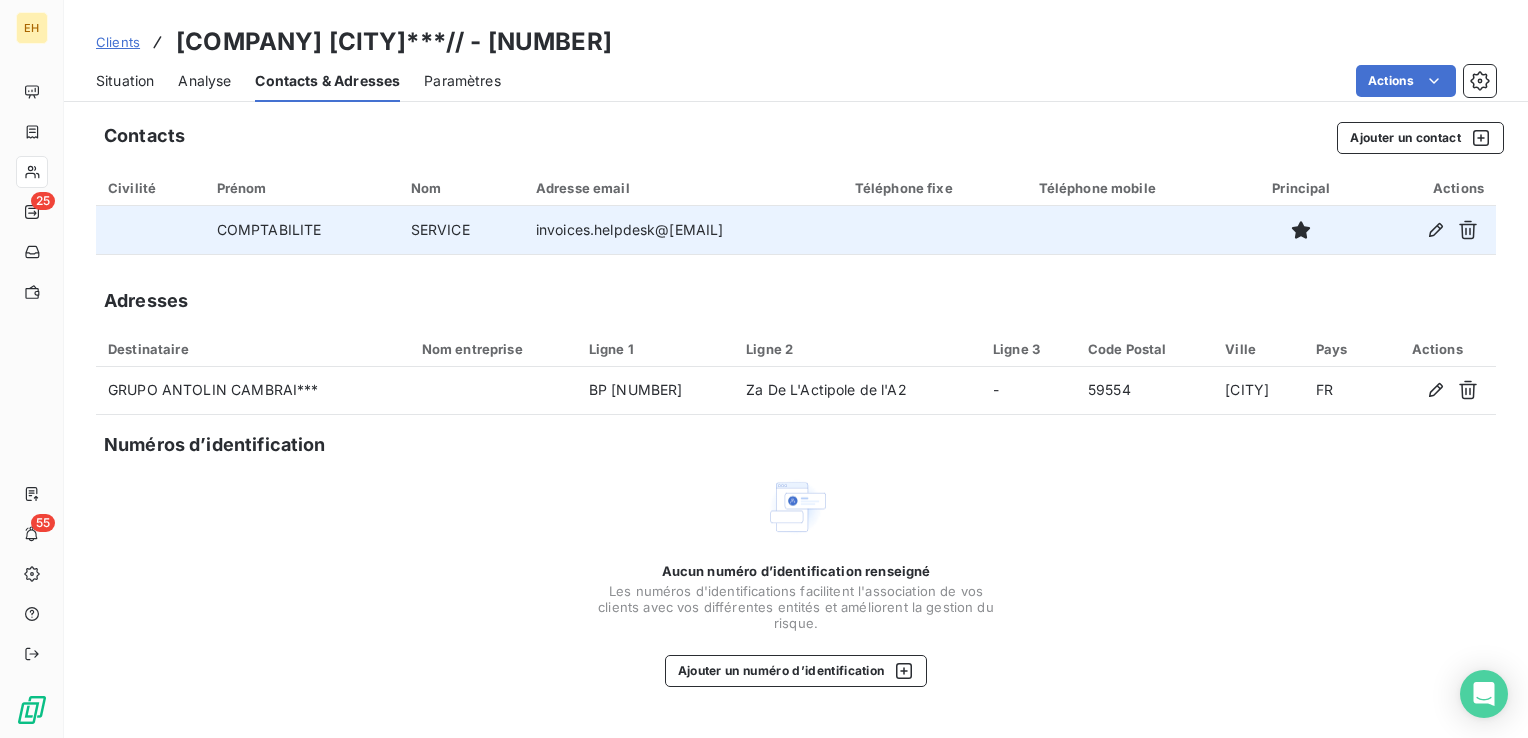 click on "Clients" at bounding box center [118, 42] 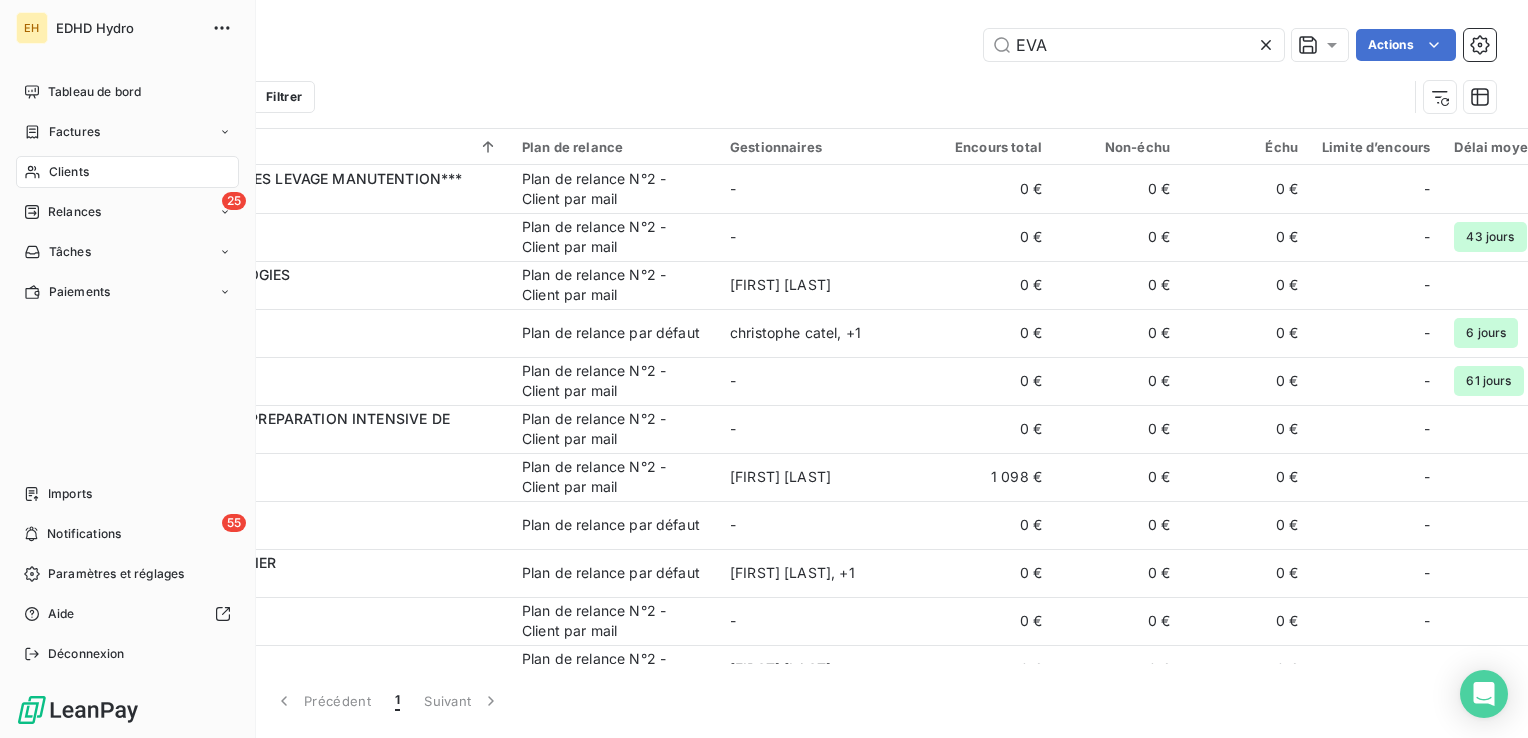 click on "Clients" at bounding box center [69, 172] 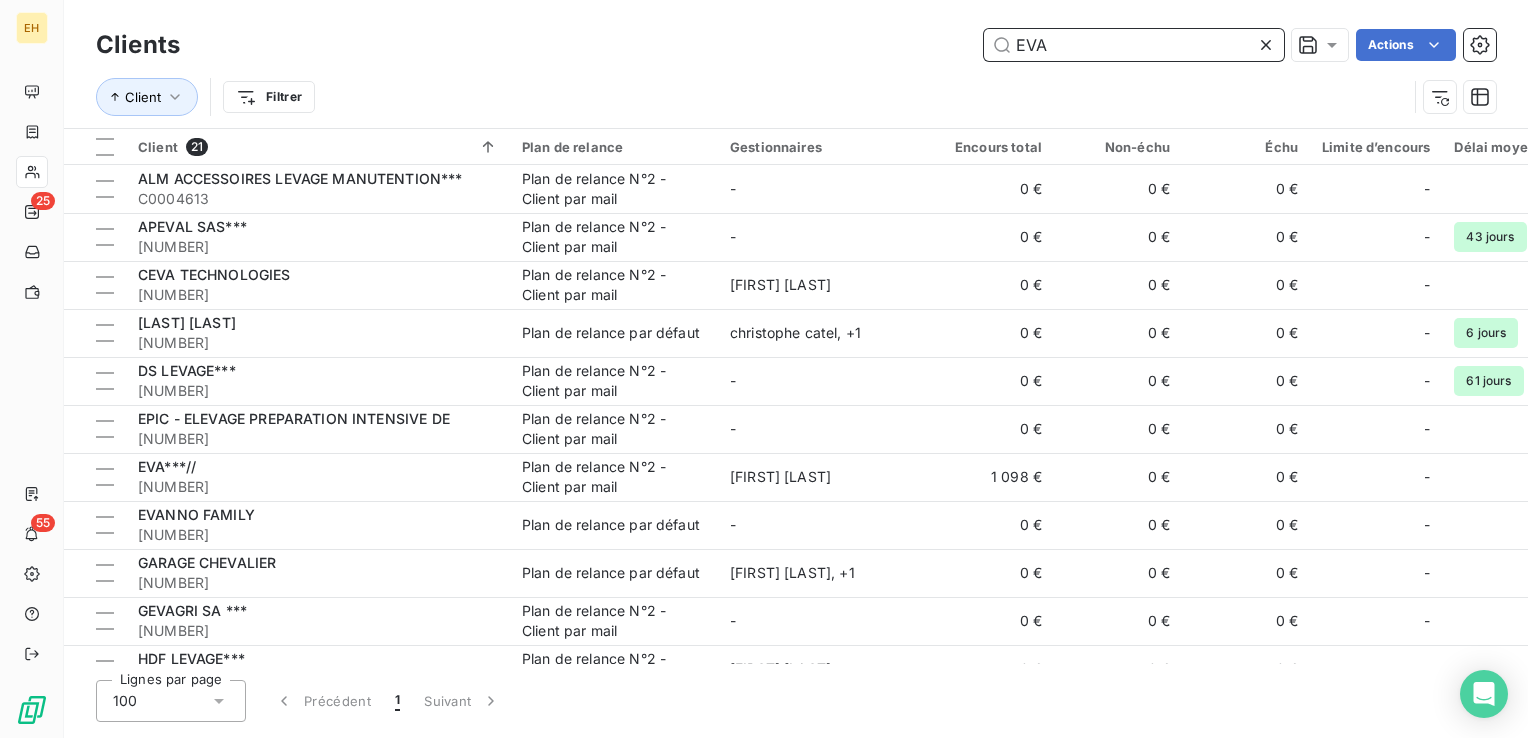 drag, startPoint x: 1050, startPoint y: 47, endPoint x: 996, endPoint y: 38, distance: 54.74486 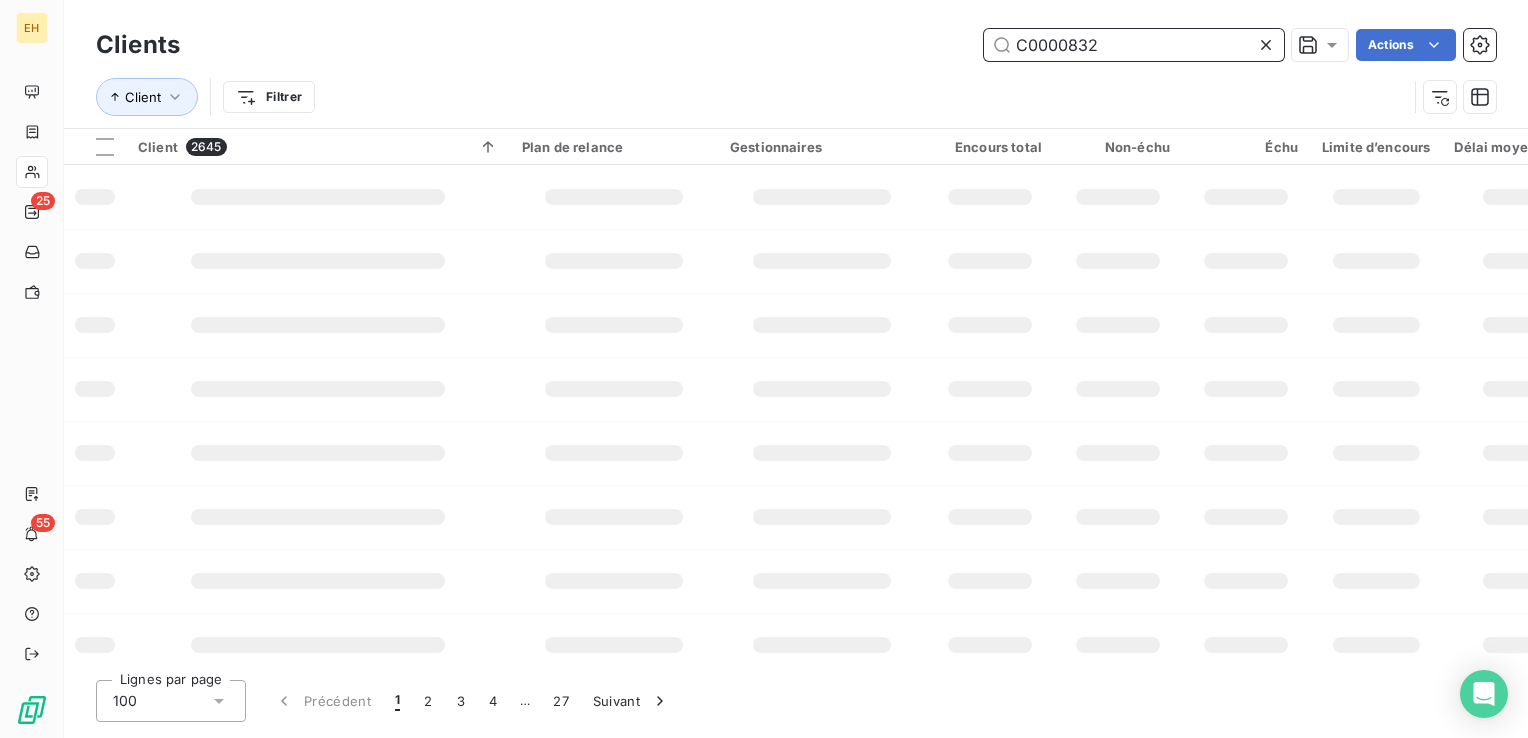 type on "C0000832" 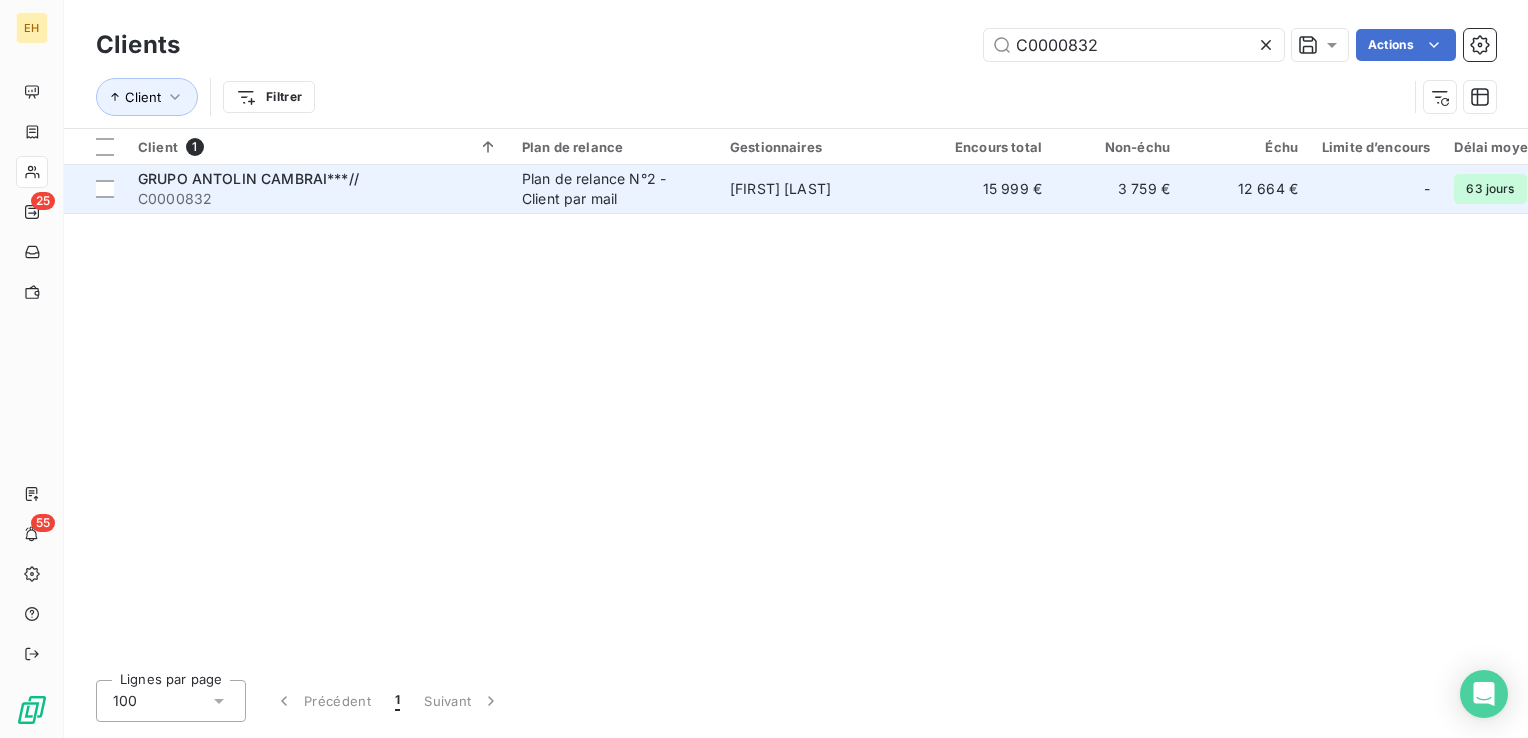 click on "Plan de relance N°2 - Client par mail" at bounding box center [614, 189] 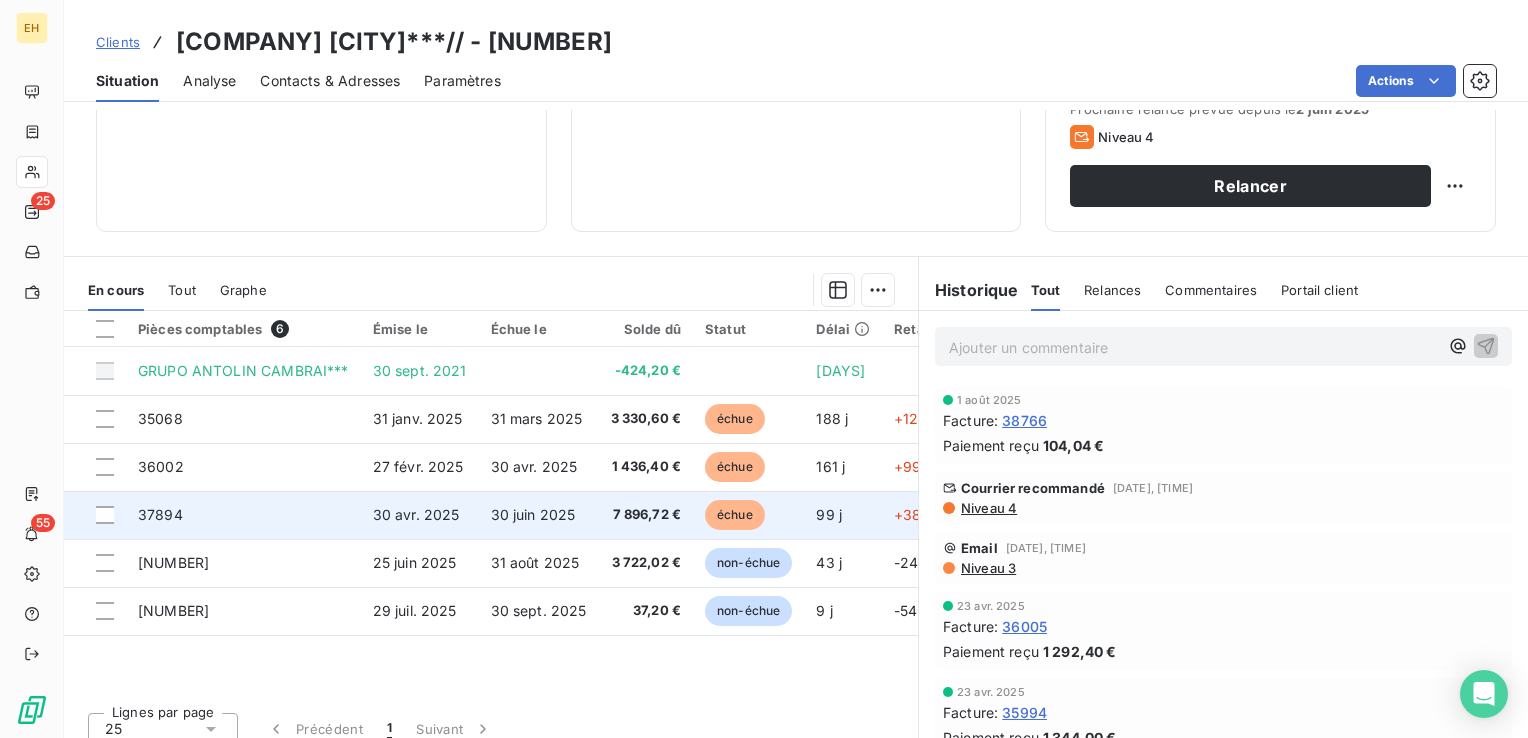 scroll, scrollTop: 316, scrollLeft: 0, axis: vertical 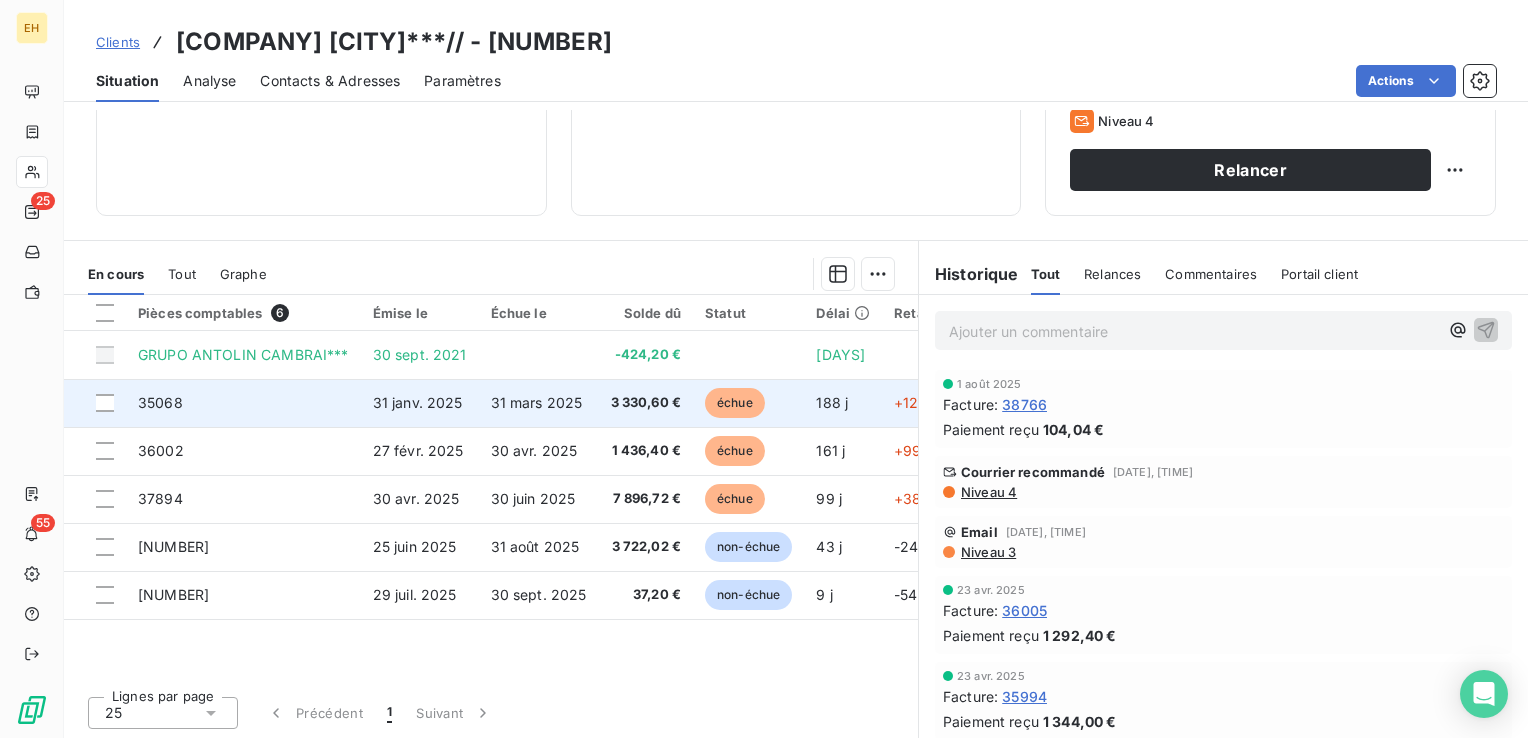 click on "3 330,60 €" at bounding box center [646, 403] 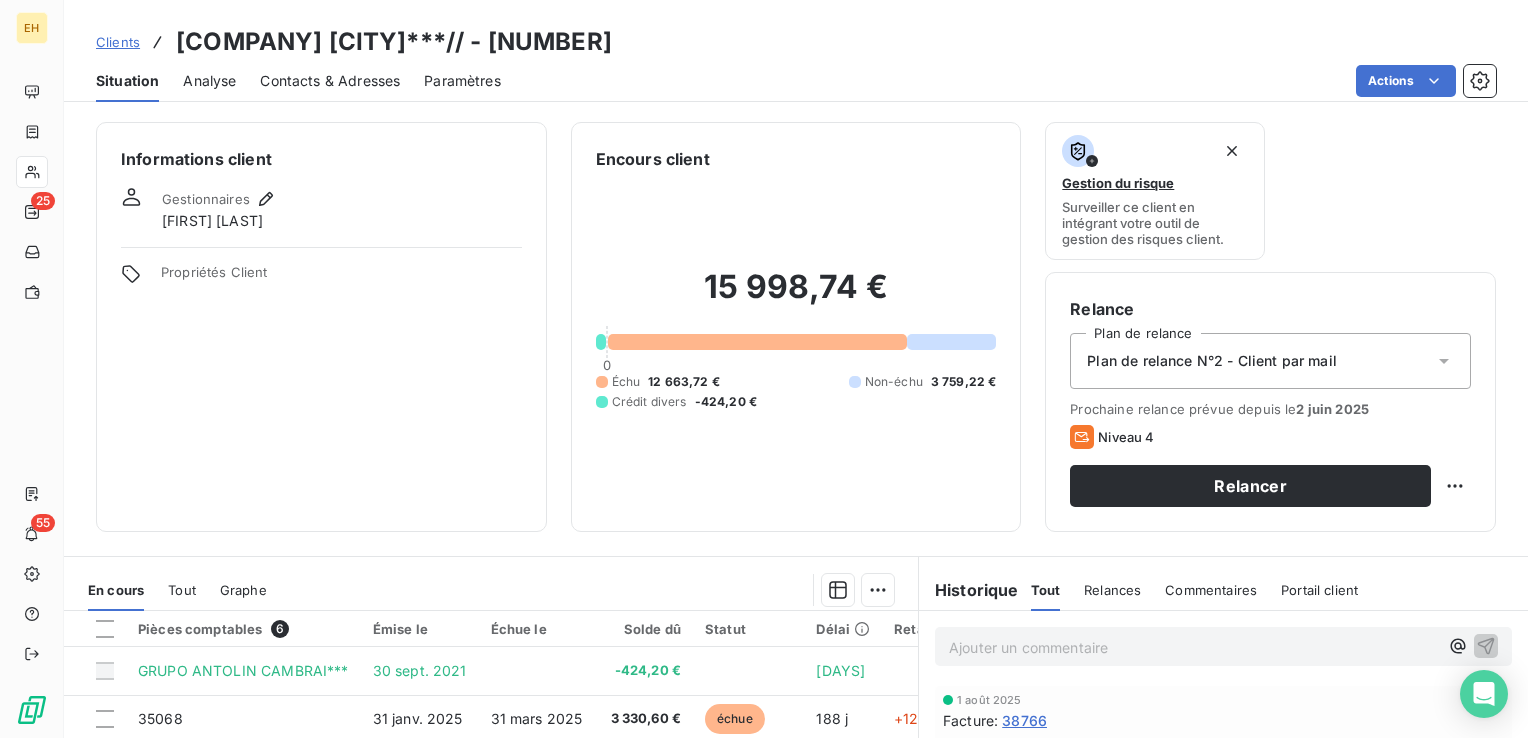 scroll, scrollTop: 300, scrollLeft: 0, axis: vertical 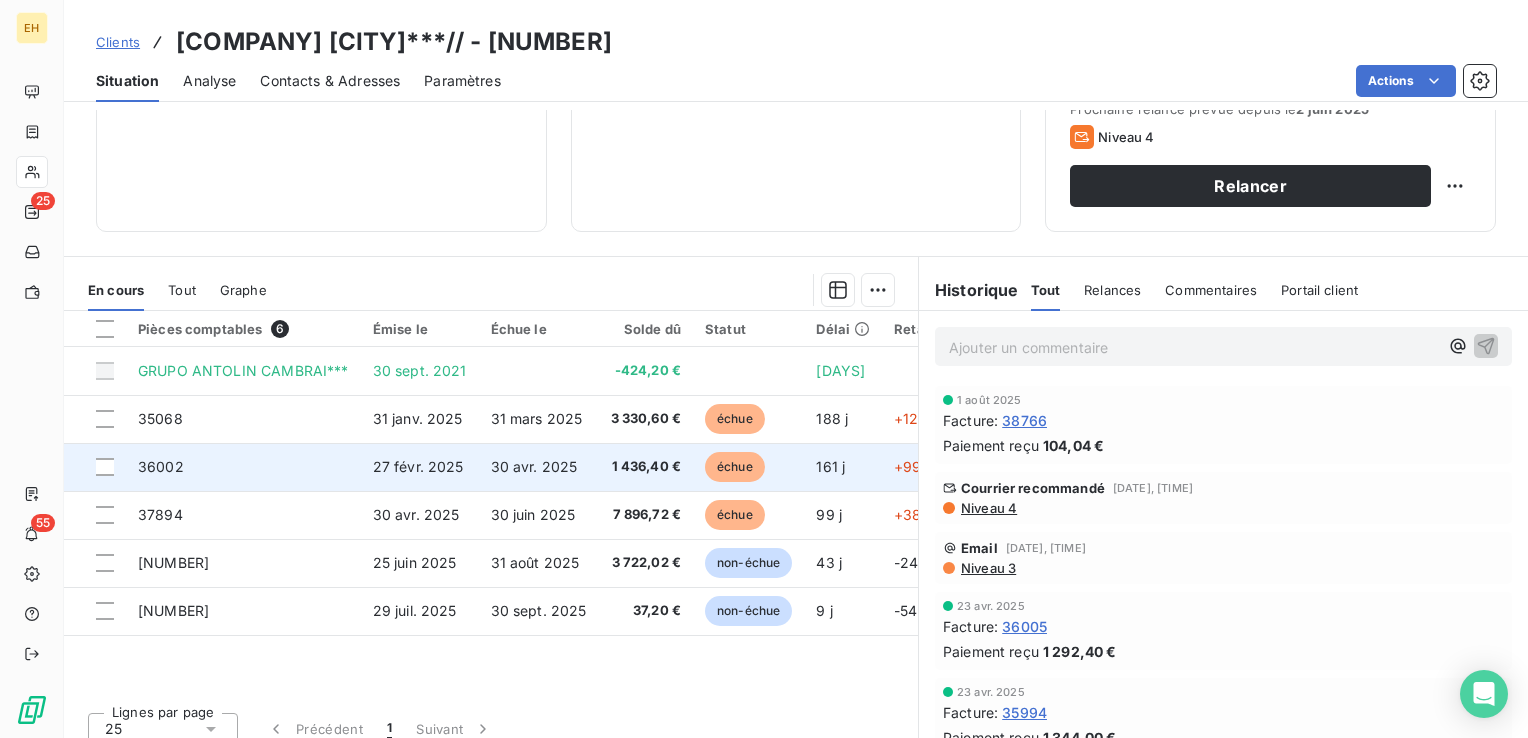 click on "30 avr. 2025" at bounding box center (534, 466) 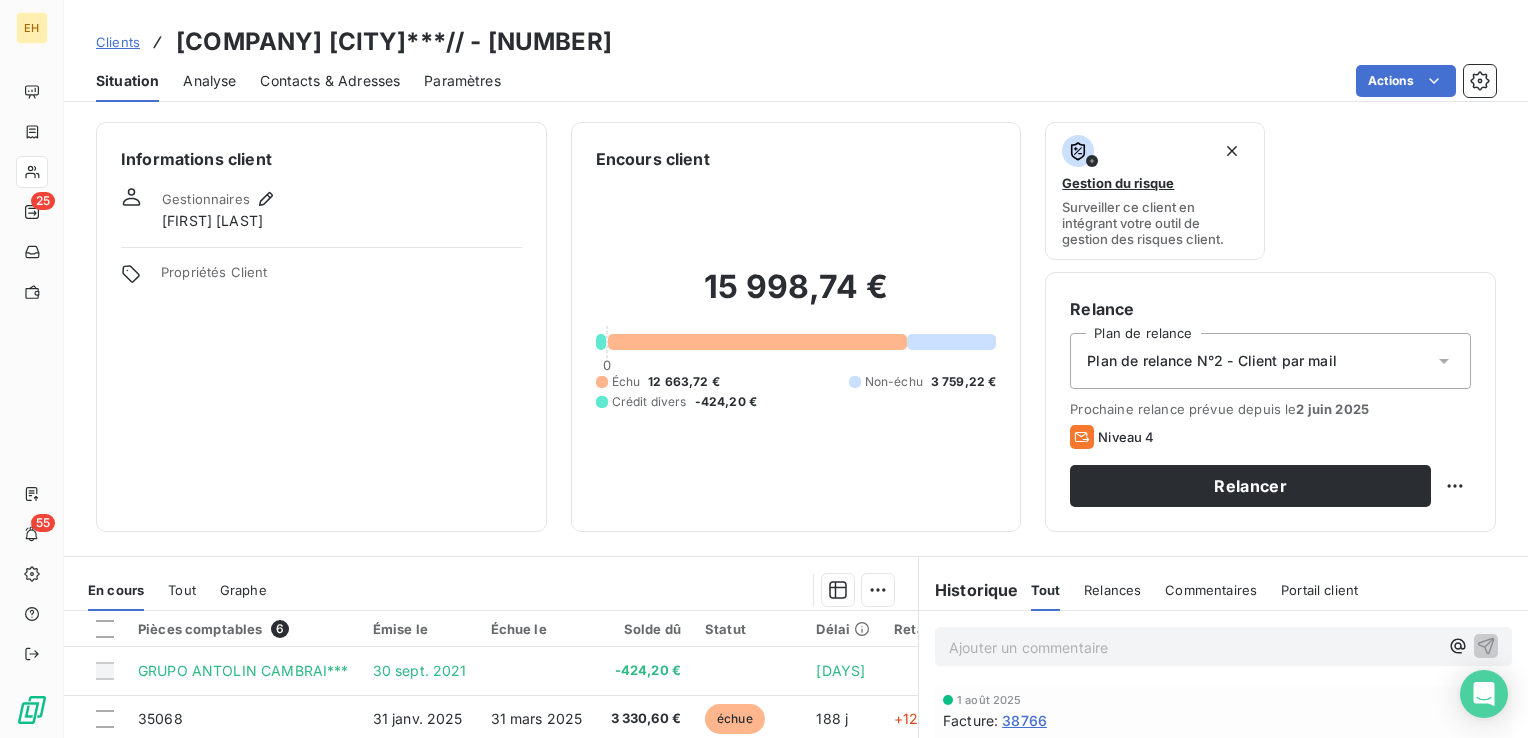 scroll, scrollTop: 316, scrollLeft: 0, axis: vertical 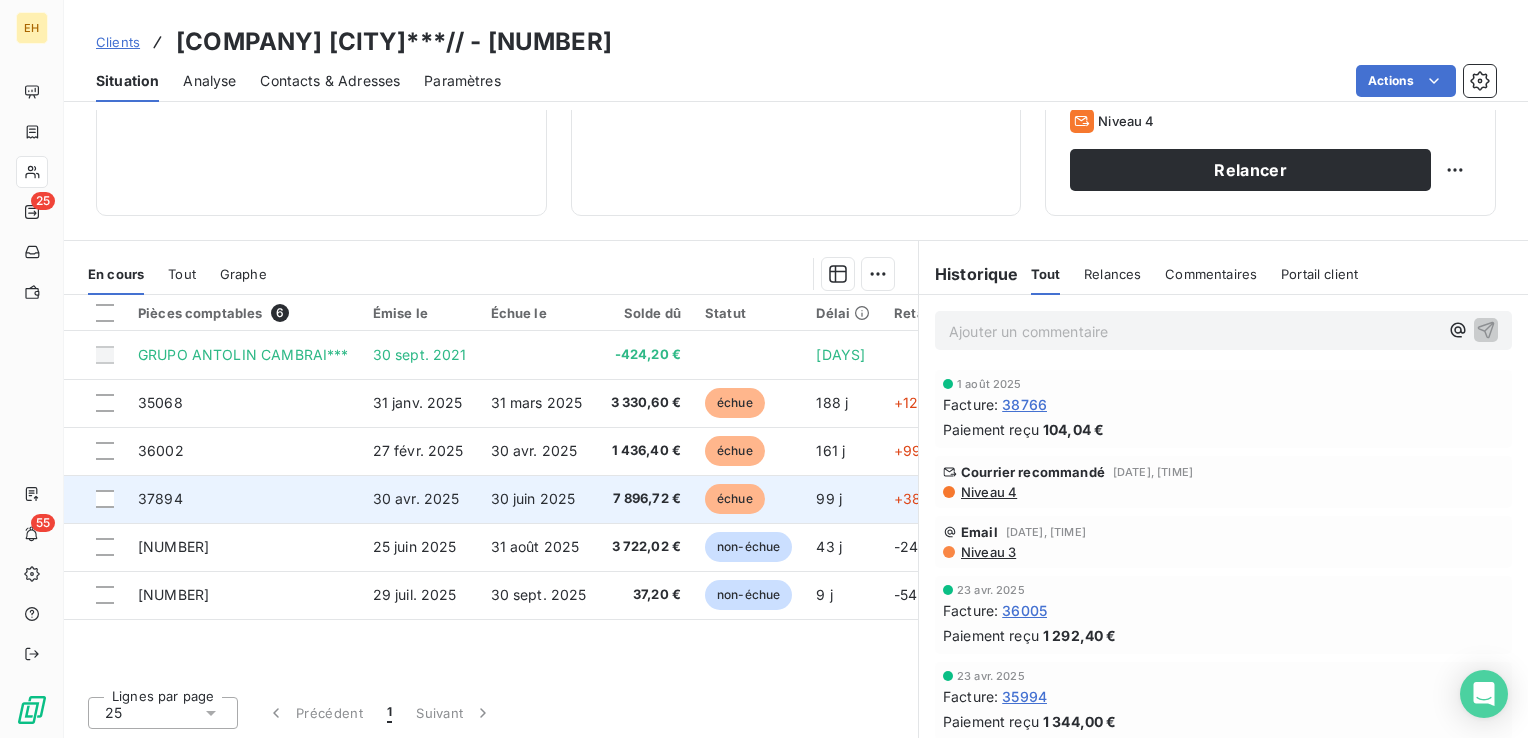 click on "7 896,72 €" at bounding box center [646, 499] 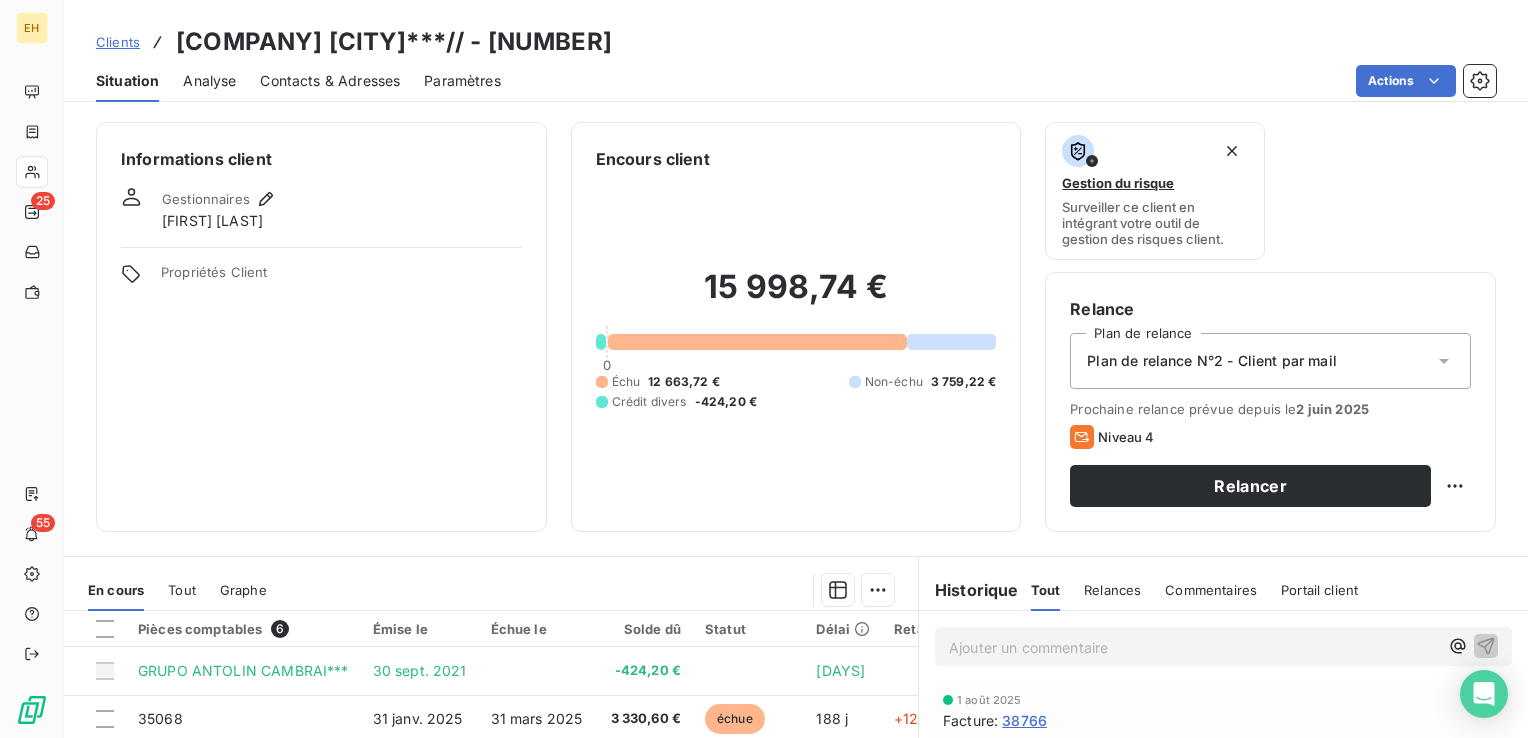 scroll, scrollTop: 316, scrollLeft: 0, axis: vertical 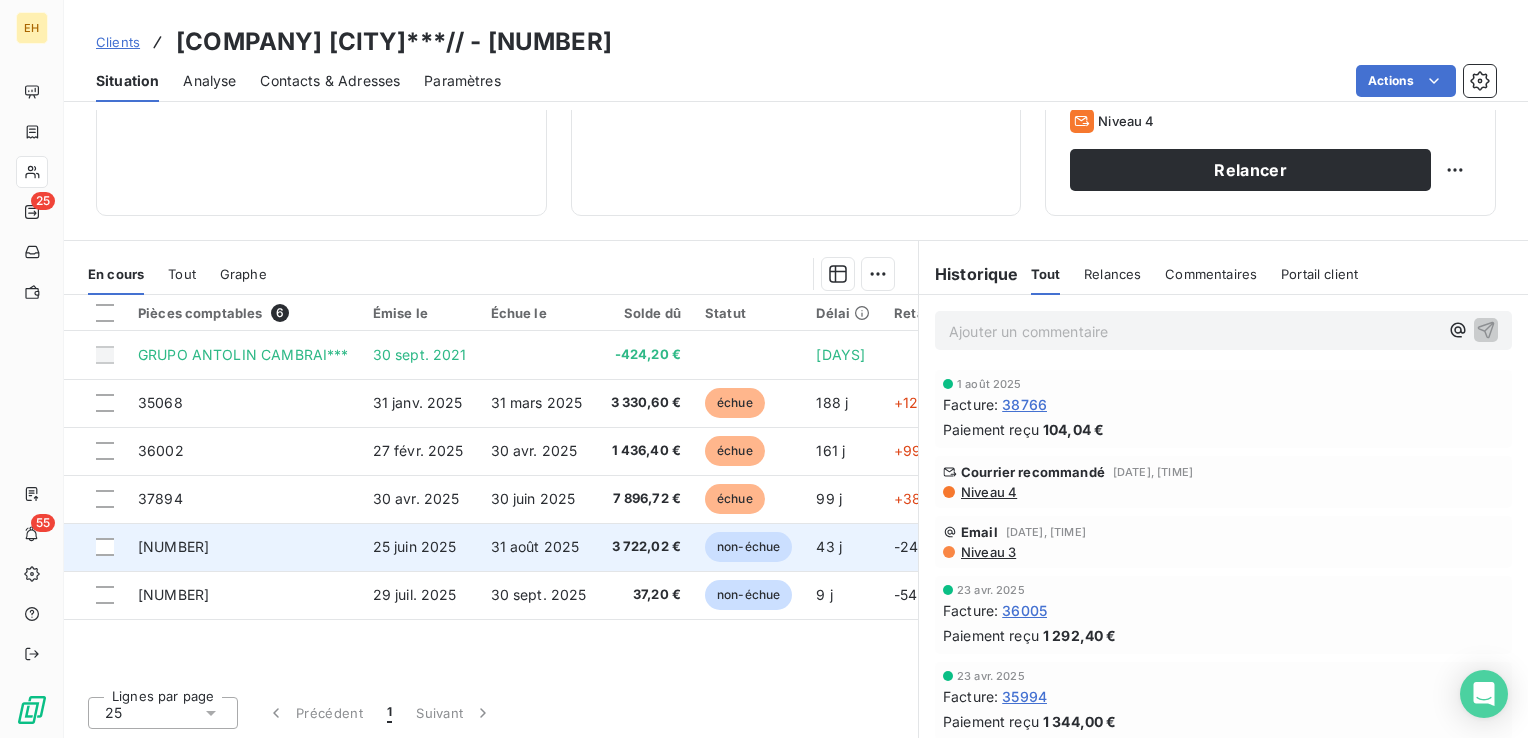 click on "3 722,02 €" at bounding box center [646, 547] 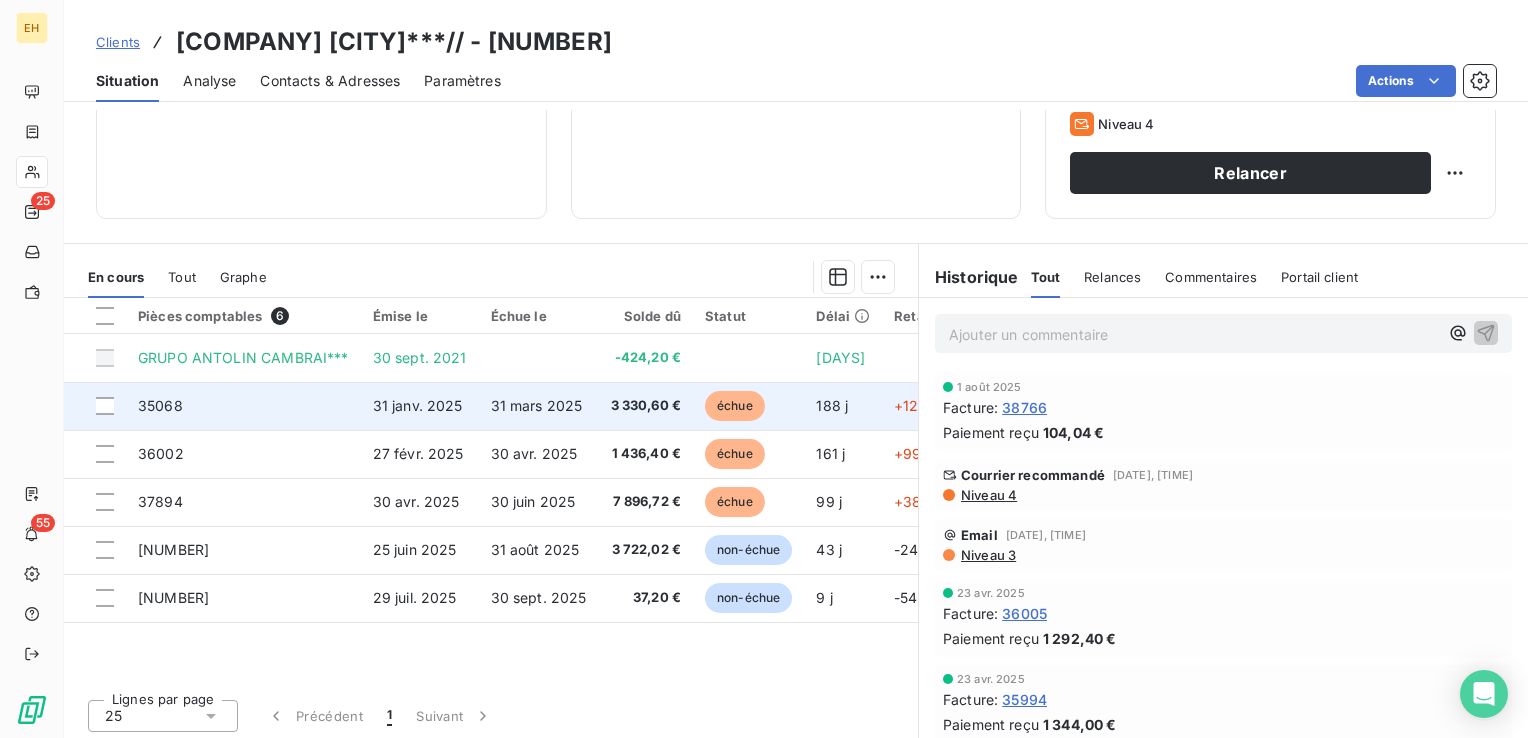 scroll, scrollTop: 316, scrollLeft: 0, axis: vertical 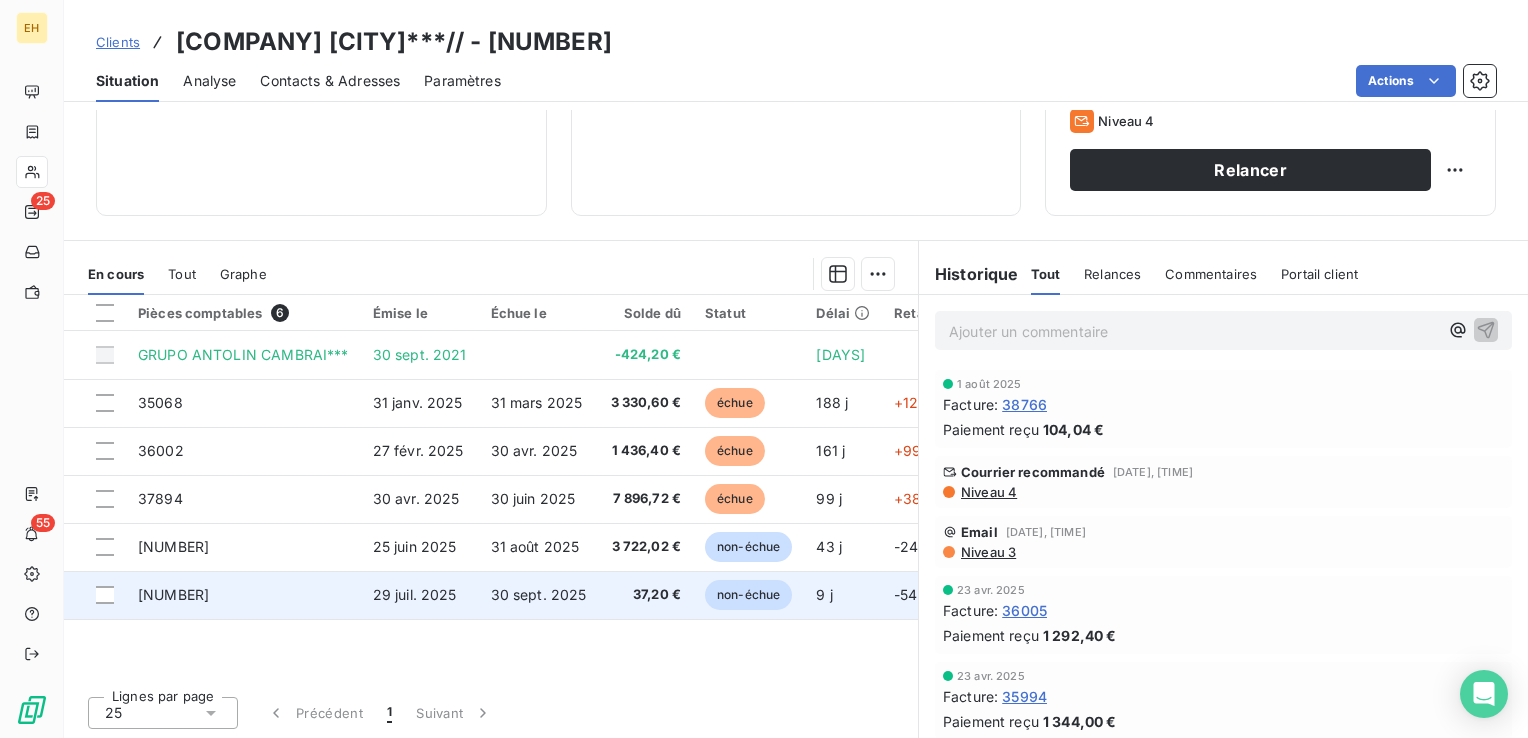 click on "37,20 €" at bounding box center [646, 595] 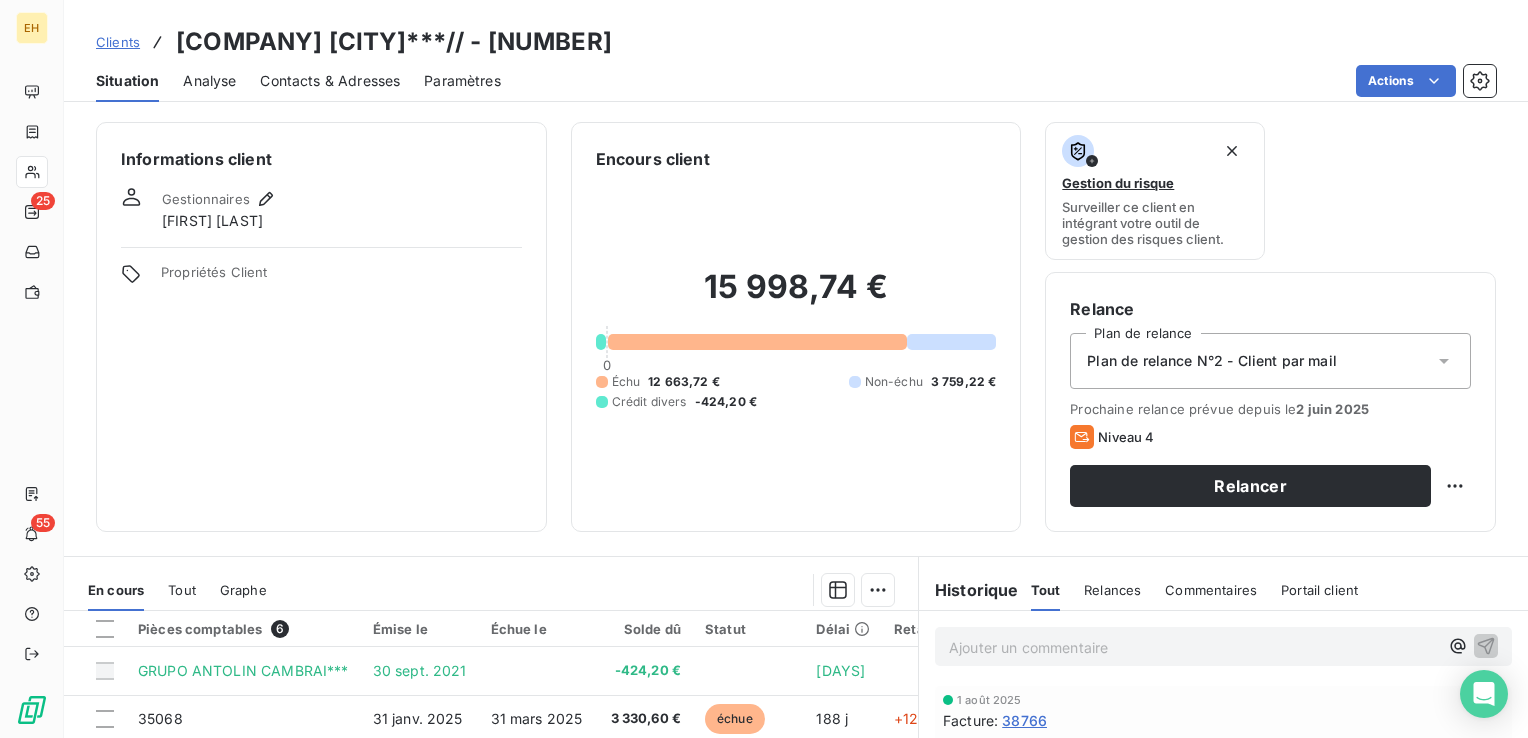 click on "Contacts & Adresses" at bounding box center [330, 81] 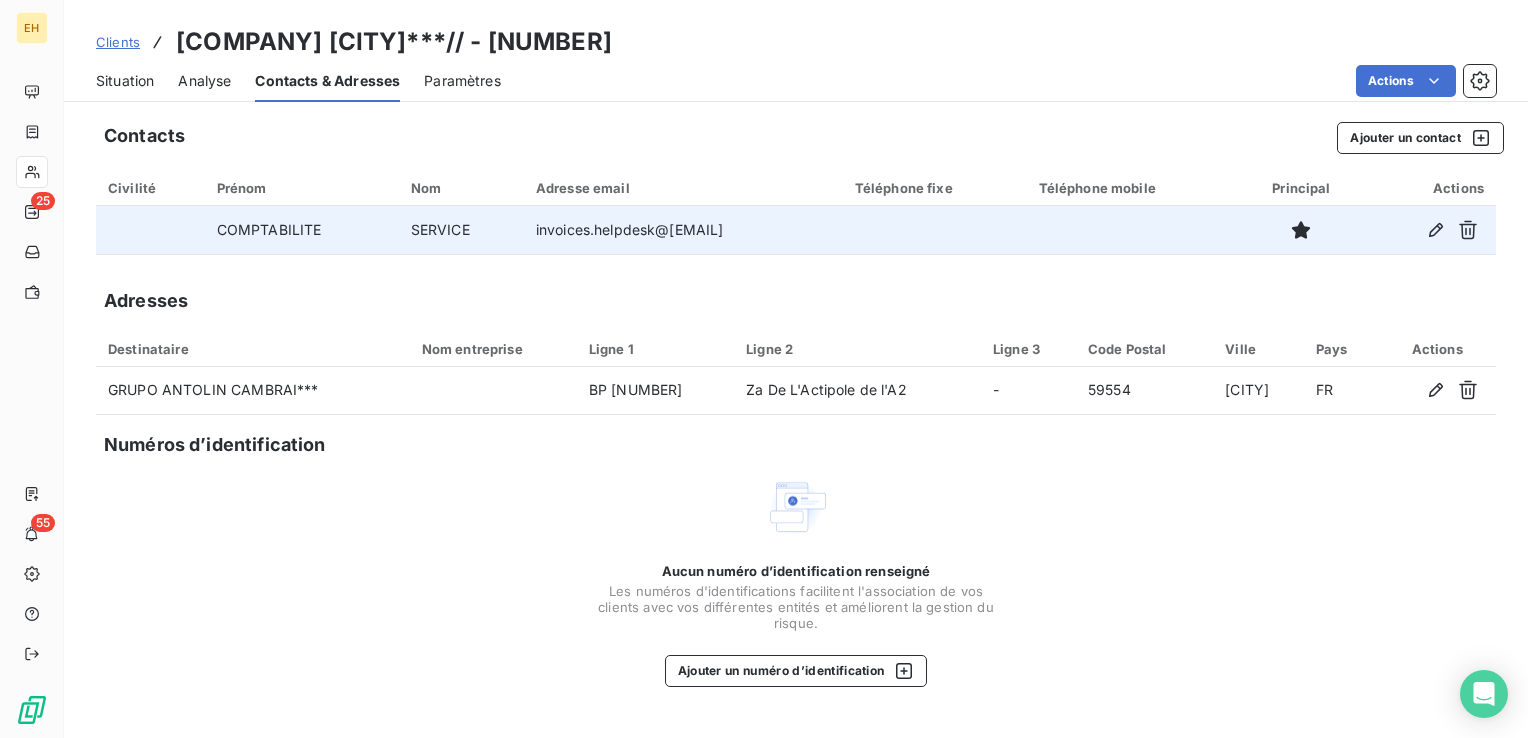 click on "invoices.helpdesk@grupoantolin.com" at bounding box center [683, 230] 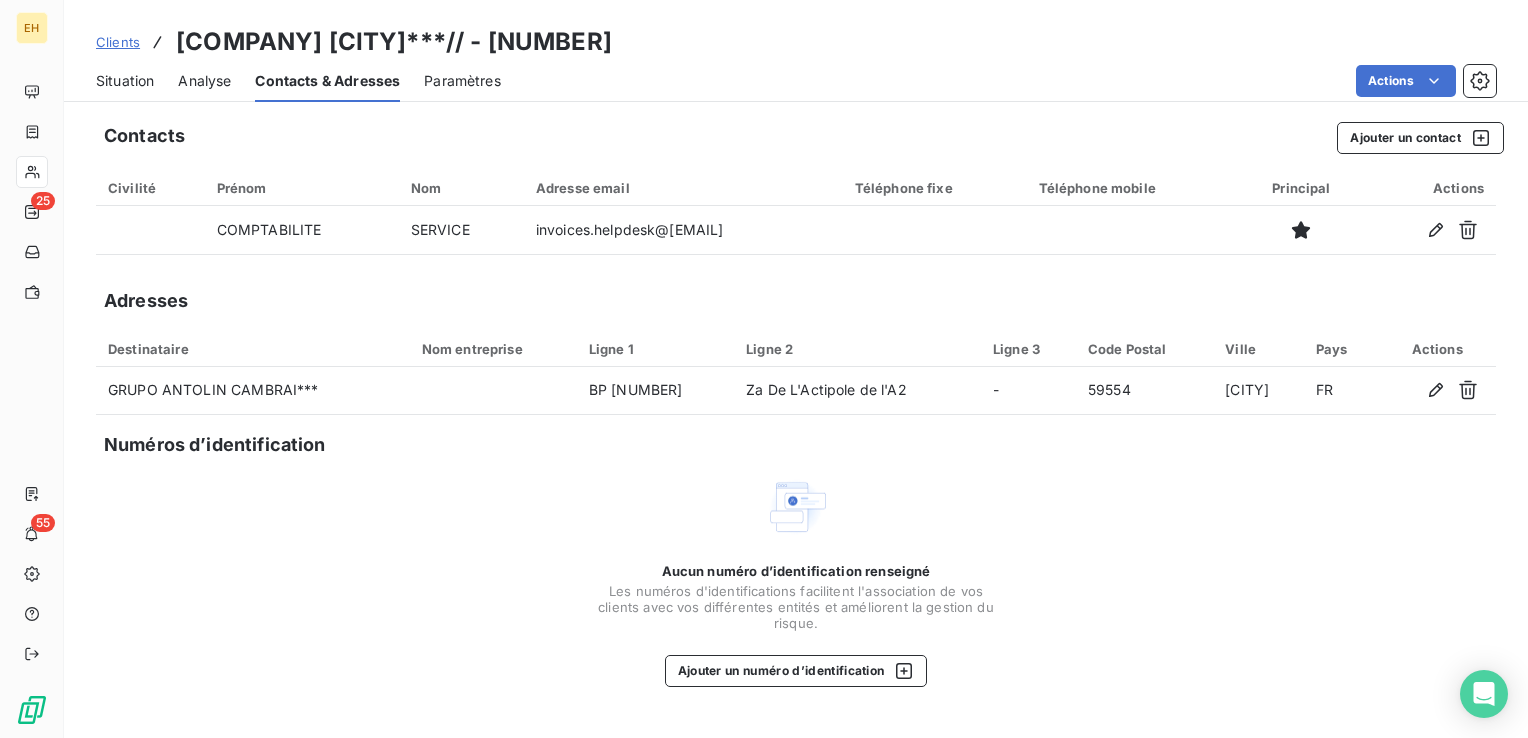 copy on "invoices.helpdesk@grupoantolin.com" 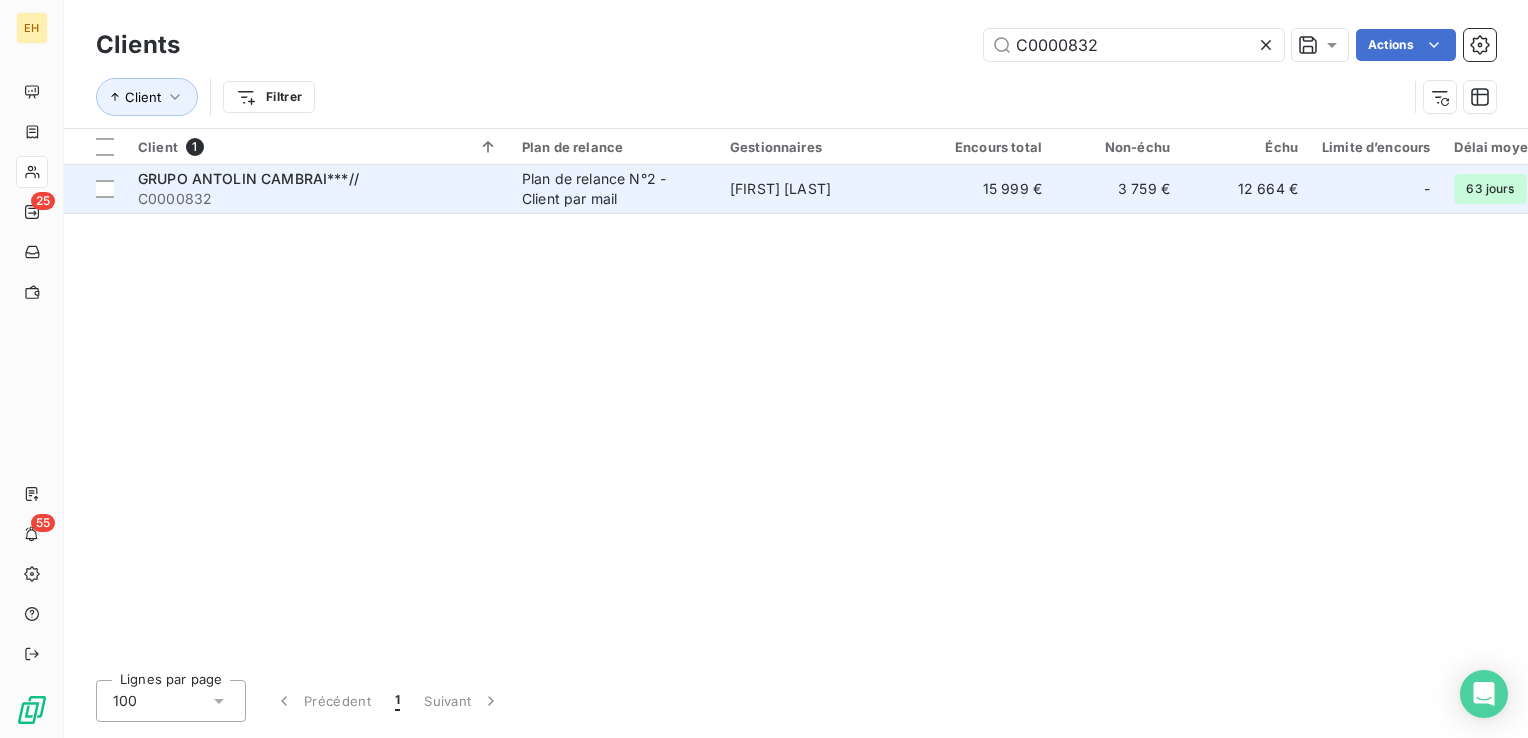 click on "C0000832" at bounding box center [318, 199] 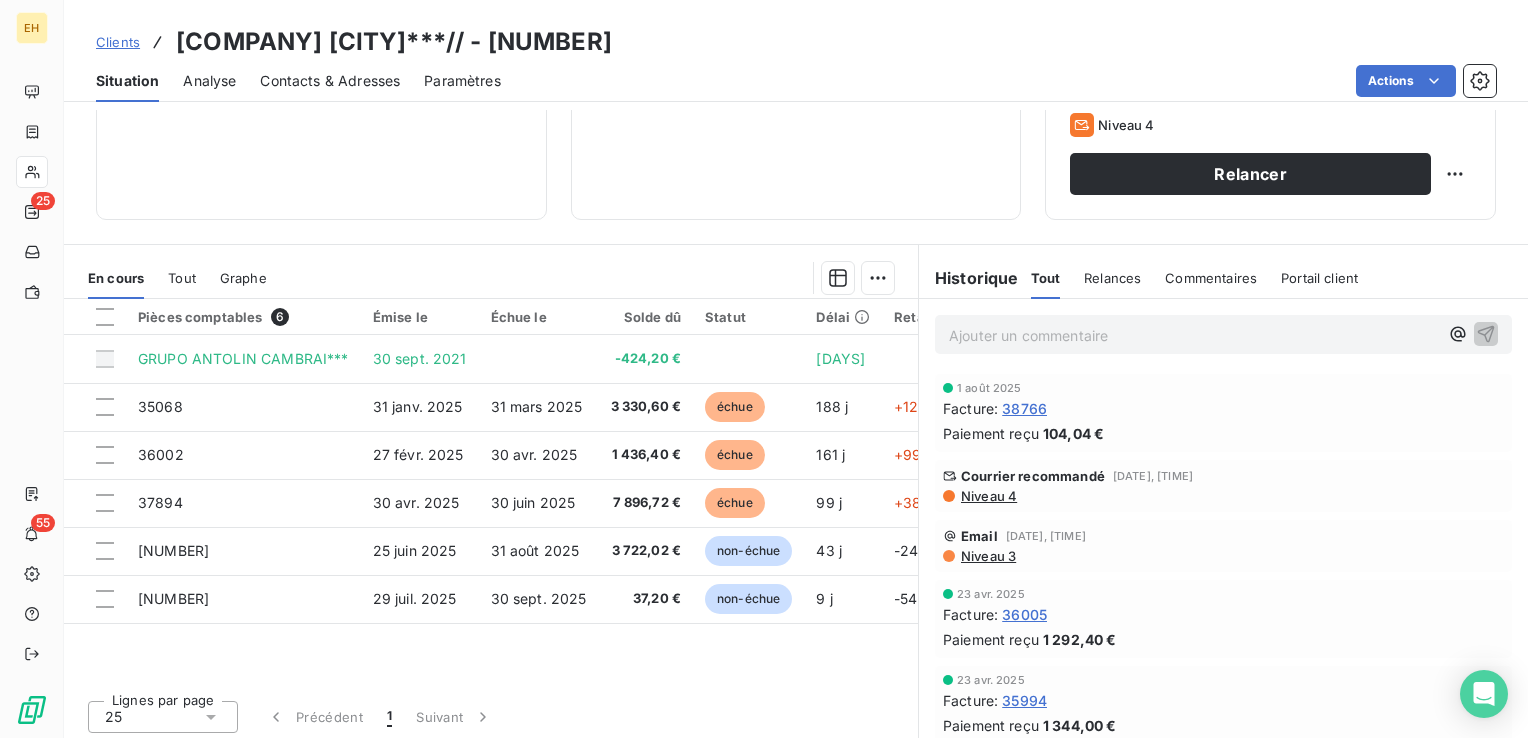 scroll, scrollTop: 316, scrollLeft: 0, axis: vertical 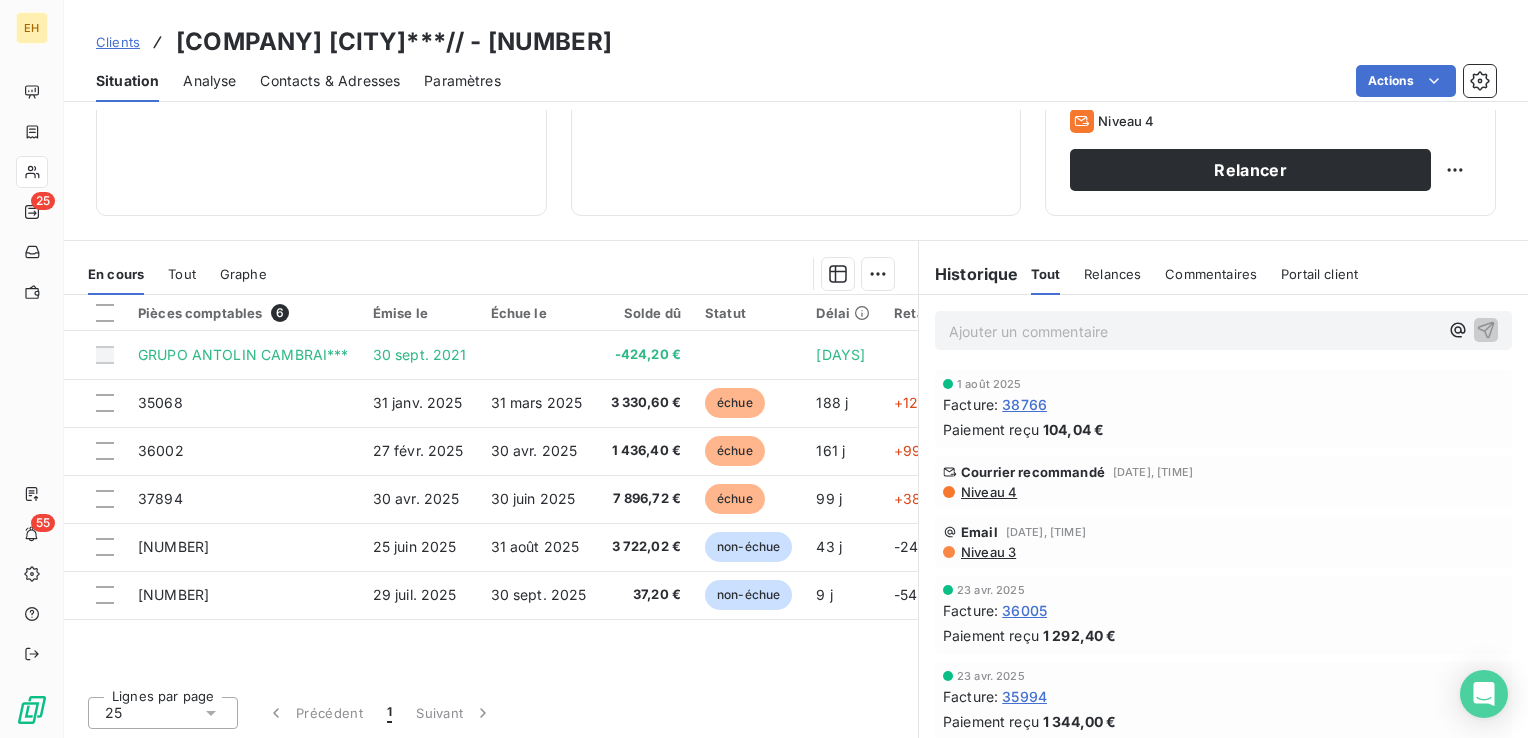click on "Contacts & Adresses" at bounding box center [330, 81] 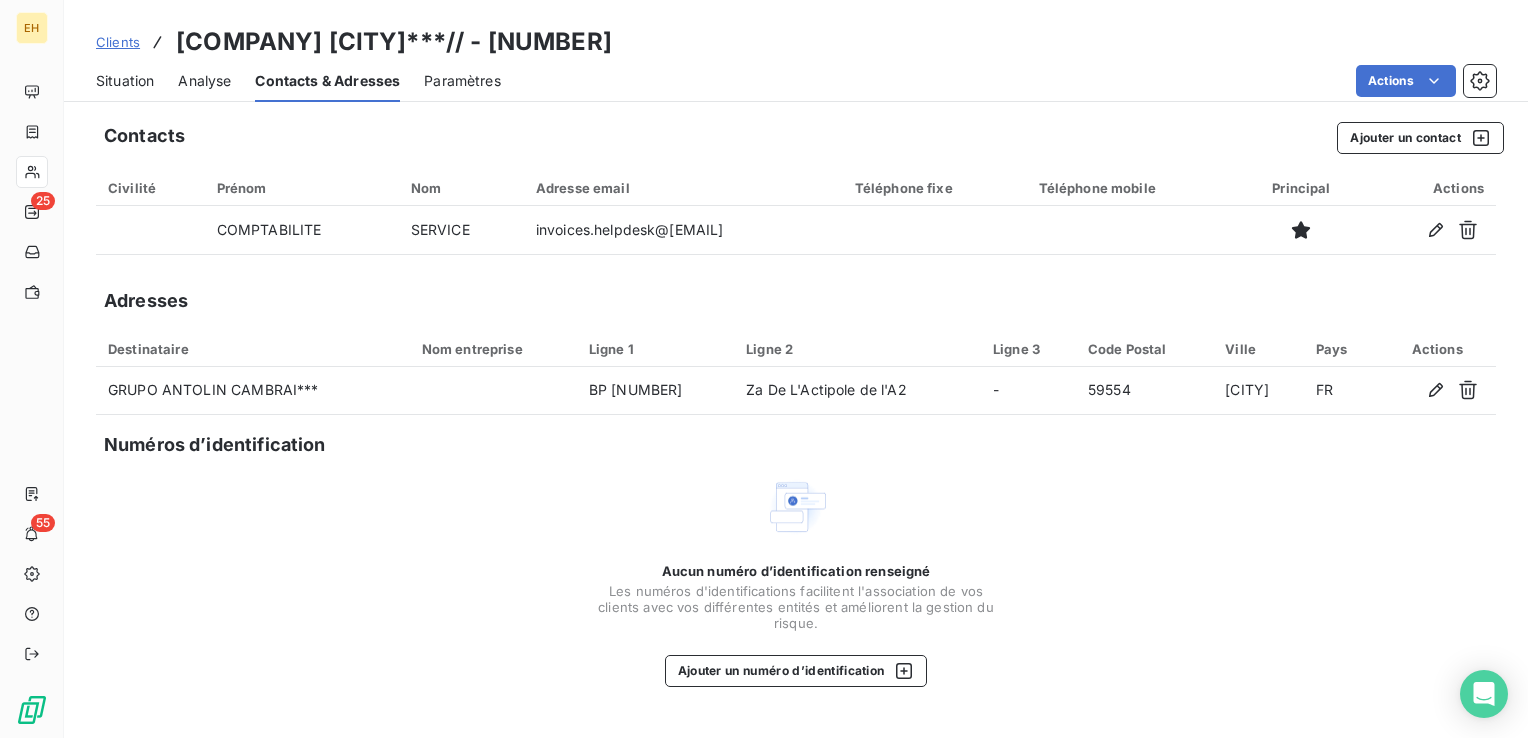 click on "Clients" at bounding box center [118, 42] 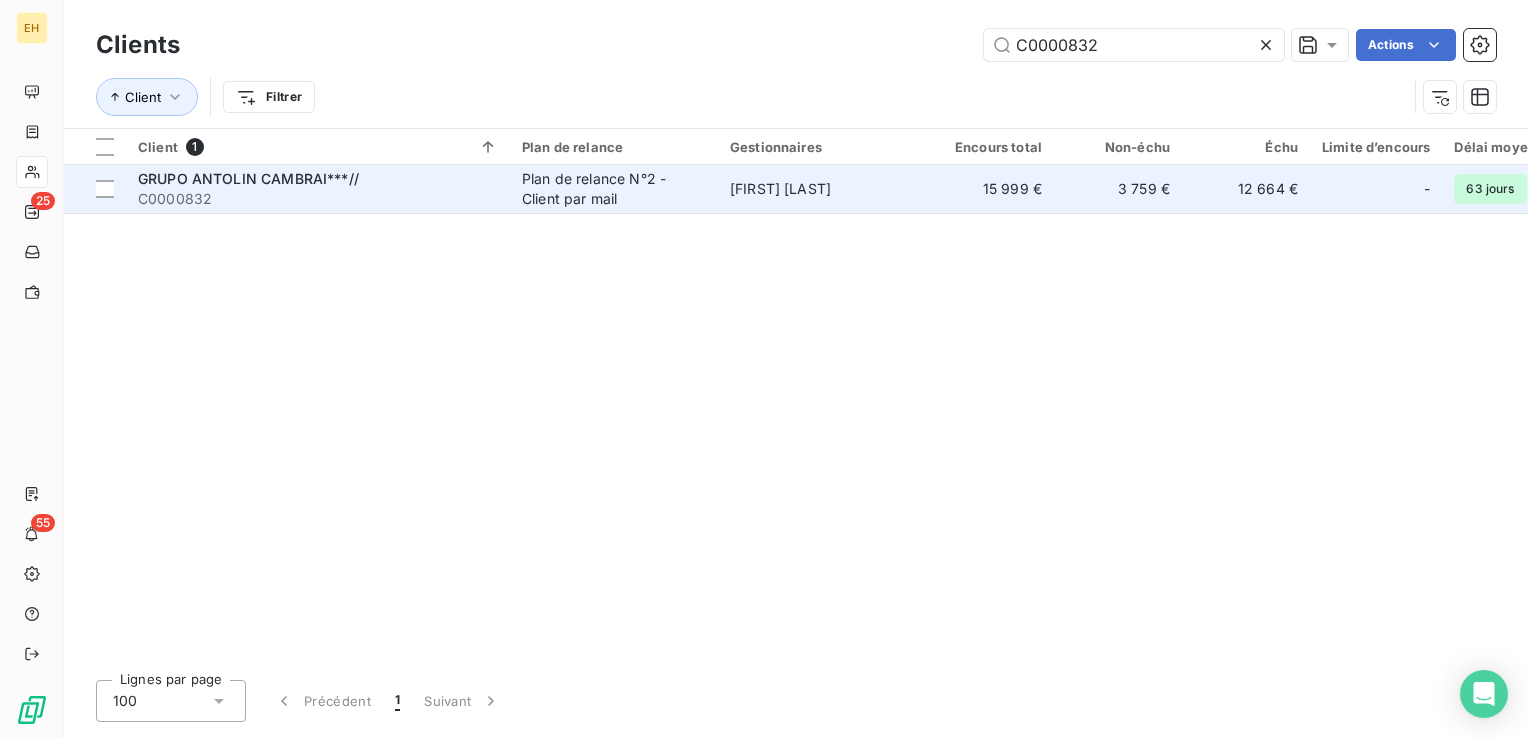 click on "GRUPO ANTOLIN CAMBRAI***//" at bounding box center (248, 178) 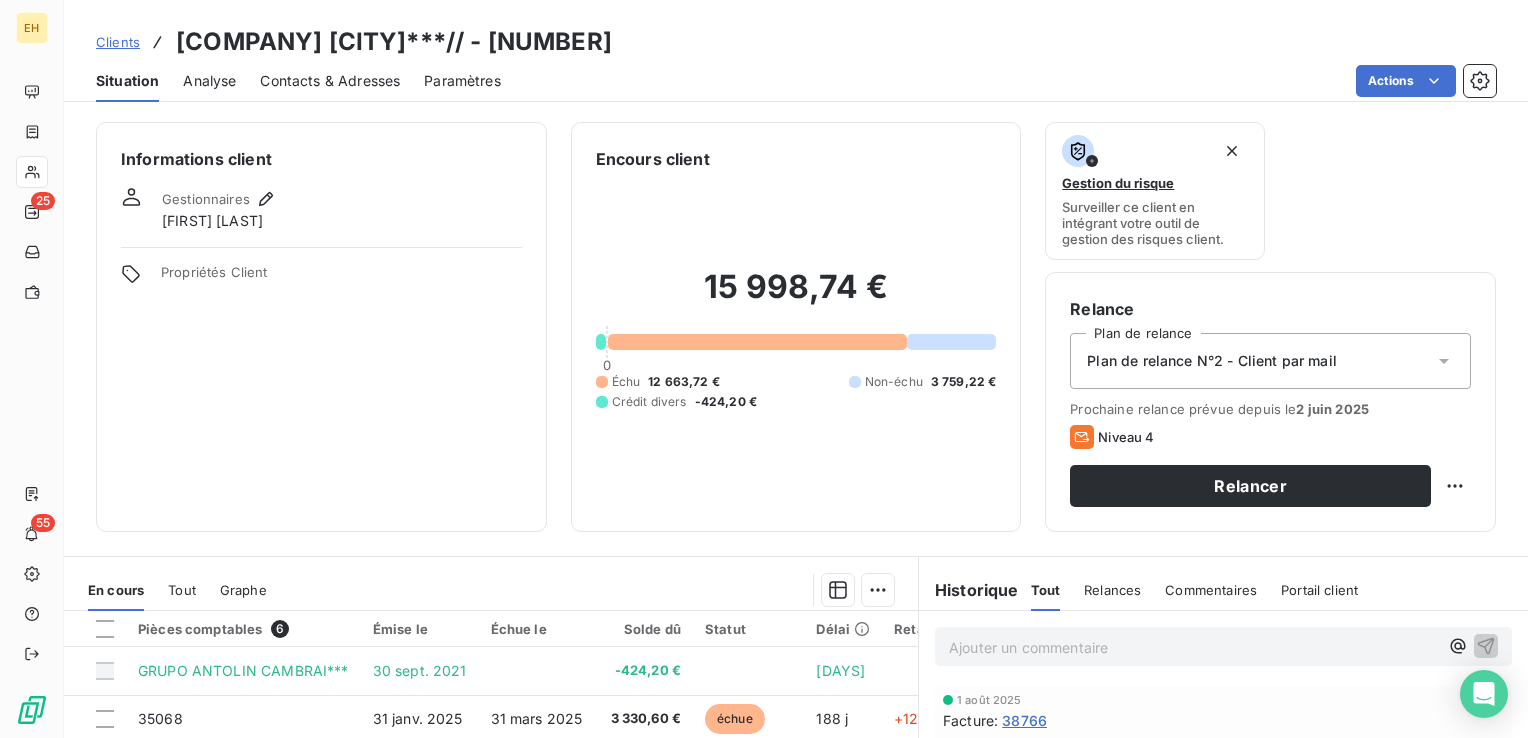 click on "Analyse" at bounding box center [209, 81] 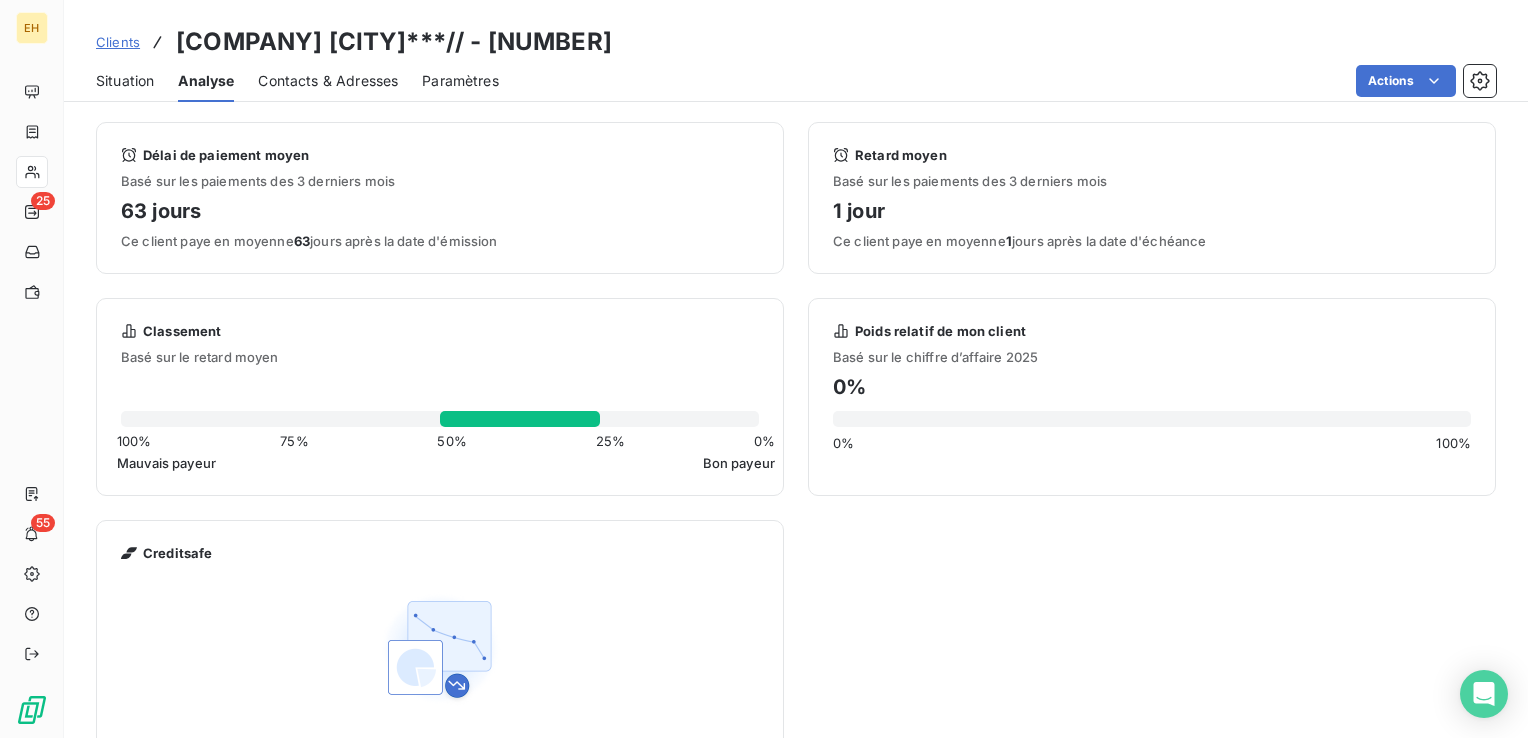 click on "Situation" at bounding box center (125, 81) 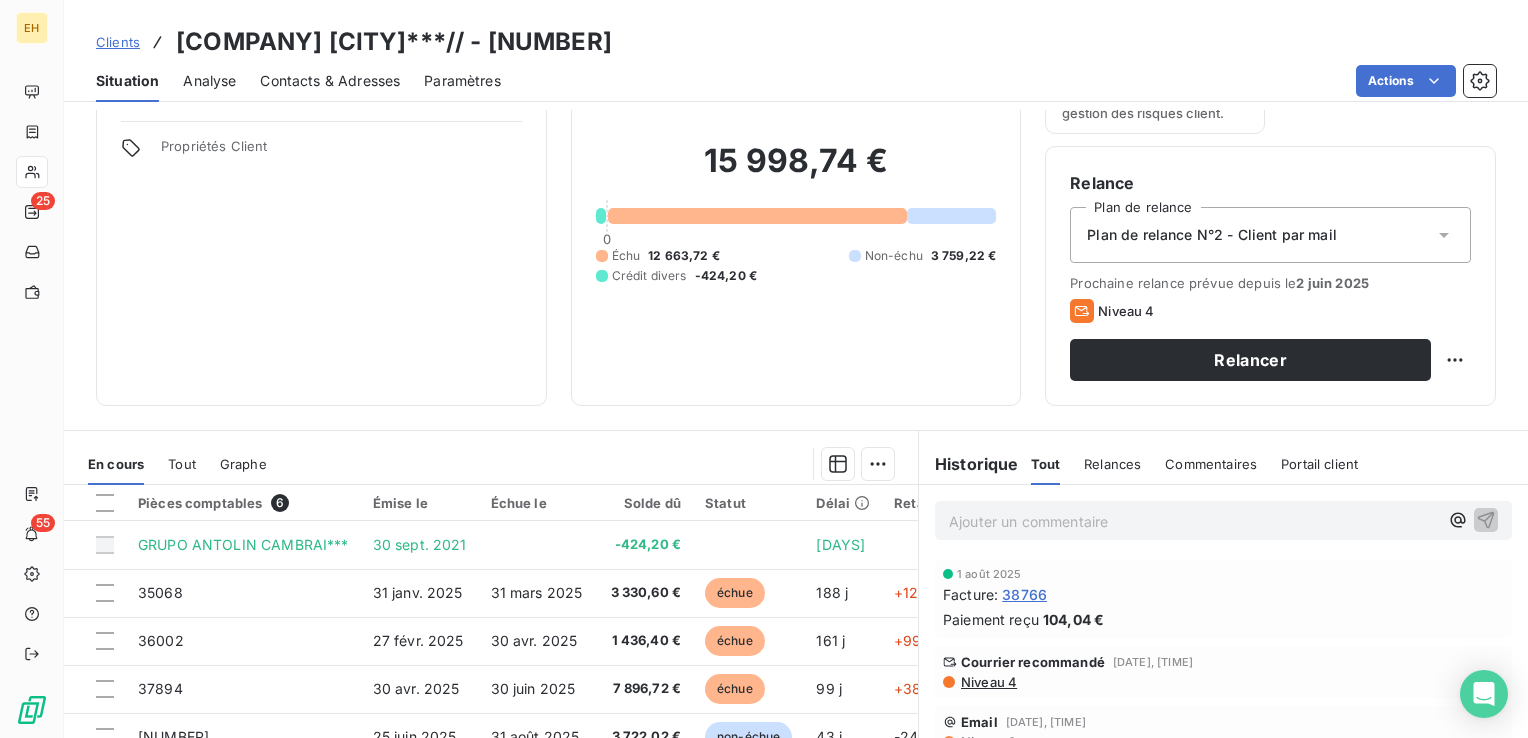 scroll, scrollTop: 300, scrollLeft: 0, axis: vertical 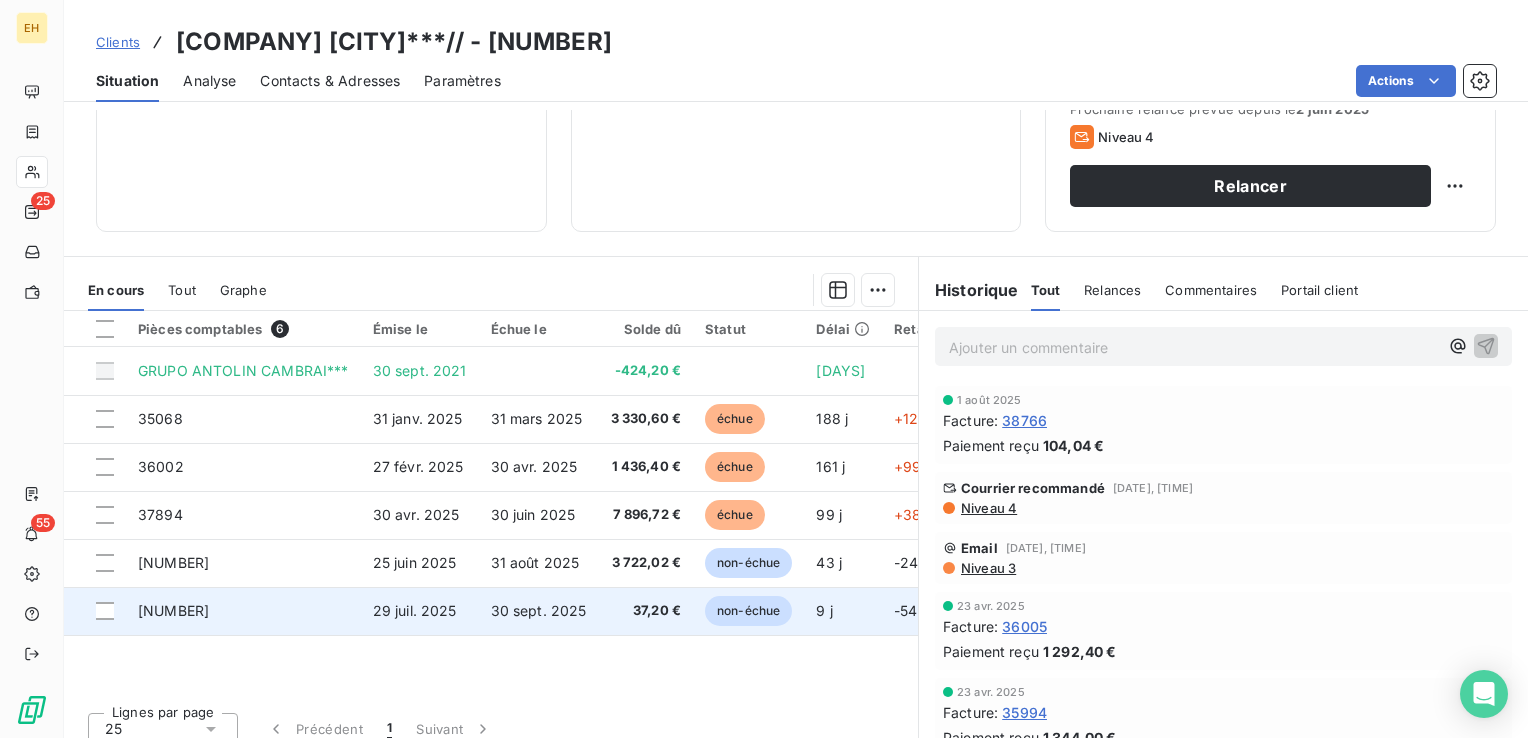 click on "30 sept. 2025" at bounding box center (539, 611) 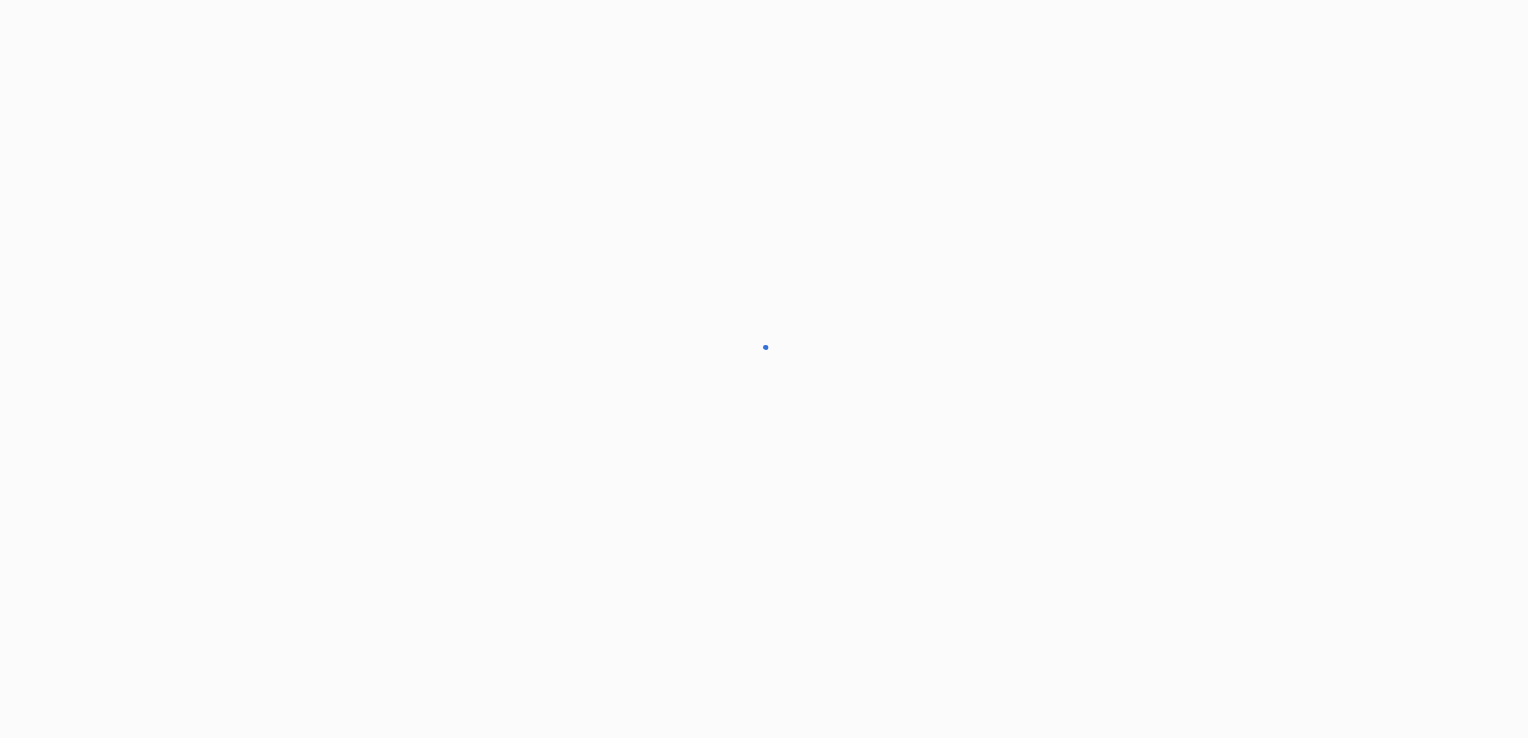scroll, scrollTop: 0, scrollLeft: 0, axis: both 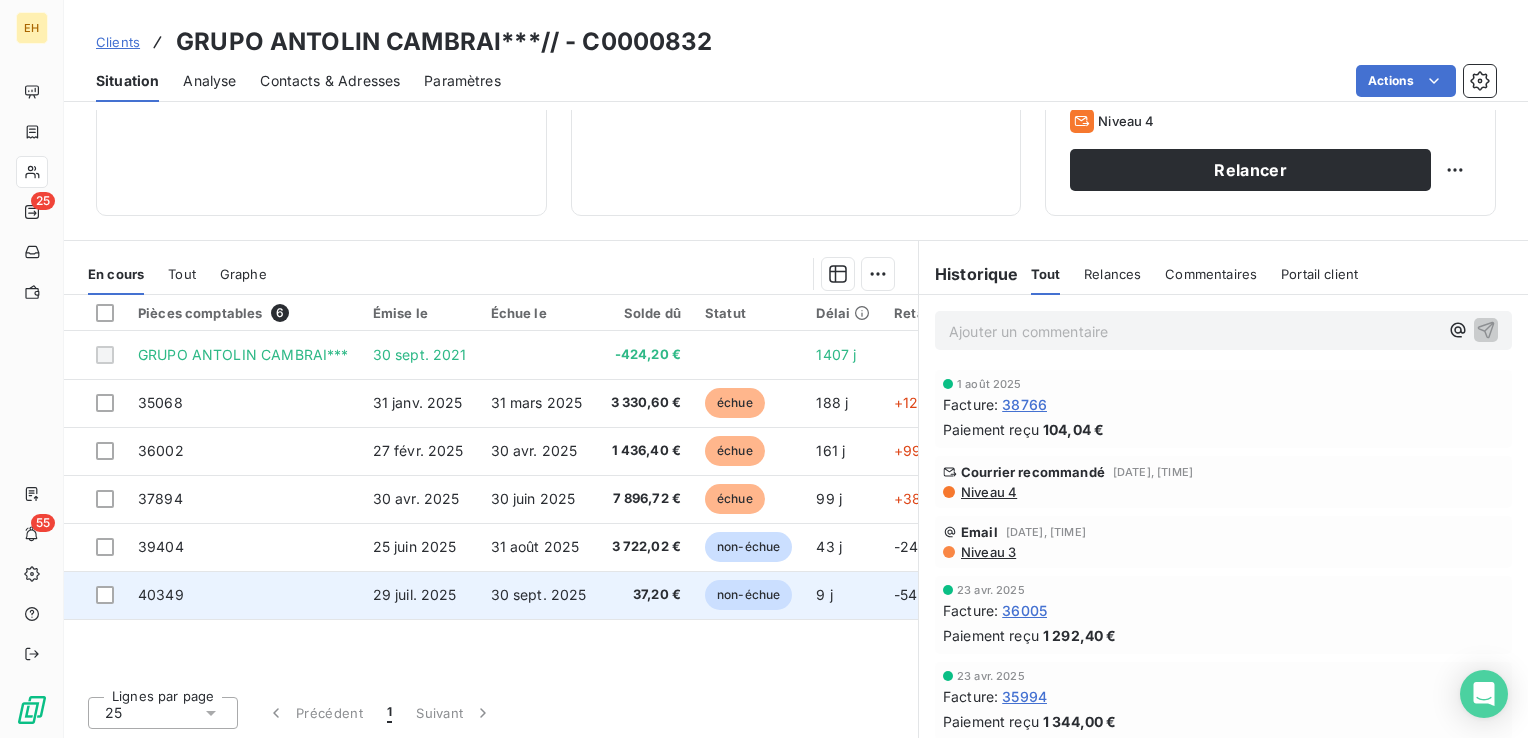 click on "37,20 €" at bounding box center [646, 595] 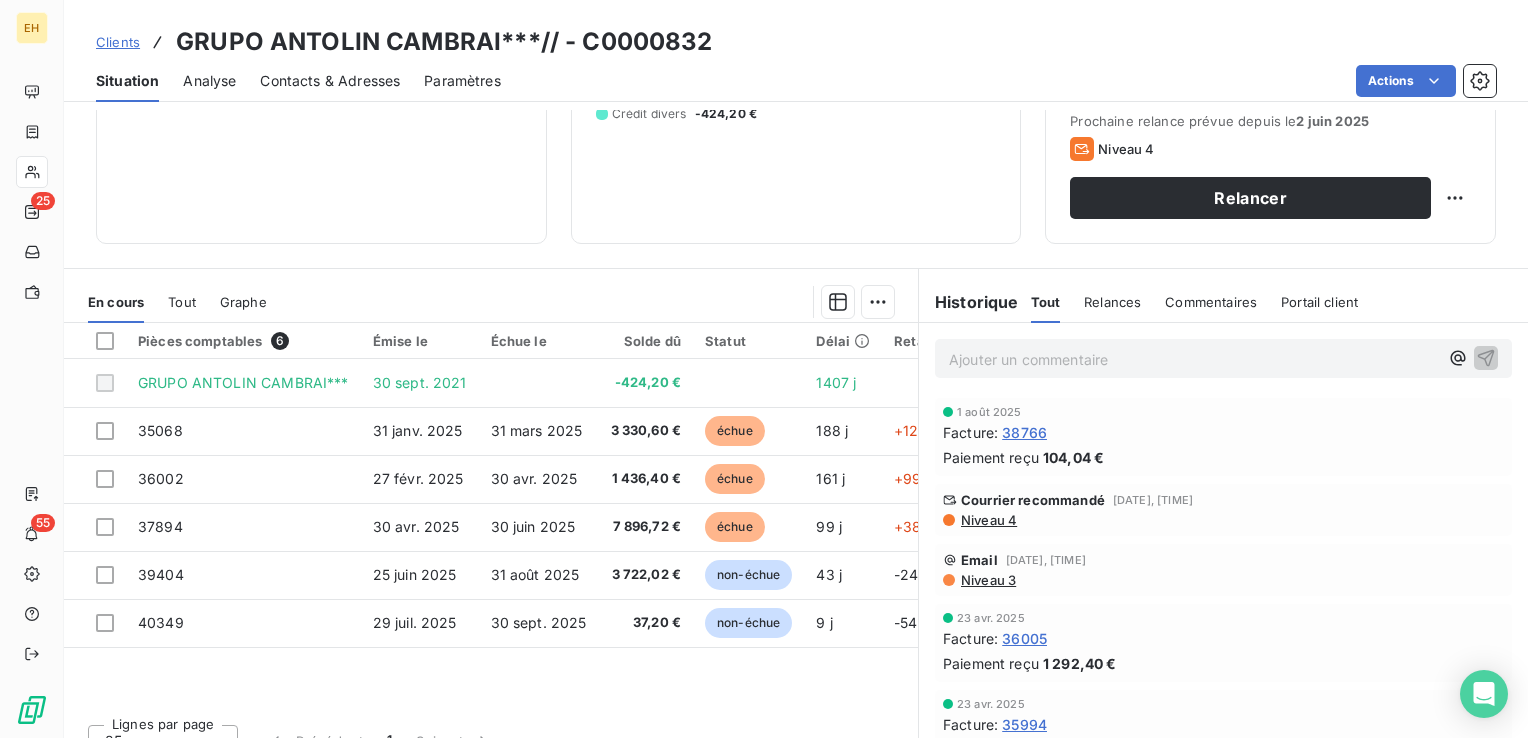 scroll, scrollTop: 300, scrollLeft: 0, axis: vertical 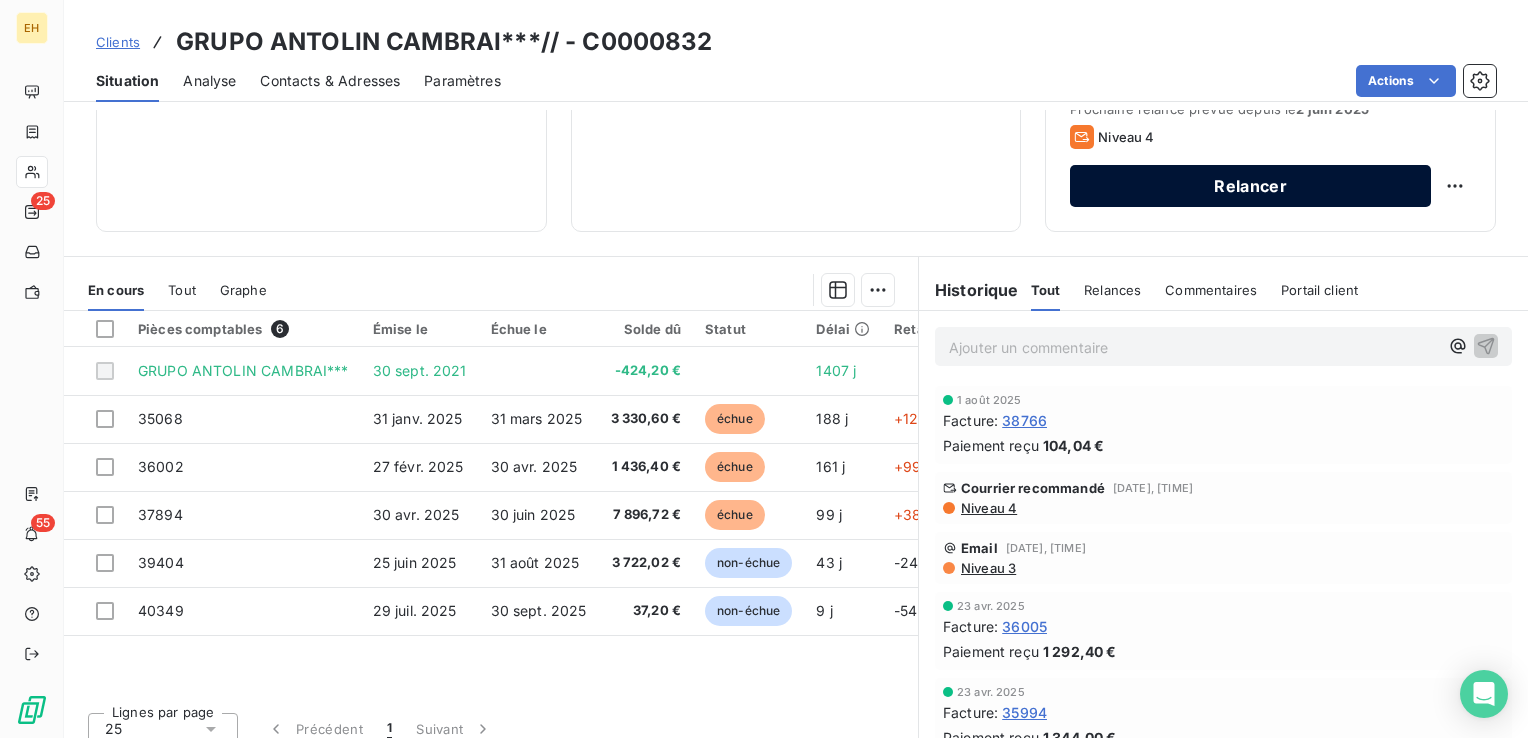 click on "Relancer" at bounding box center [1250, 186] 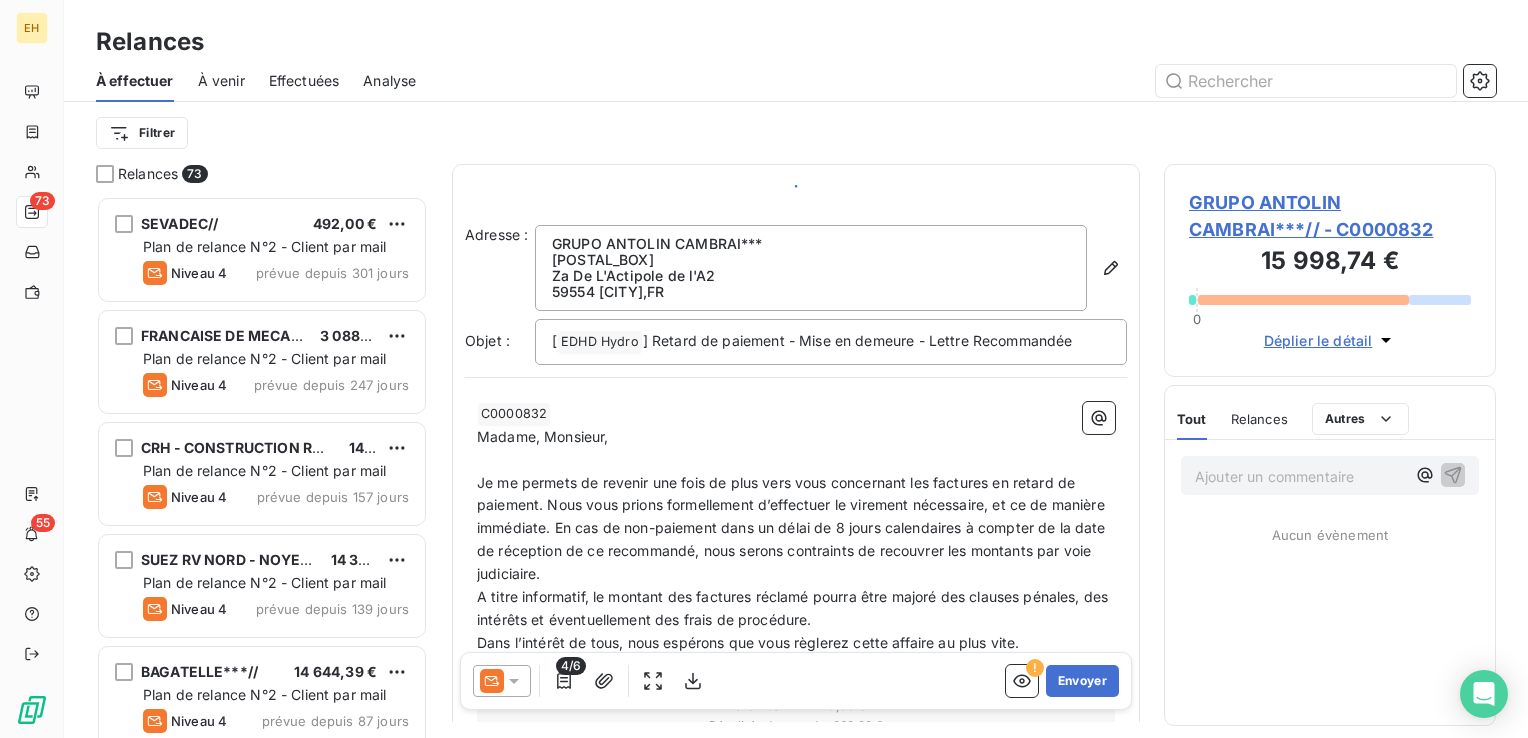 scroll, scrollTop: 16, scrollLeft: 16, axis: both 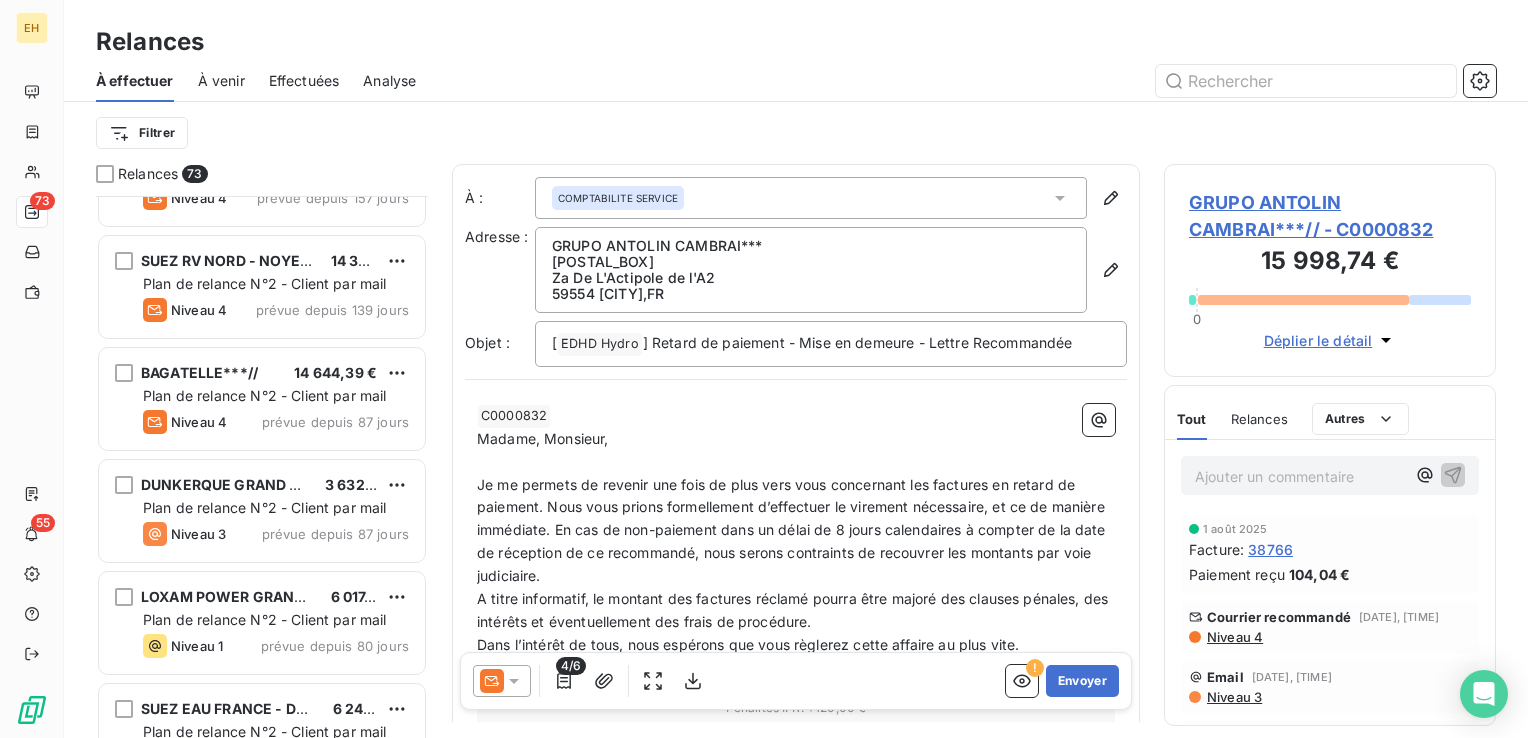 click 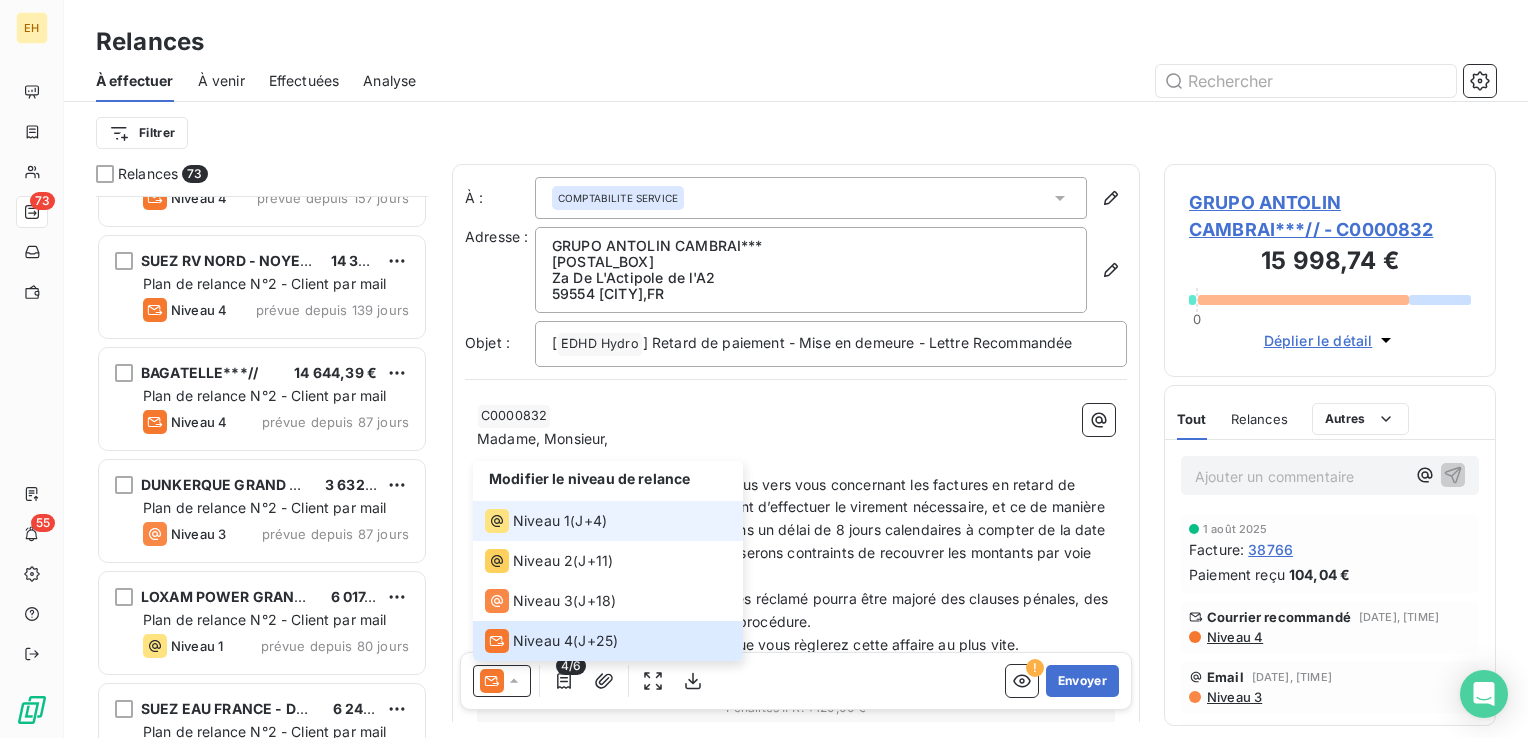 click on "Niveau 1" at bounding box center (527, 521) 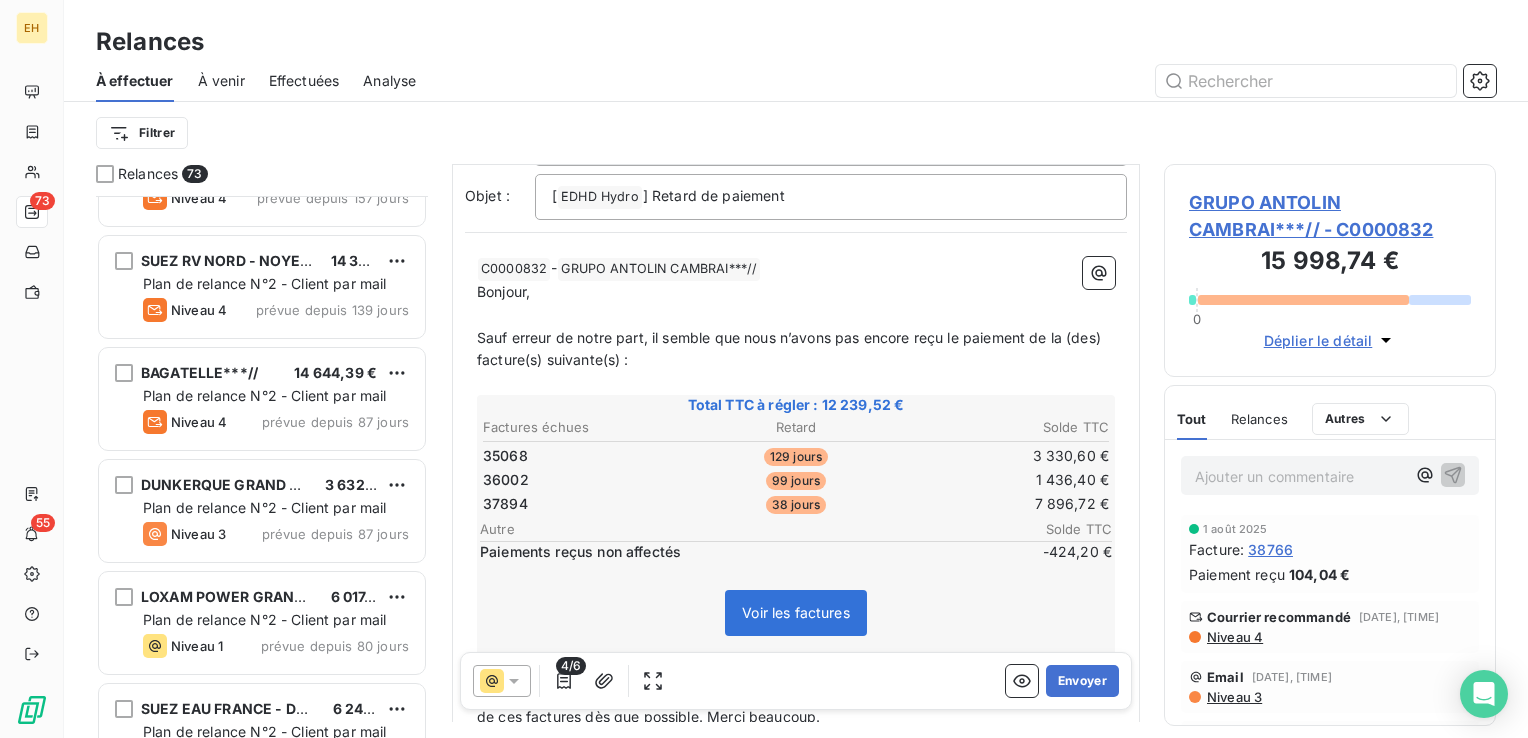 scroll, scrollTop: 100, scrollLeft: 0, axis: vertical 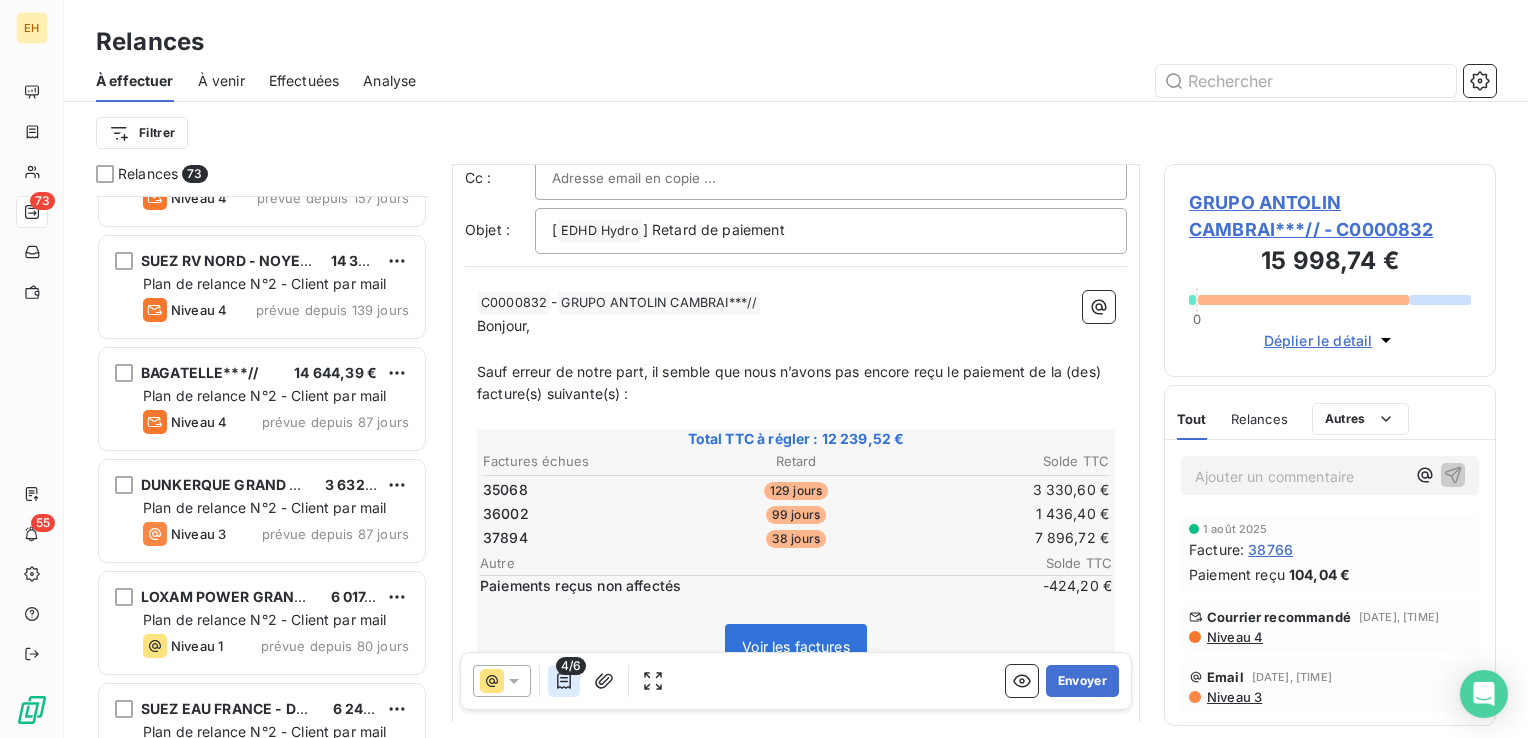 click 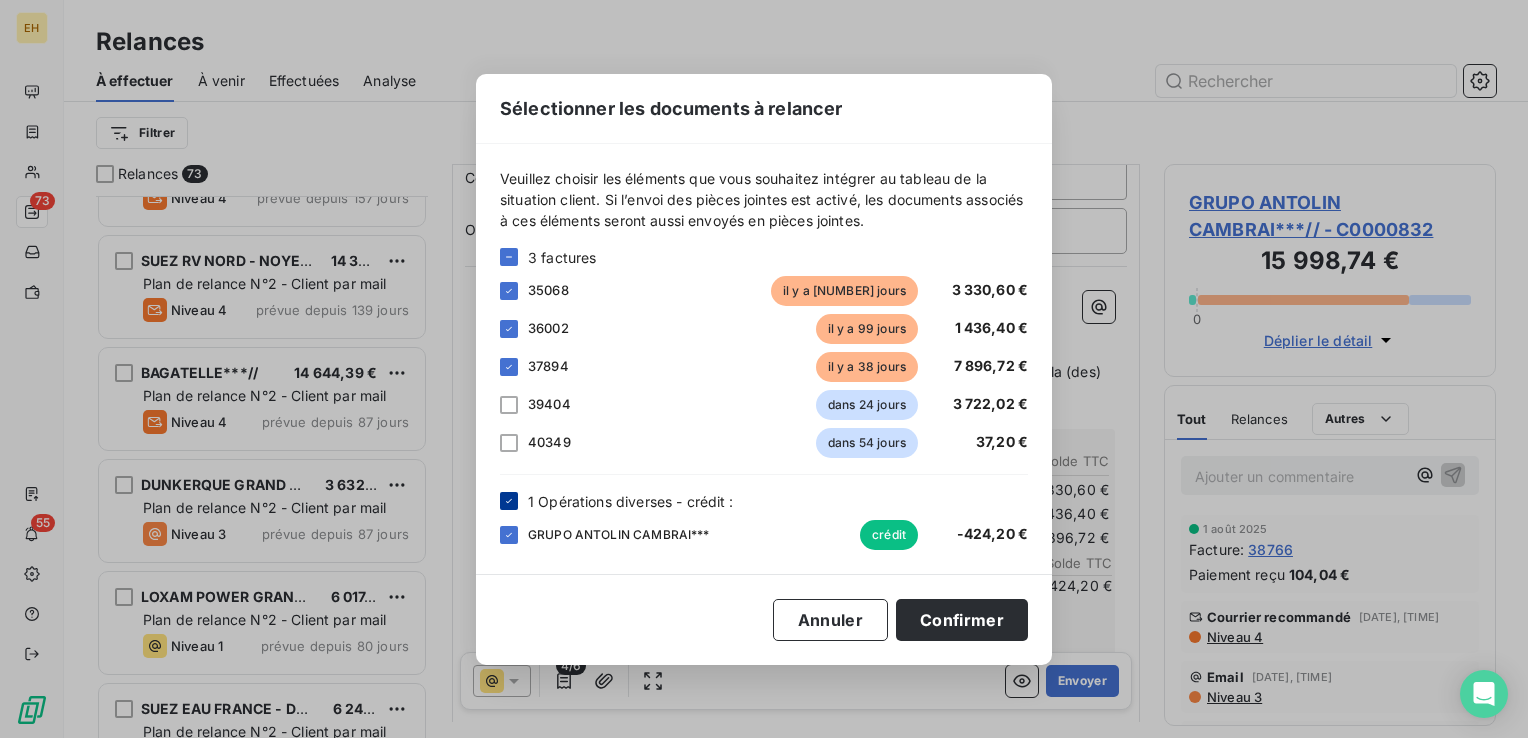 click 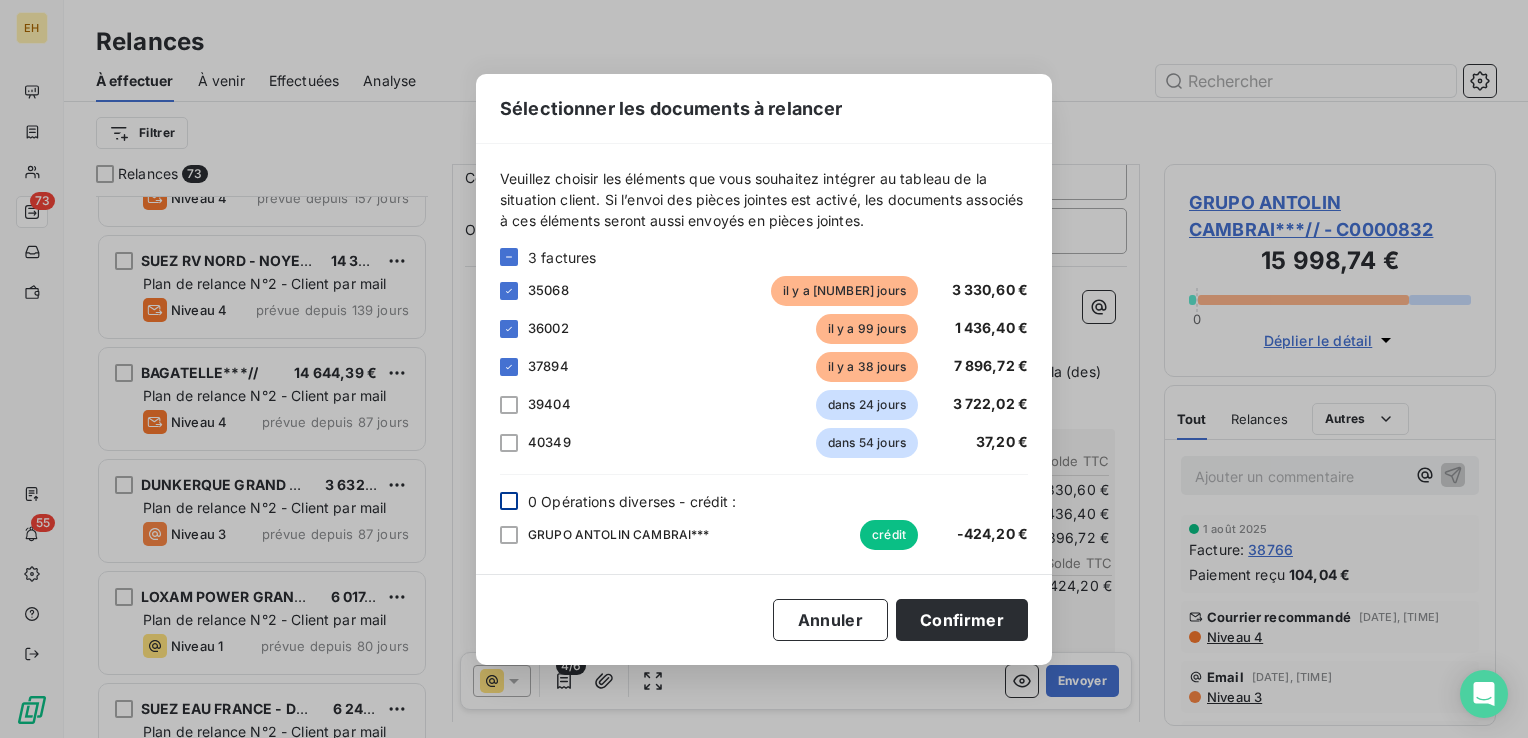 click on "39404 dans 24 jours   3 722,02 €" at bounding box center (764, 405) 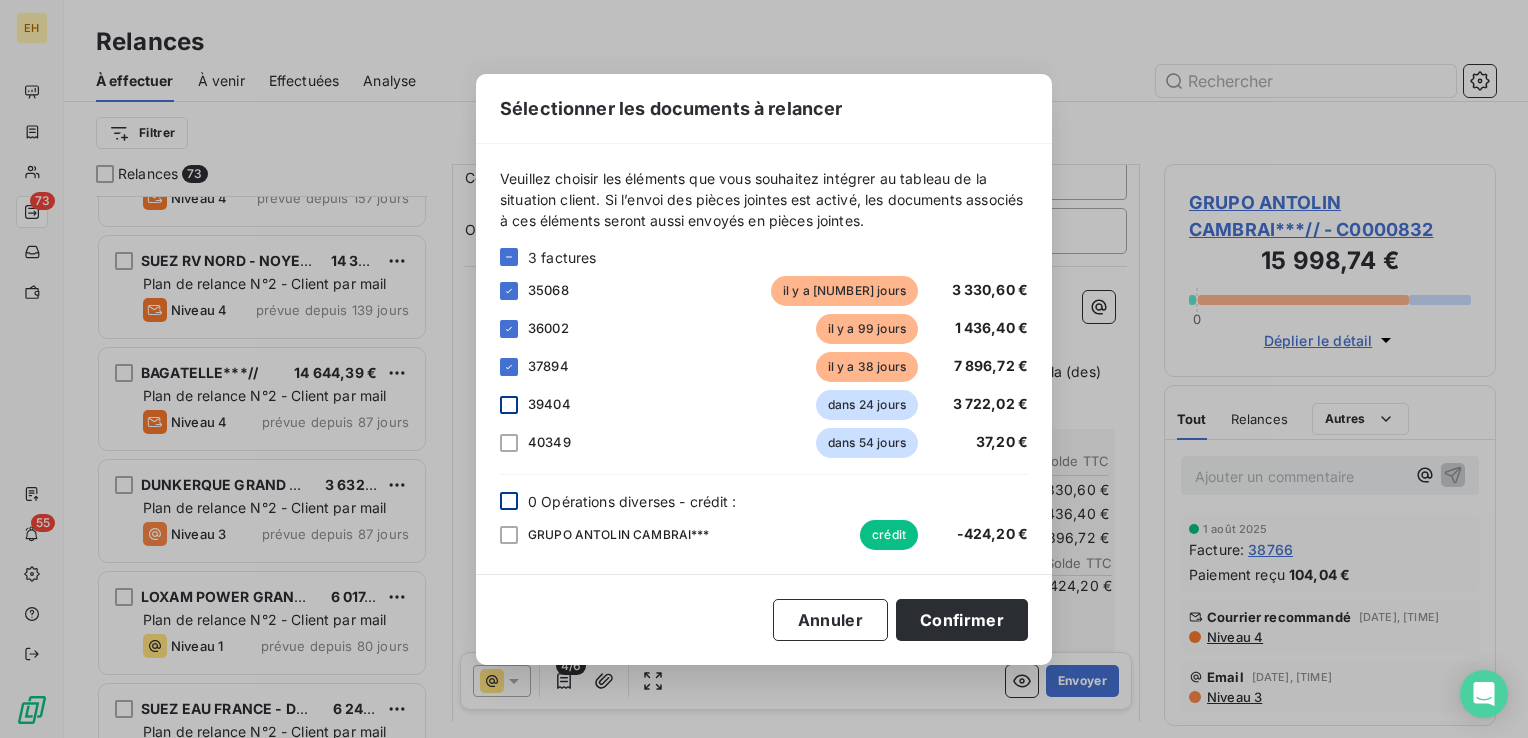 click at bounding box center (509, 405) 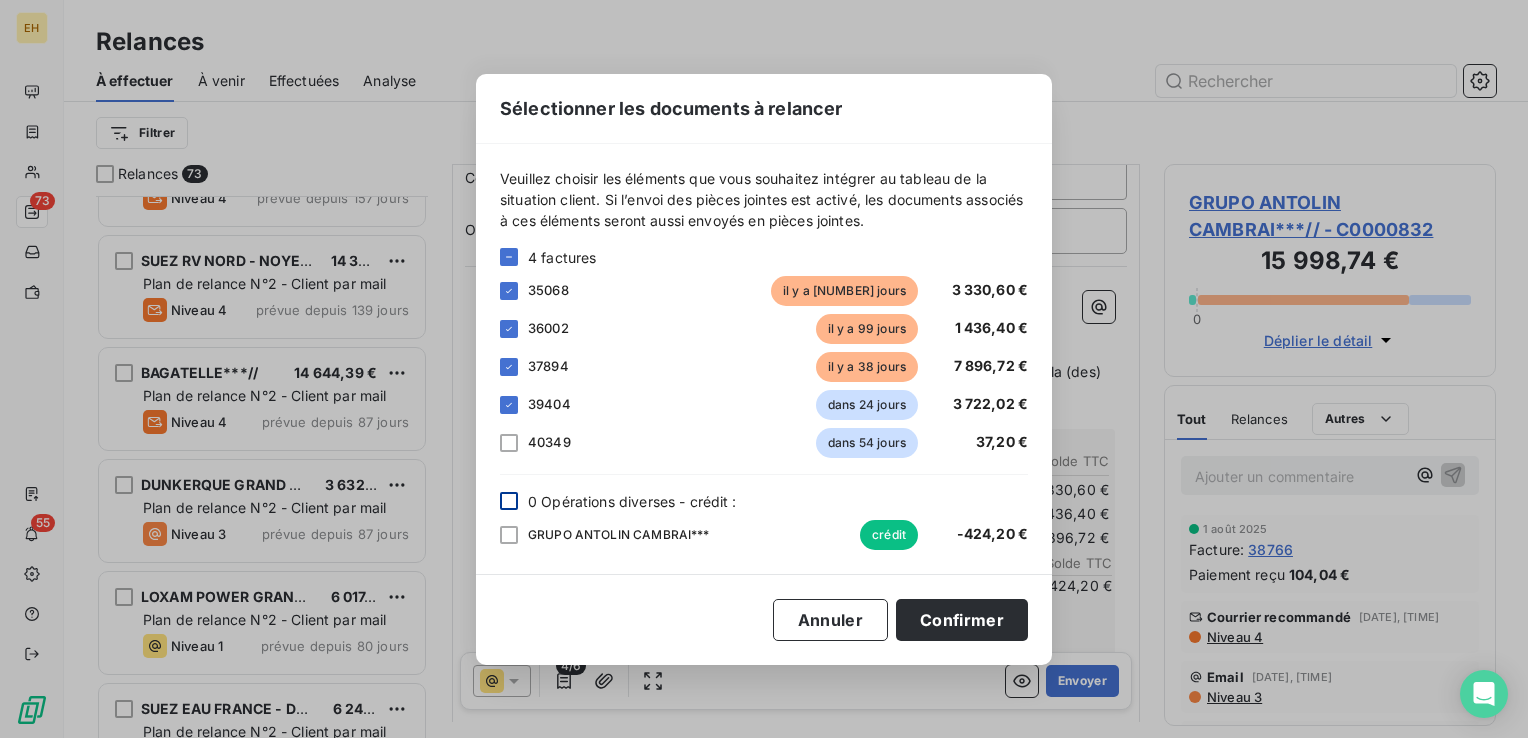 click at bounding box center [509, 443] 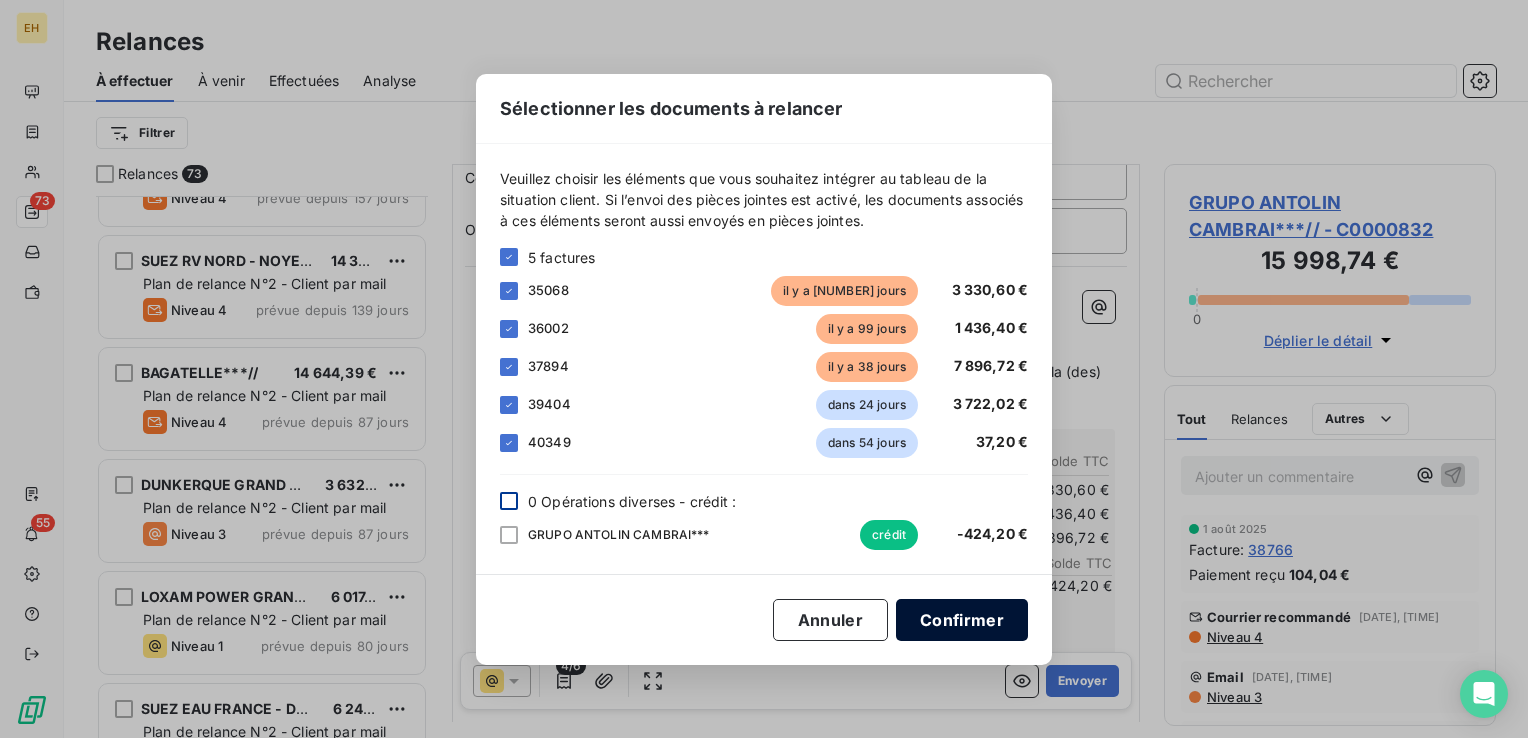 click on "Confirmer" at bounding box center (962, 620) 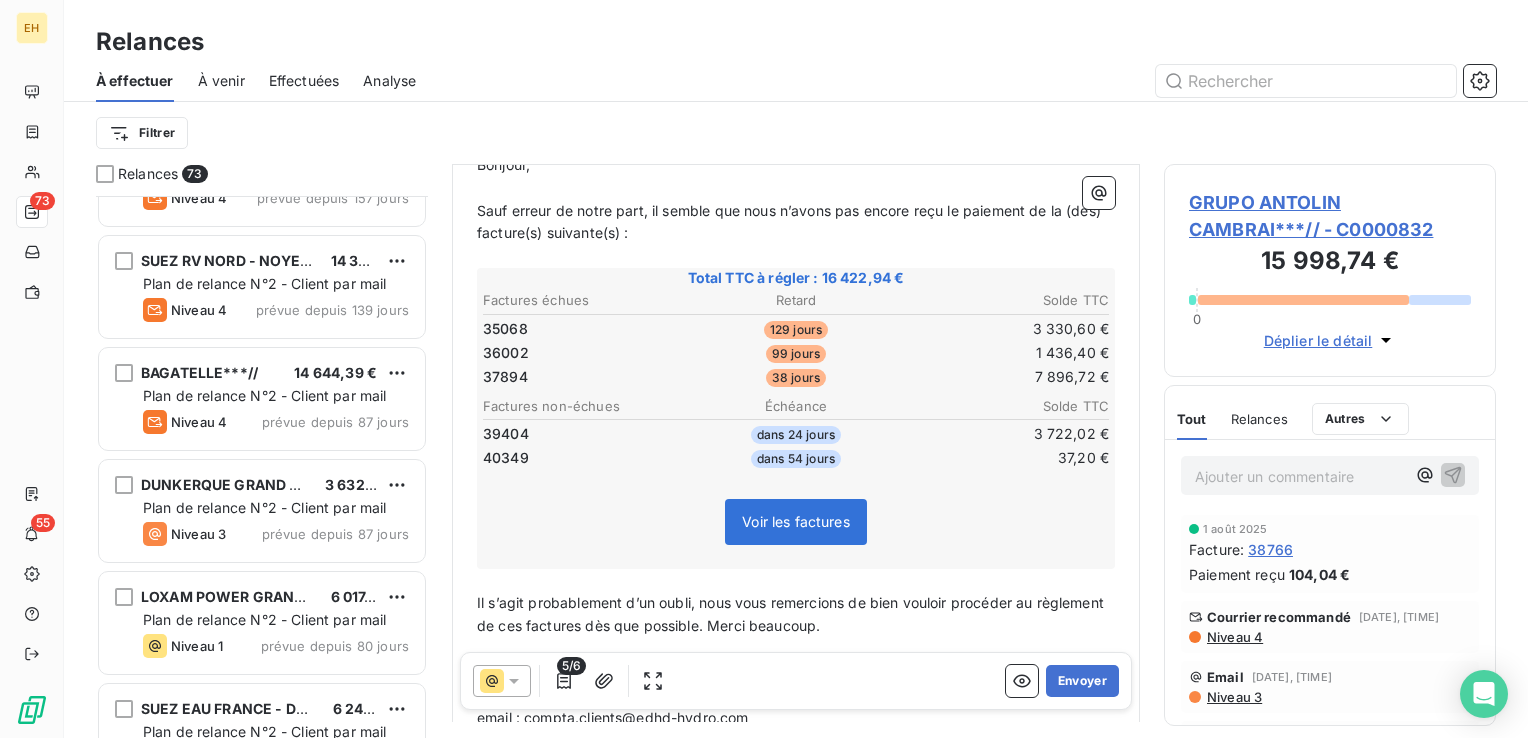 scroll, scrollTop: 0, scrollLeft: 0, axis: both 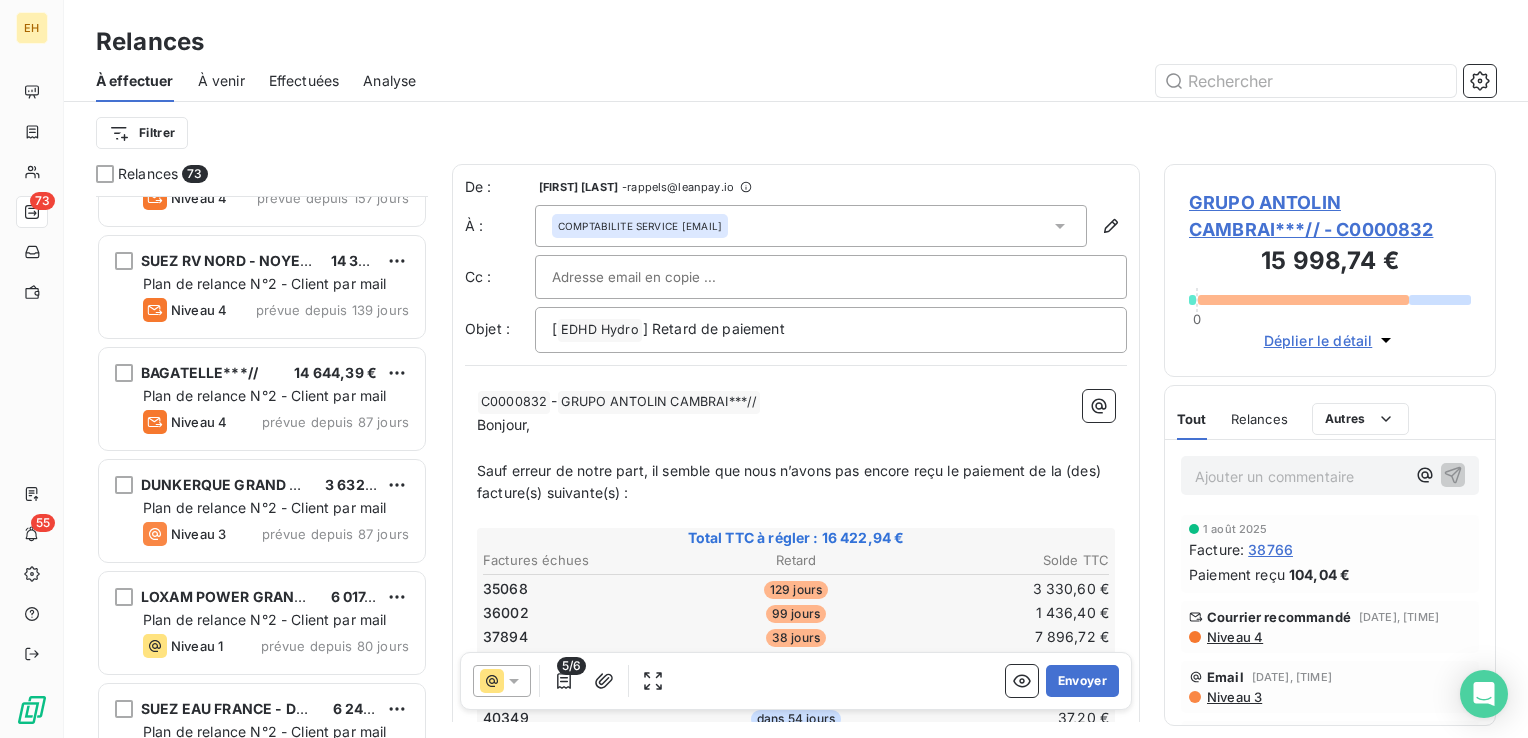 click on "Ajouter un commentaire ﻿" at bounding box center (1300, 476) 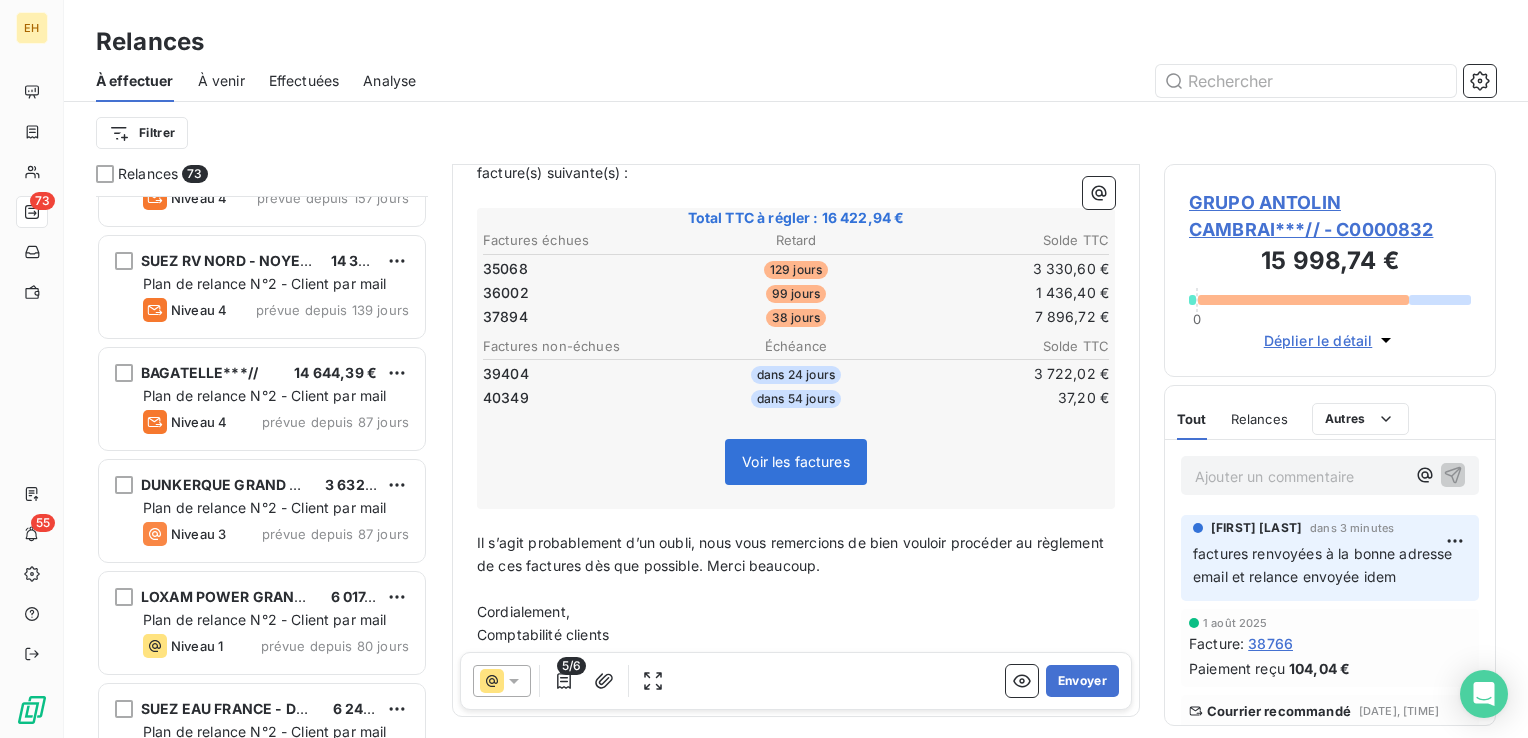 scroll, scrollTop: 393, scrollLeft: 0, axis: vertical 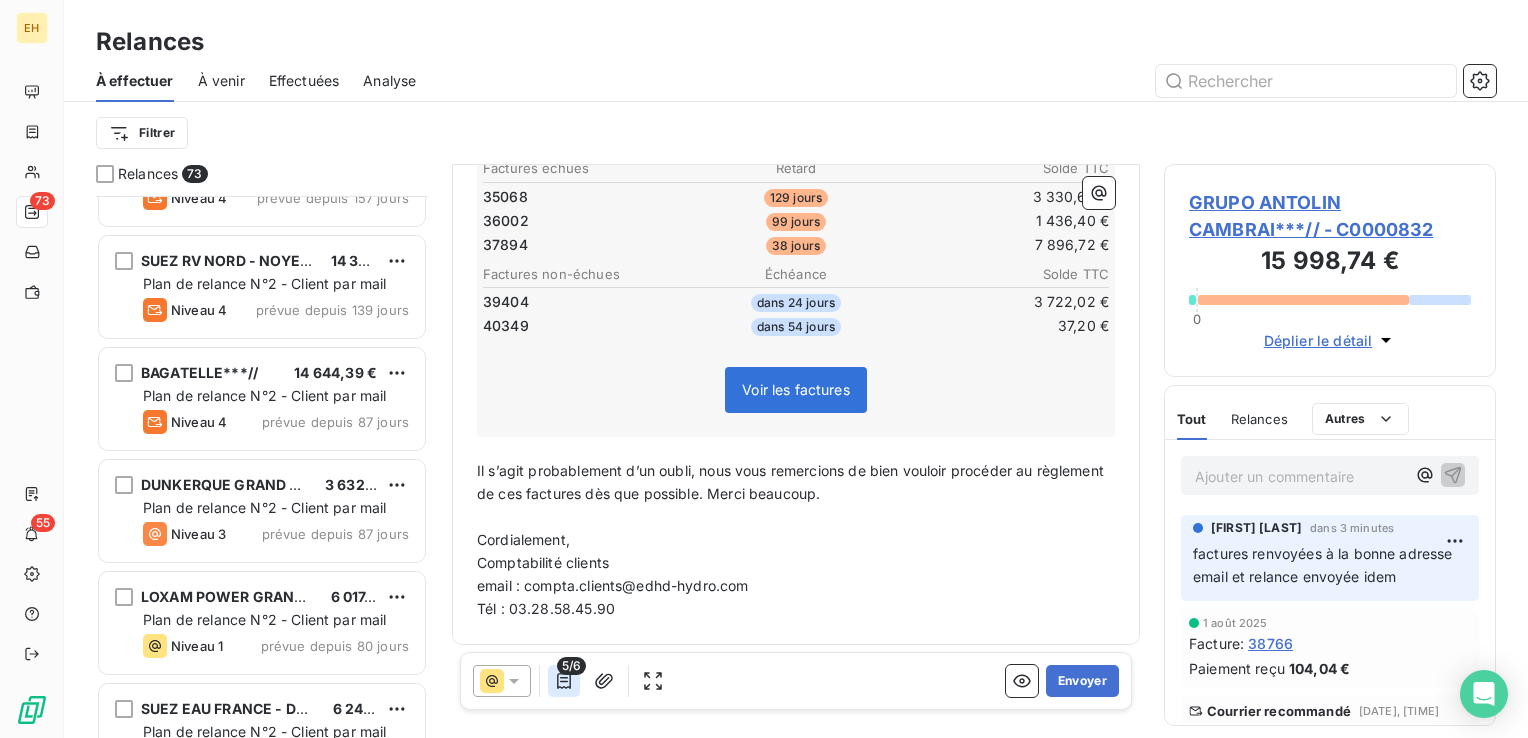 click 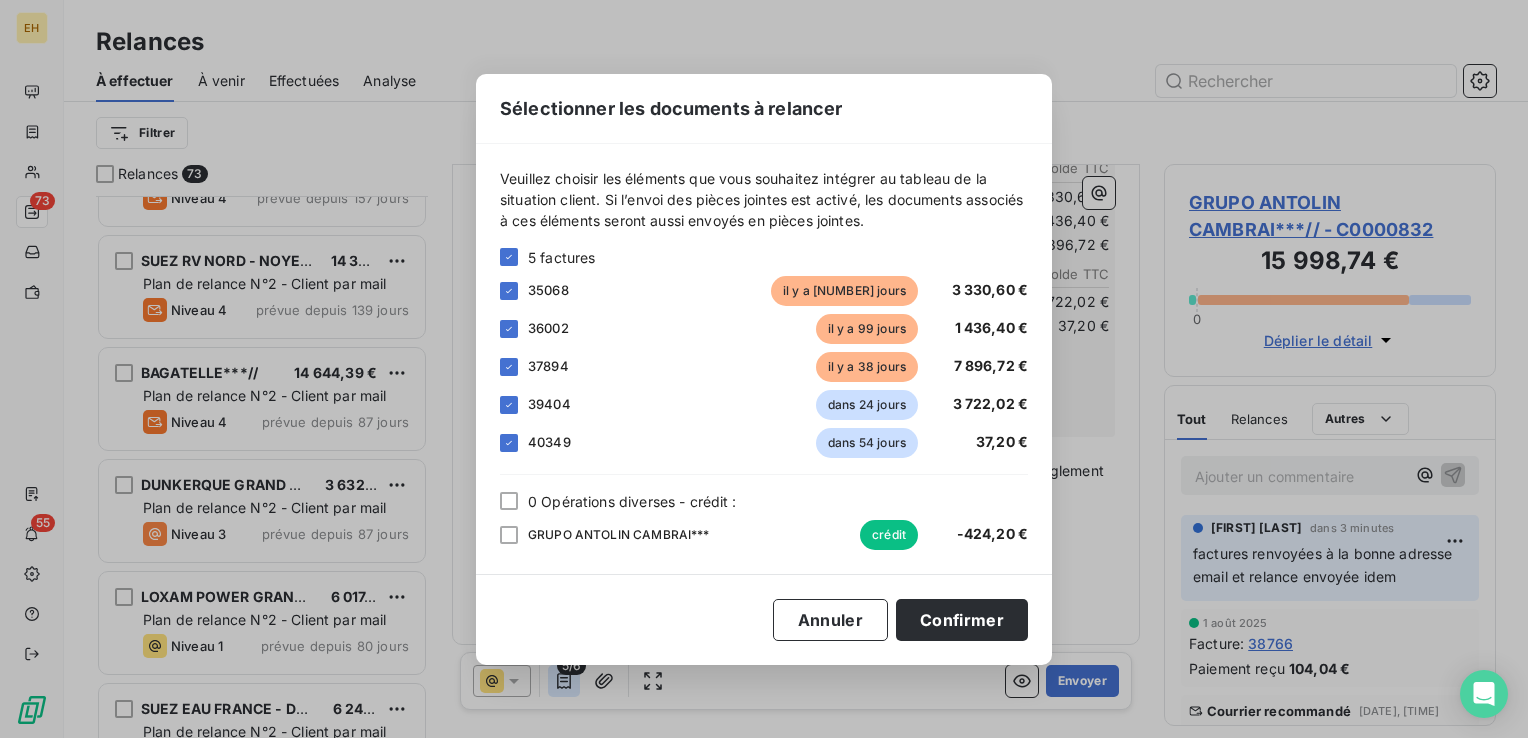 click on "Sélectionner les documents à relancer Veuillez choisir les éléments que vous souhaitez intégrer au tableau de la situation client. Si l’envoi des pièces jointes est activé, les documents associés à ces éléments seront aussi envoyés en pièces jointes. 5 factures 35068 il y a 129 jours   3 330,60 € 36002 il y a 99 jours   1 436,40 € 37894 il y a 38 jours   7 896,72 € 39404 dans 24 jours   3 722,02 € 40349 dans 54 jours   37,20 € 0 Opérations diverses - crédit : GRUPO ANTOLIN CAMBRAI*** crédit -424,20 € Annuler Confirmer" at bounding box center [764, 369] 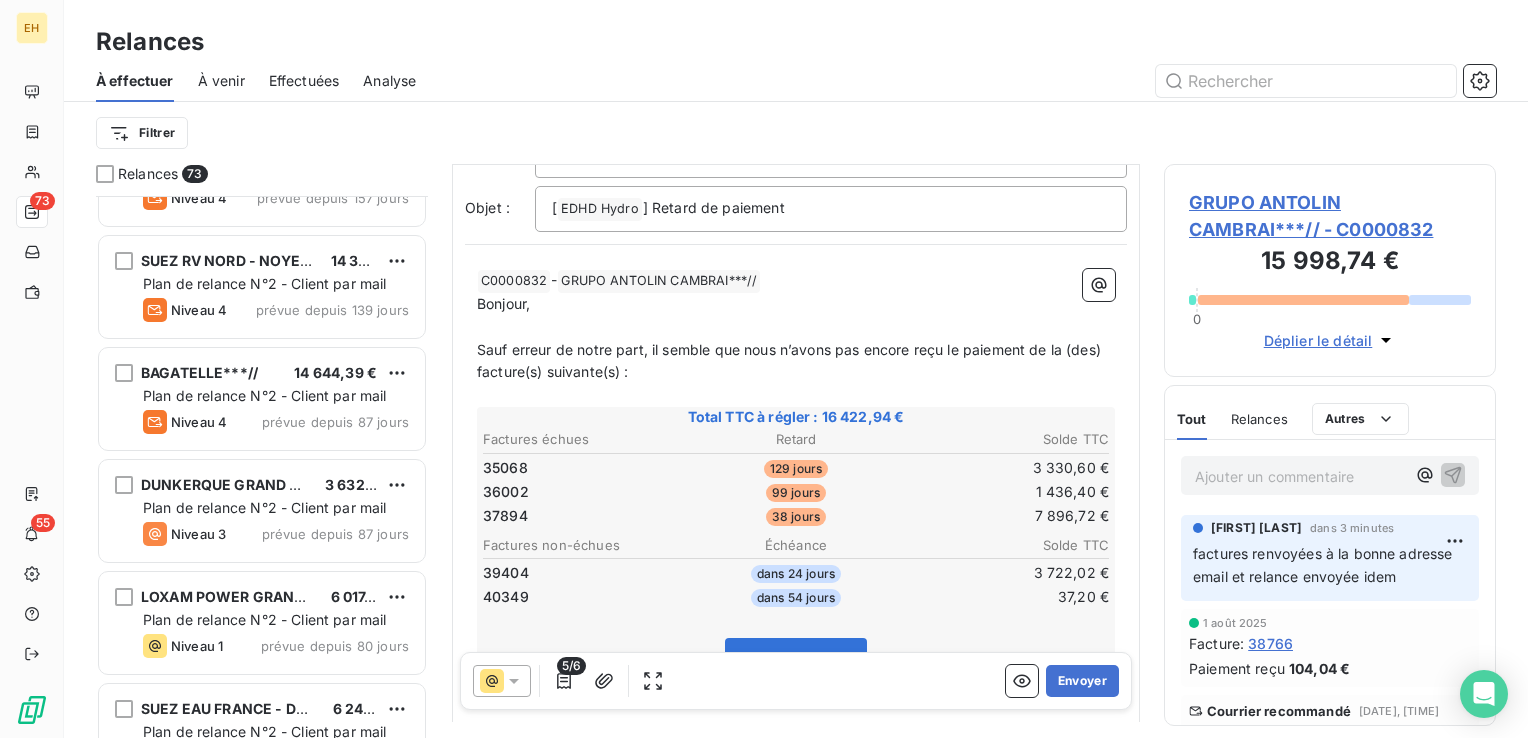 scroll, scrollTop: 393, scrollLeft: 0, axis: vertical 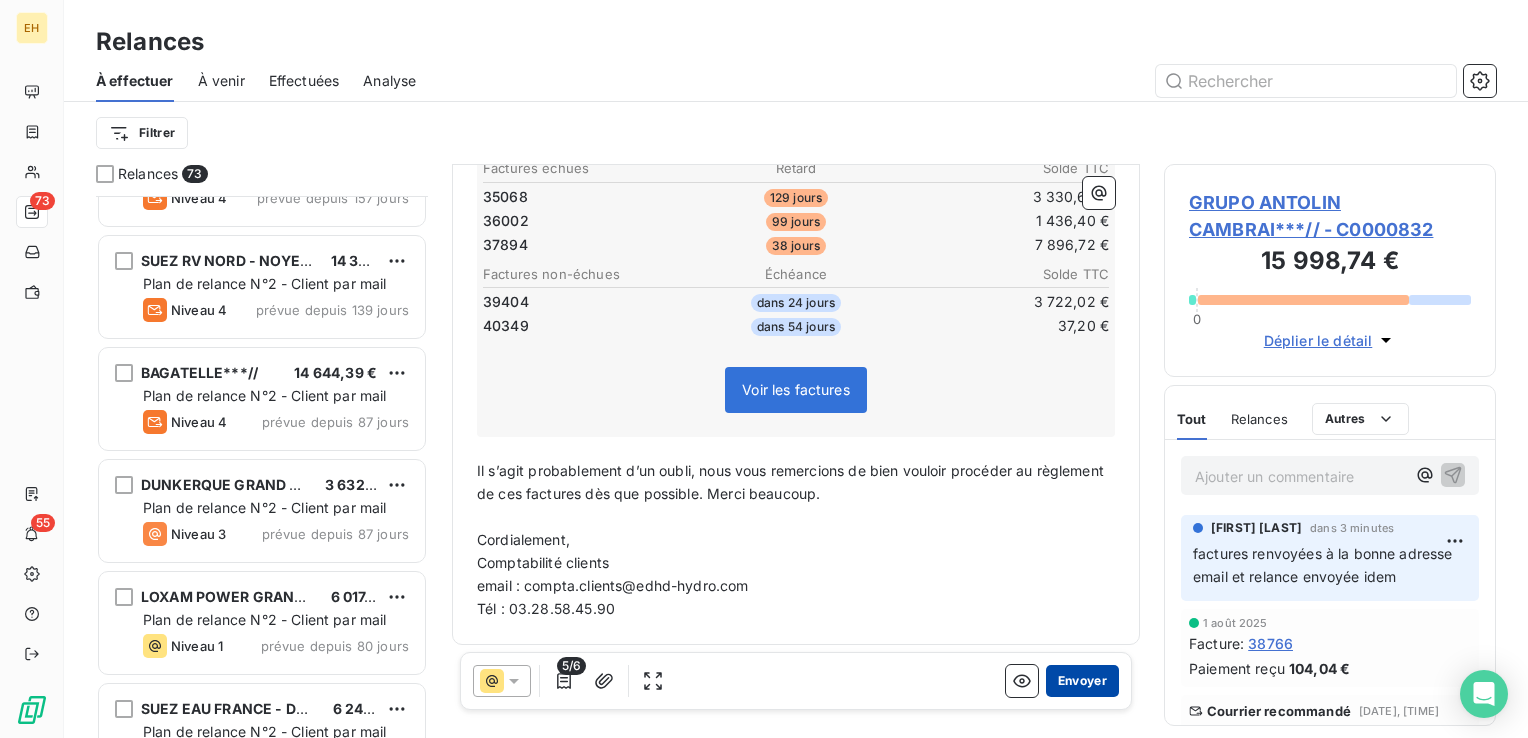 click on "Envoyer" at bounding box center [1082, 681] 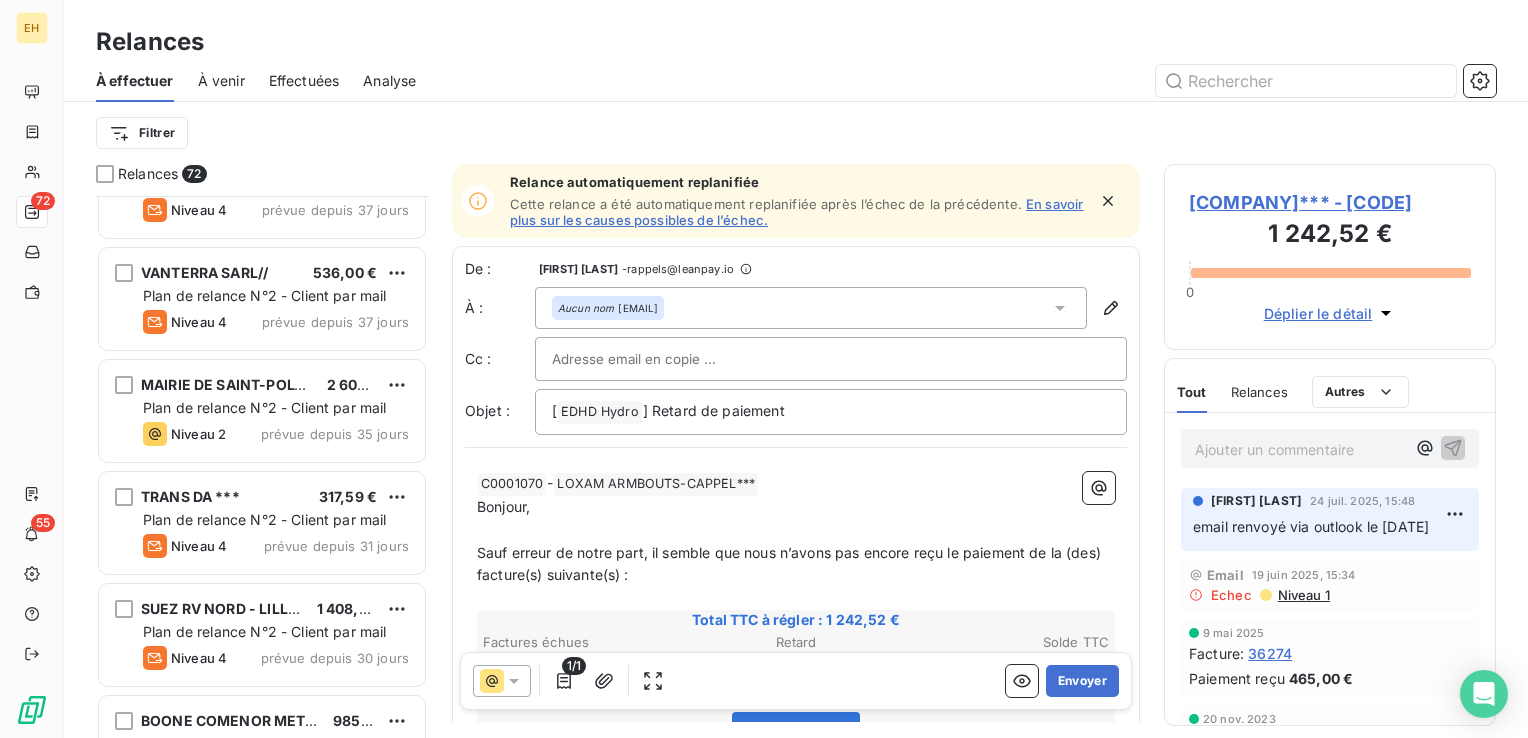 scroll, scrollTop: 1800, scrollLeft: 0, axis: vertical 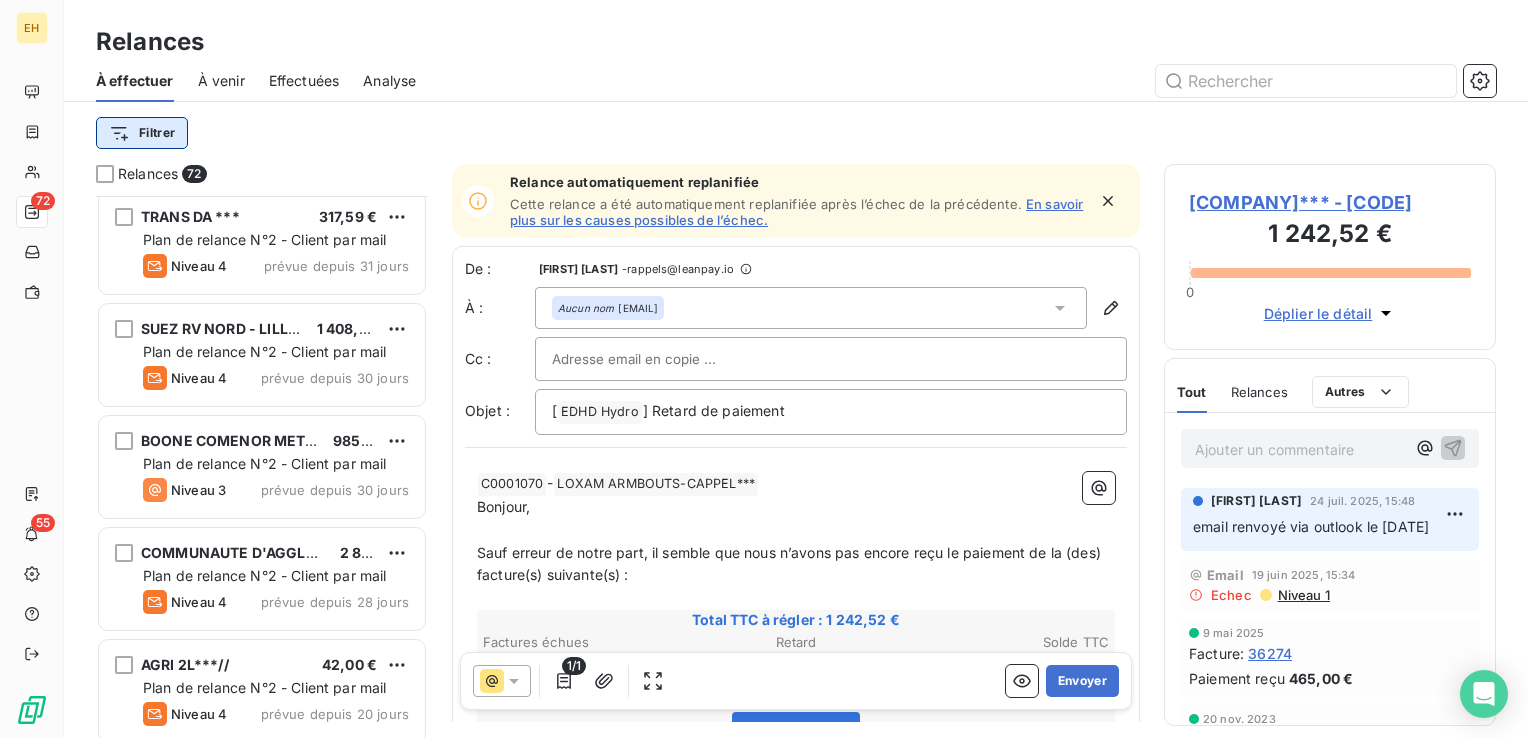 click on "EH 72 55 Relances À effectuer À venir Effectuées Analyse Filtrer Relances 72 MAIRIE DE SAINT-POL-SUR-MER~~~ 2 604,38 € Plan de relance N°2 - Client par mail  Niveau 2 prévue depuis 35 jours TRANS DA *** 317,59 € Plan de relance N°2 - Client par mail  Niveau 4 prévue depuis 31 jours SUEZ RV NORD - LILLE~~~ 1 408,51 € Plan de relance N°2 - Client par mail  Niveau 4 prévue depuis 30 jours BOONE COMENOR METALIMPEX~~~ 985,20 € Plan de relance N°2 - Client par mail  Niveau 3 prévue depuis 30 jours COMMUNAUTE D'AGGLOMERATION BETHUNE-BRUAY 2 868,00 € Plan de relance N°2 - Client par mail  Niveau 4 prévue depuis 28 jours AGRI 2L***// 42,00 € Plan de relance N°2 - Client par mail  Niveau 4 prévue depuis 20 jours DELL 81,00 € Plan de relance par défaut Niveau 3 prévue depuis 20 jours ASTRADEC sas*** 660,00 € Plan de relance N°2 - Client par mail  Niveau 3 prévue depuis 14 jours NATRAN~~~ 1 380,00 € Plan de relance N°2 - Client par mail  Niveau 4 GRDF~~~" at bounding box center (764, 369) 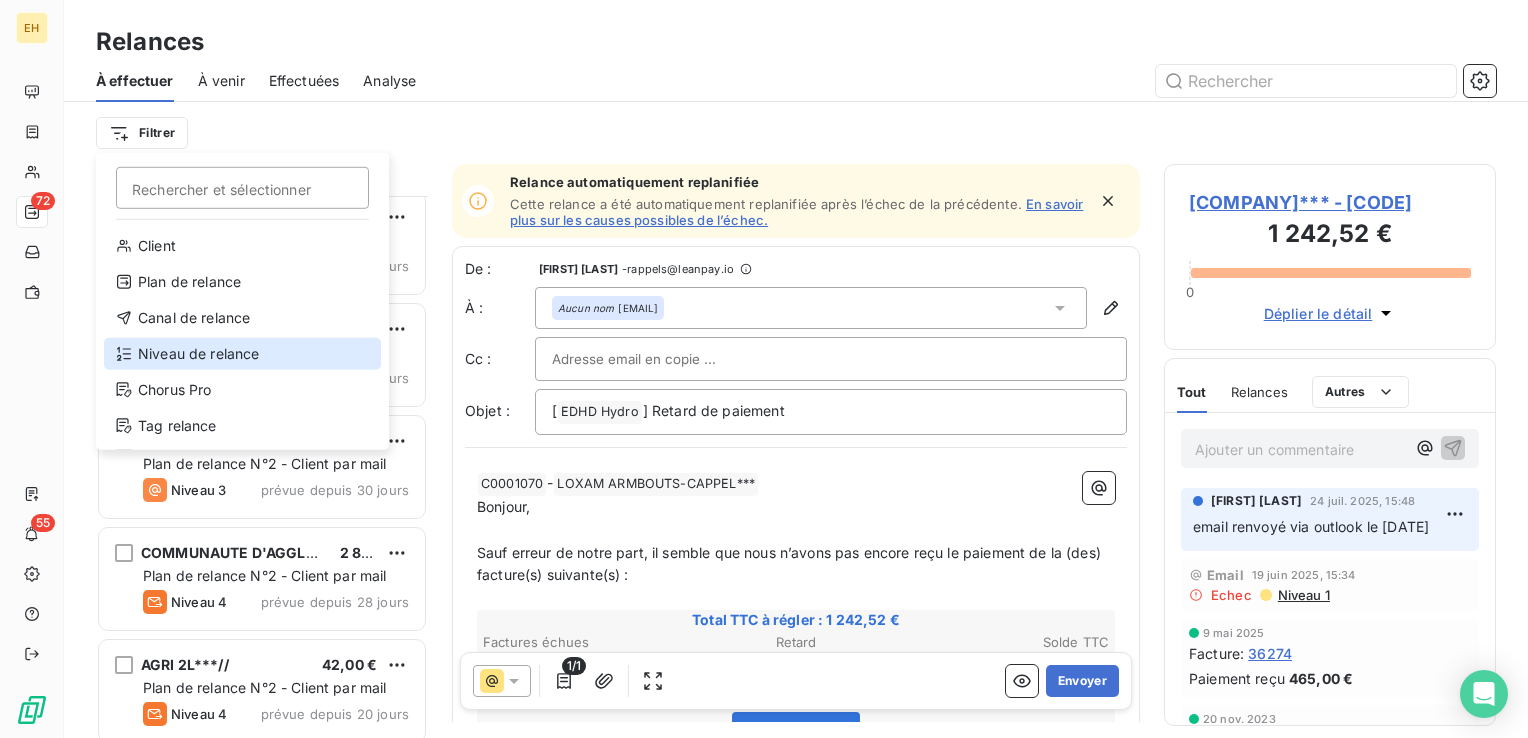 click on "Niveau de relance" at bounding box center [242, 354] 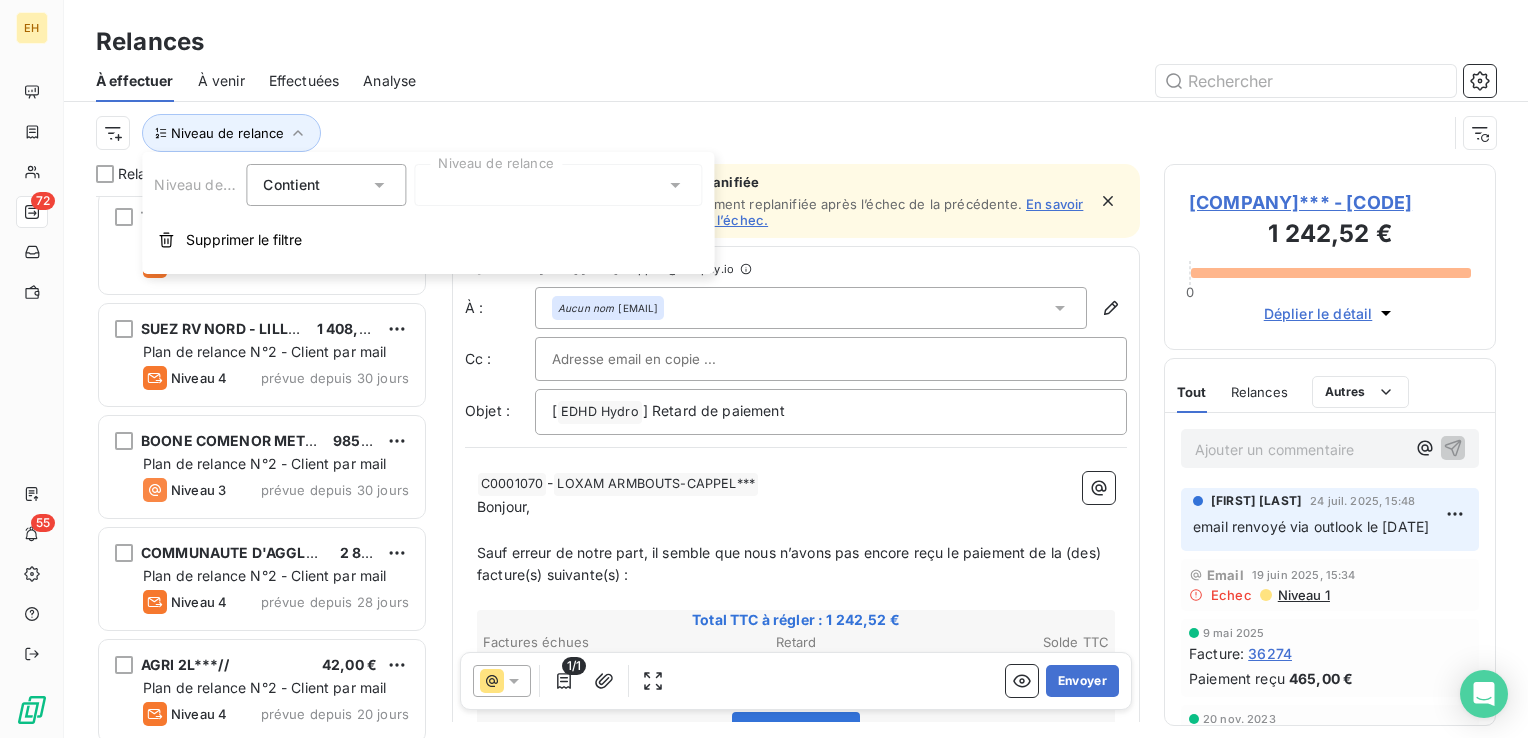 click at bounding box center [558, 185] 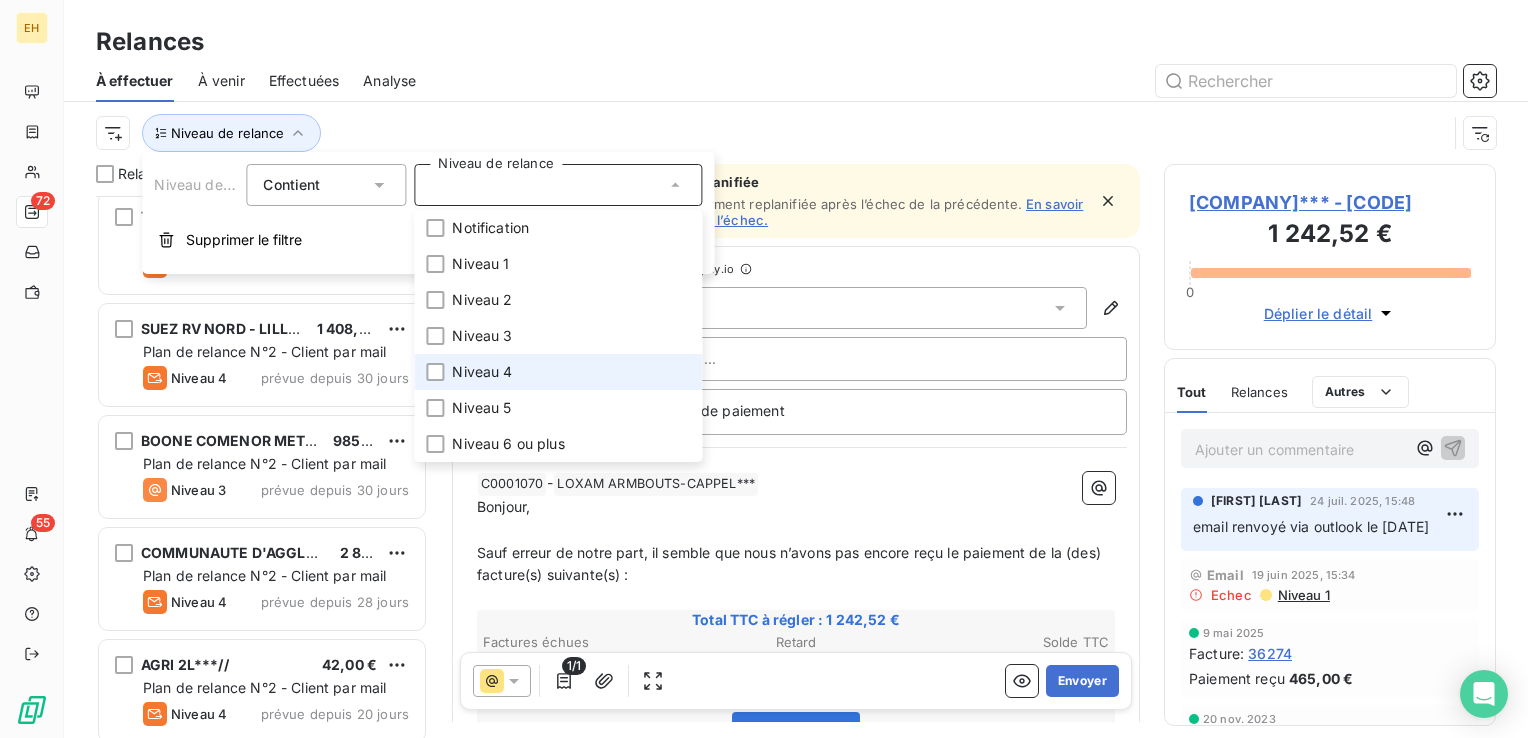 click on "Niveau 4" at bounding box center [482, 372] 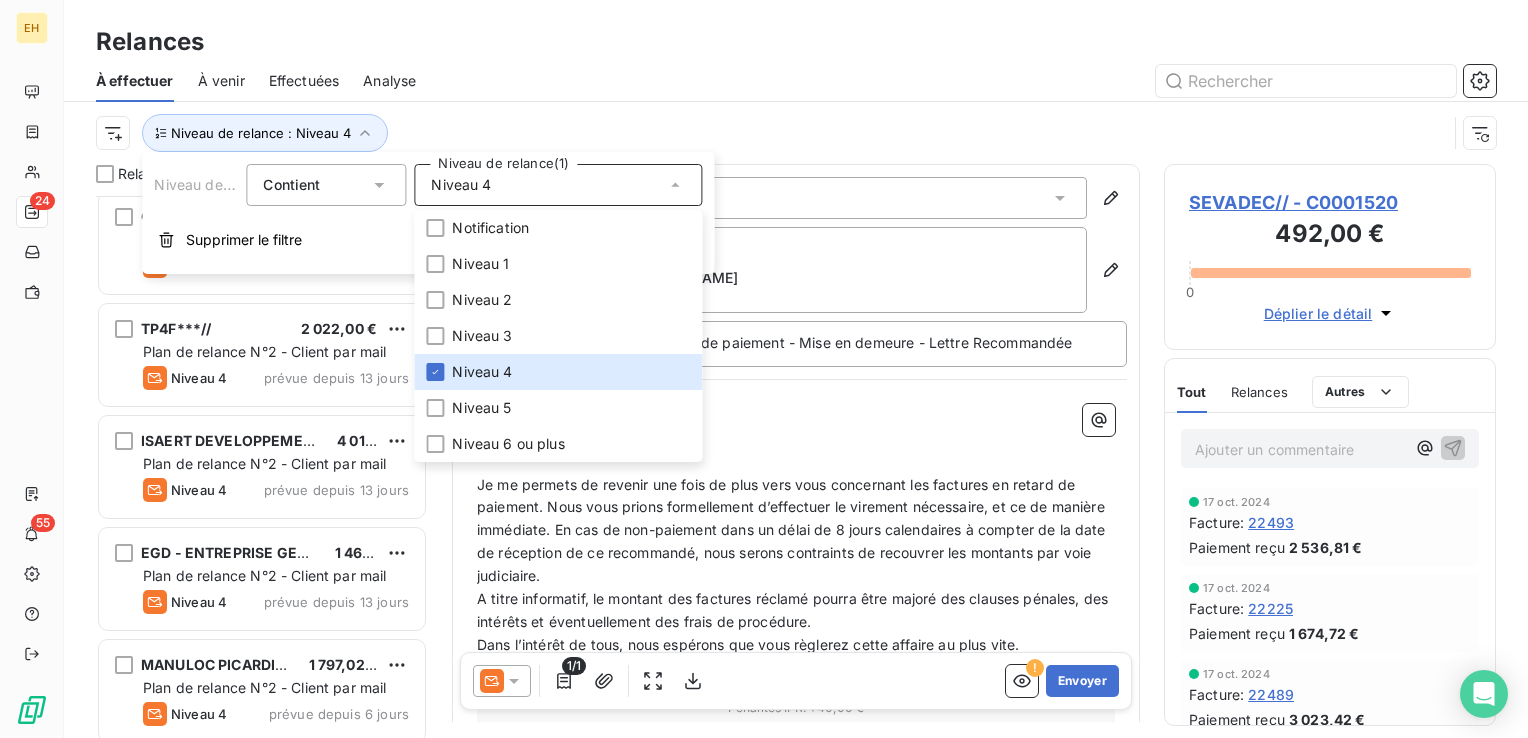 click on "Niveau de relance  : Niveau 4" at bounding box center (771, 133) 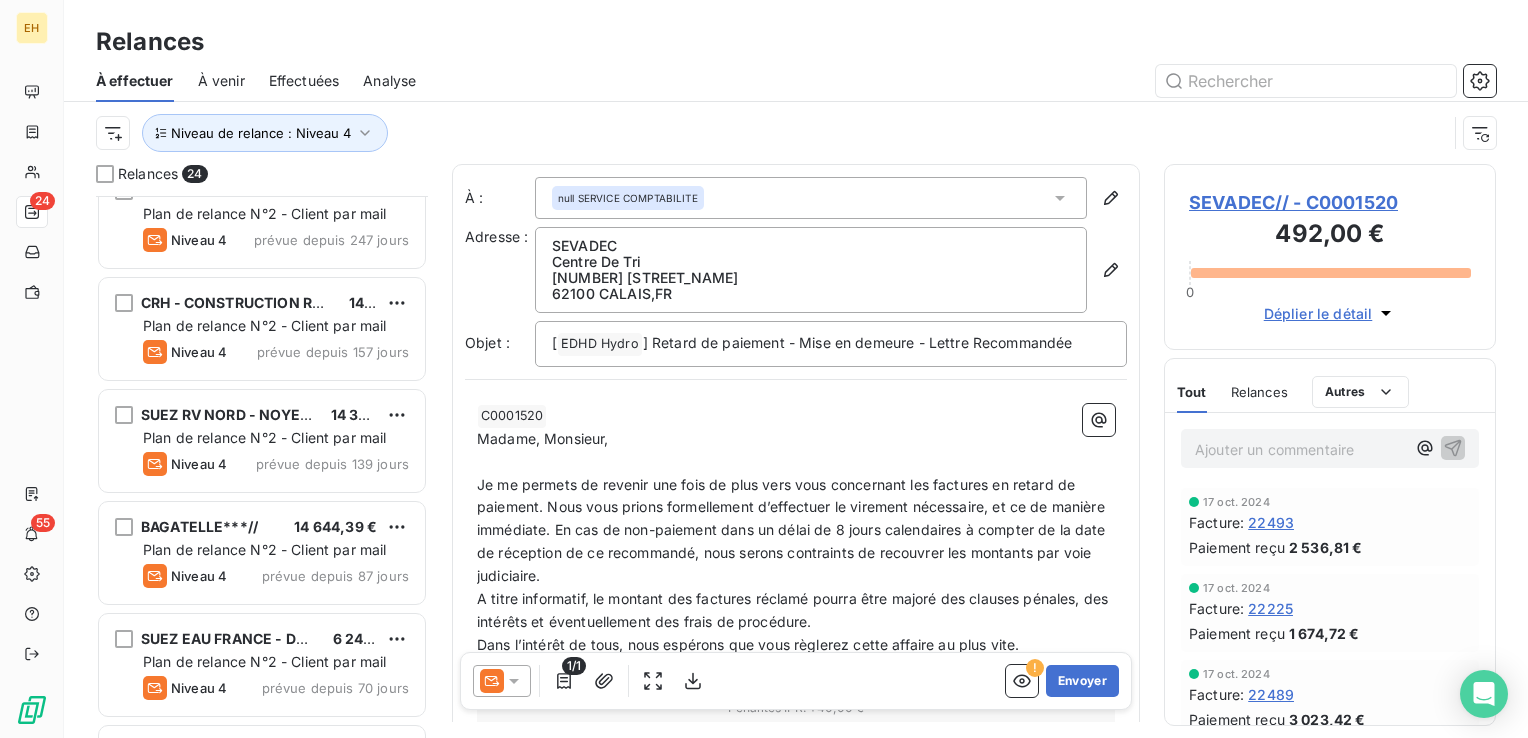 scroll, scrollTop: 0, scrollLeft: 0, axis: both 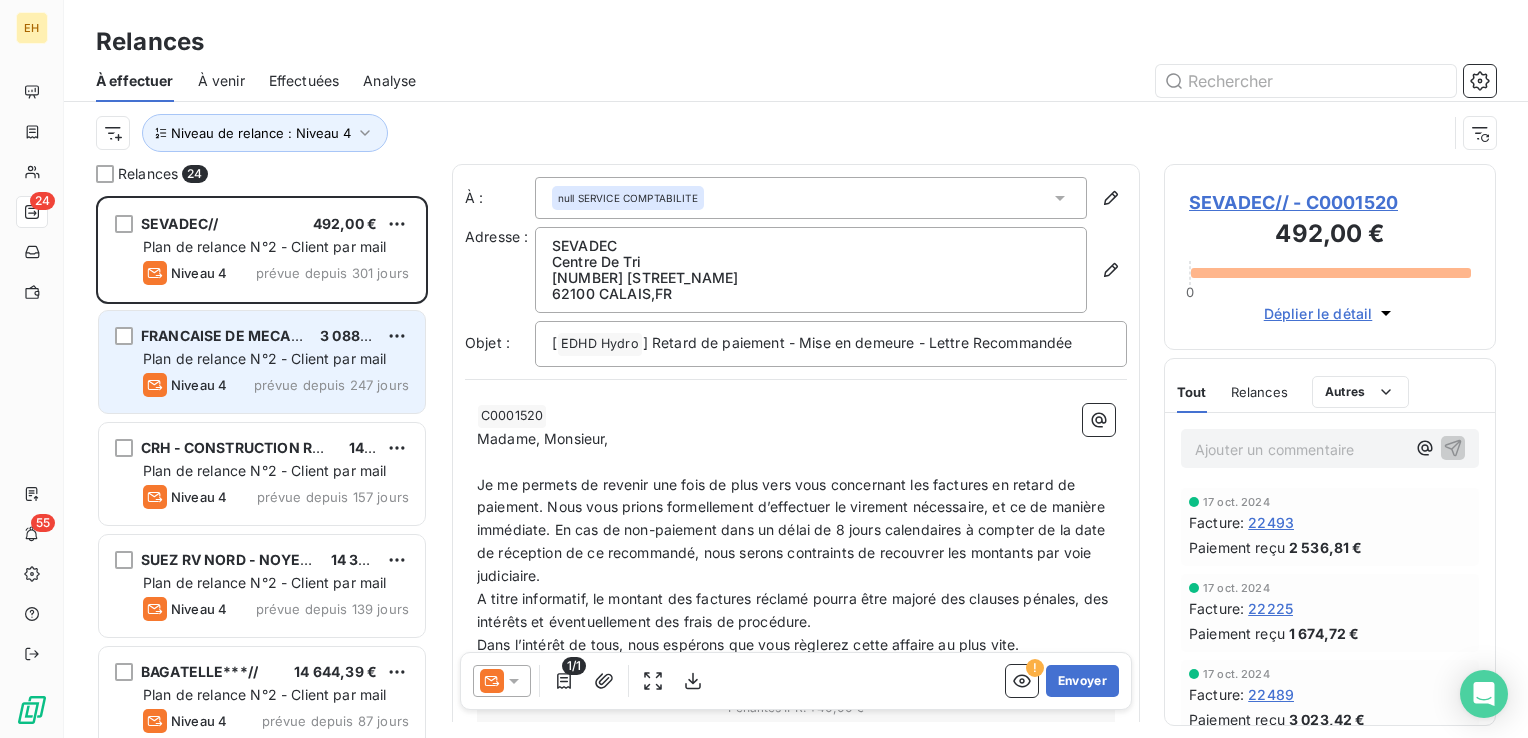 click on "Plan de relance N°2 - Client par mail" at bounding box center [265, 358] 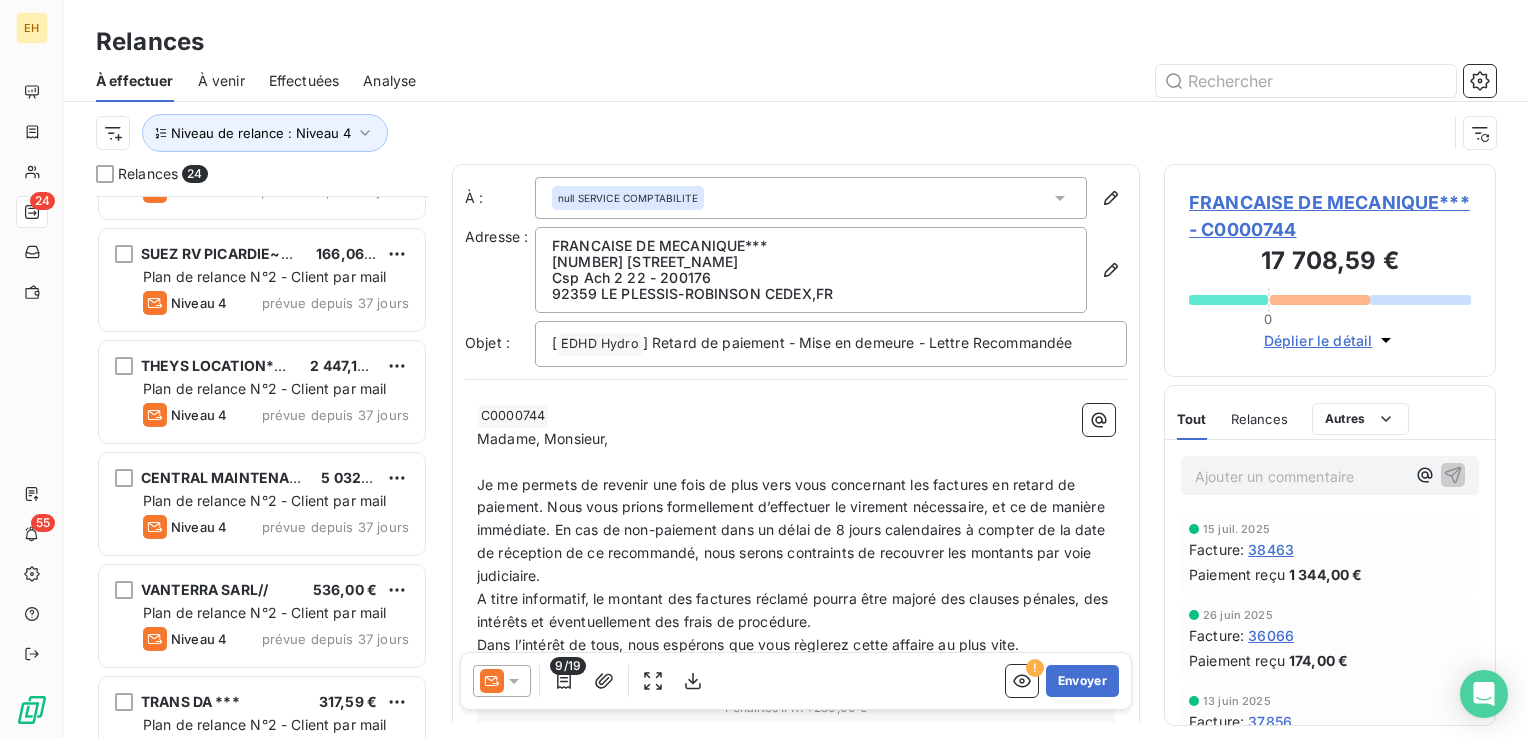 scroll, scrollTop: 800, scrollLeft: 0, axis: vertical 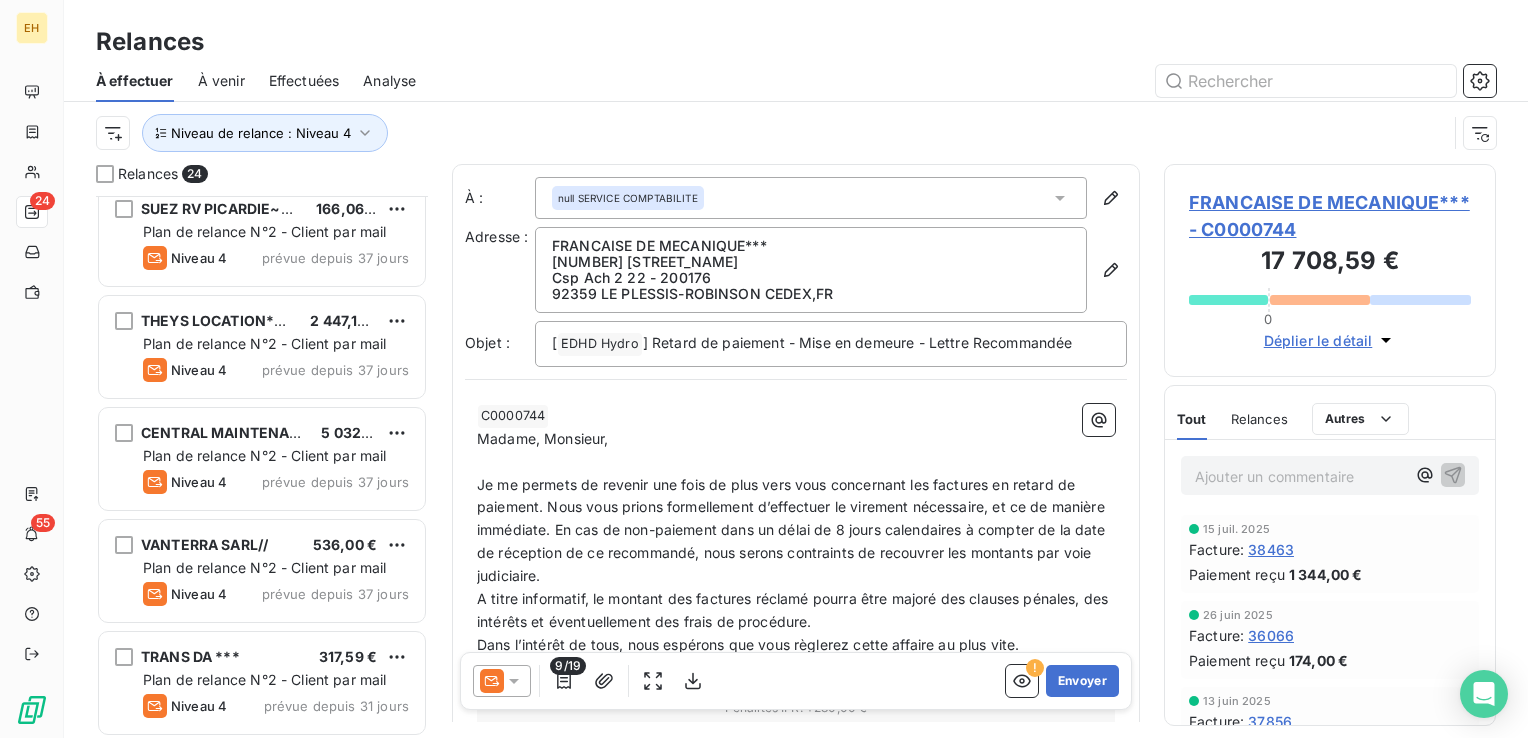 click on "THEYS LOCATION***// 2 447,16 € Plan de relance N°2 - Client par mail  Niveau 4 prévue depuis 37 jours" at bounding box center (262, 347) 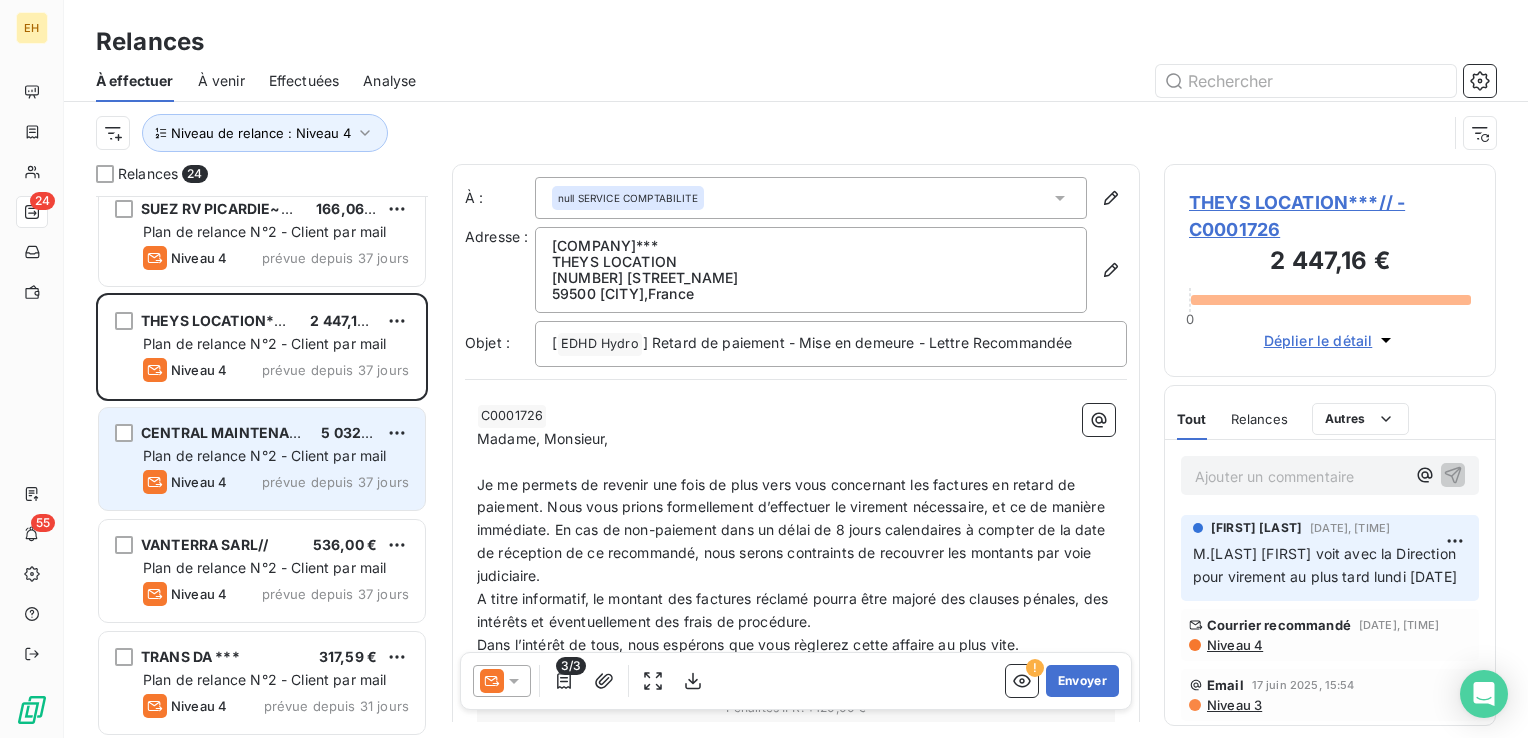 click on "Niveau 4 prévue depuis 37 jours" at bounding box center [276, 482] 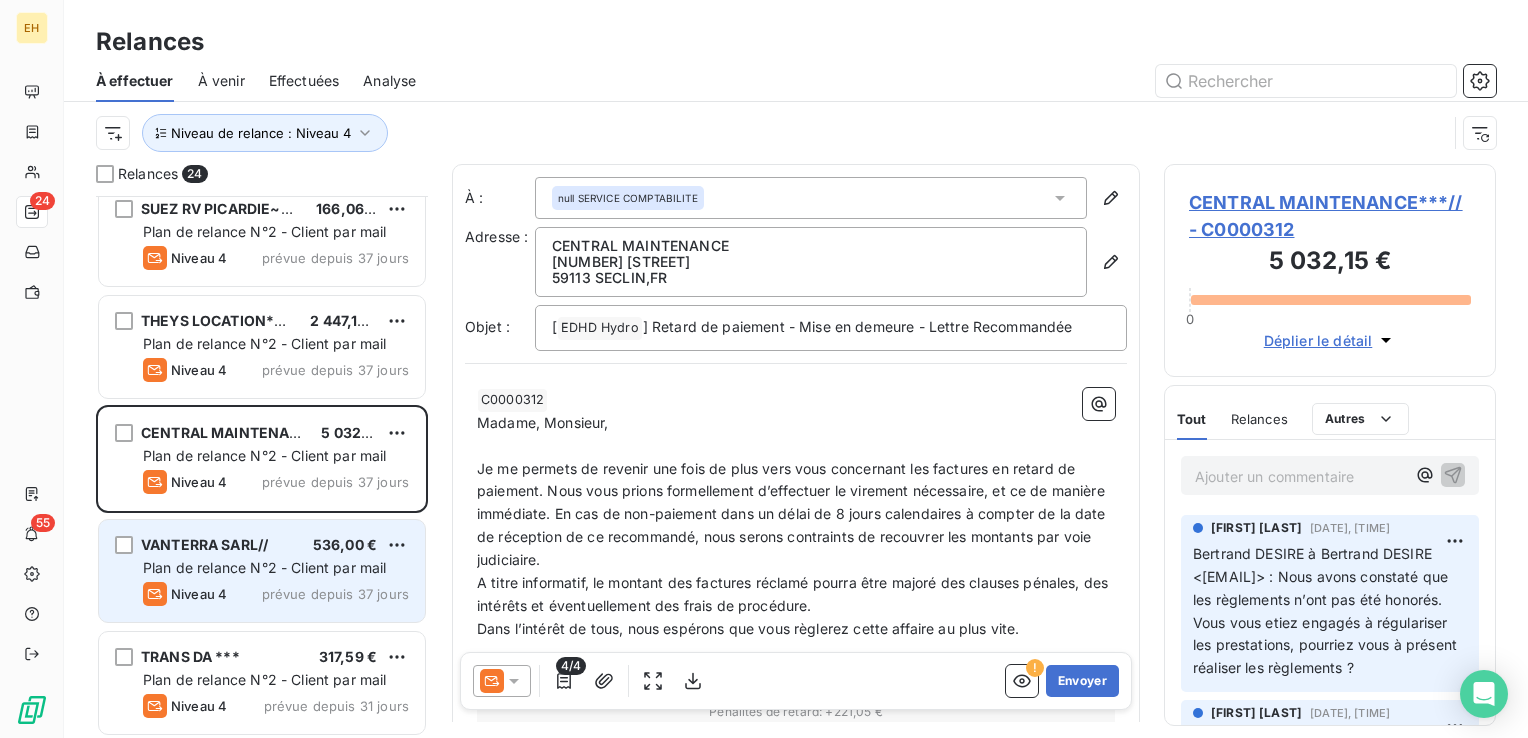 click on "Plan de relance N°2 - Client par mail" at bounding box center [276, 568] 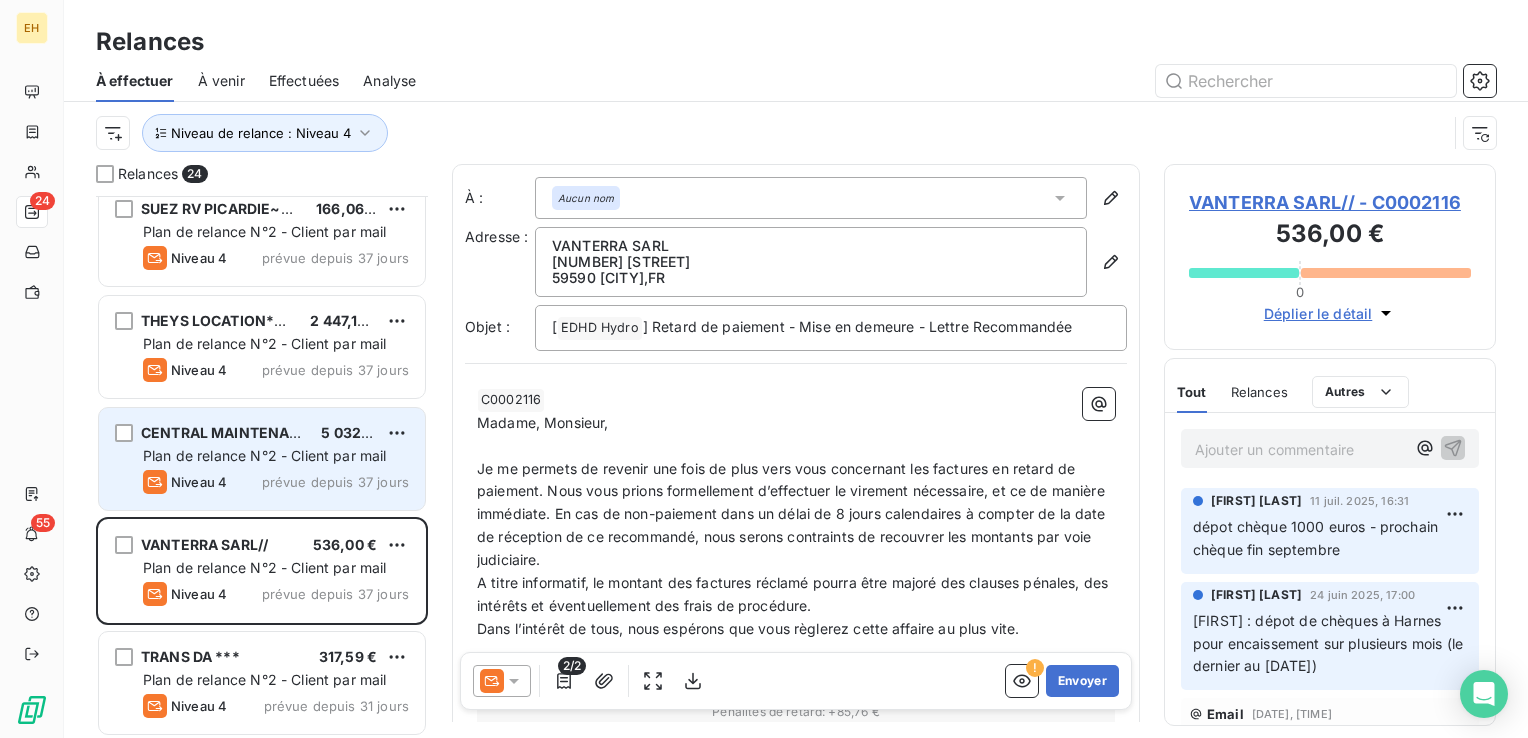 click on "Plan de relance N°2 - Client par mail" at bounding box center [265, 455] 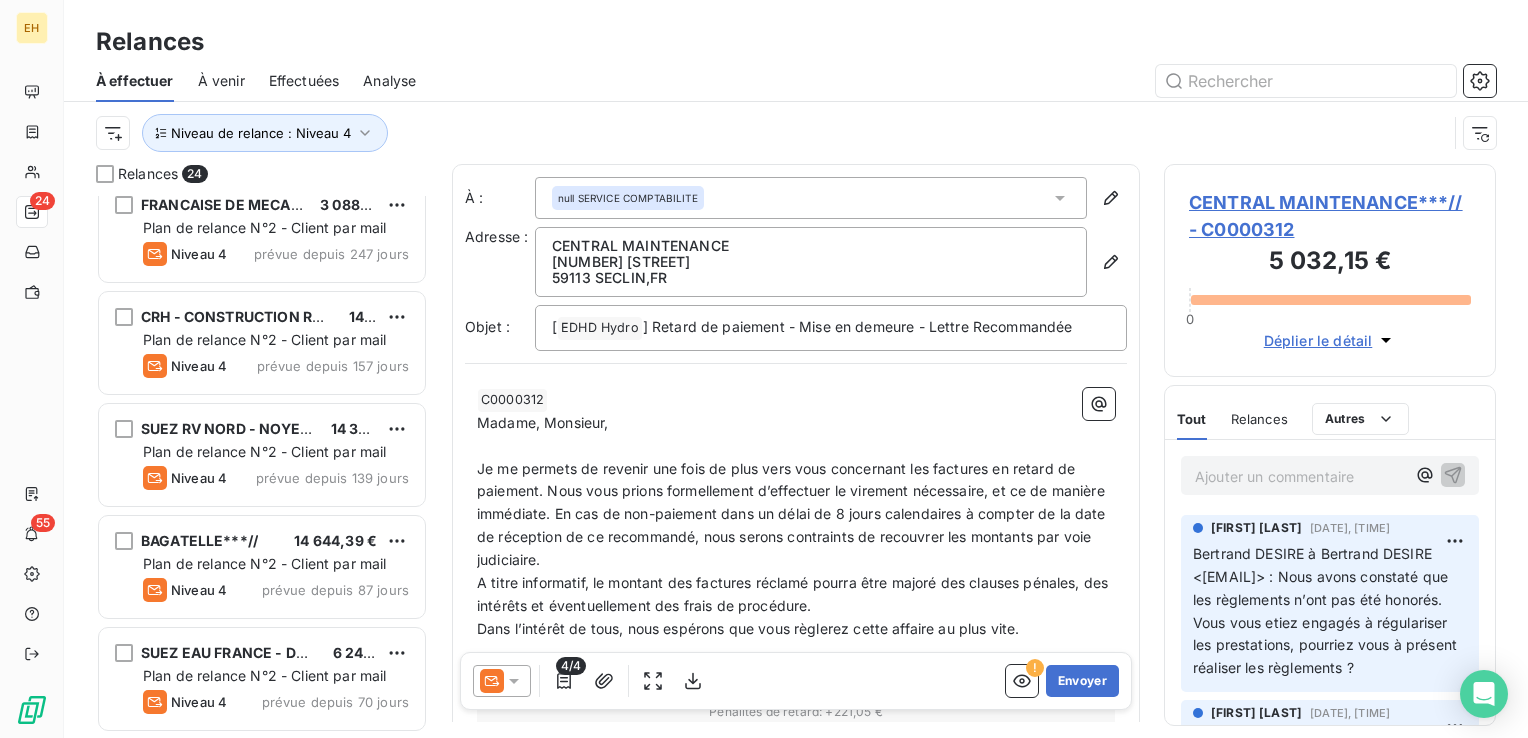 scroll, scrollTop: 0, scrollLeft: 0, axis: both 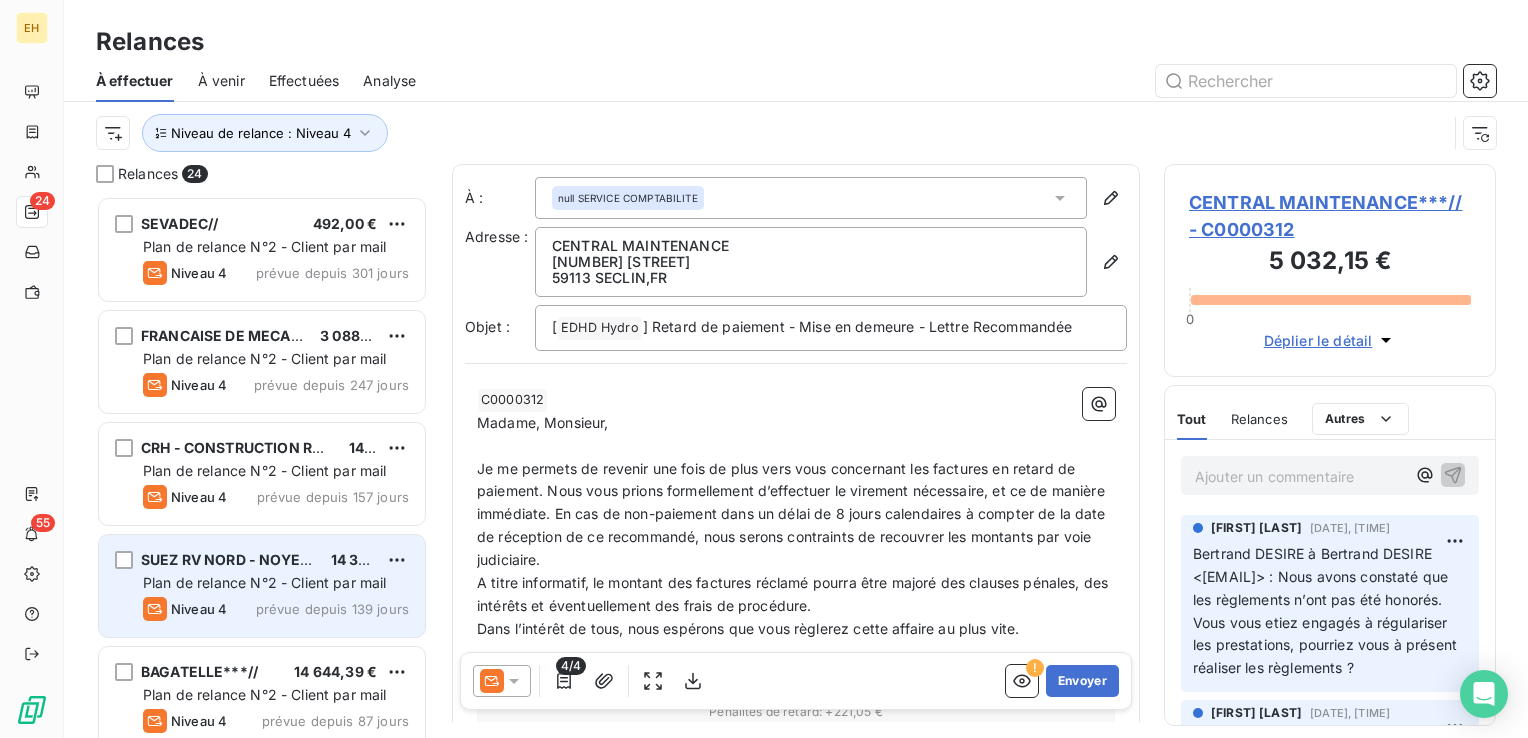 click on "SUEZ RV NORD - NOYELLES GODAULT~~~" at bounding box center [288, 559] 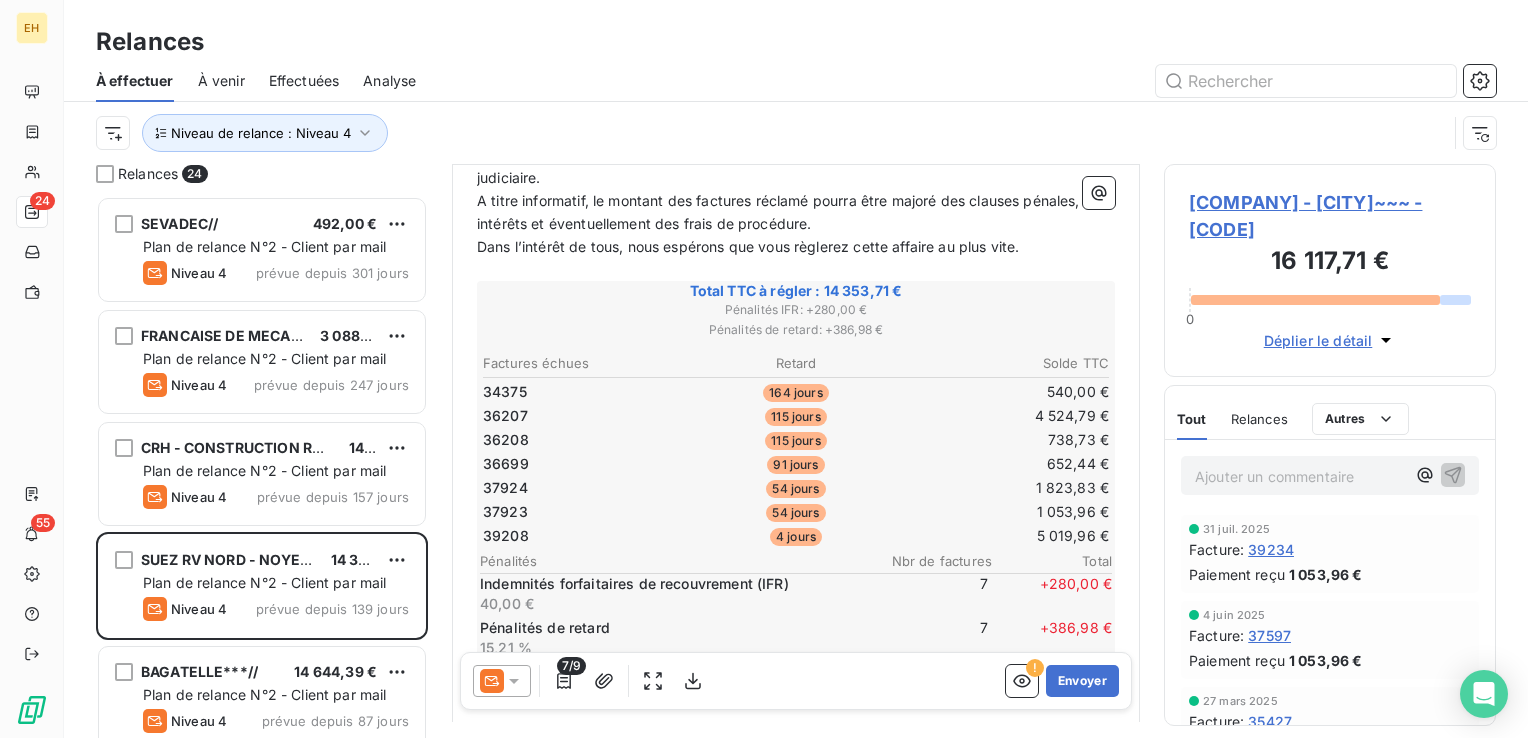 scroll, scrollTop: 400, scrollLeft: 0, axis: vertical 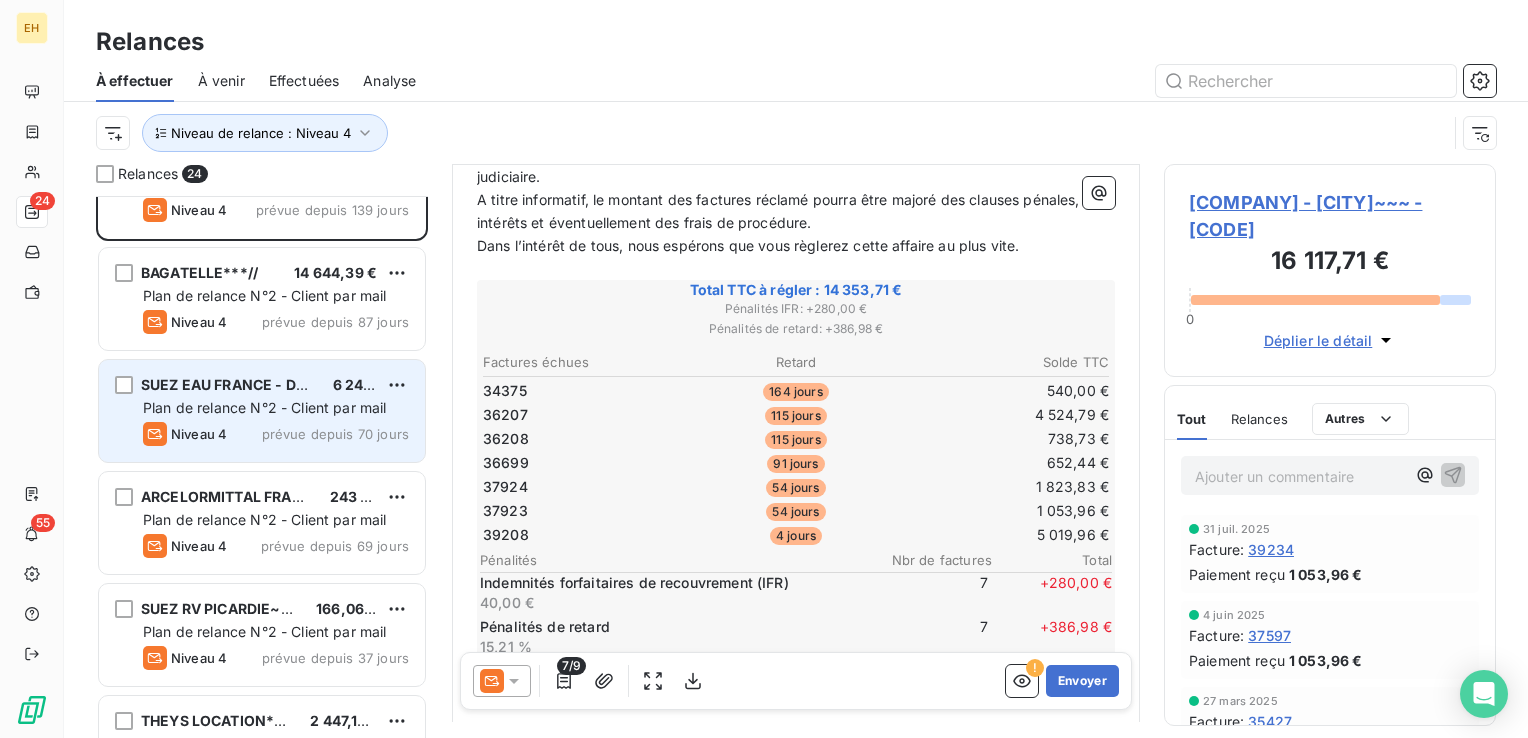 click on "SUEZ EAU FRANCE - DUNKERQUE - 130~~~" at bounding box center (292, 384) 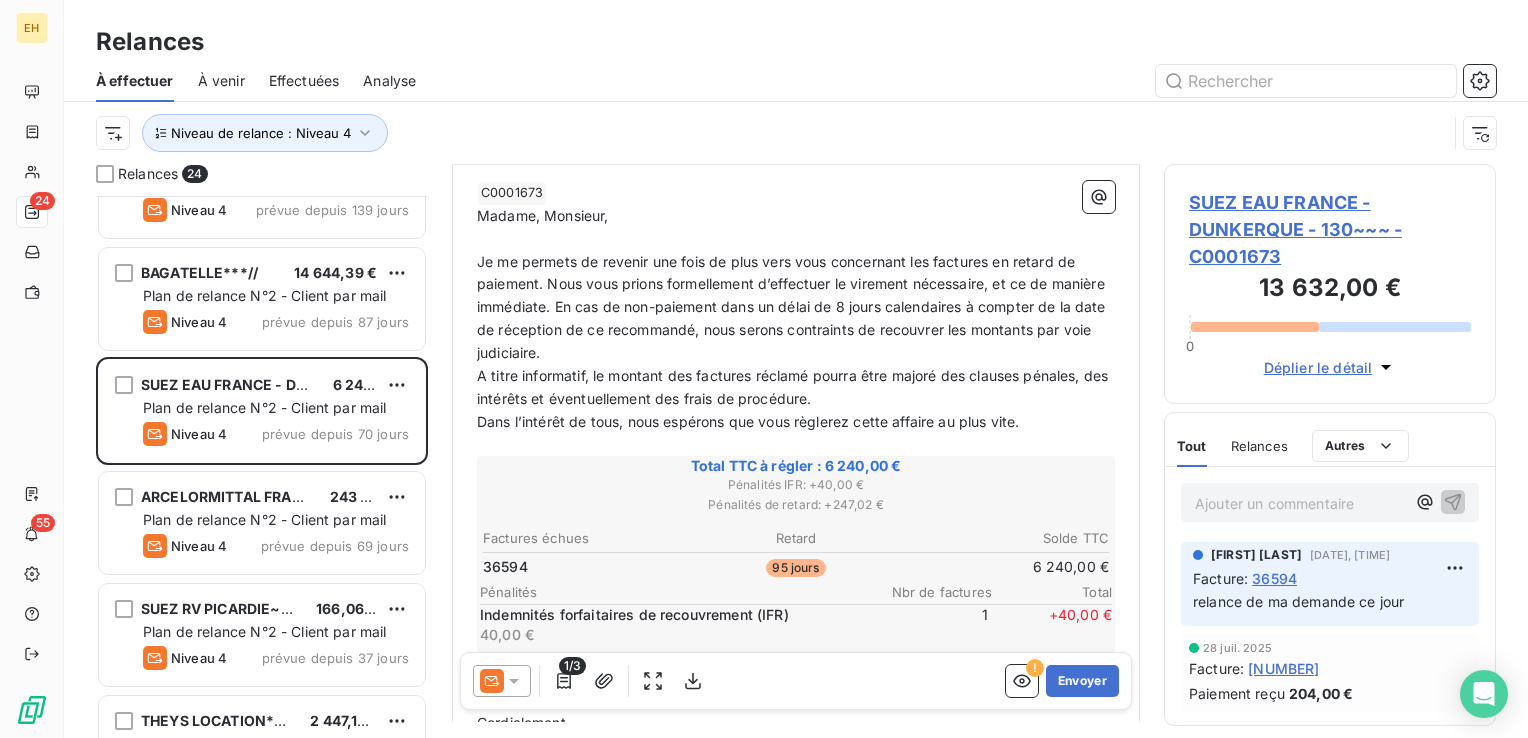 scroll, scrollTop: 0, scrollLeft: 0, axis: both 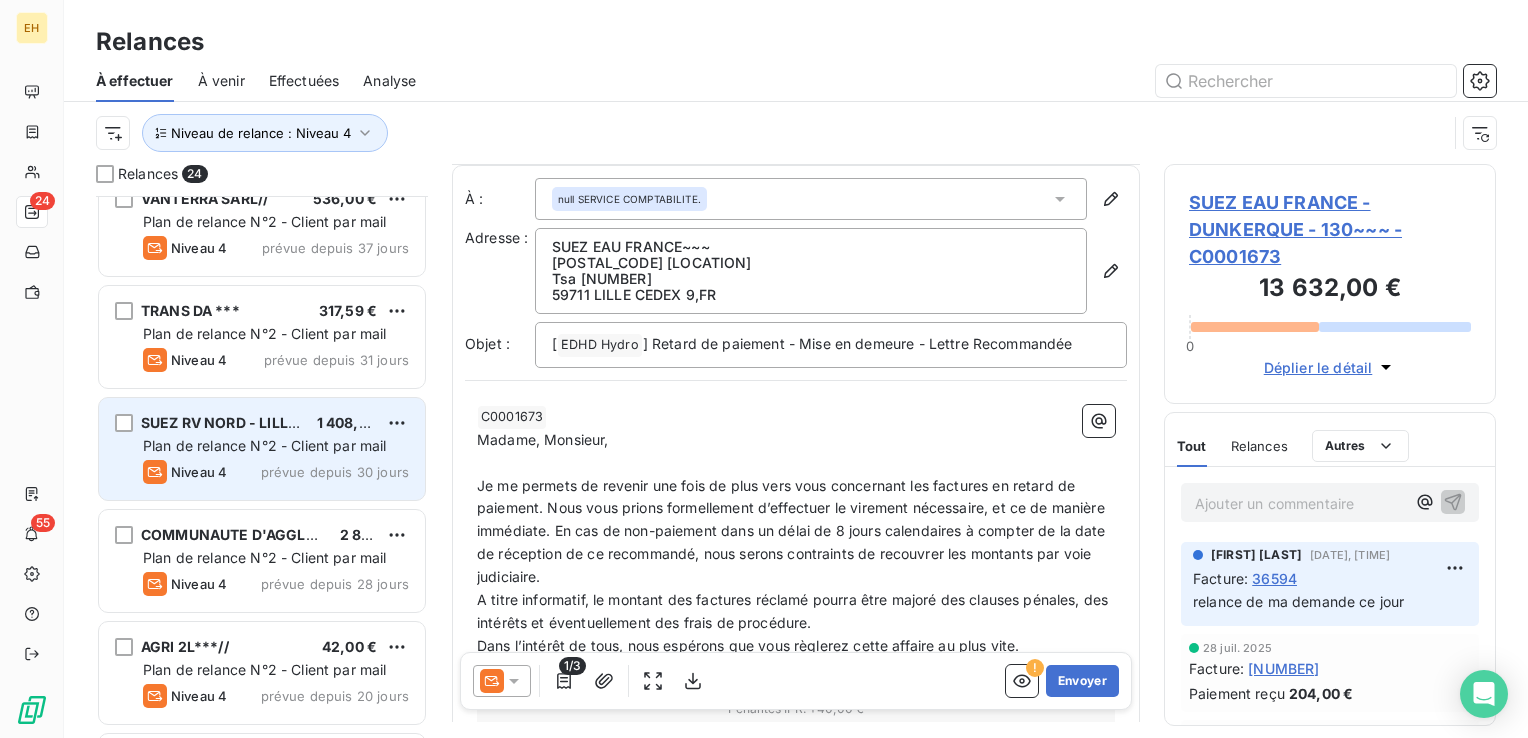 click on "Niveau 4 prévue depuis 30 jours" at bounding box center (276, 472) 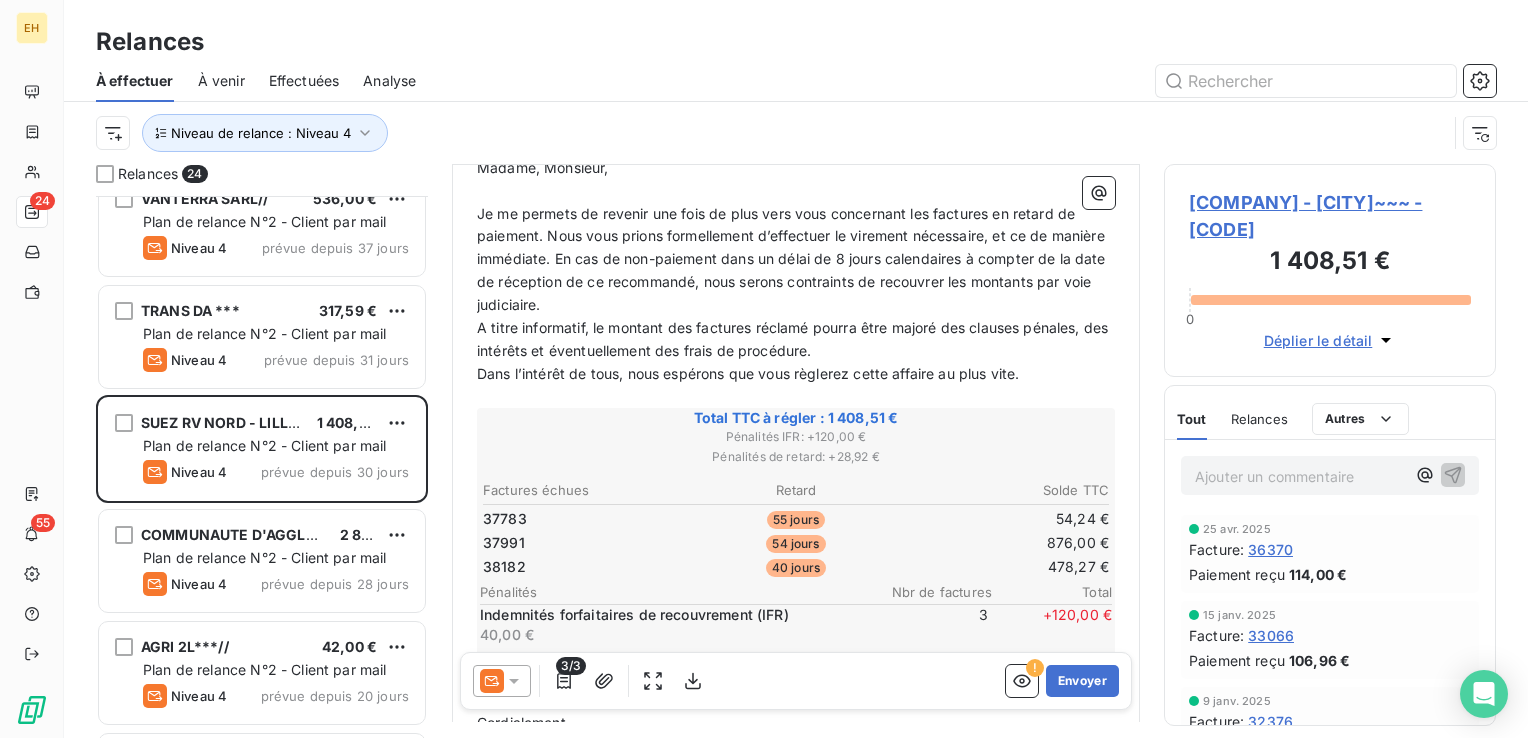 scroll, scrollTop: 300, scrollLeft: 0, axis: vertical 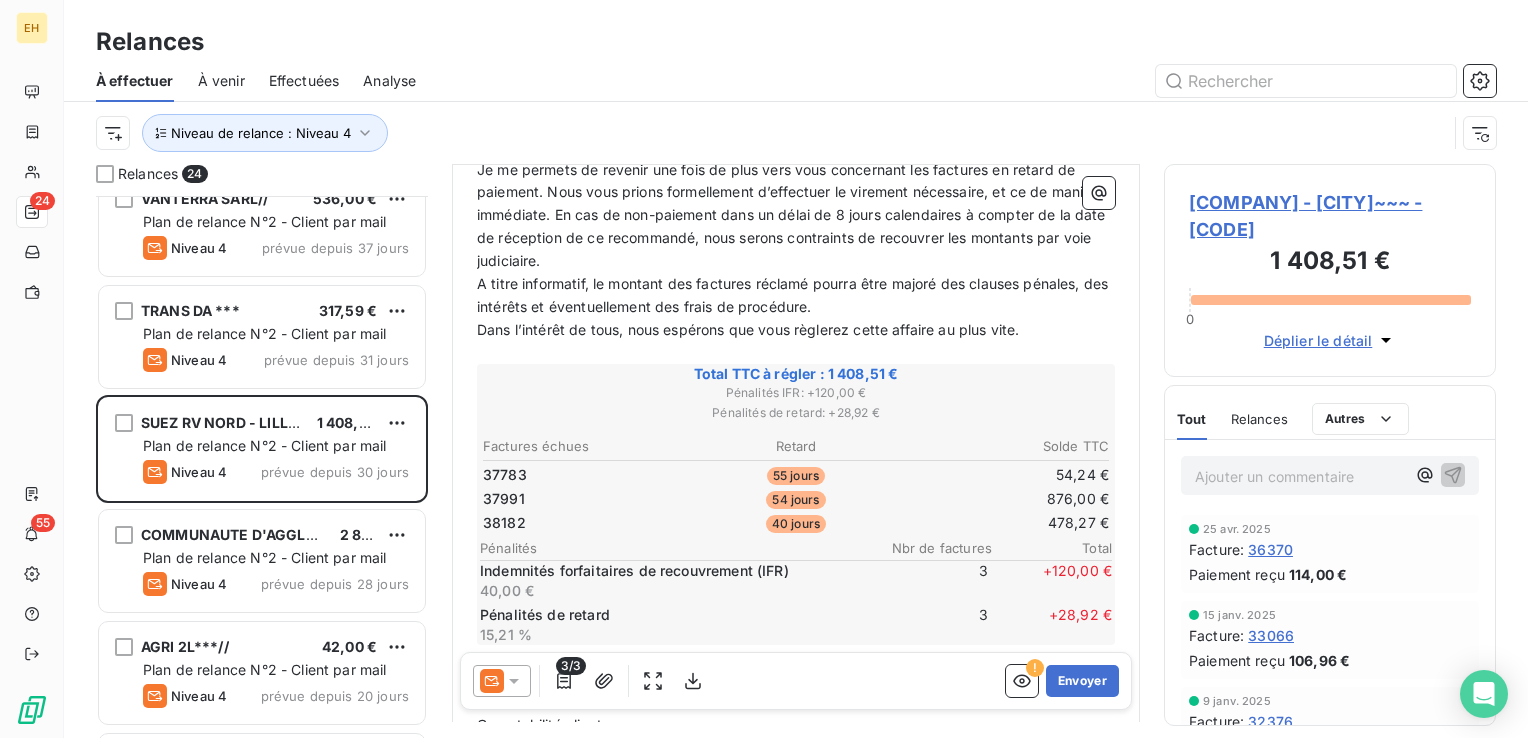 click on "SUEZ RV NORD - LILLE~~~ - C0002007" at bounding box center [1330, 216] 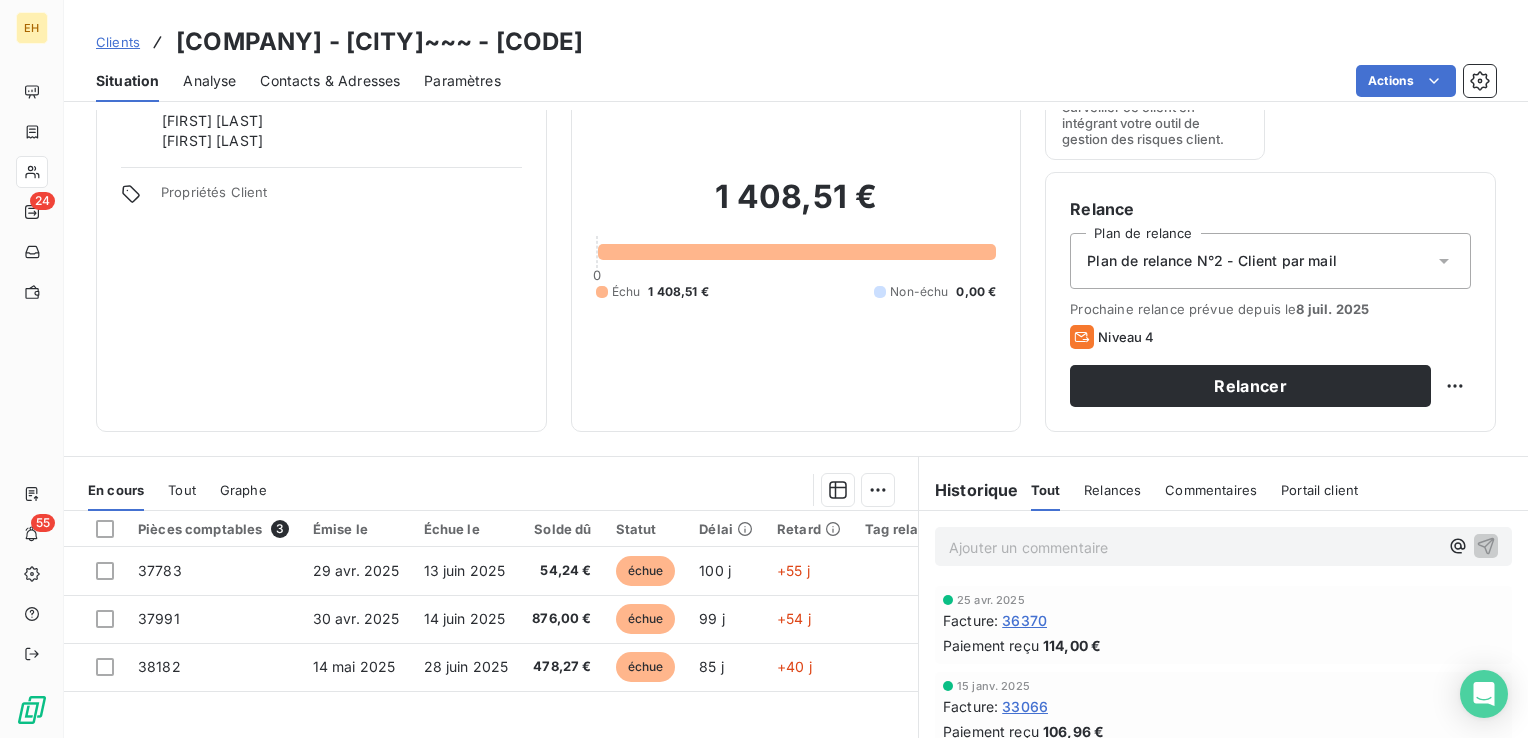 scroll, scrollTop: 200, scrollLeft: 0, axis: vertical 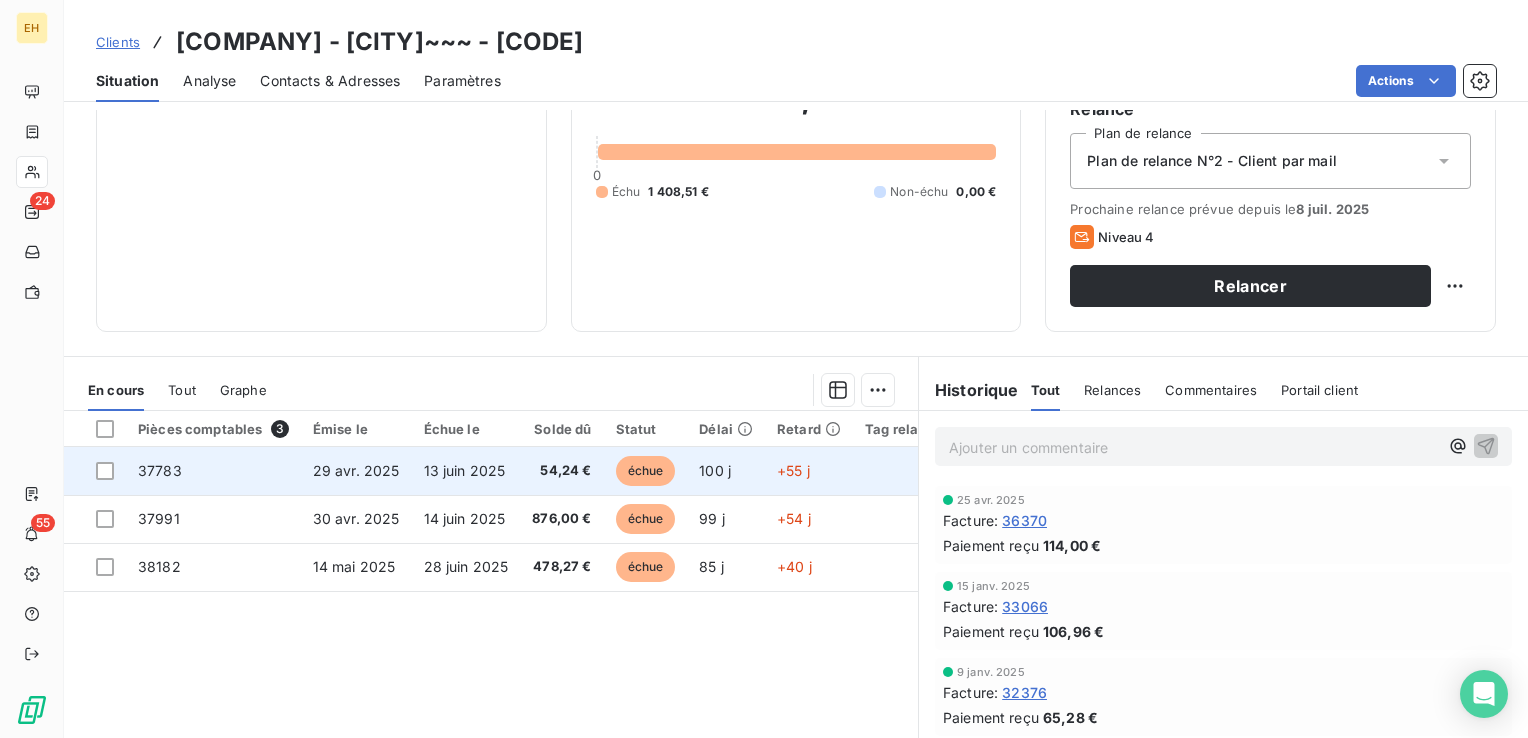 click on "54,24 €" at bounding box center (561, 471) 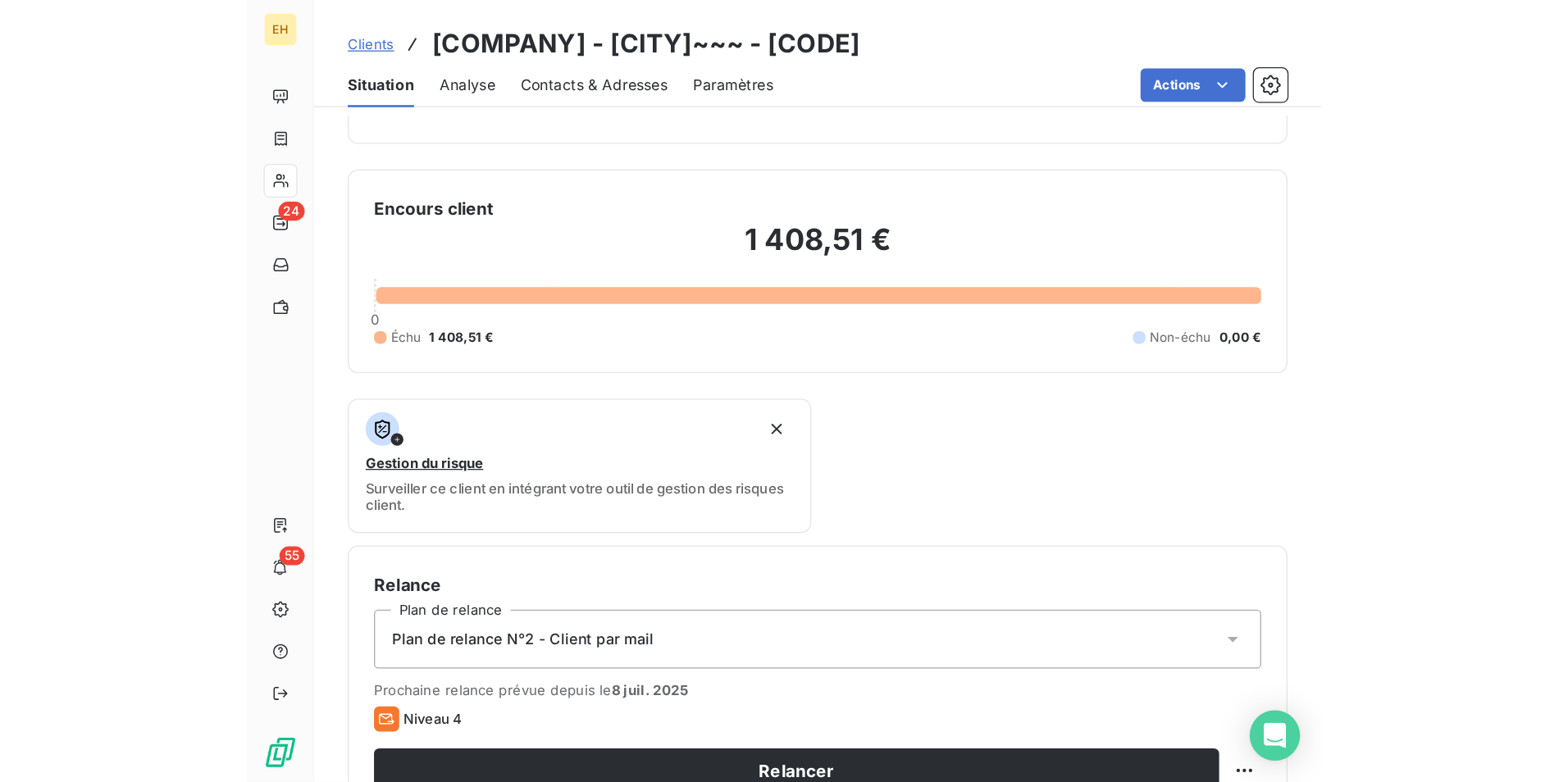 scroll, scrollTop: 164, scrollLeft: 0, axis: vertical 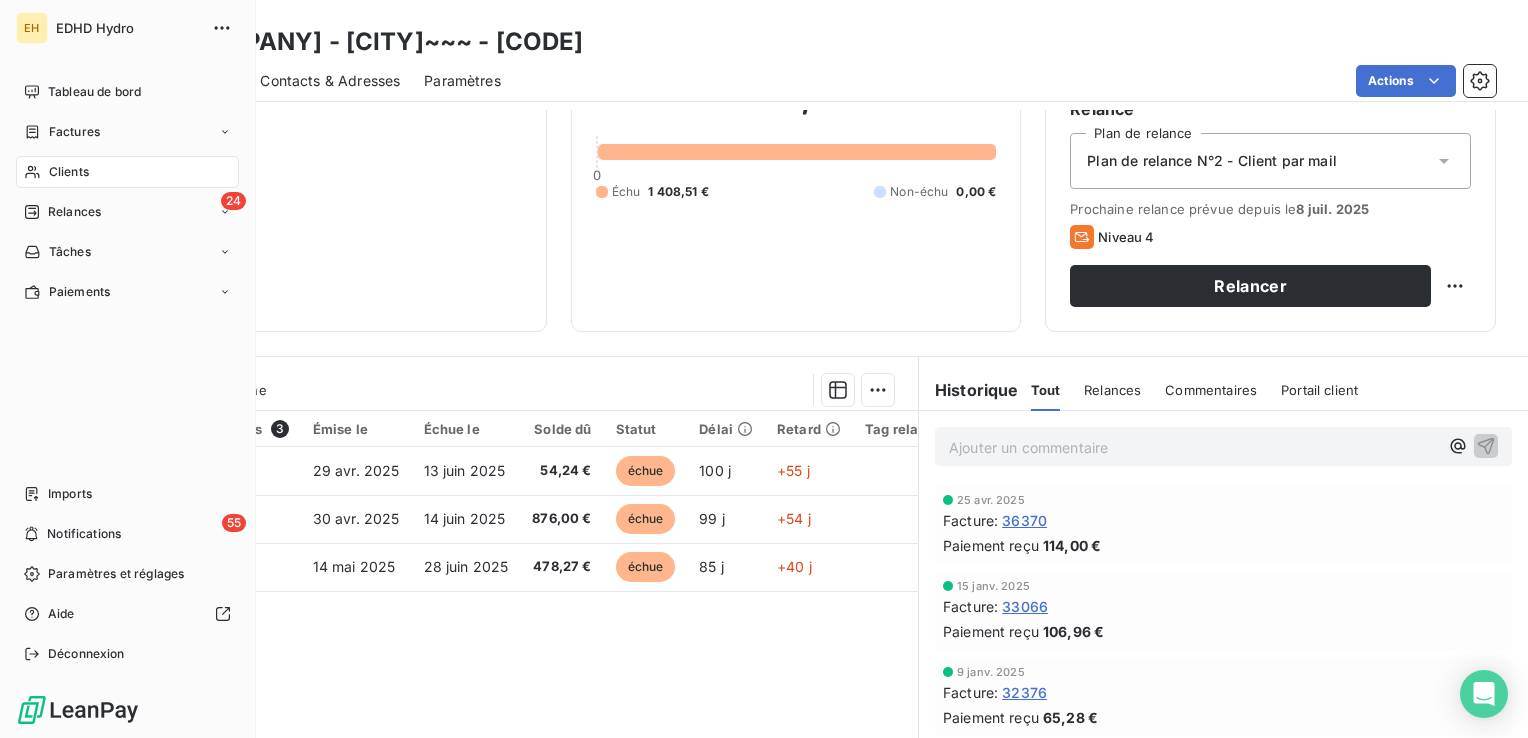 click on "Clients" at bounding box center [69, 172] 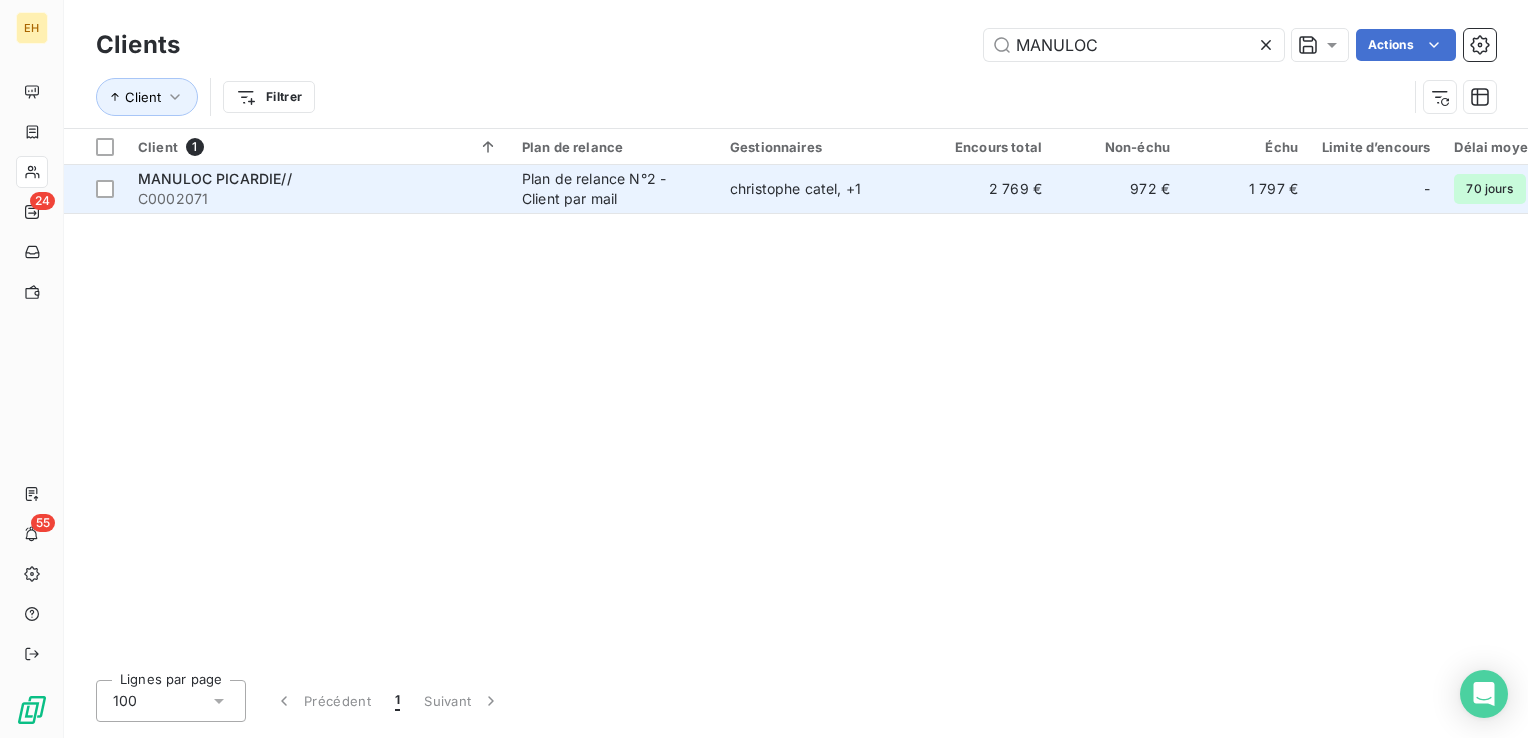 type on "MANULOC" 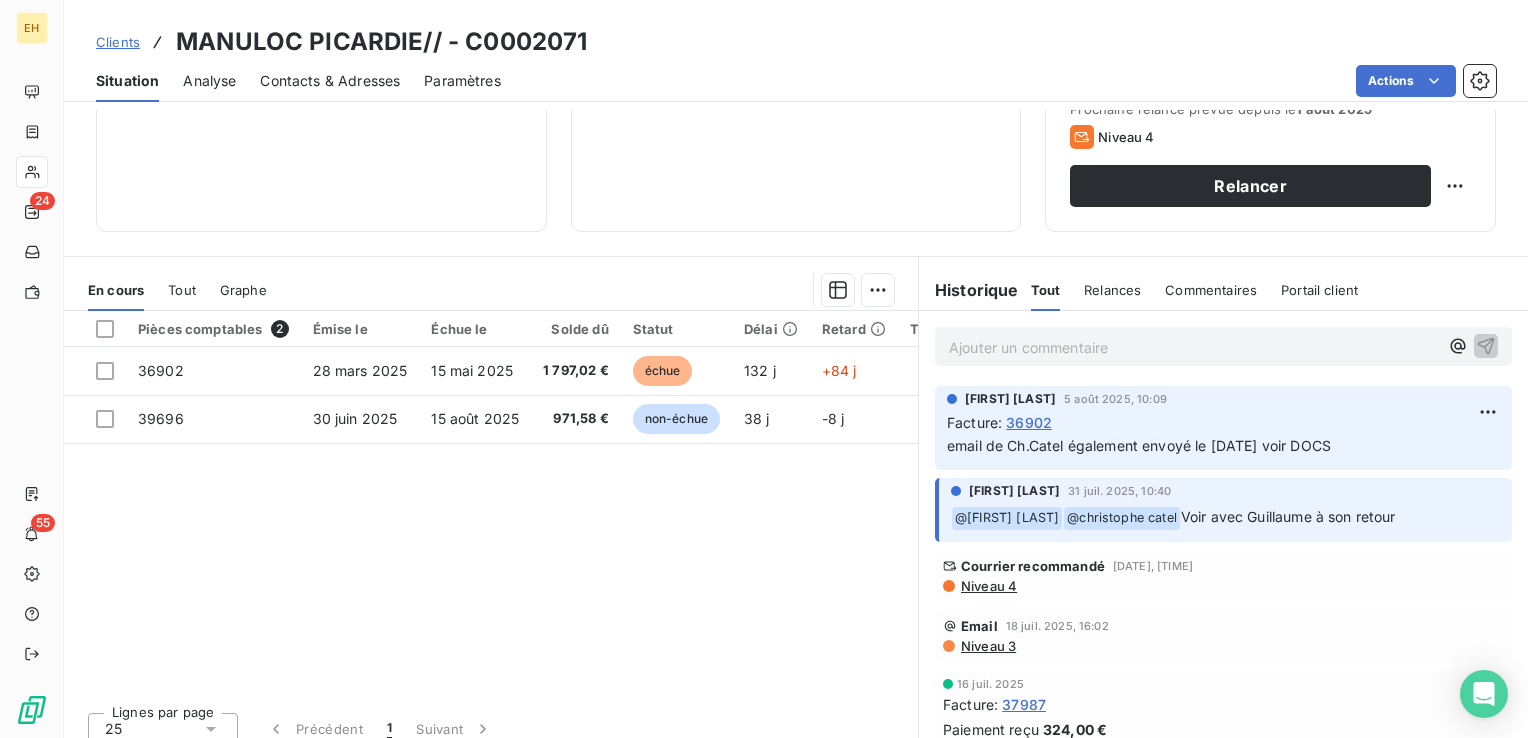 scroll, scrollTop: 300, scrollLeft: 0, axis: vertical 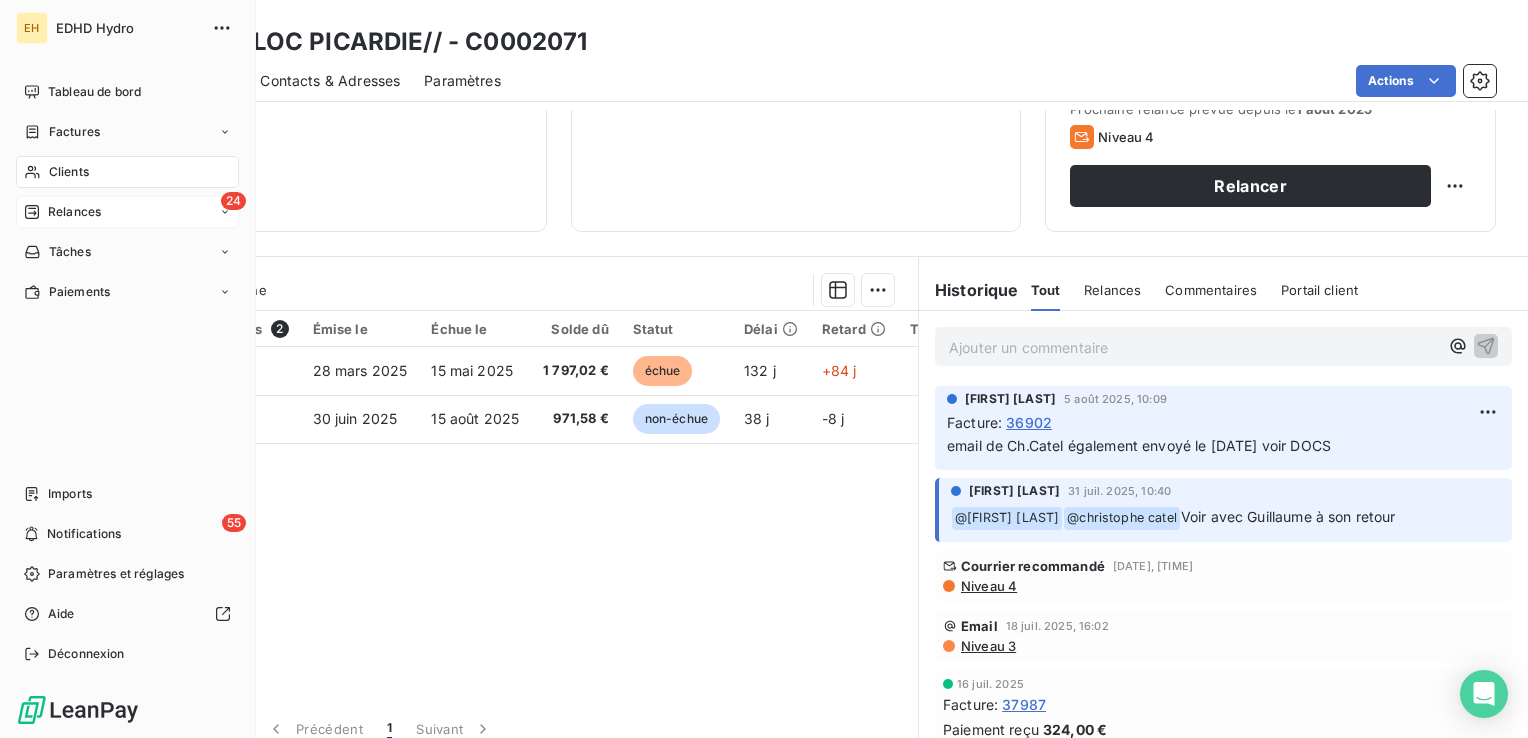 click on "Relances" at bounding box center (74, 212) 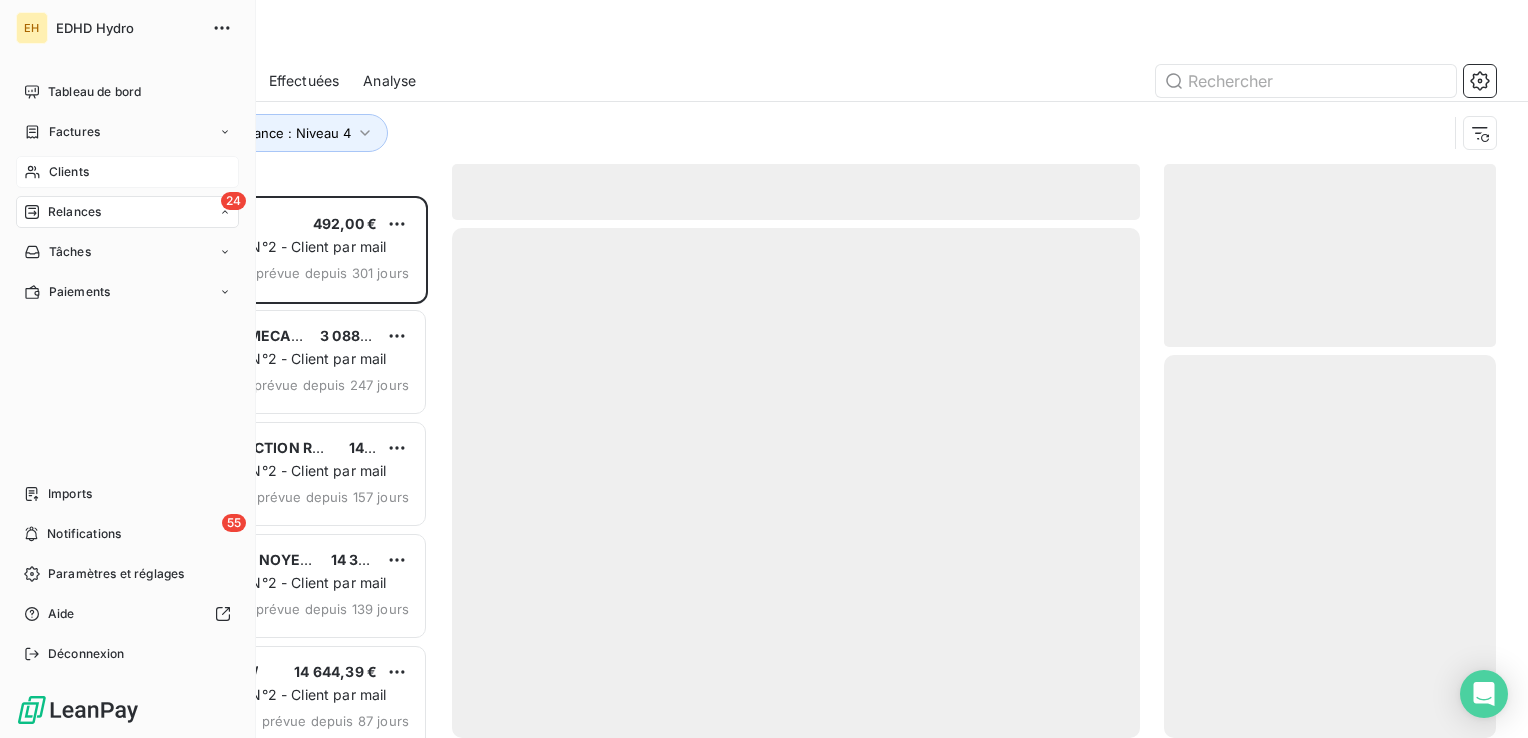 scroll, scrollTop: 16, scrollLeft: 16, axis: both 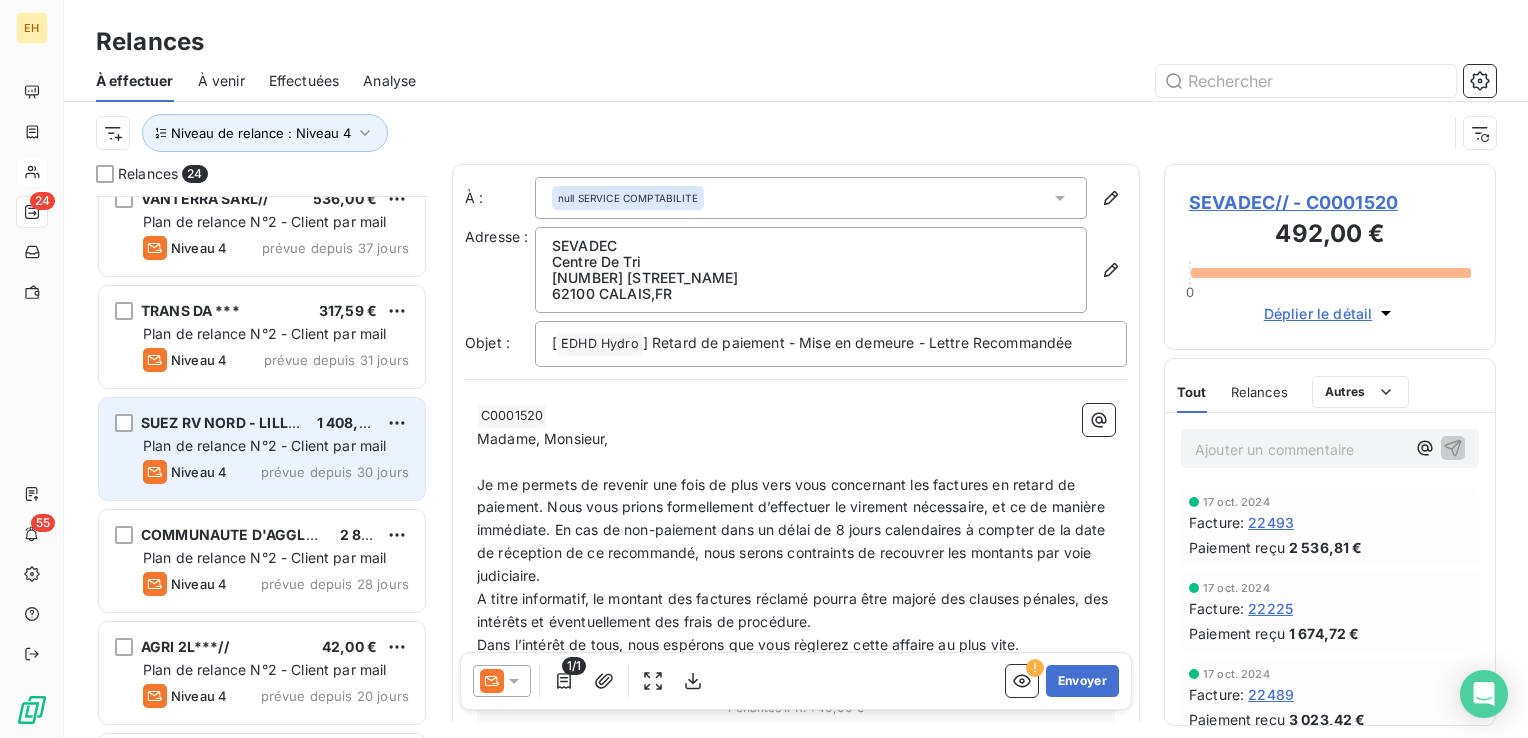 click on "Plan de relance N°2 - Client par mail" at bounding box center [265, 445] 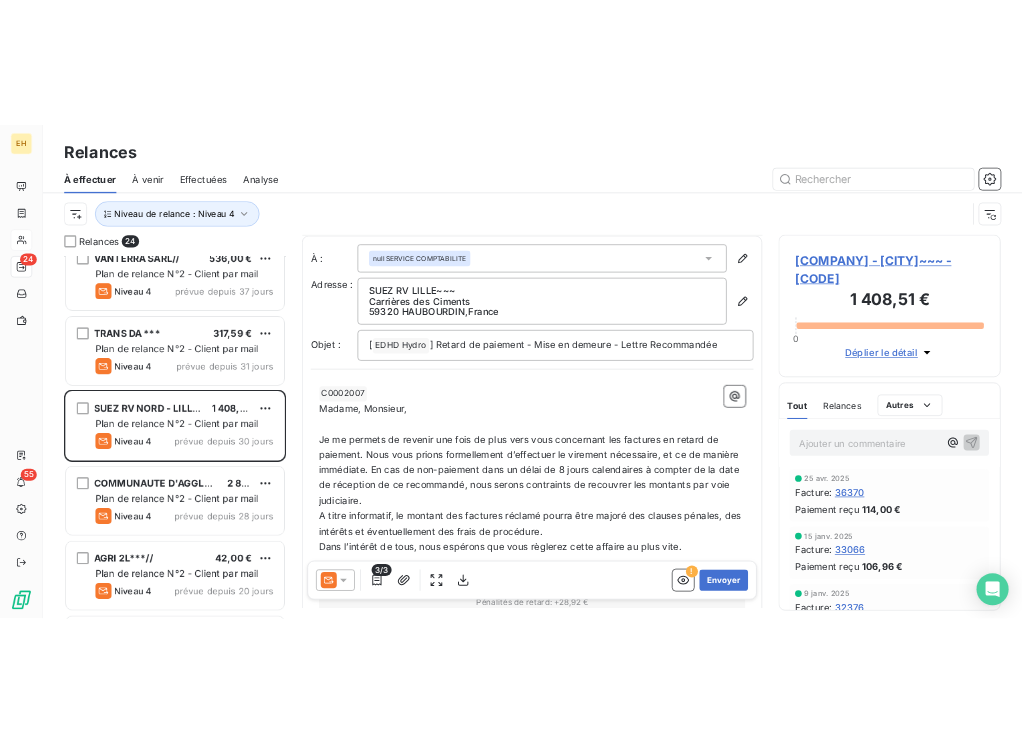scroll, scrollTop: 300, scrollLeft: 0, axis: vertical 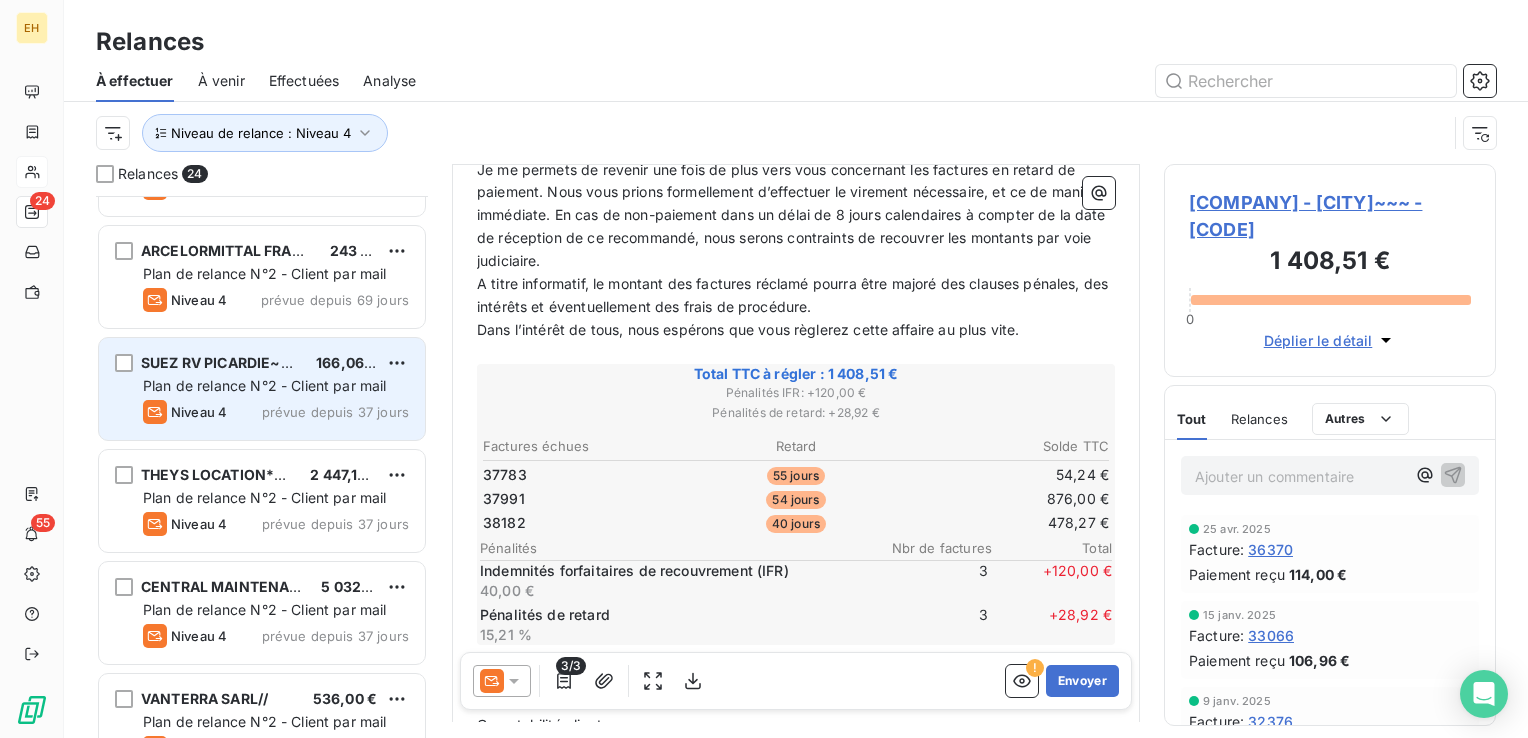 click on "Plan de relance N°2 - Client par mail" at bounding box center (265, 385) 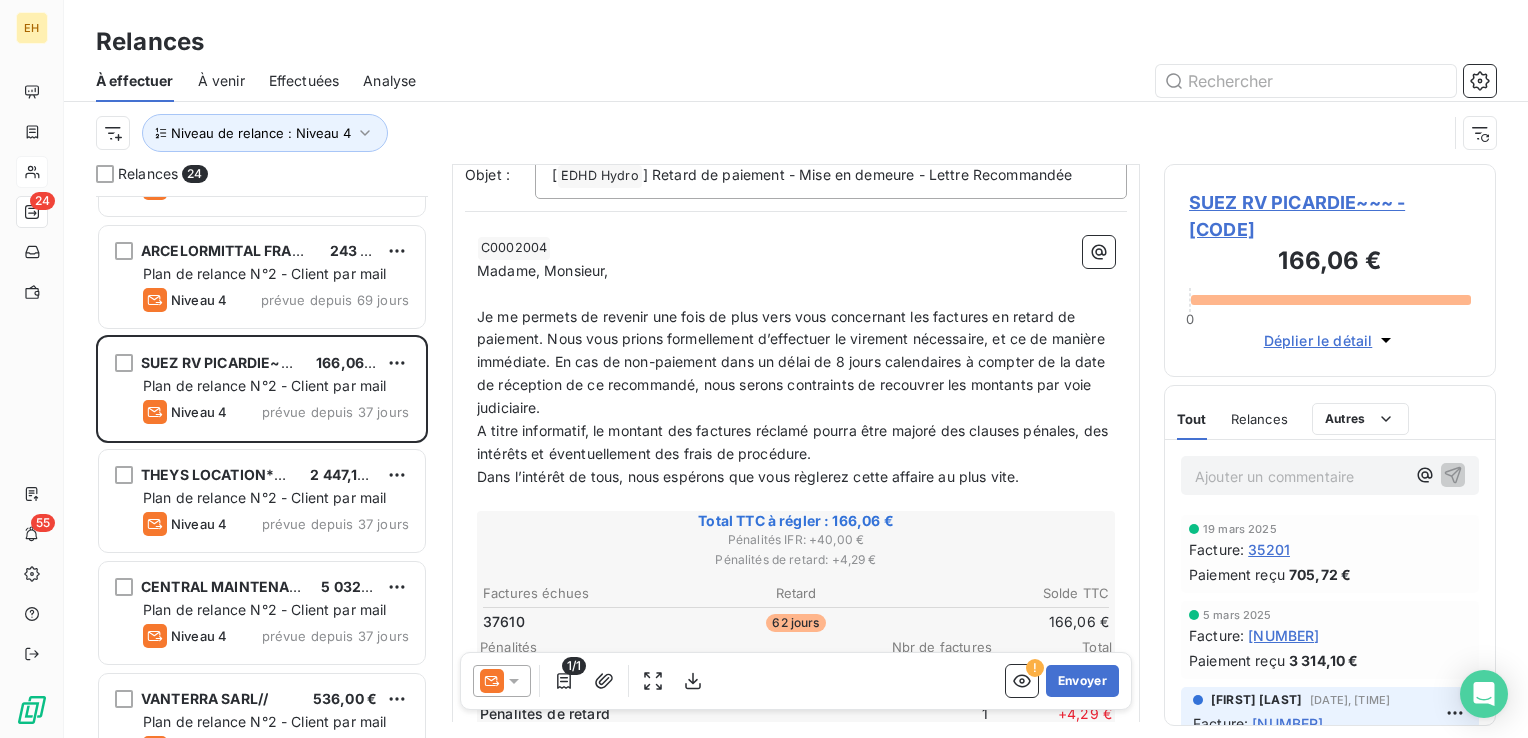 scroll, scrollTop: 400, scrollLeft: 0, axis: vertical 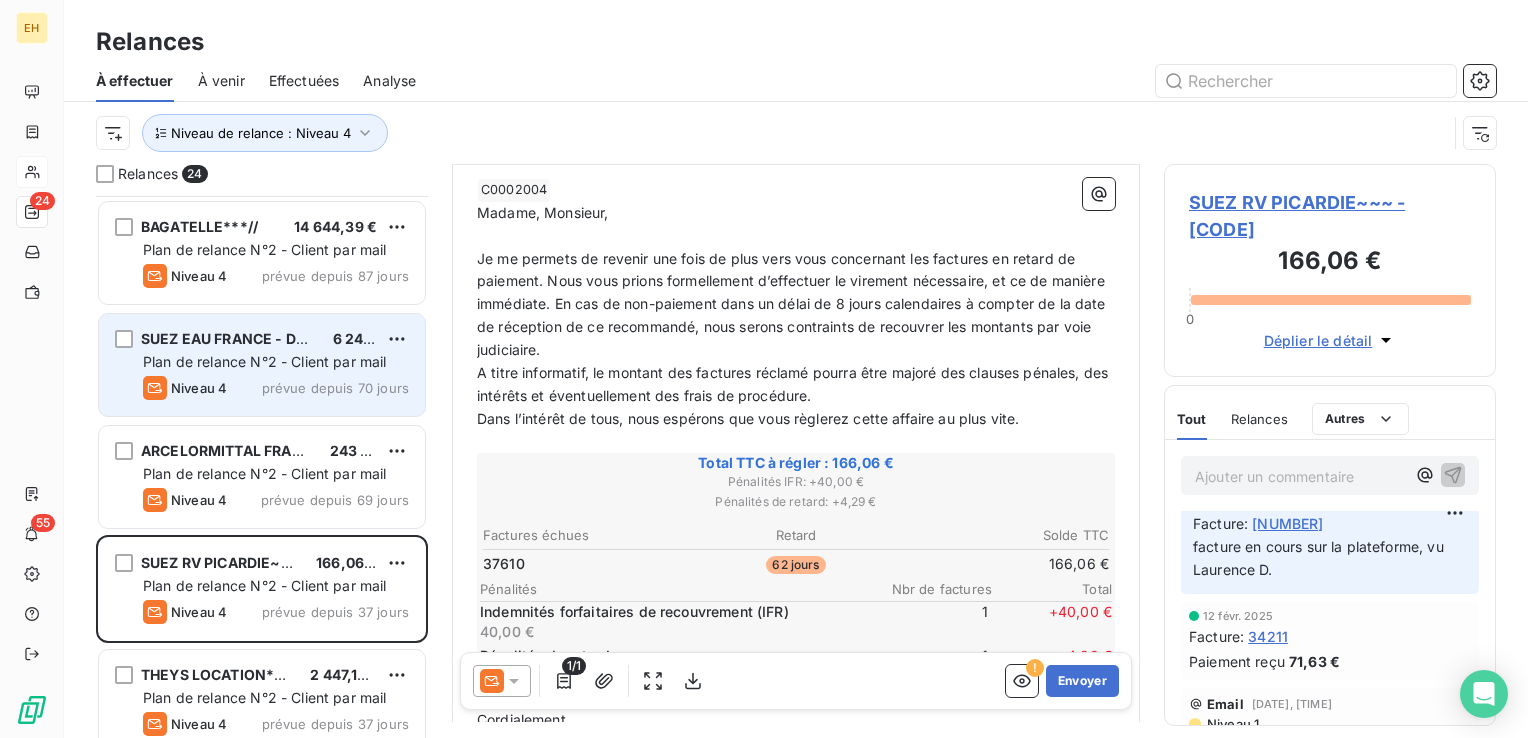 click on "Plan de relance N°2 - Client par mail" at bounding box center [265, 361] 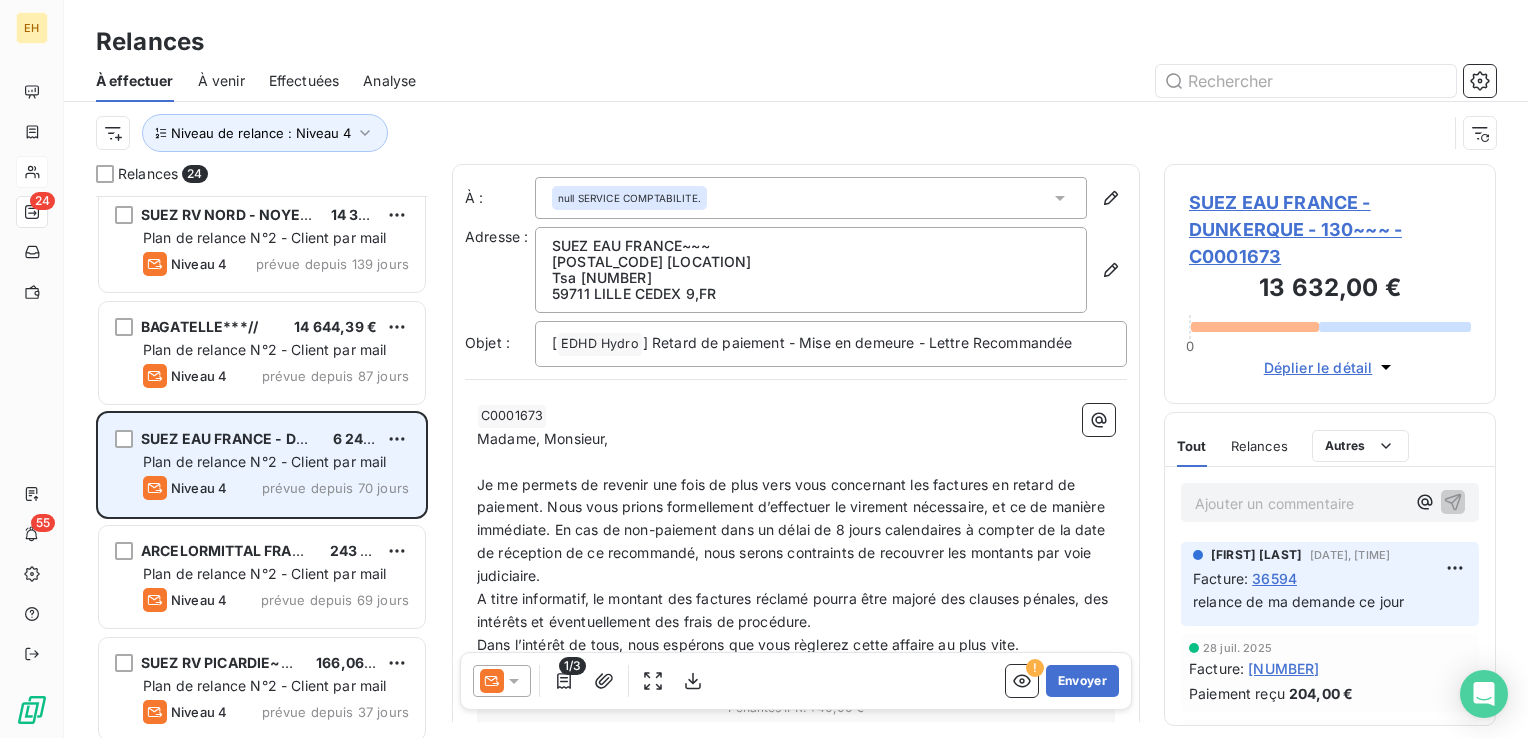 scroll, scrollTop: 246, scrollLeft: 0, axis: vertical 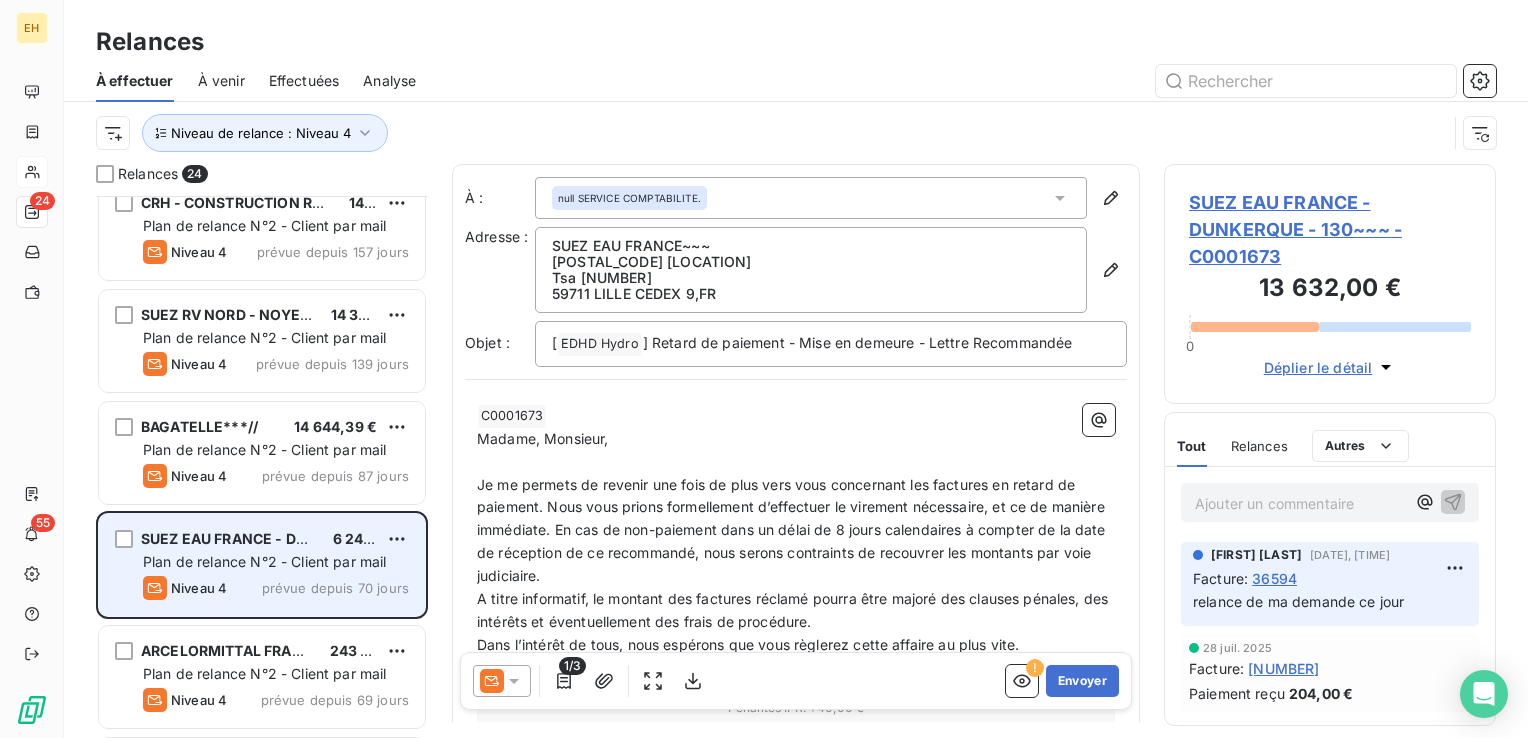 click on "prévue depuis 139 jours" at bounding box center [332, 364] 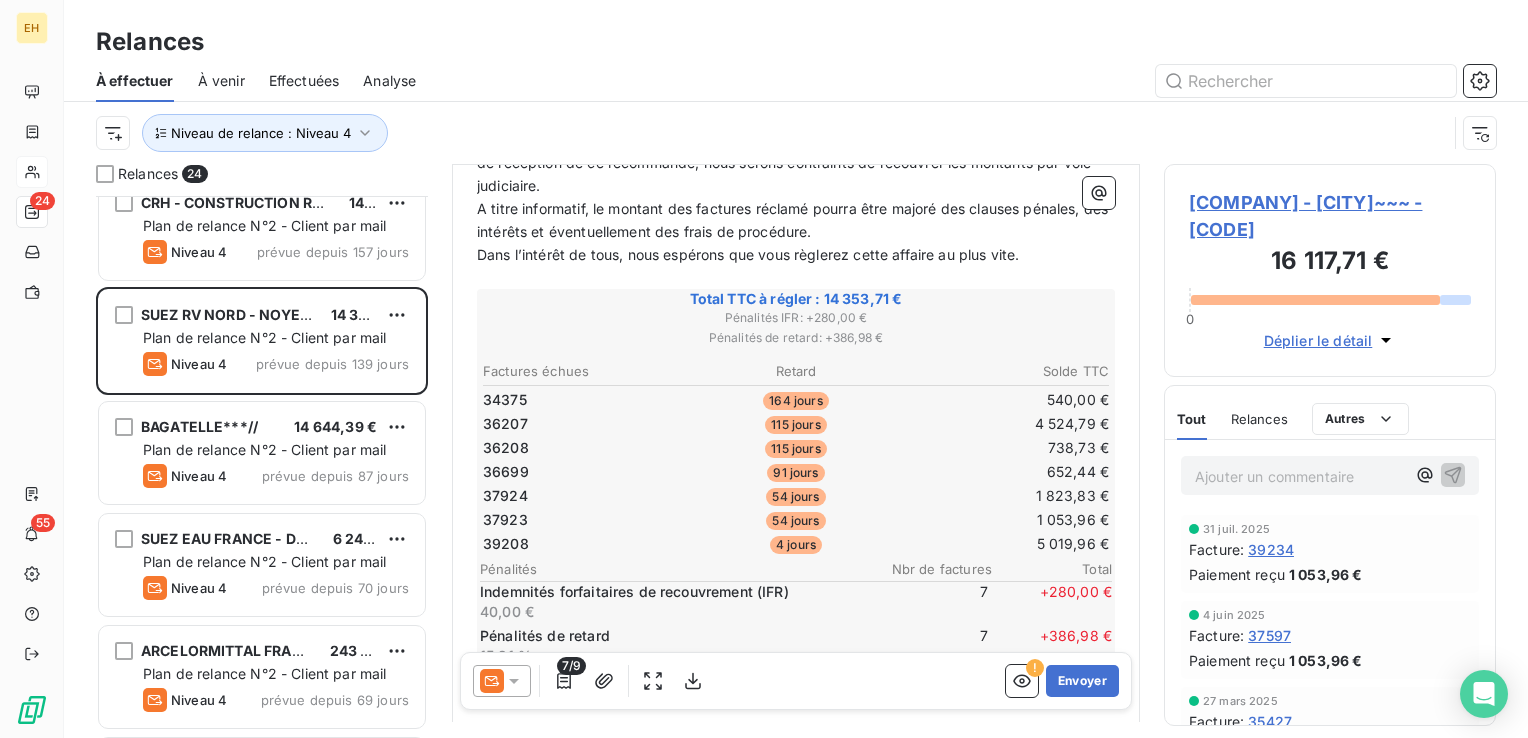 scroll, scrollTop: 400, scrollLeft: 0, axis: vertical 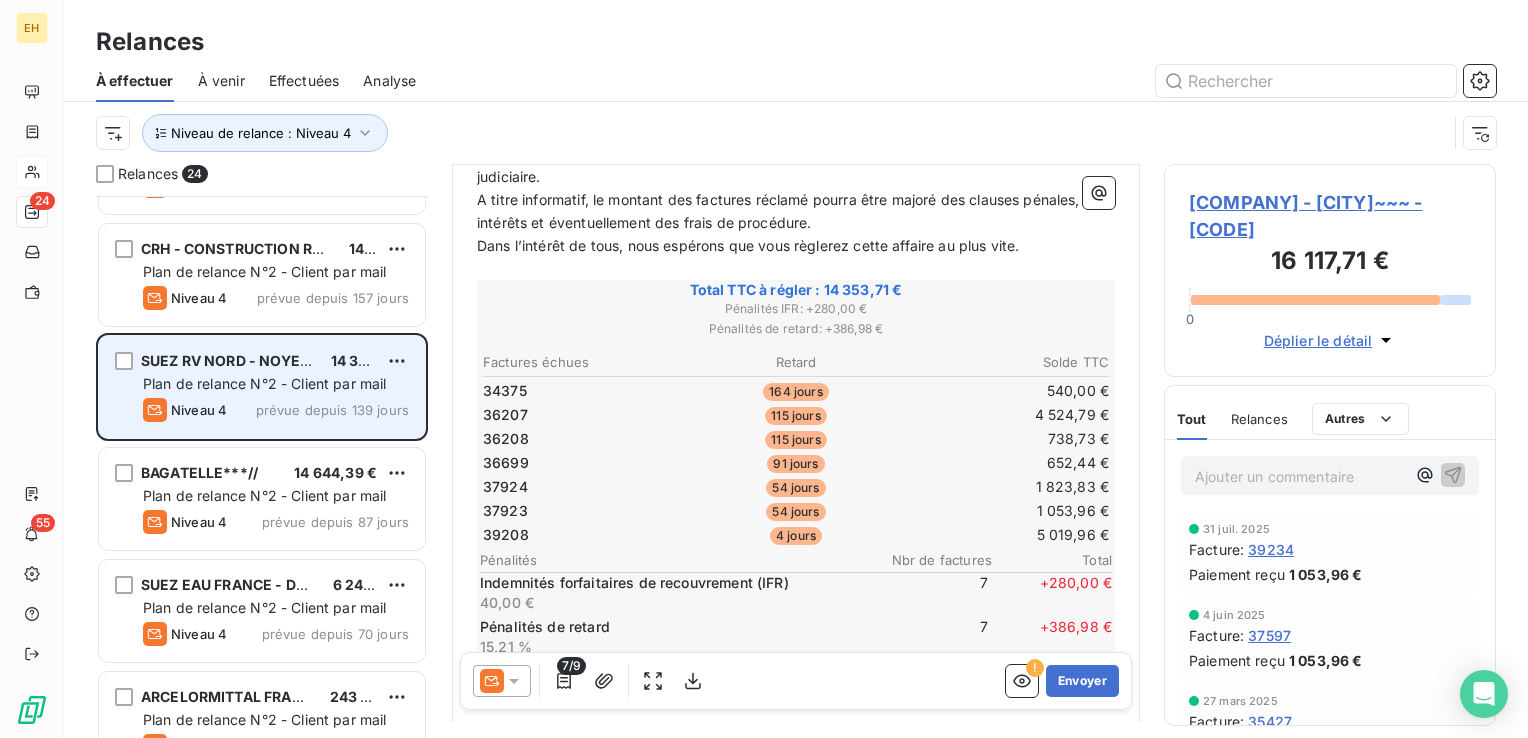 click on "Plan de relance N°2 - Client par mail" at bounding box center [265, 383] 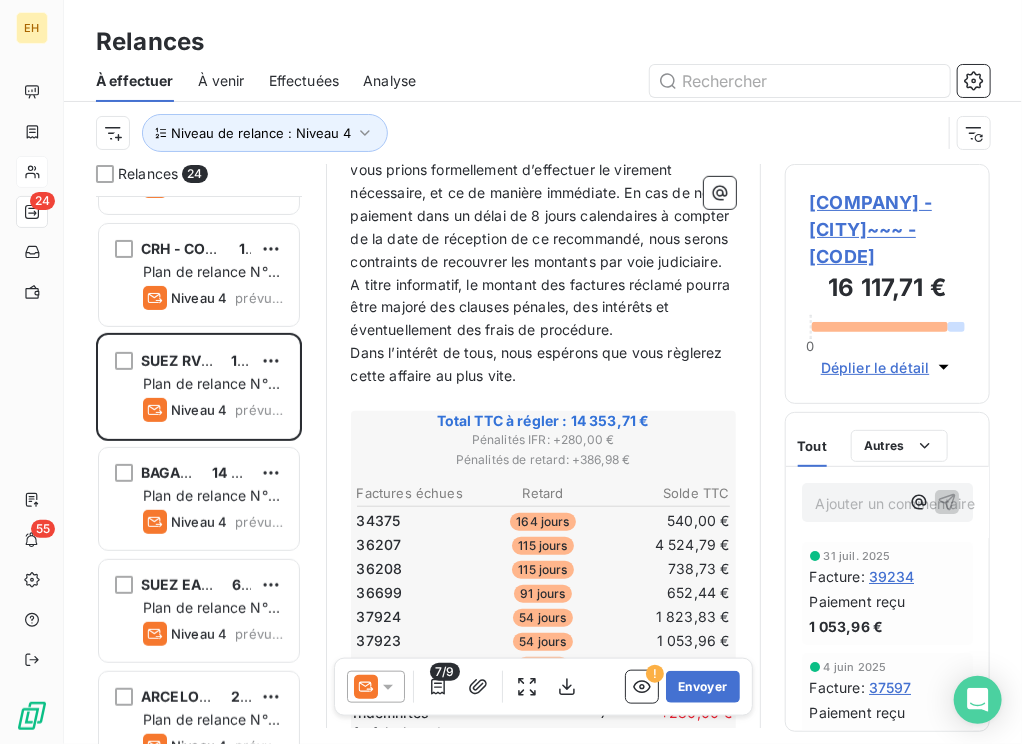 scroll, scrollTop: 16, scrollLeft: 16, axis: both 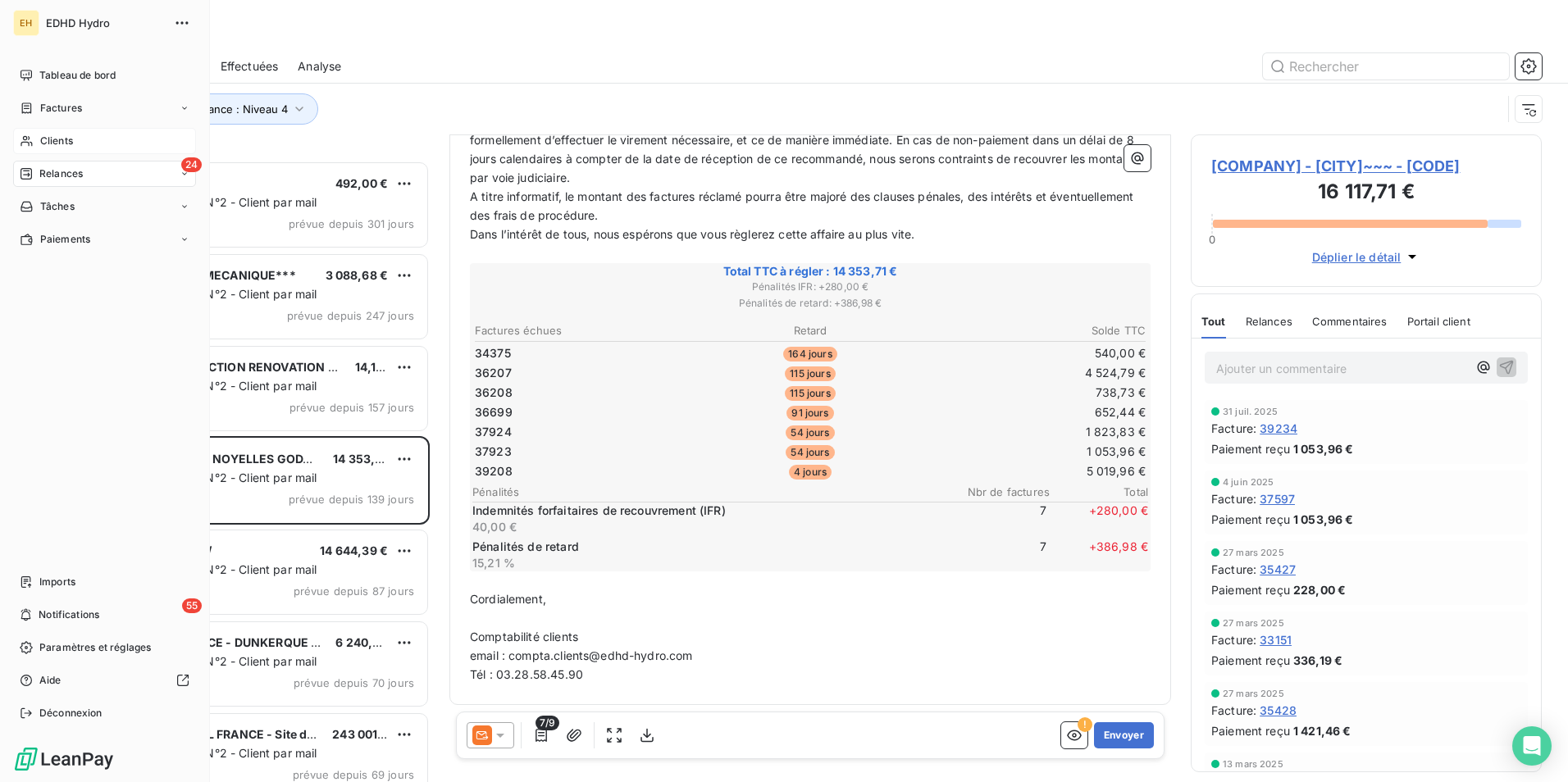click on "Clients" at bounding box center [57, 141] 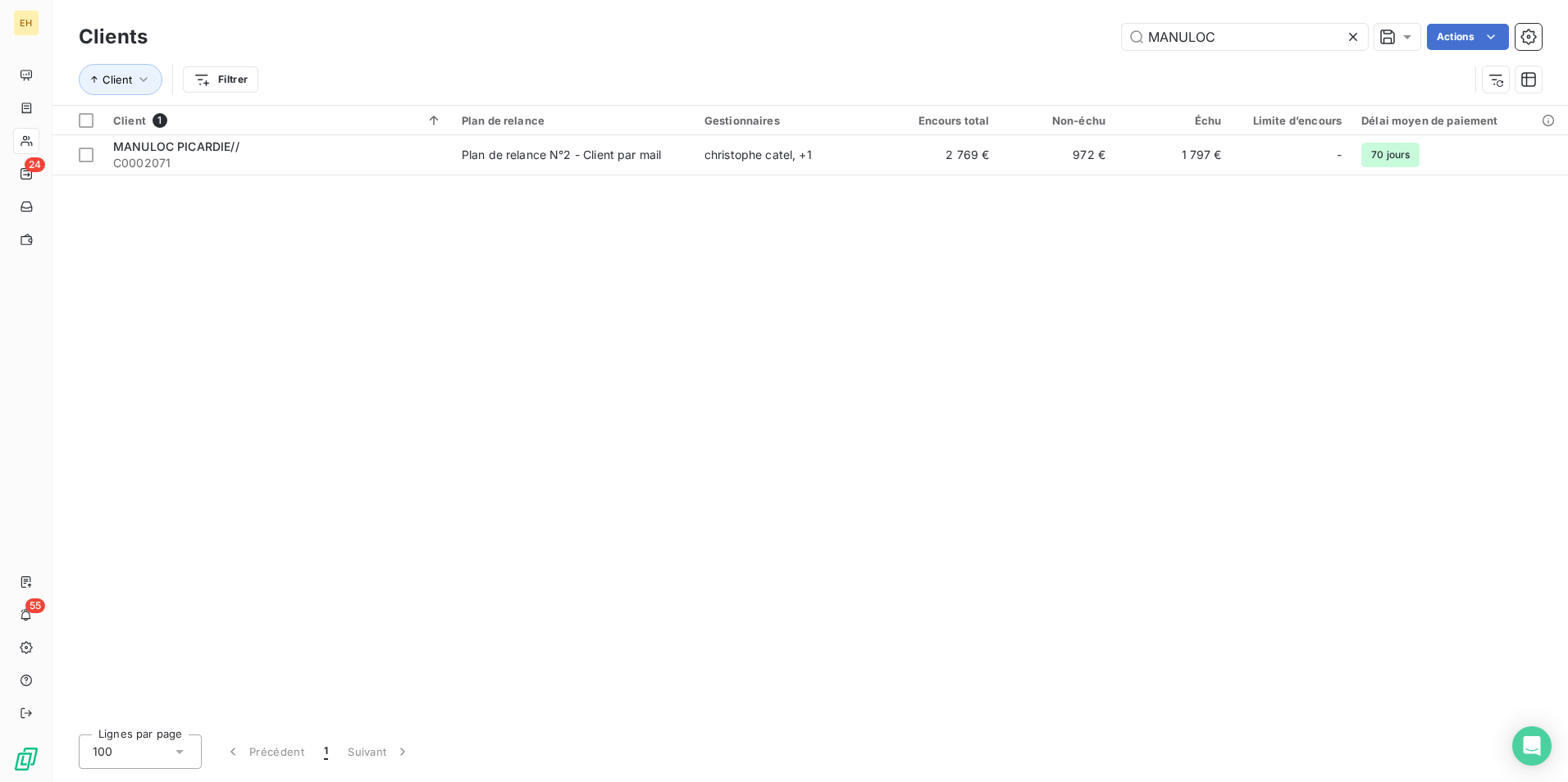 drag, startPoint x: 1239, startPoint y: 29, endPoint x: 1117, endPoint y: 35, distance: 122.14745 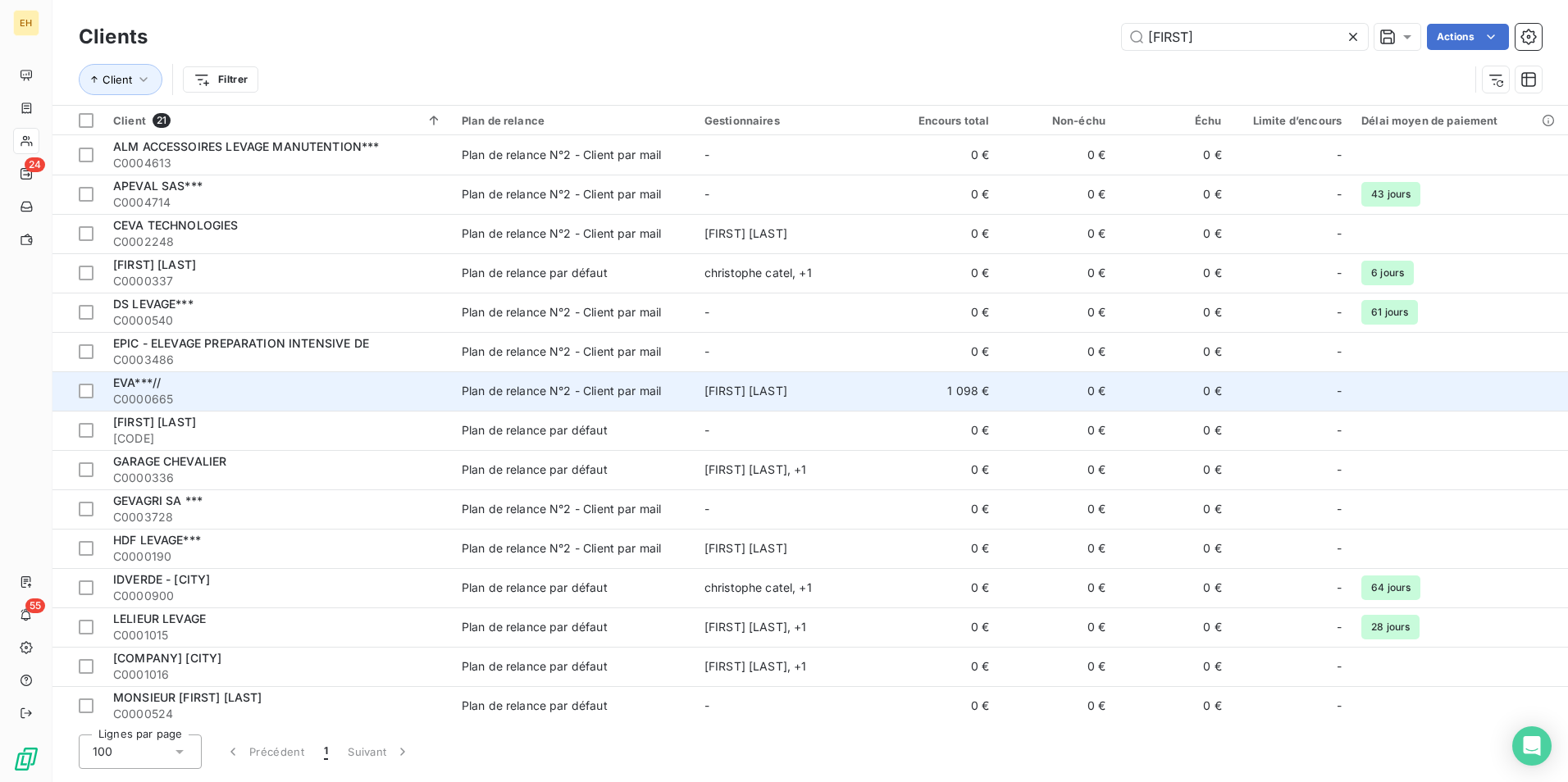 type on "EVA" 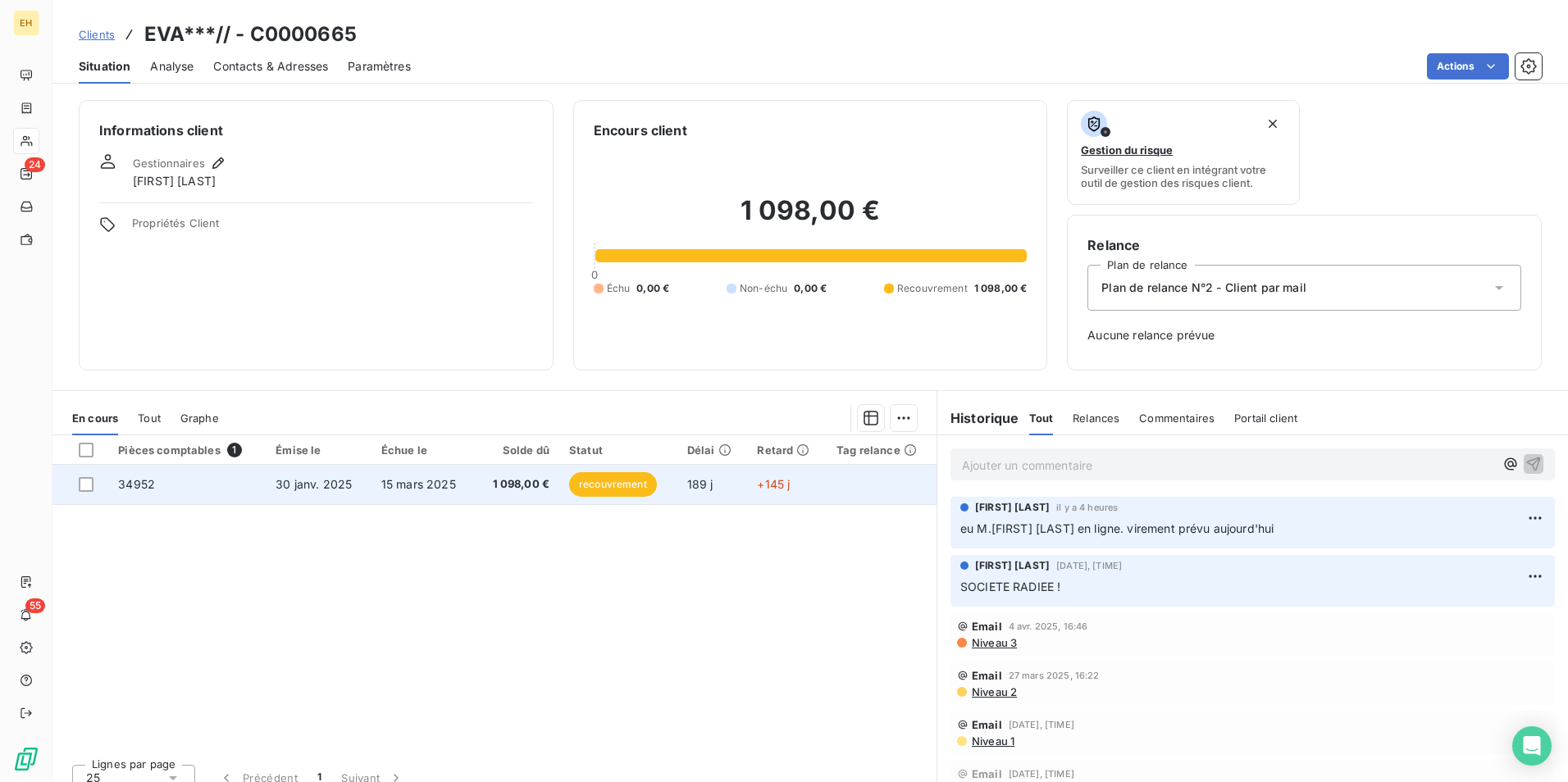 click on "15 mars 2025" at bounding box center [418, 484] 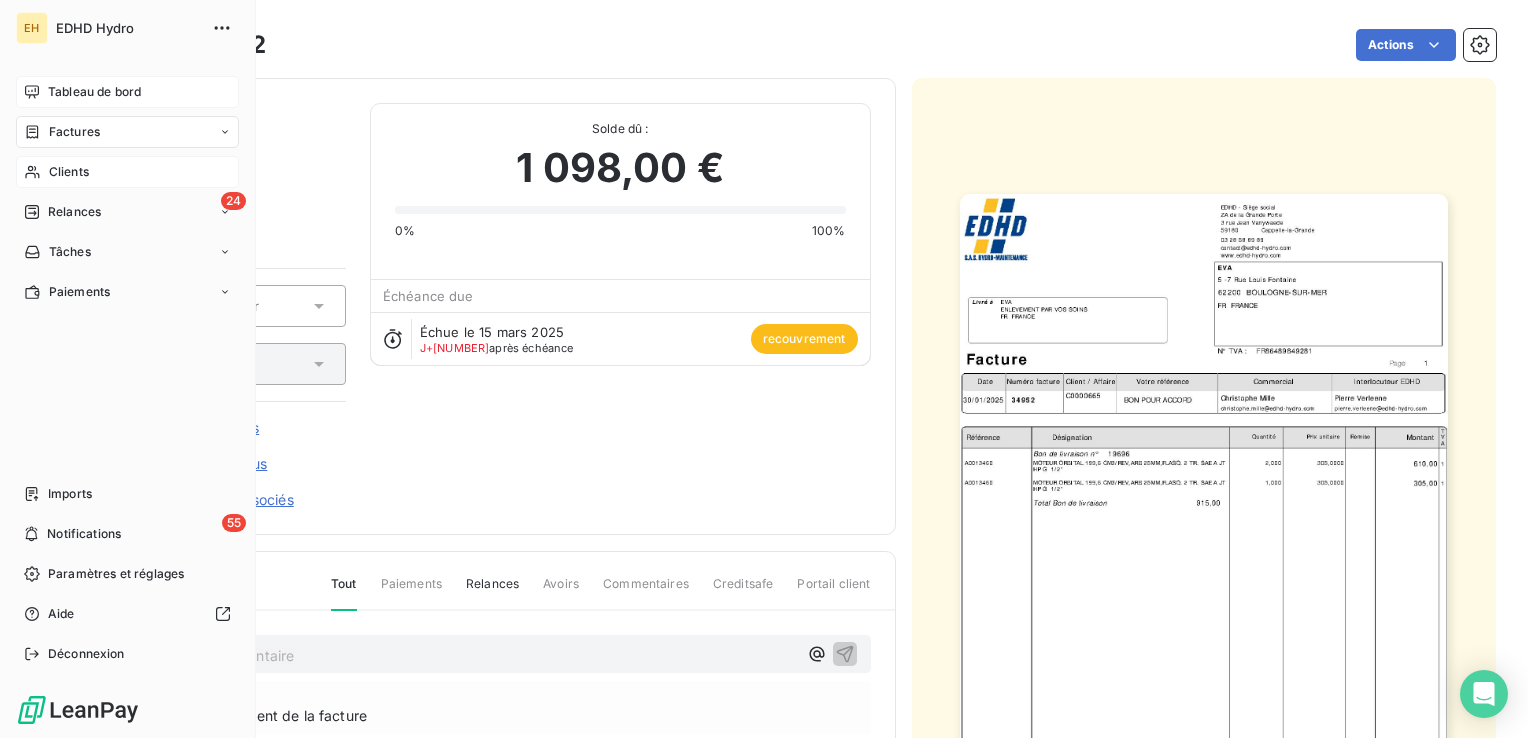 click on "Tableau de bord" at bounding box center (94, 92) 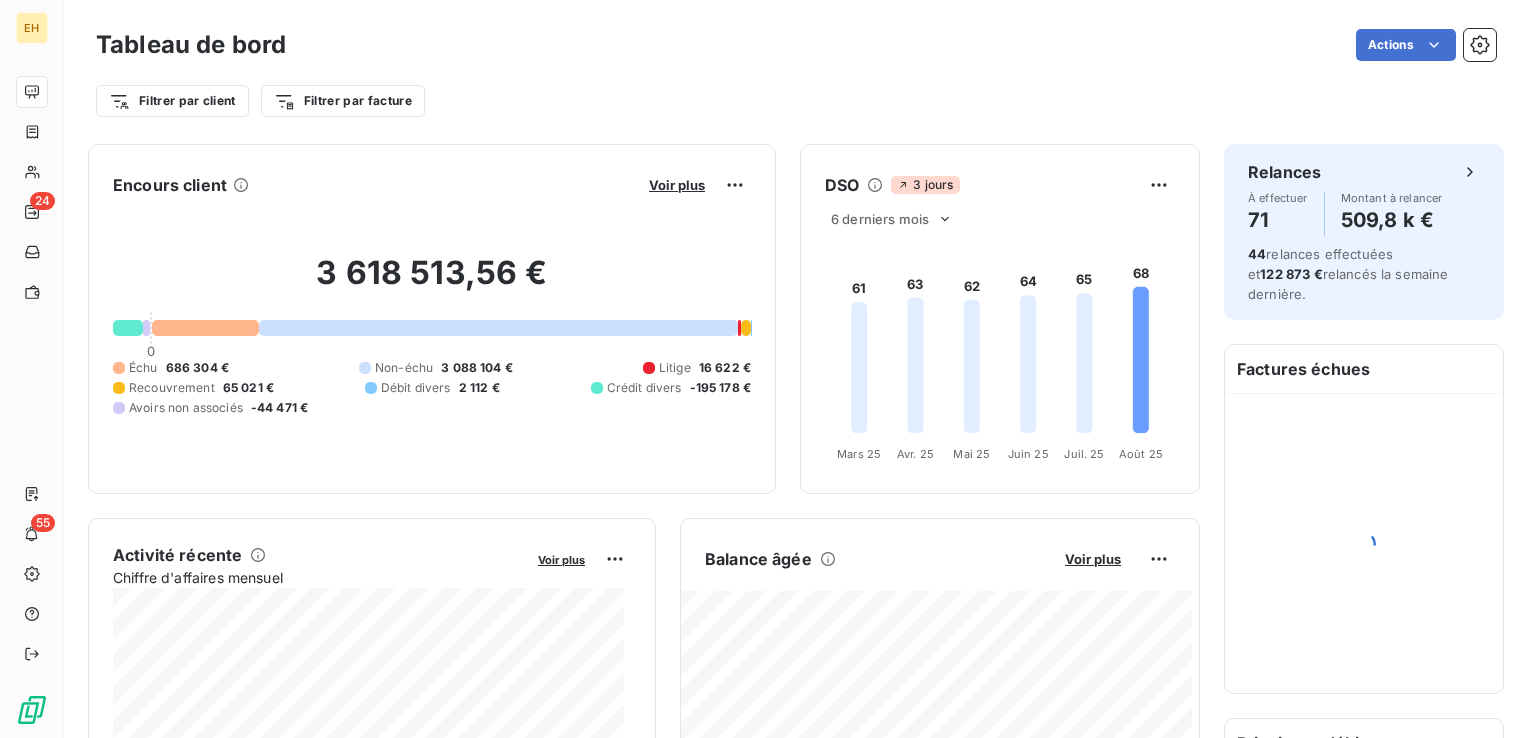 scroll, scrollTop: 0, scrollLeft: 0, axis: both 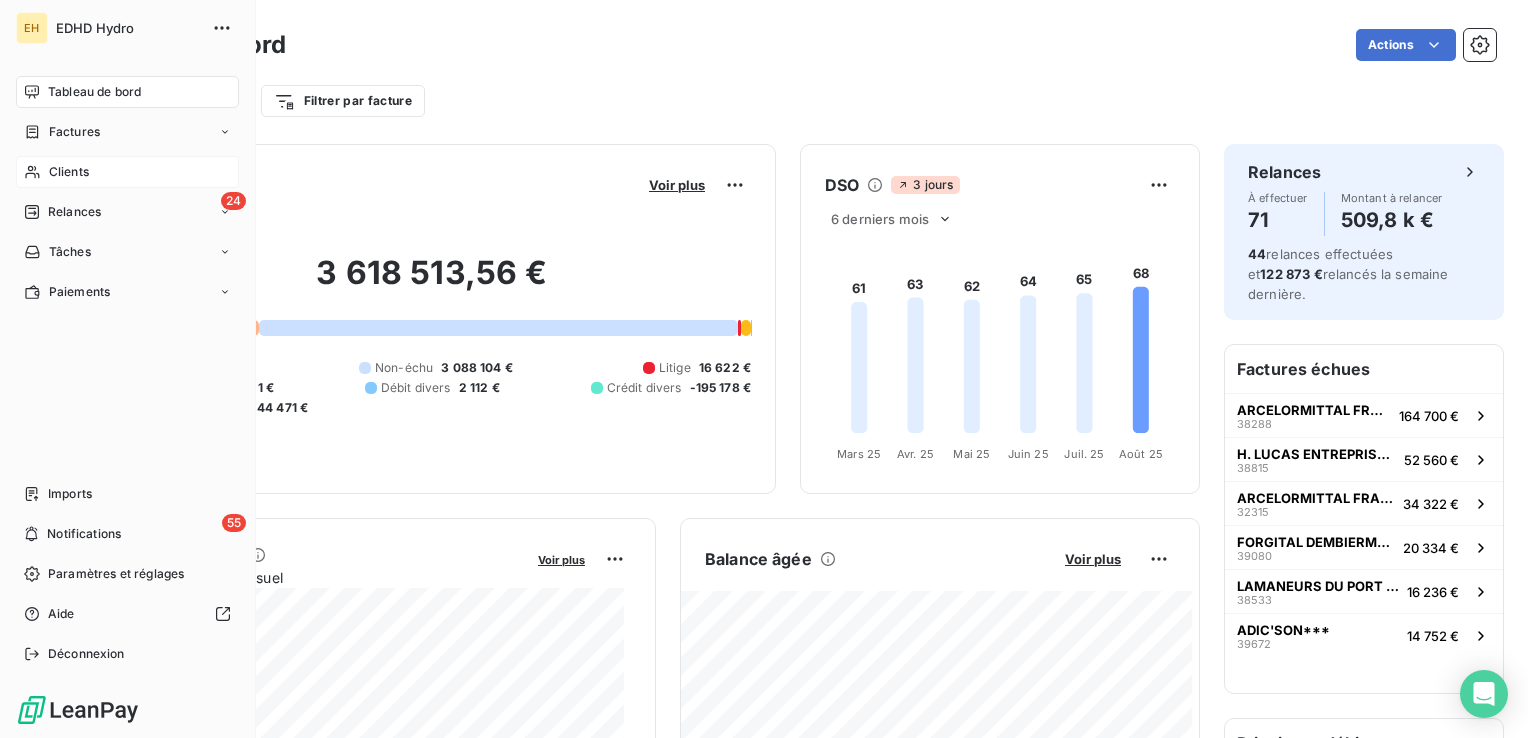 click on "Clients" at bounding box center (69, 172) 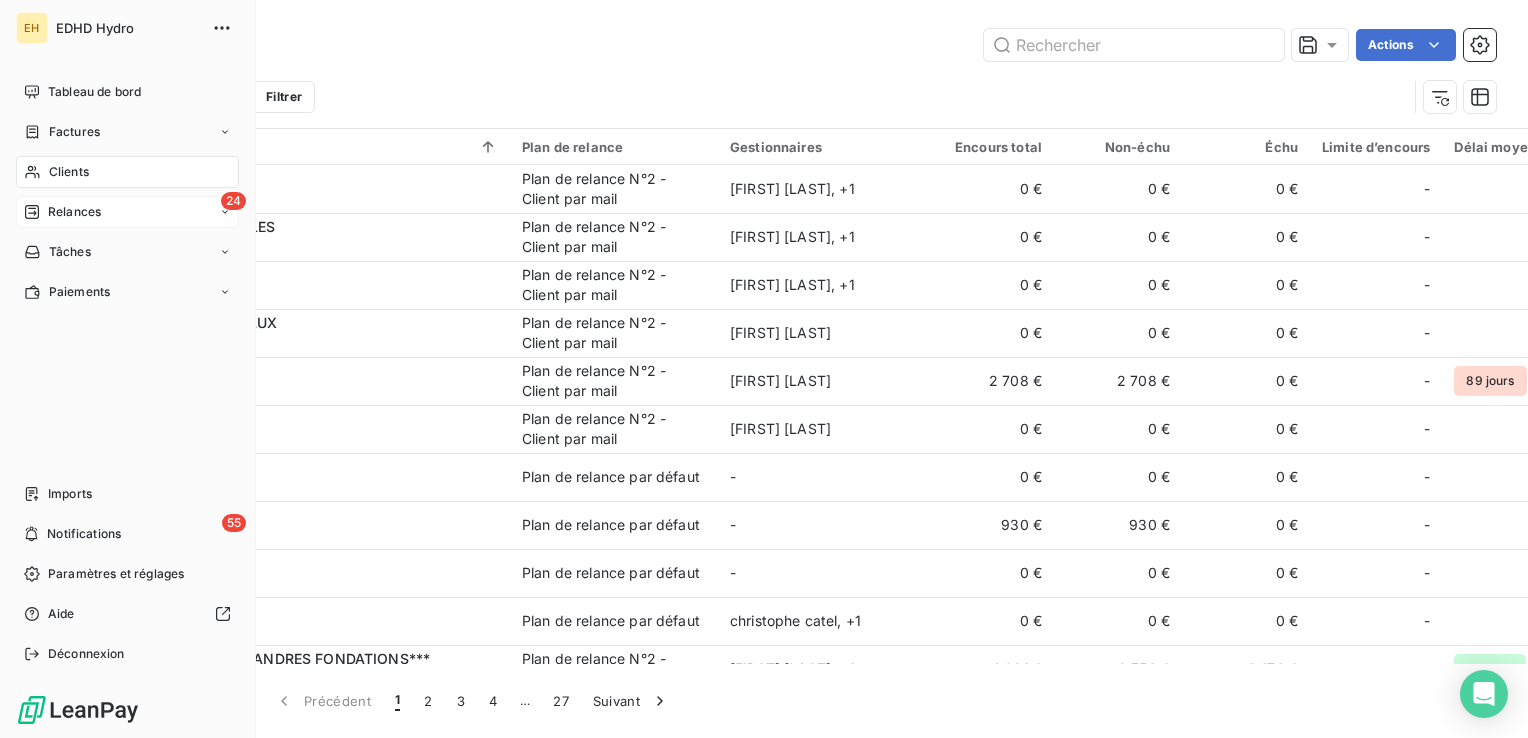 click on "Relances" at bounding box center [74, 212] 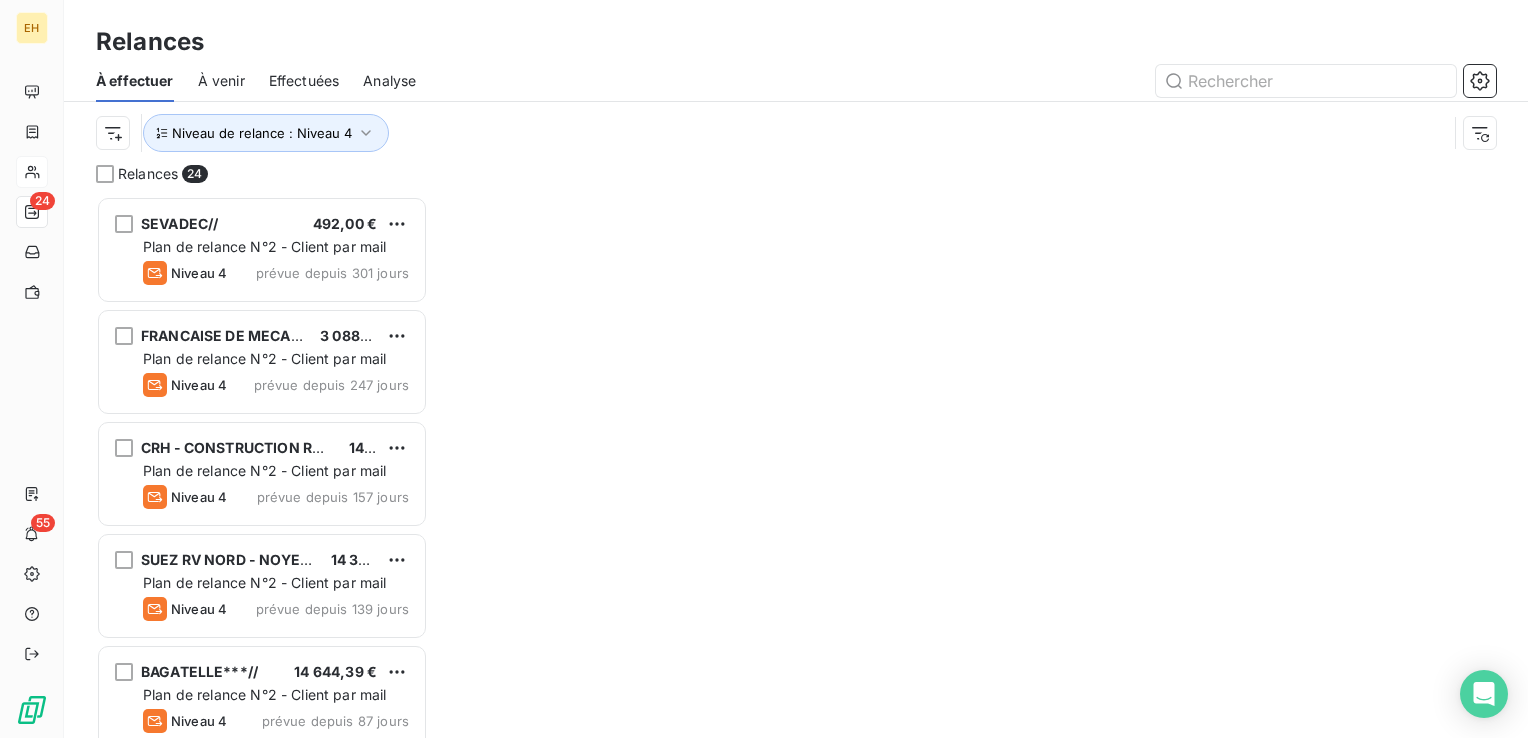 scroll, scrollTop: 527, scrollLeft: 316, axis: both 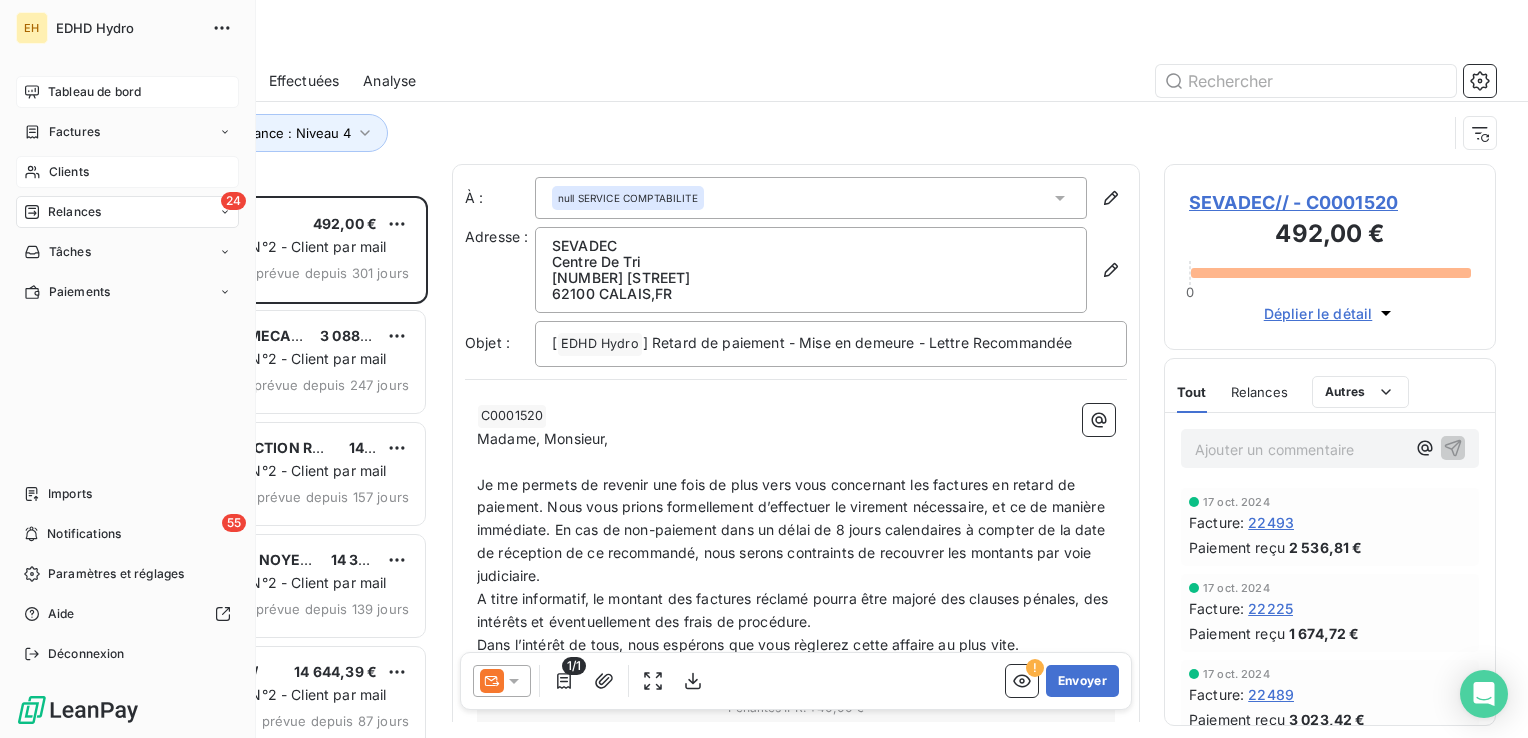 click on "Tableau de bord" at bounding box center [94, 92] 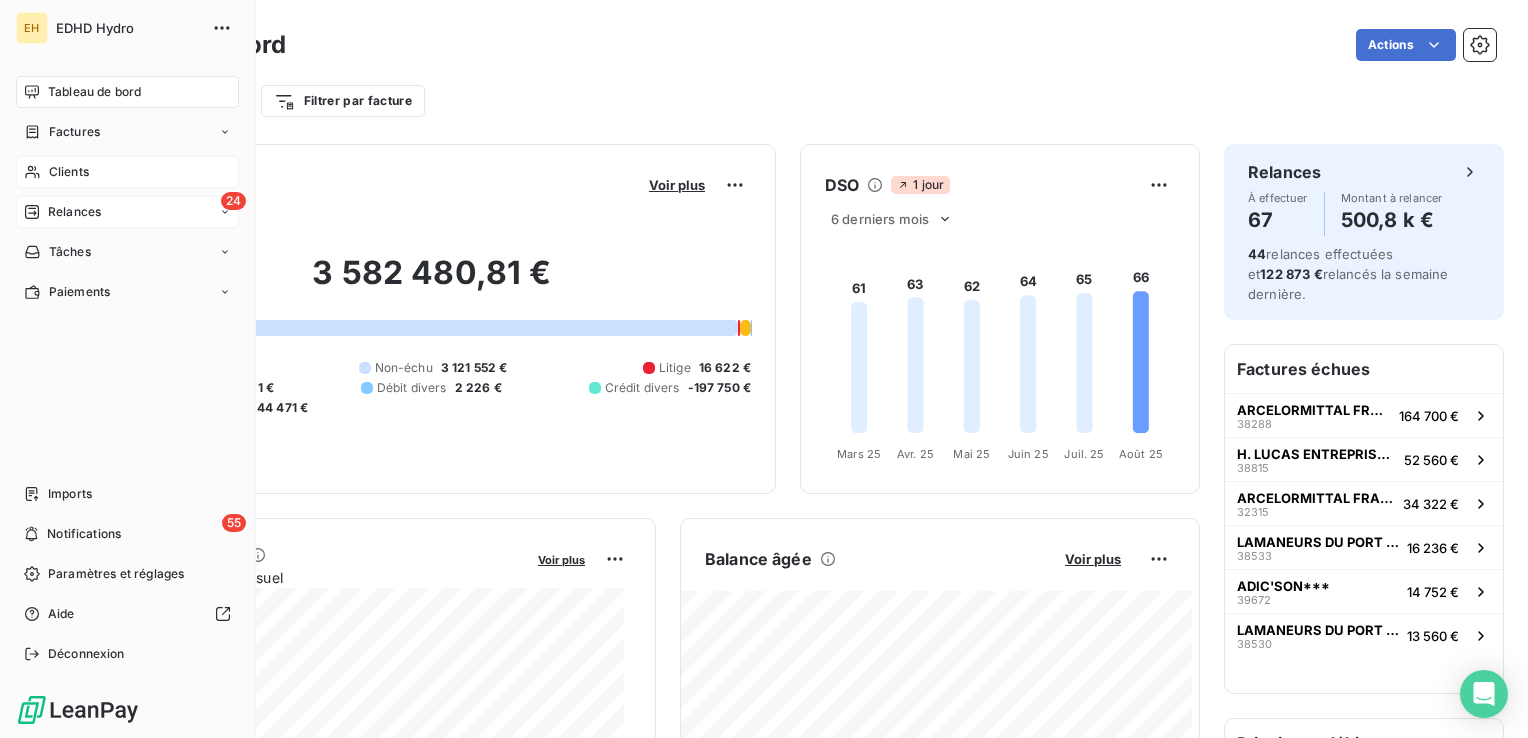 click on "Relances" at bounding box center (74, 212) 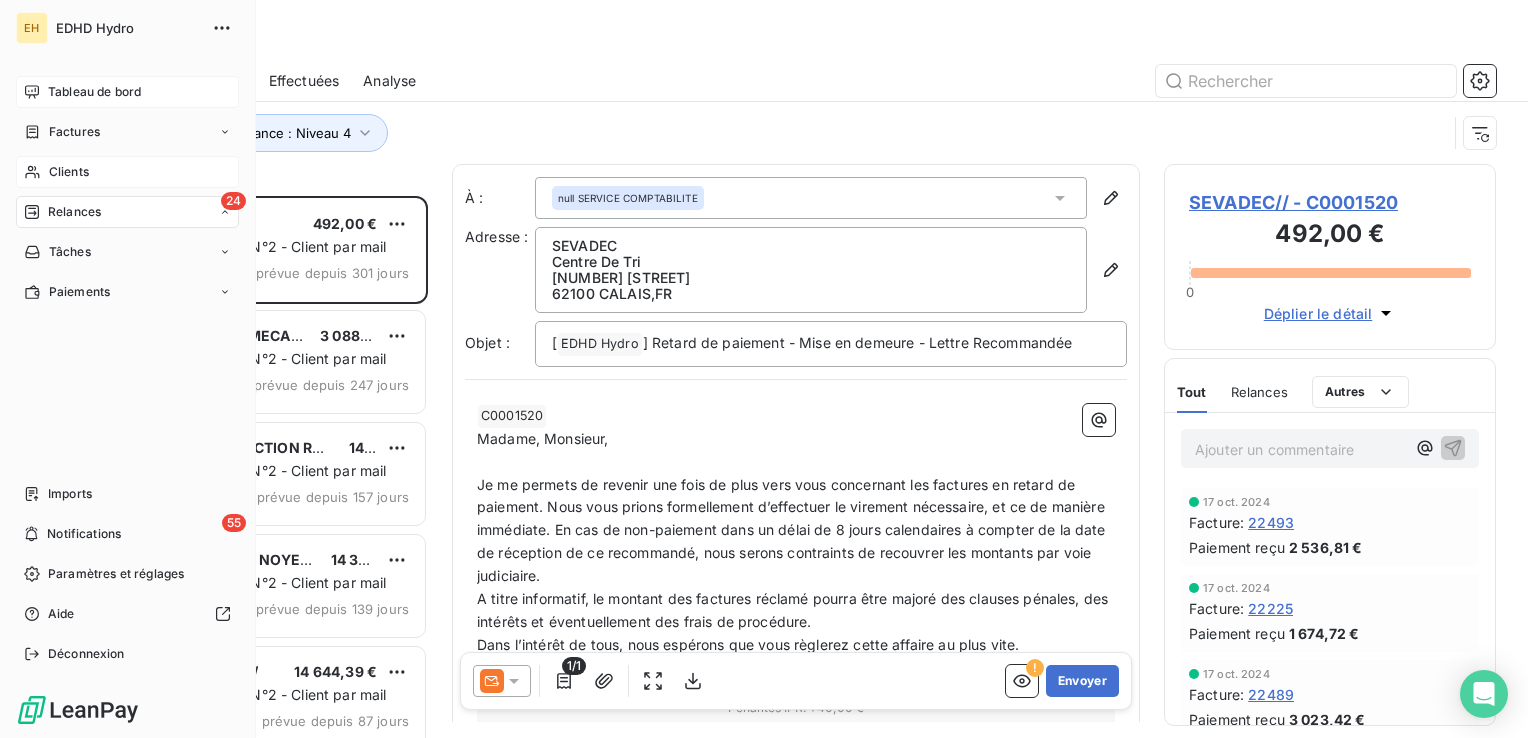 scroll, scrollTop: 16, scrollLeft: 16, axis: both 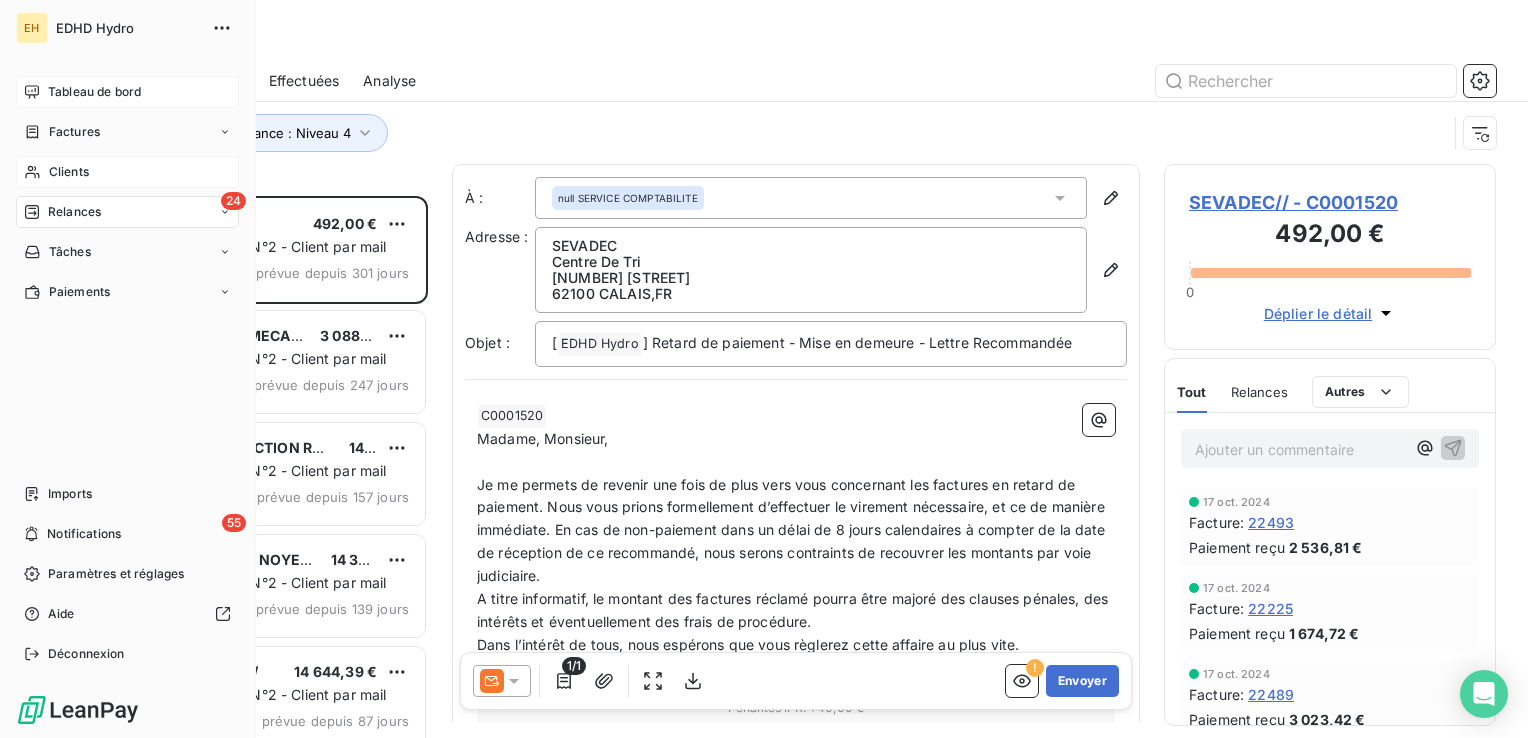 click on "Tableau de bord" at bounding box center (94, 92) 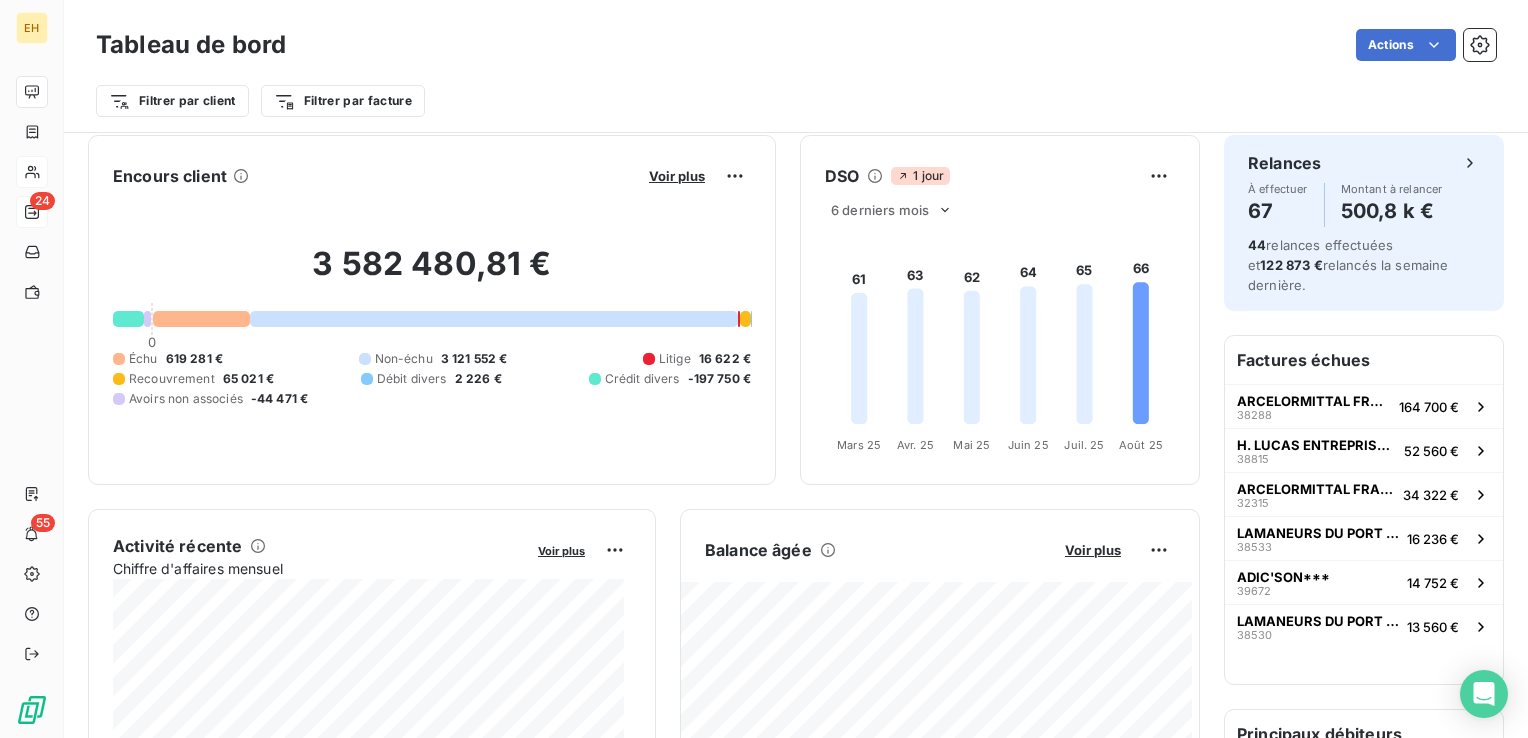 scroll, scrollTop: 0, scrollLeft: 0, axis: both 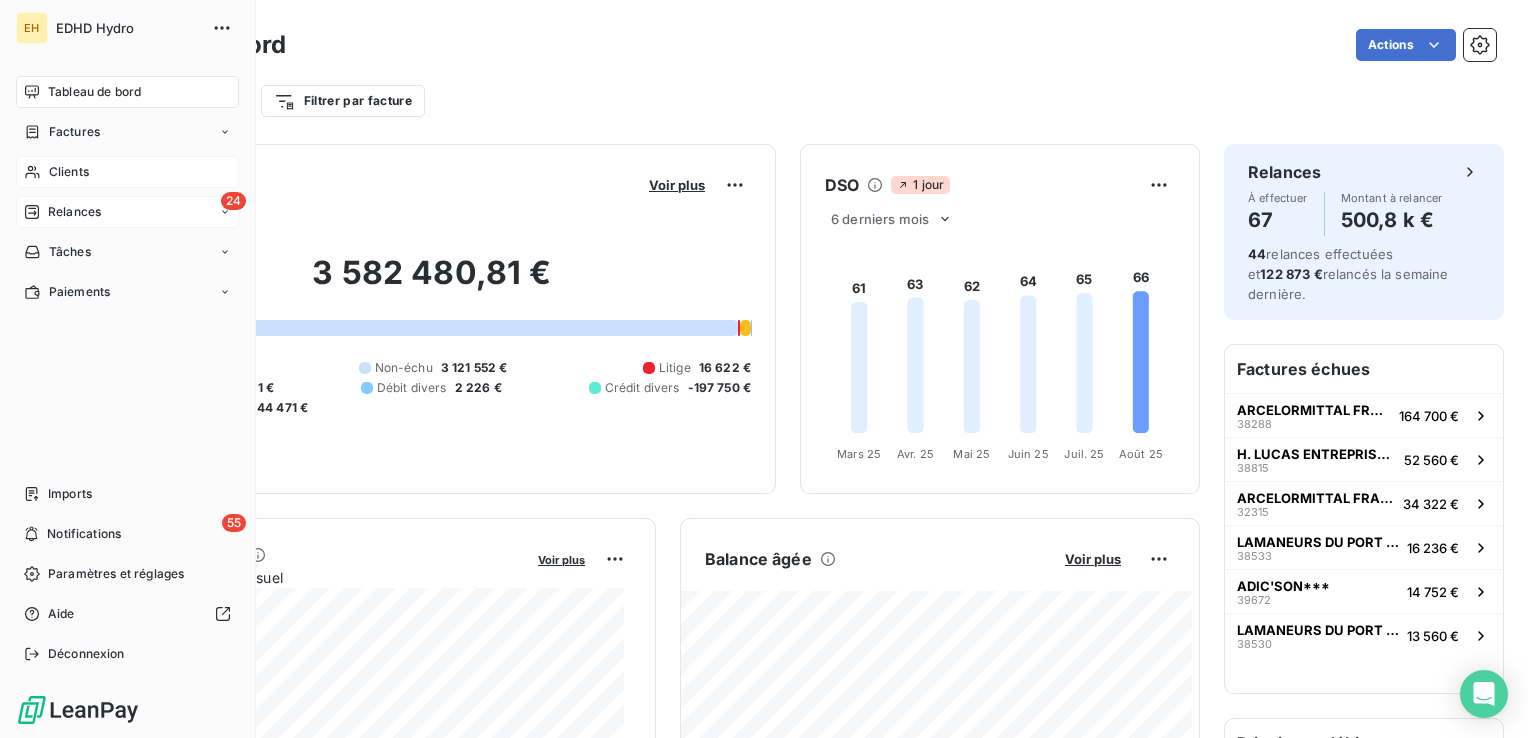 click on "Relances" at bounding box center (74, 212) 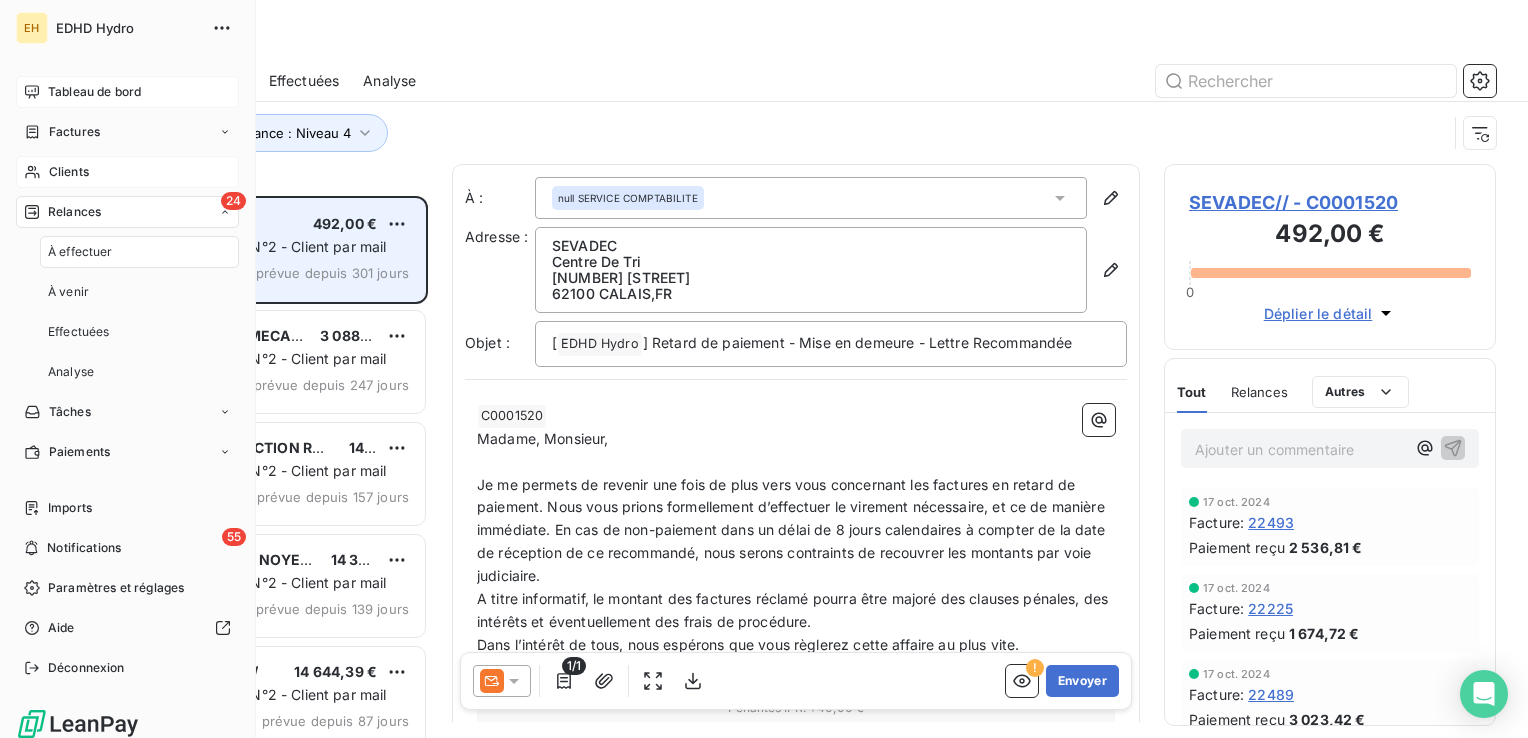 scroll, scrollTop: 16, scrollLeft: 16, axis: both 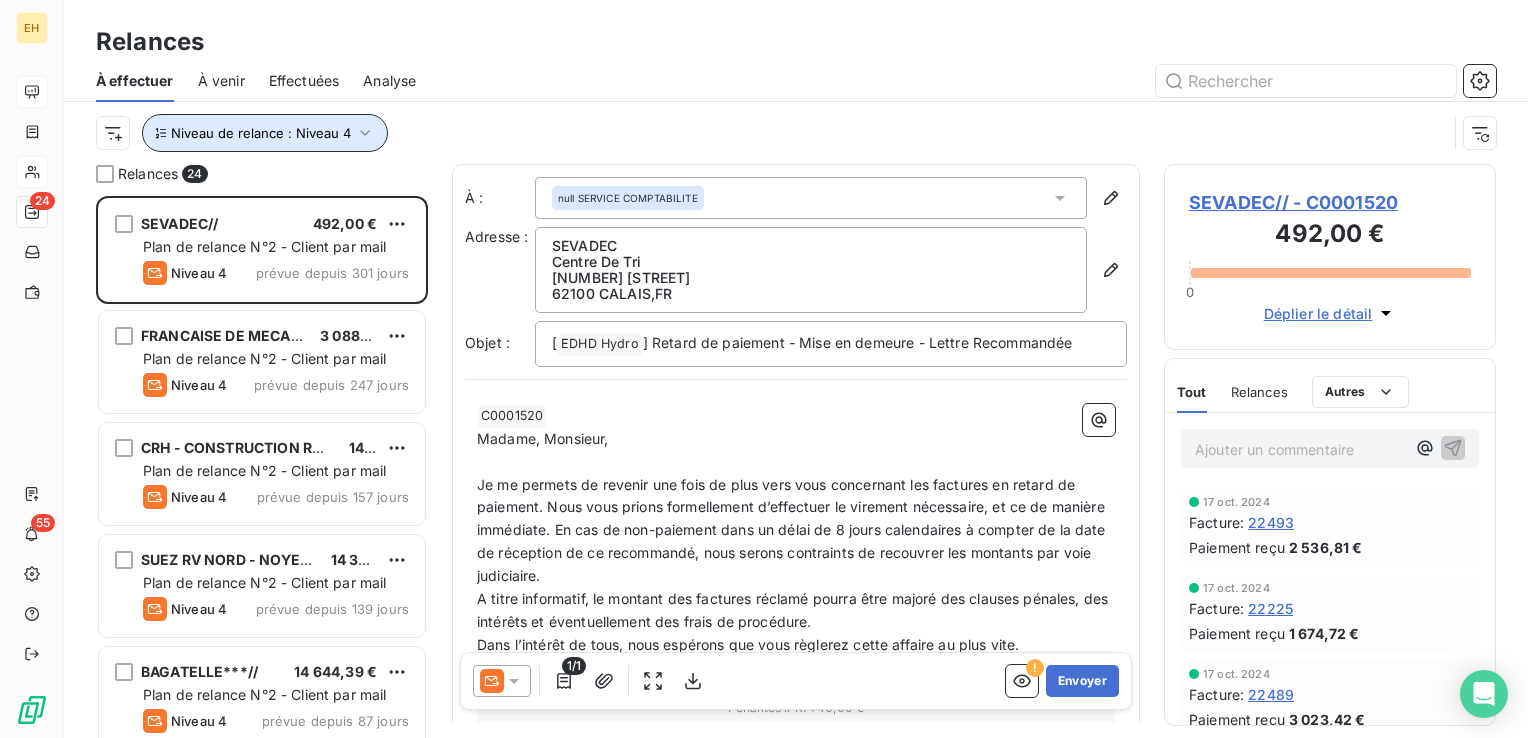 click 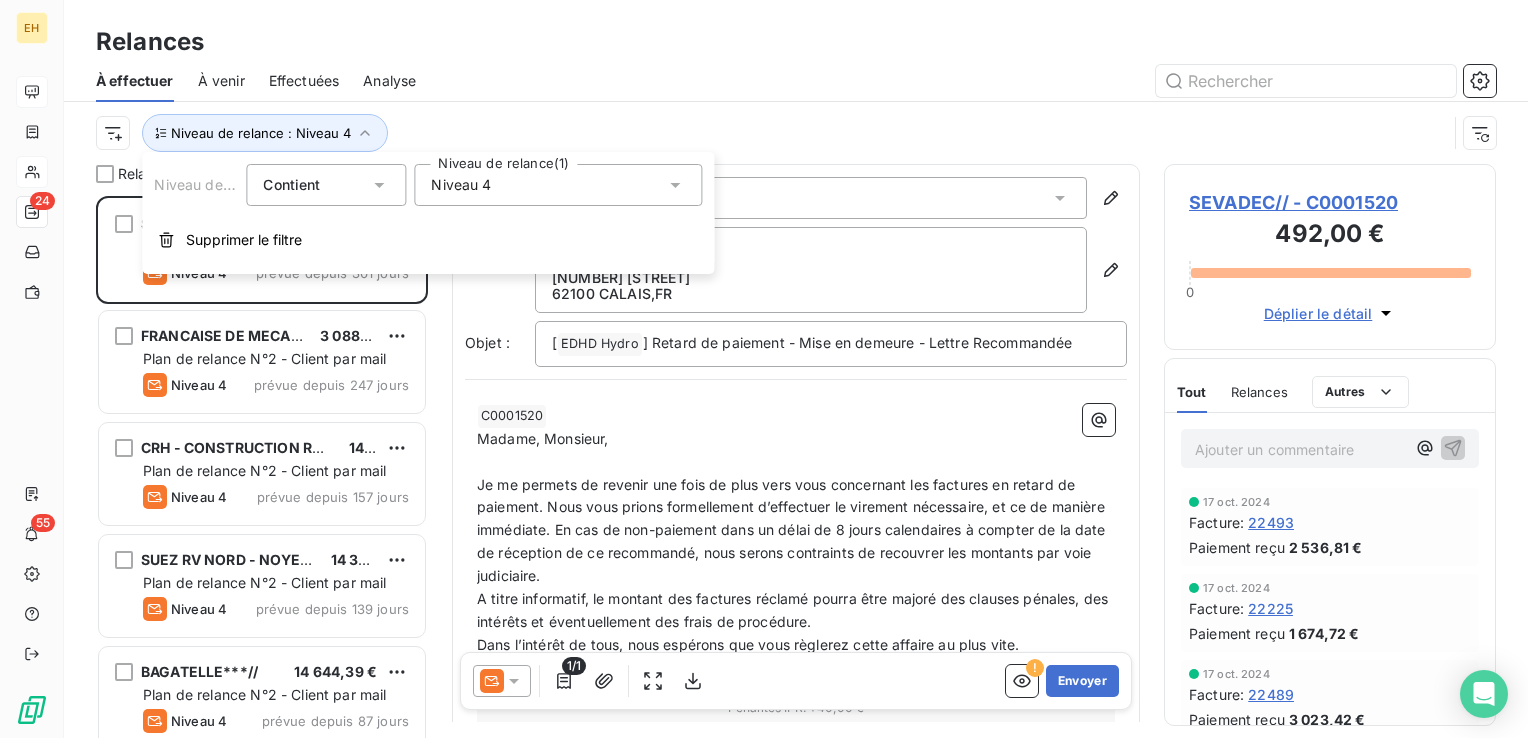 click on "Niveau 4" at bounding box center (461, 185) 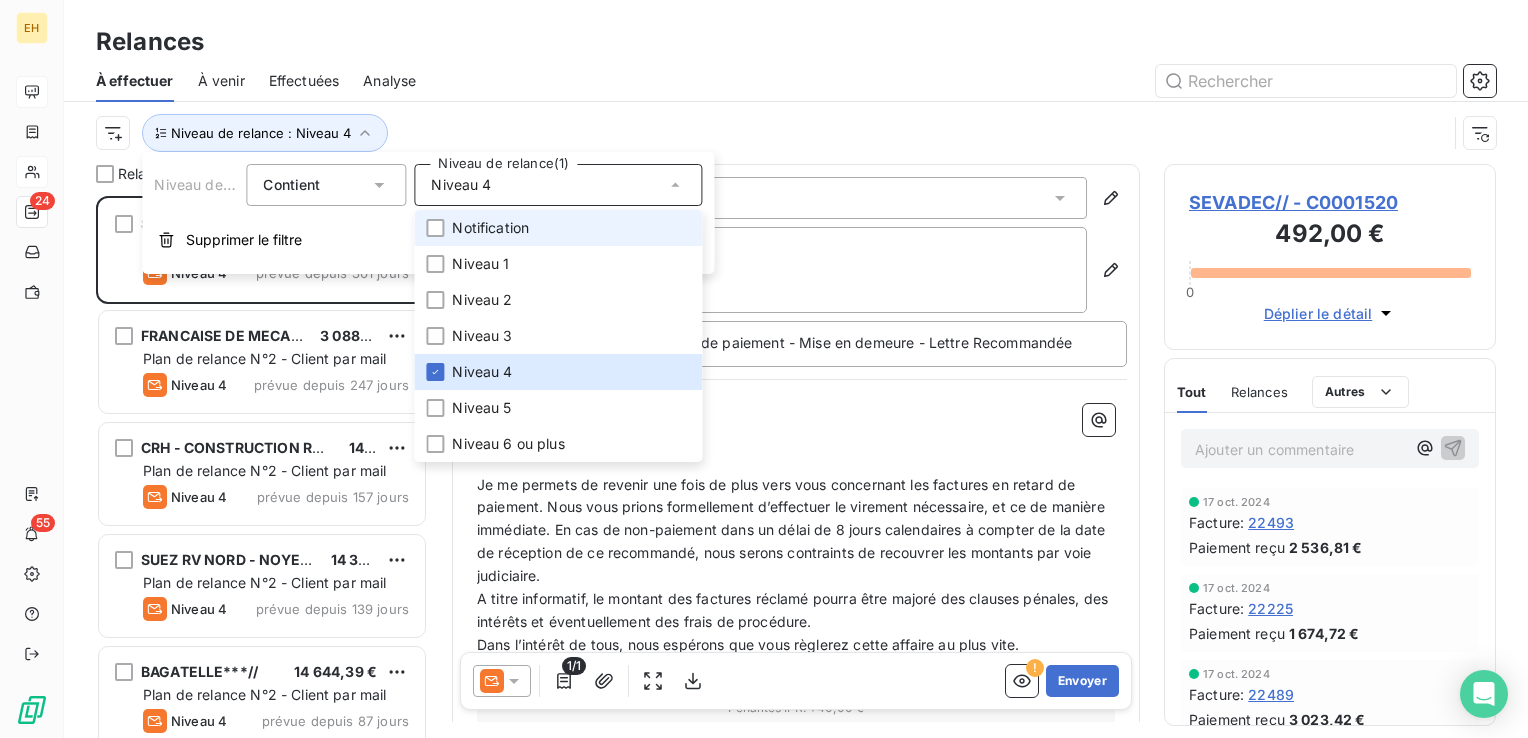click on "Notification" at bounding box center [558, 228] 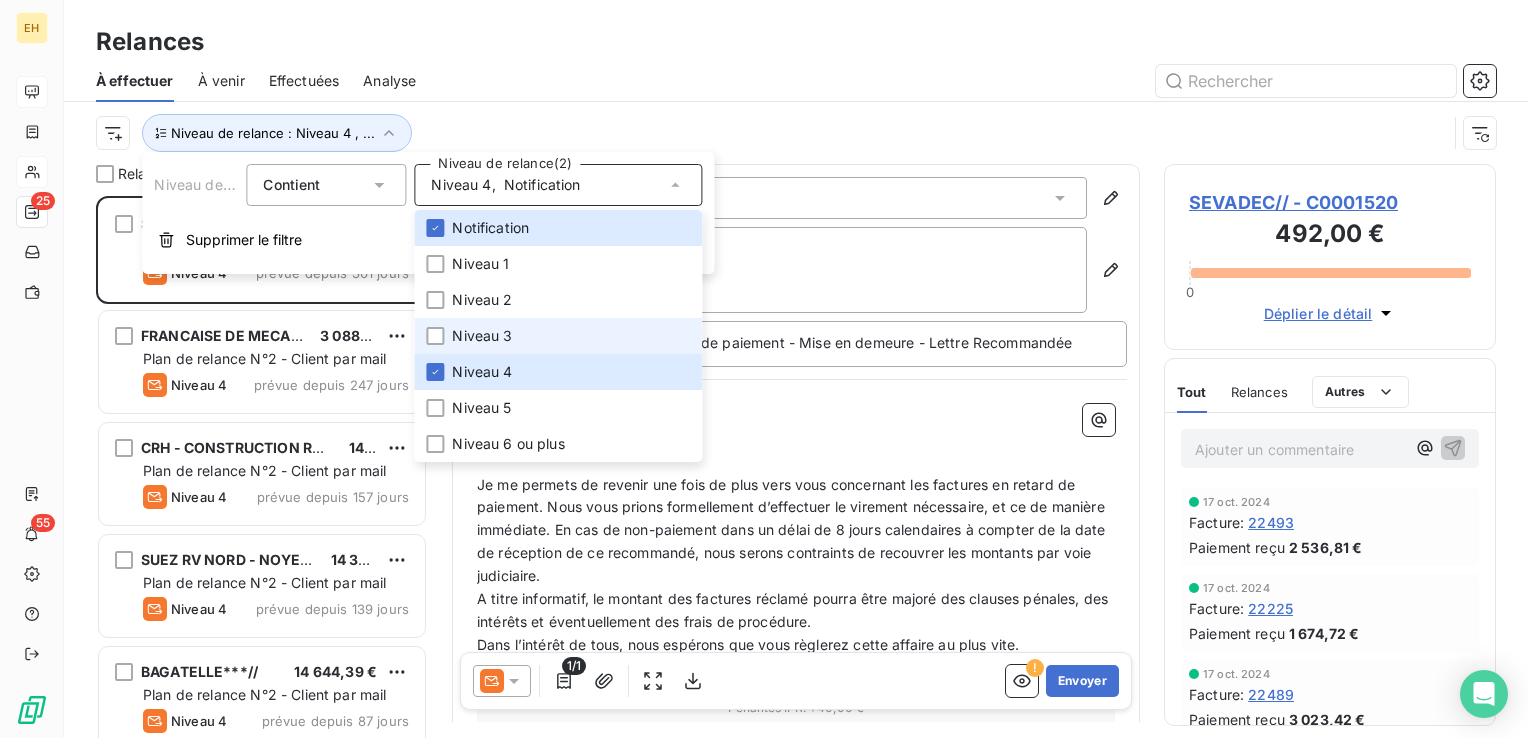 scroll, scrollTop: 16, scrollLeft: 16, axis: both 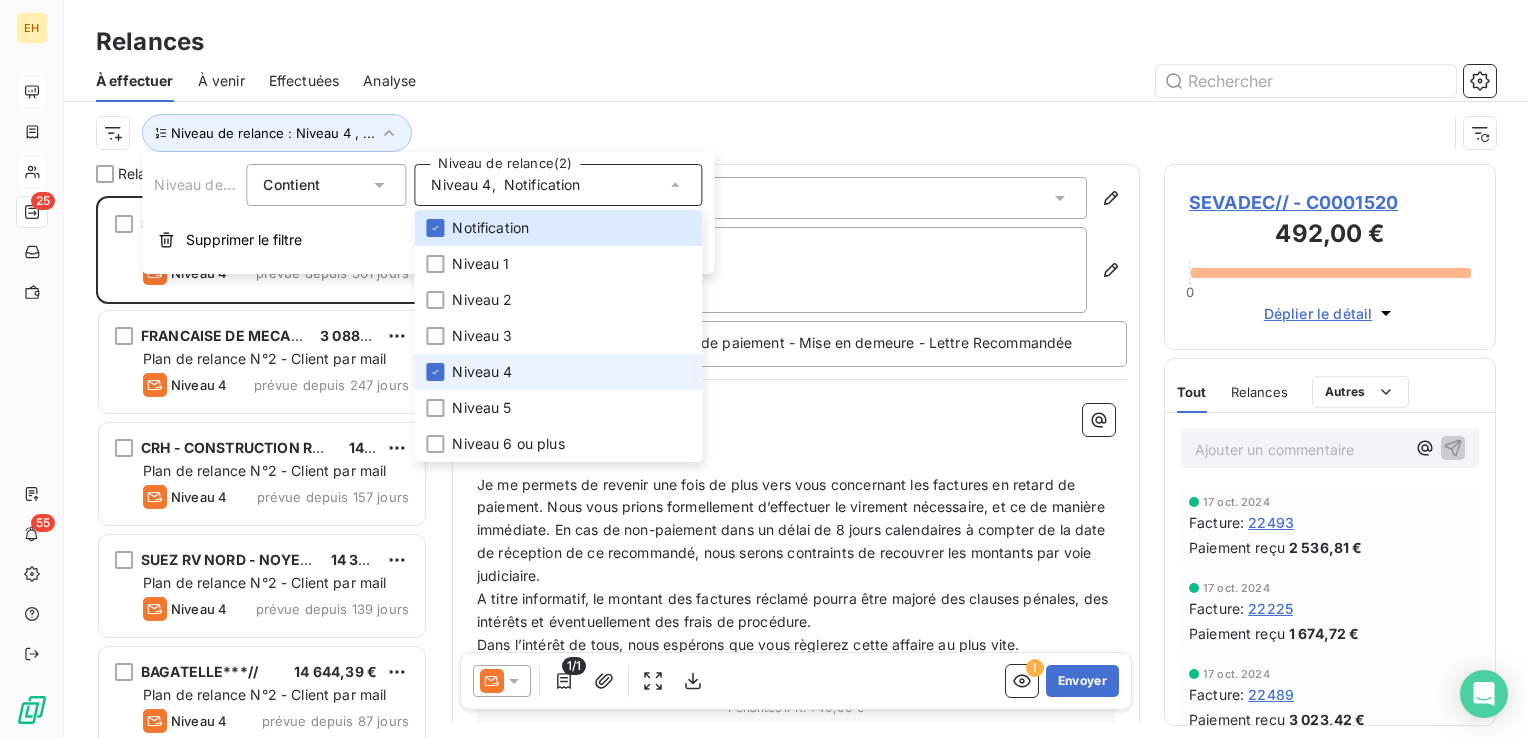 click on "Niveau 4" at bounding box center (558, 372) 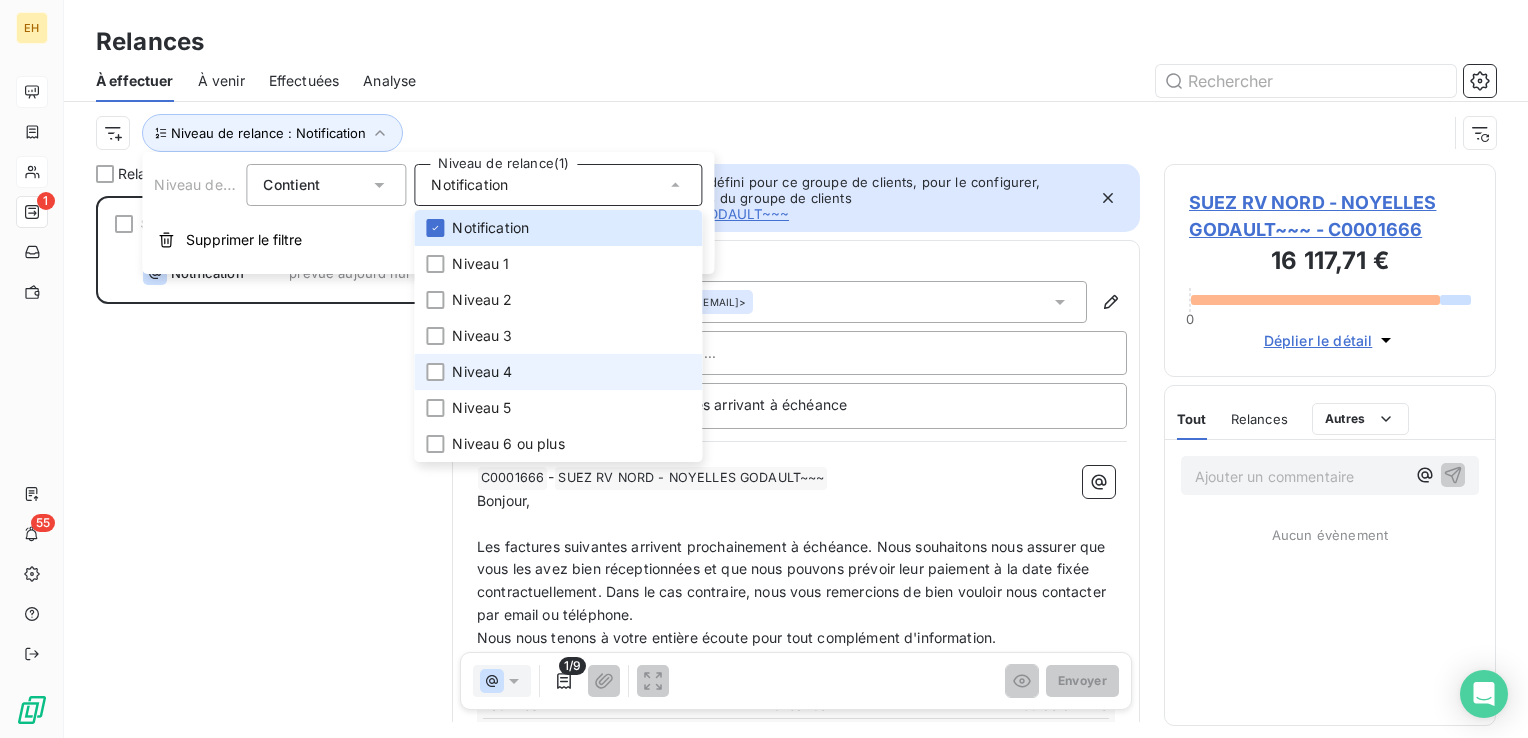 scroll, scrollTop: 16, scrollLeft: 16, axis: both 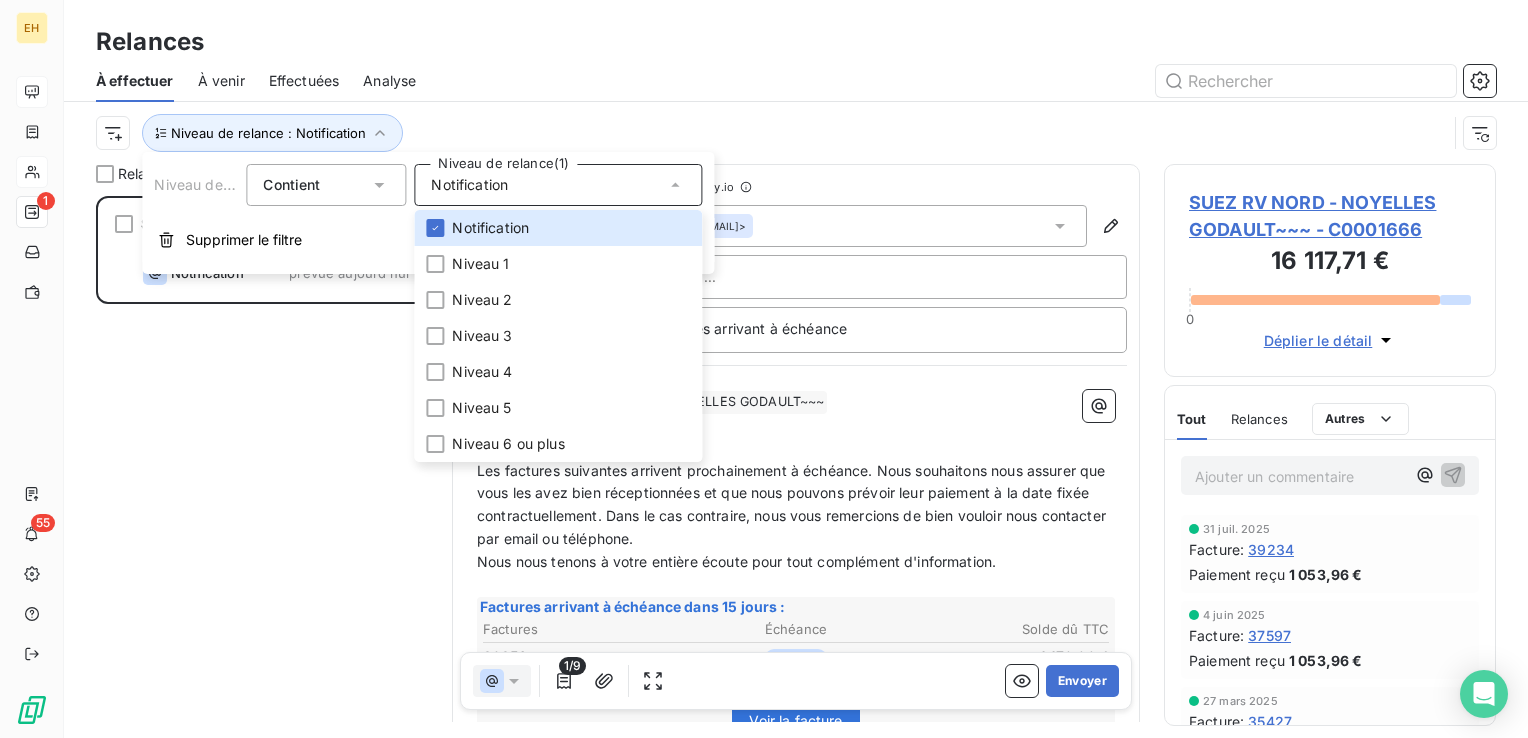 click on "Relances" at bounding box center [796, 42] 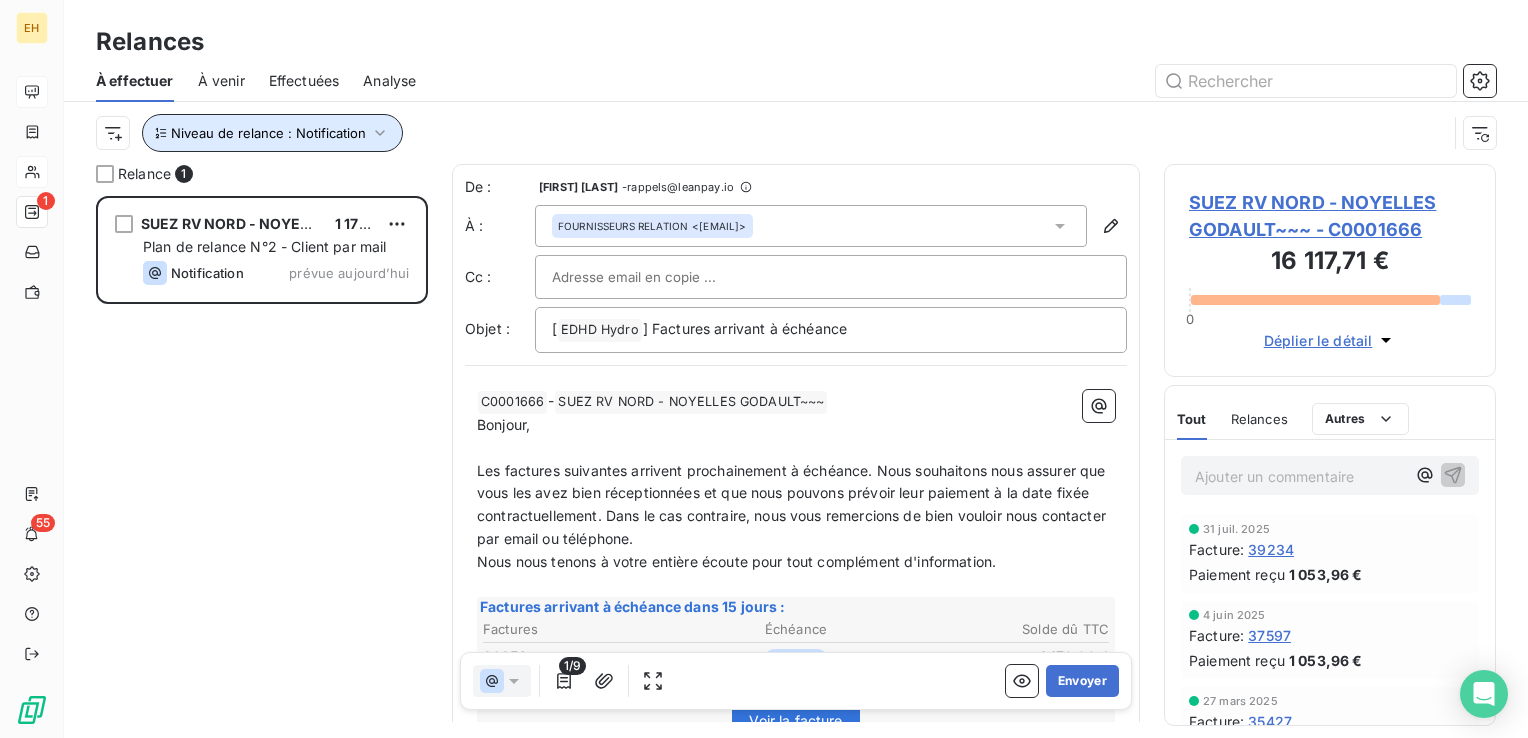 click 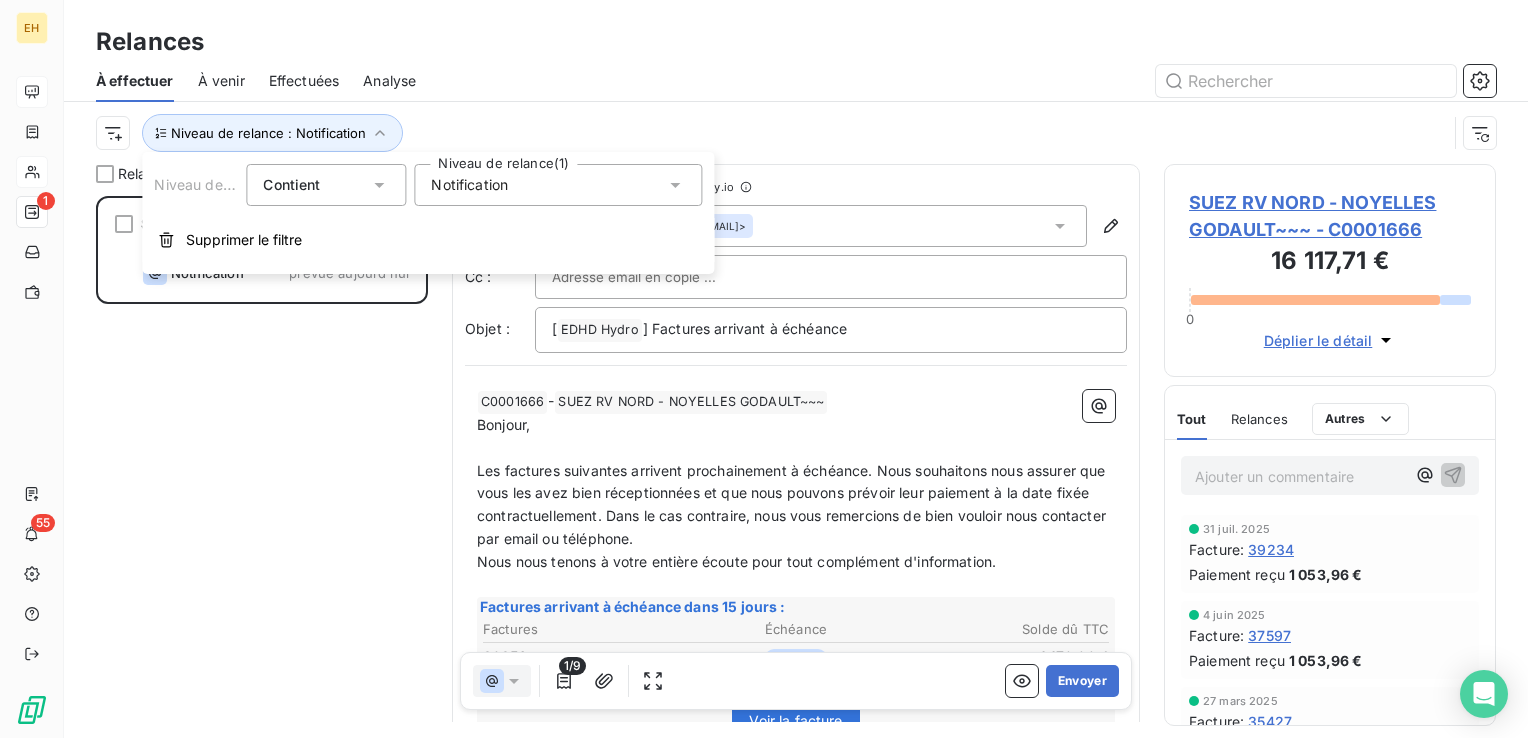 click on "Notification" at bounding box center [558, 185] 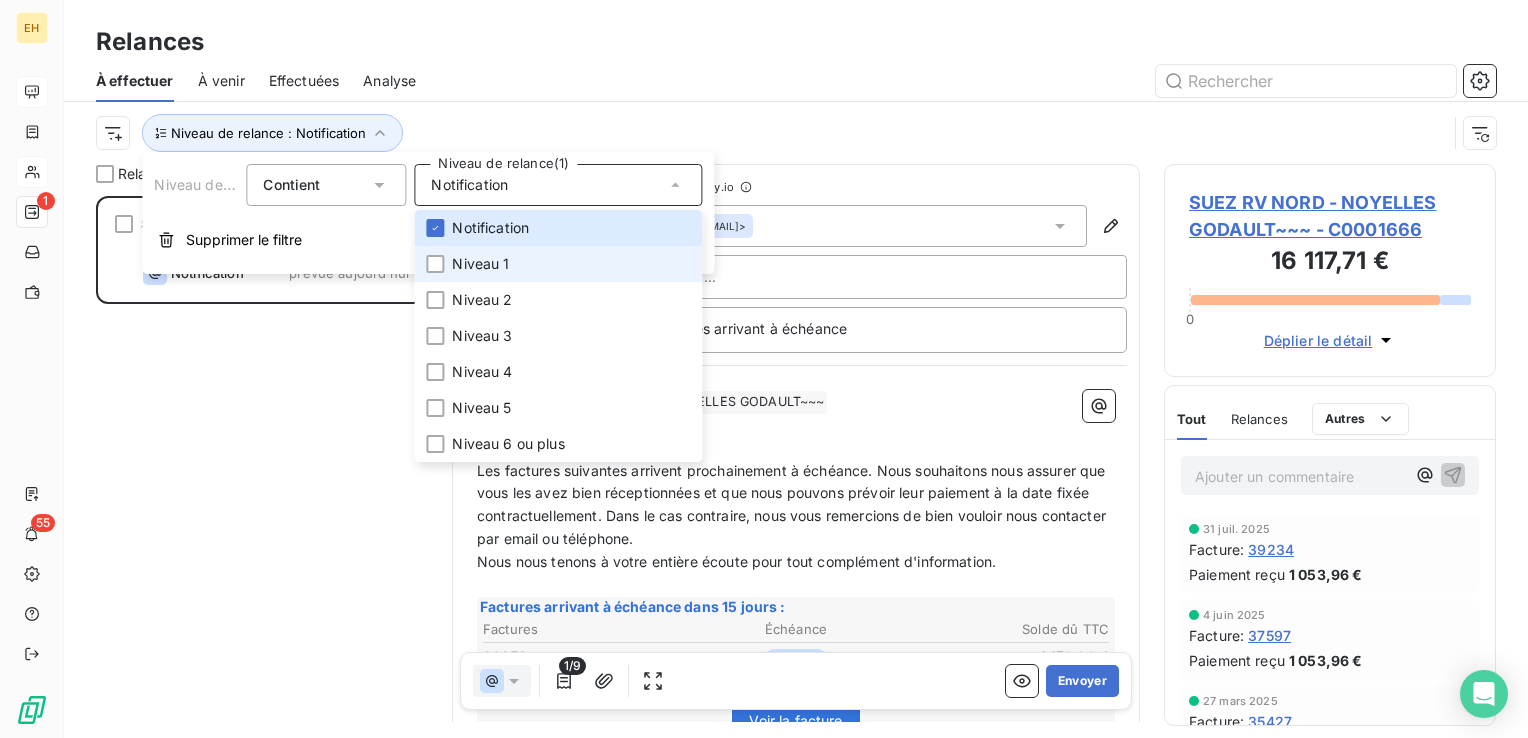 click on "Niveau 1" at bounding box center (480, 264) 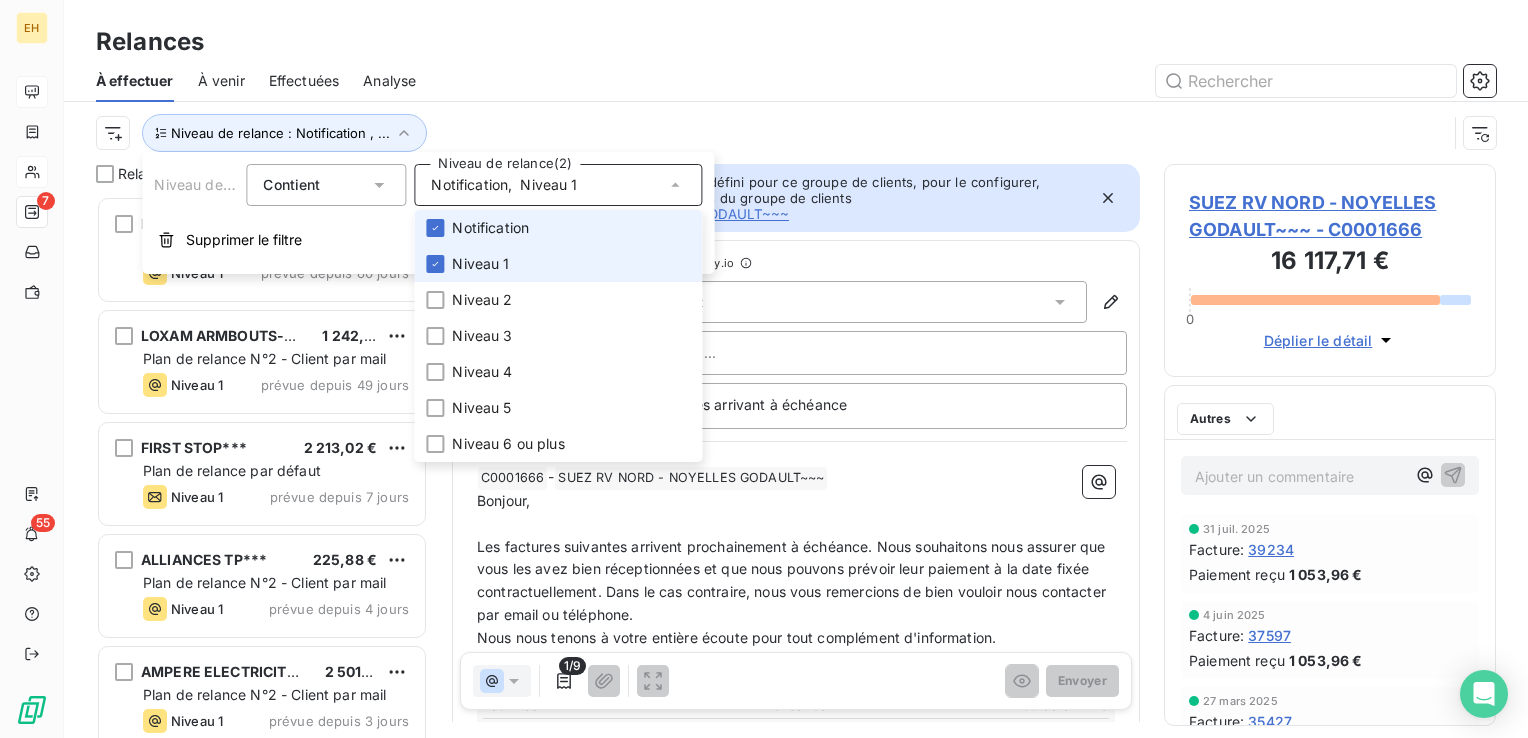 scroll, scrollTop: 16, scrollLeft: 16, axis: both 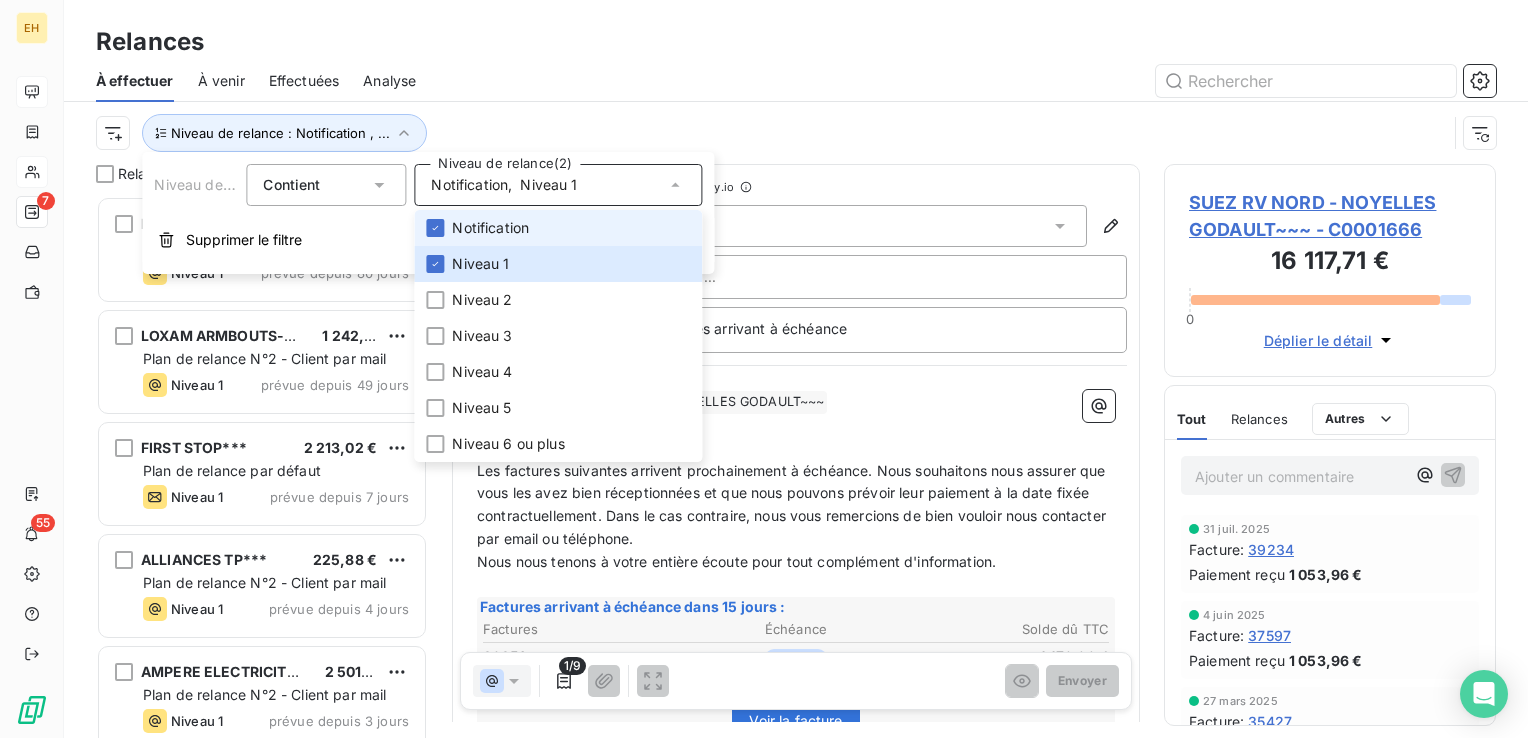click on "Notification" at bounding box center [490, 228] 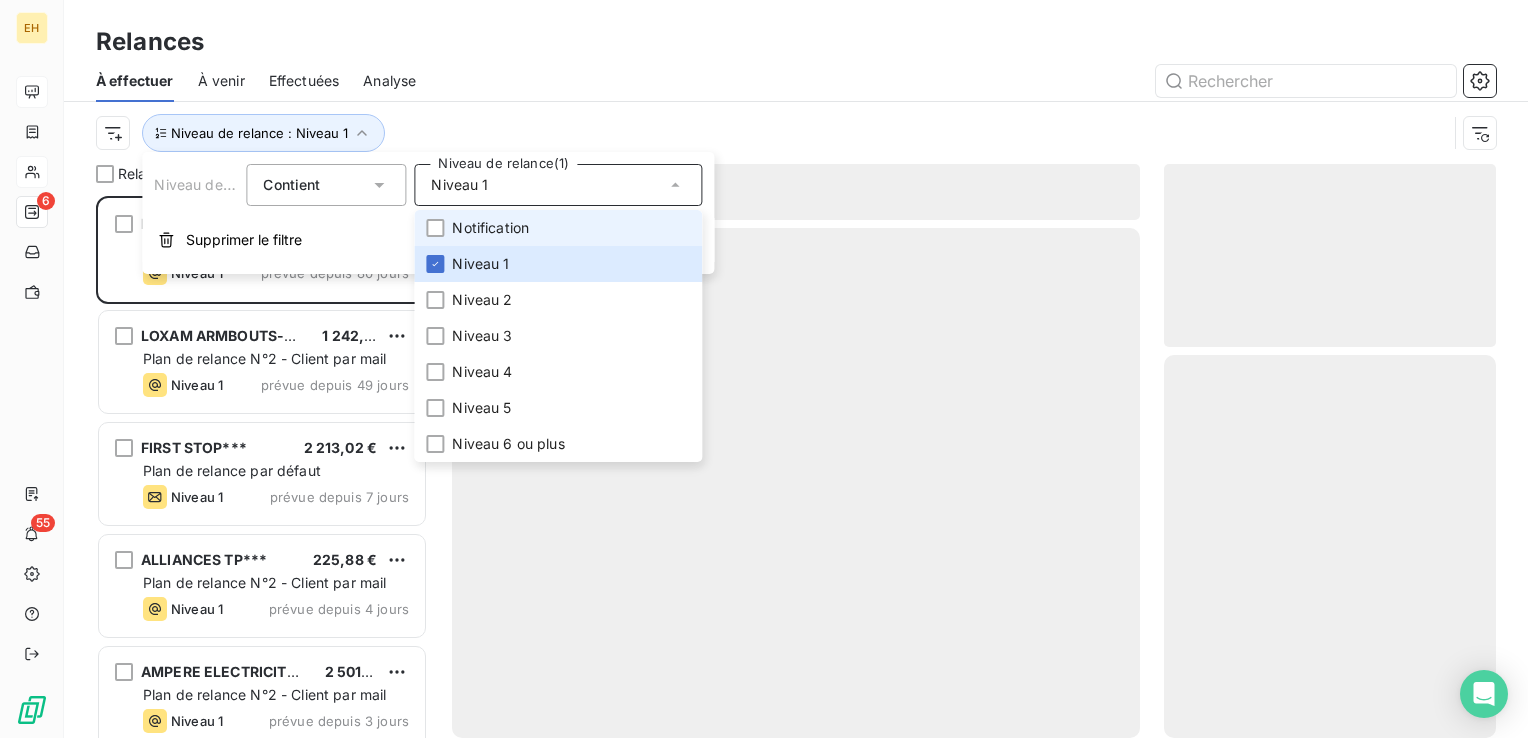scroll, scrollTop: 16, scrollLeft: 16, axis: both 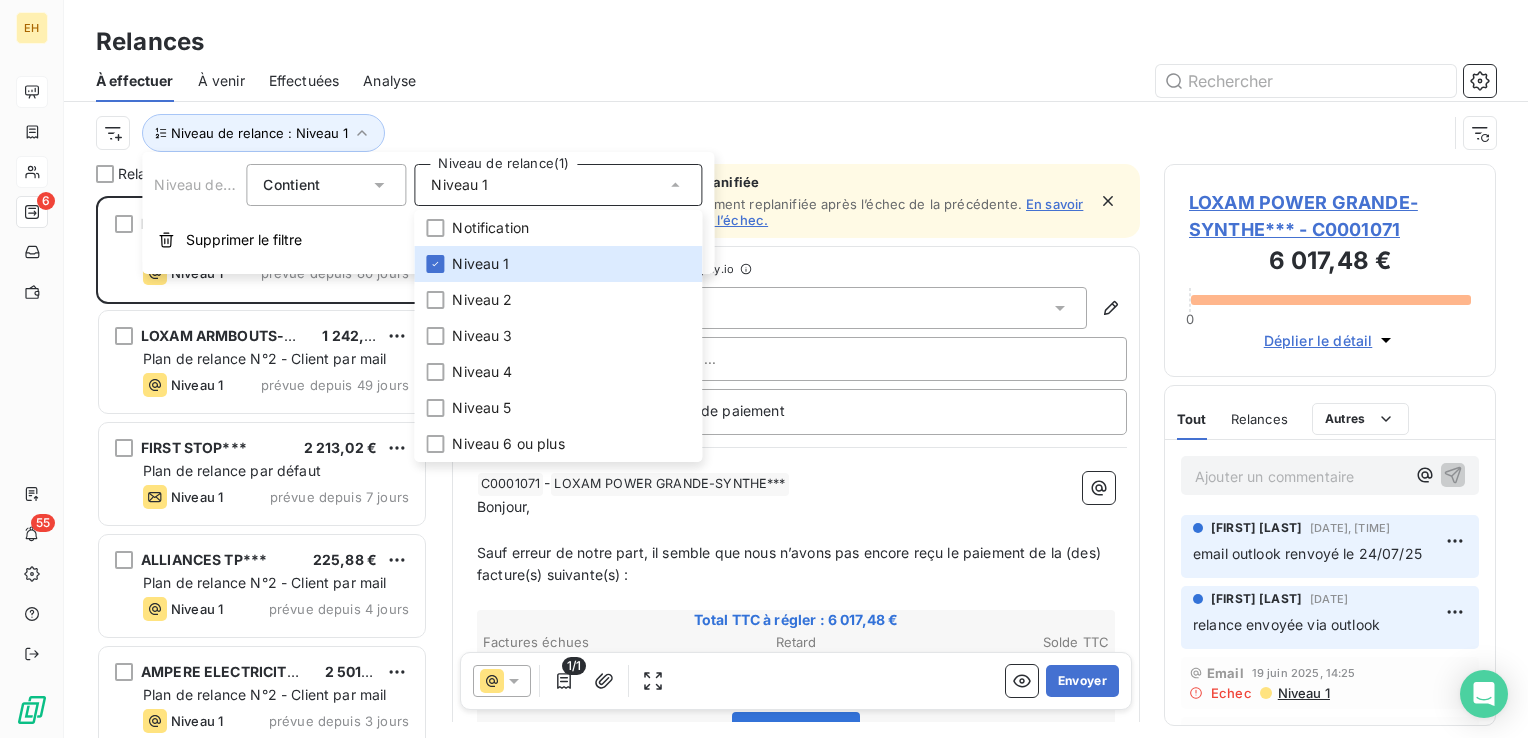 click on "Niveau de relance  : Niveau 1" at bounding box center (771, 133) 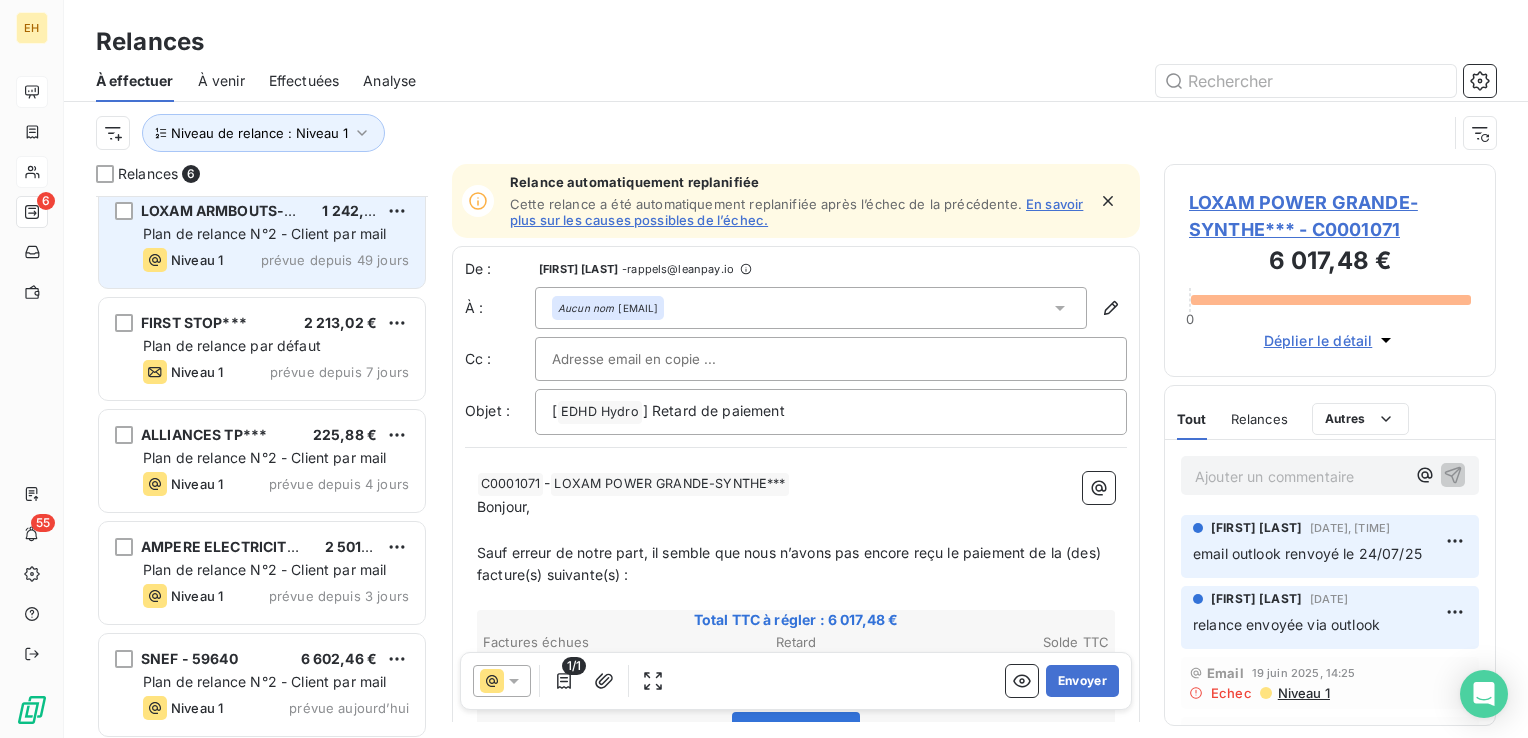 scroll, scrollTop: 130, scrollLeft: 0, axis: vertical 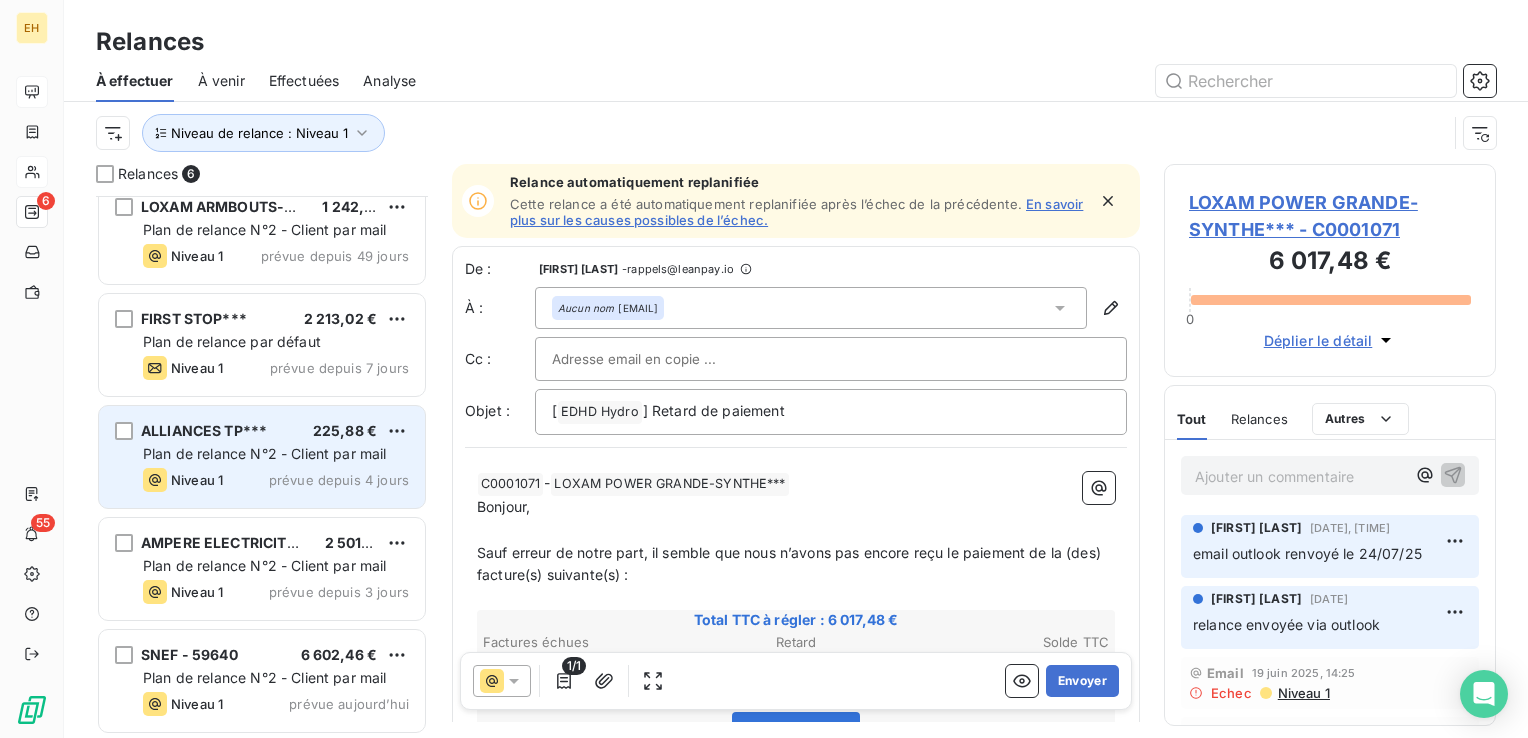 click on "Plan de relance N°2 - Client par mail" at bounding box center (265, 453) 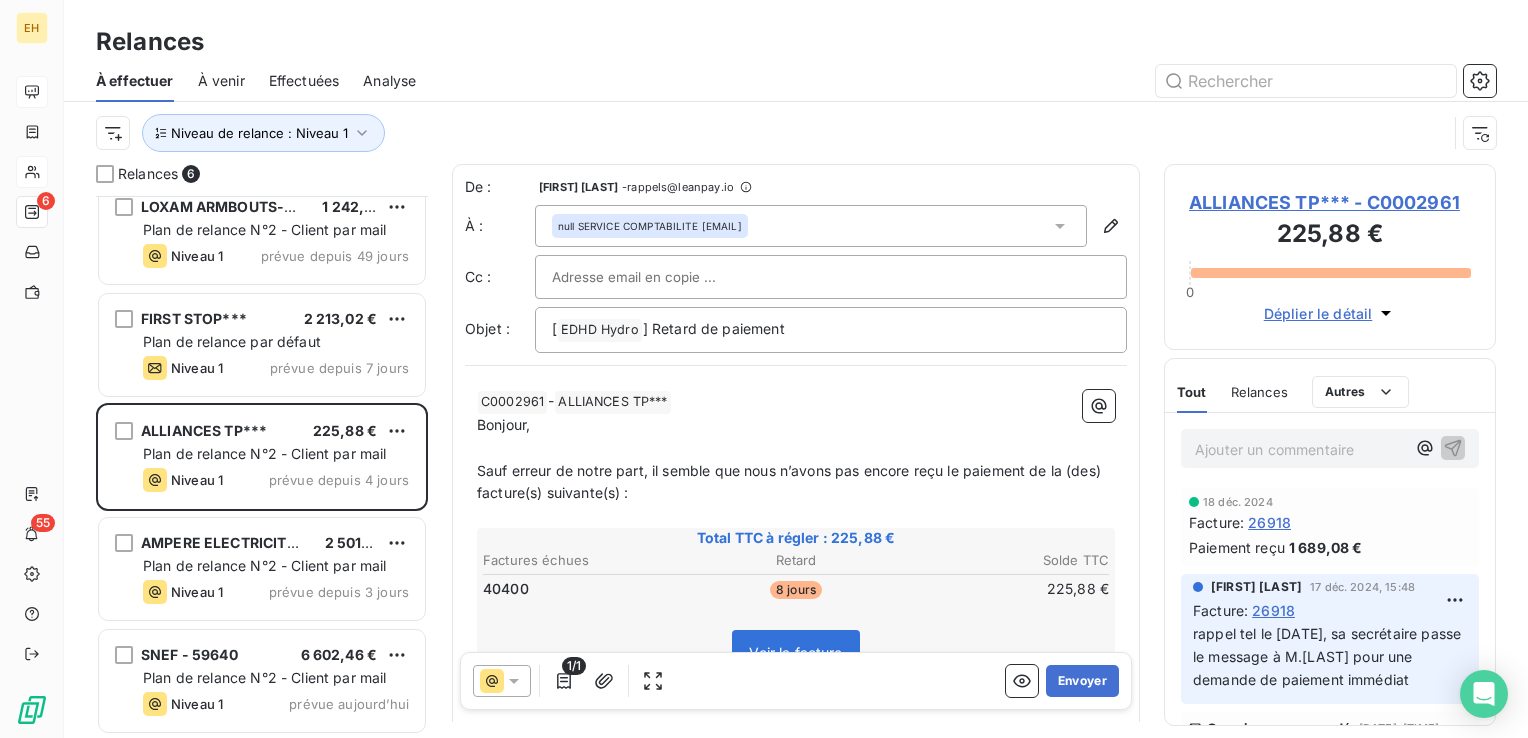 click on "ALLIANCES TP*** - C0002961" at bounding box center [1330, 202] 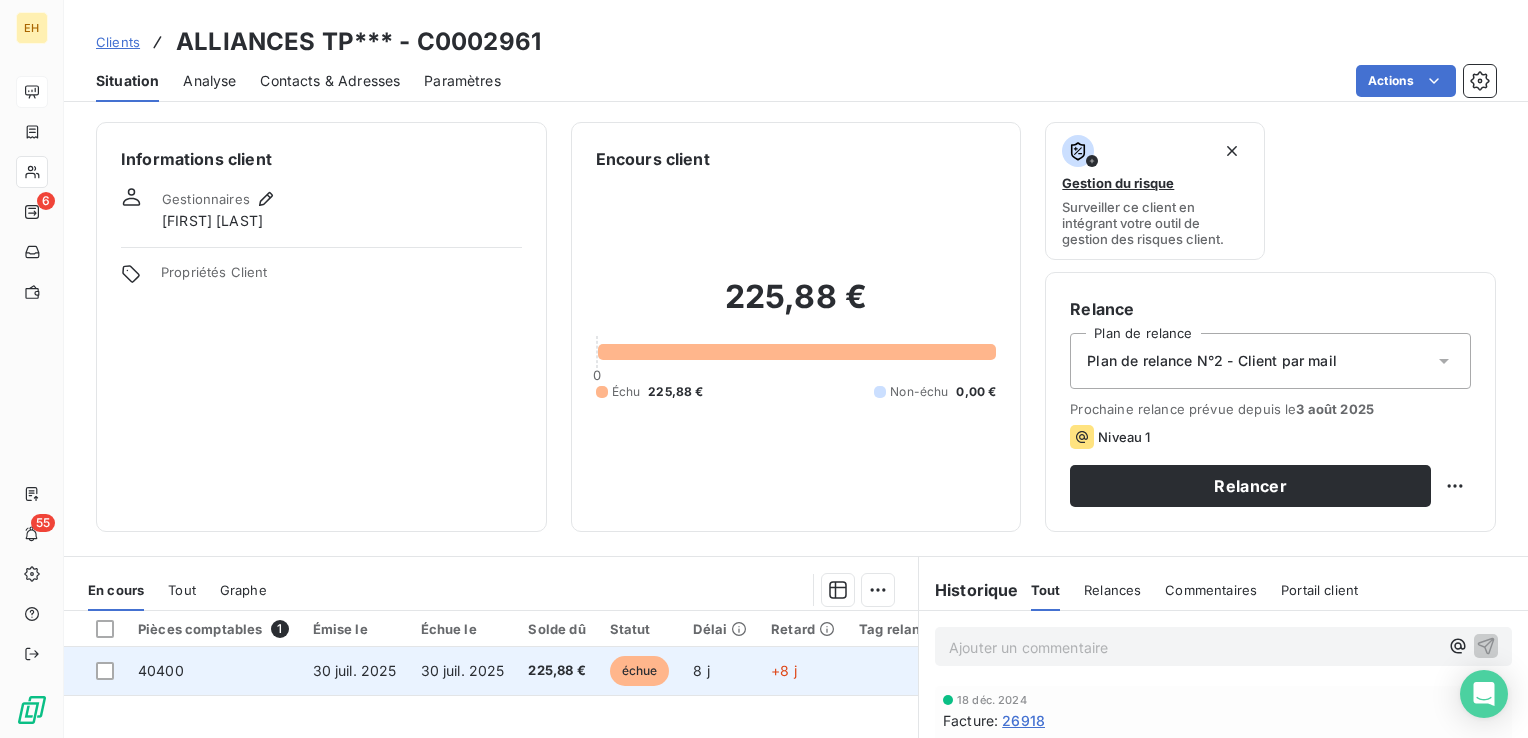 click on "30 juil. 2025" at bounding box center (355, 670) 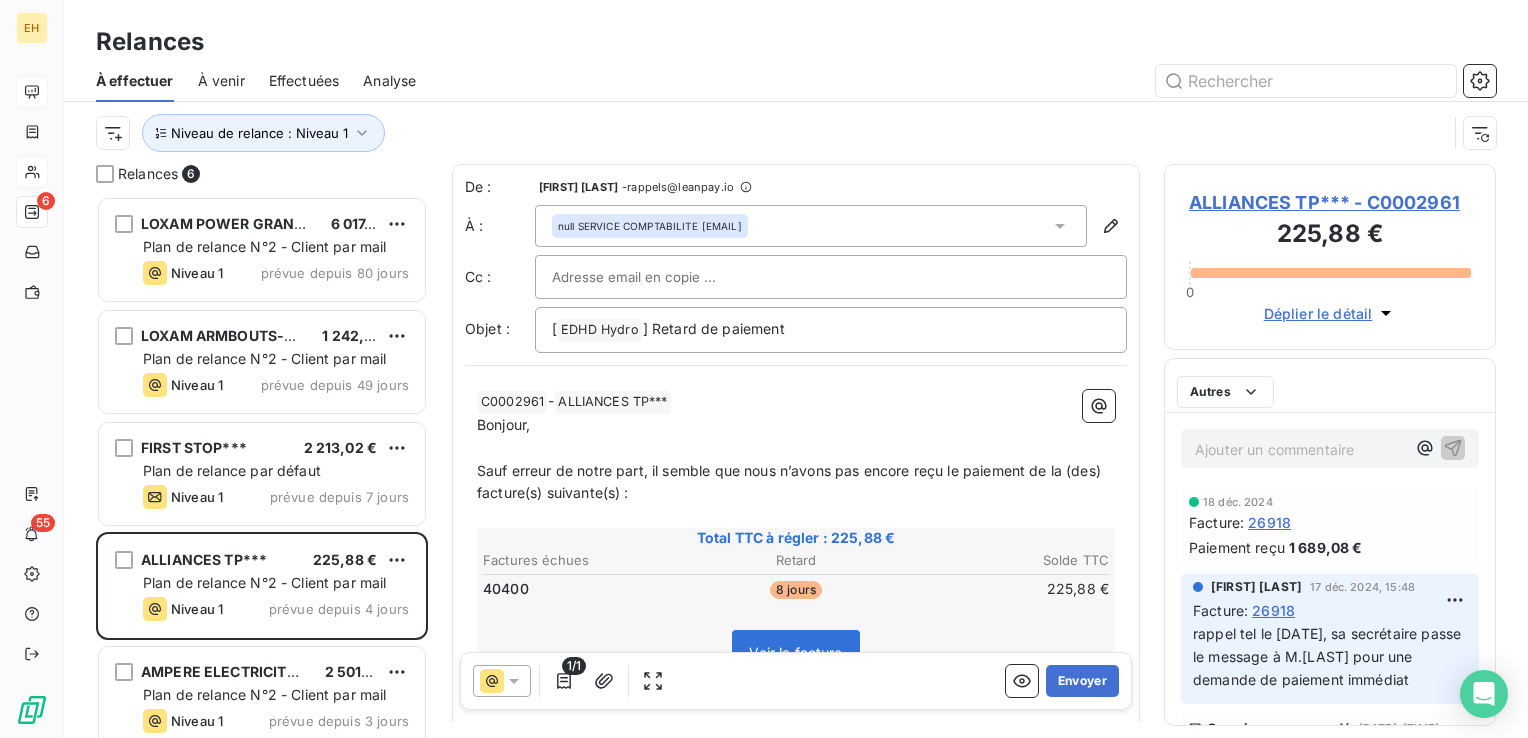 scroll, scrollTop: 16, scrollLeft: 16, axis: both 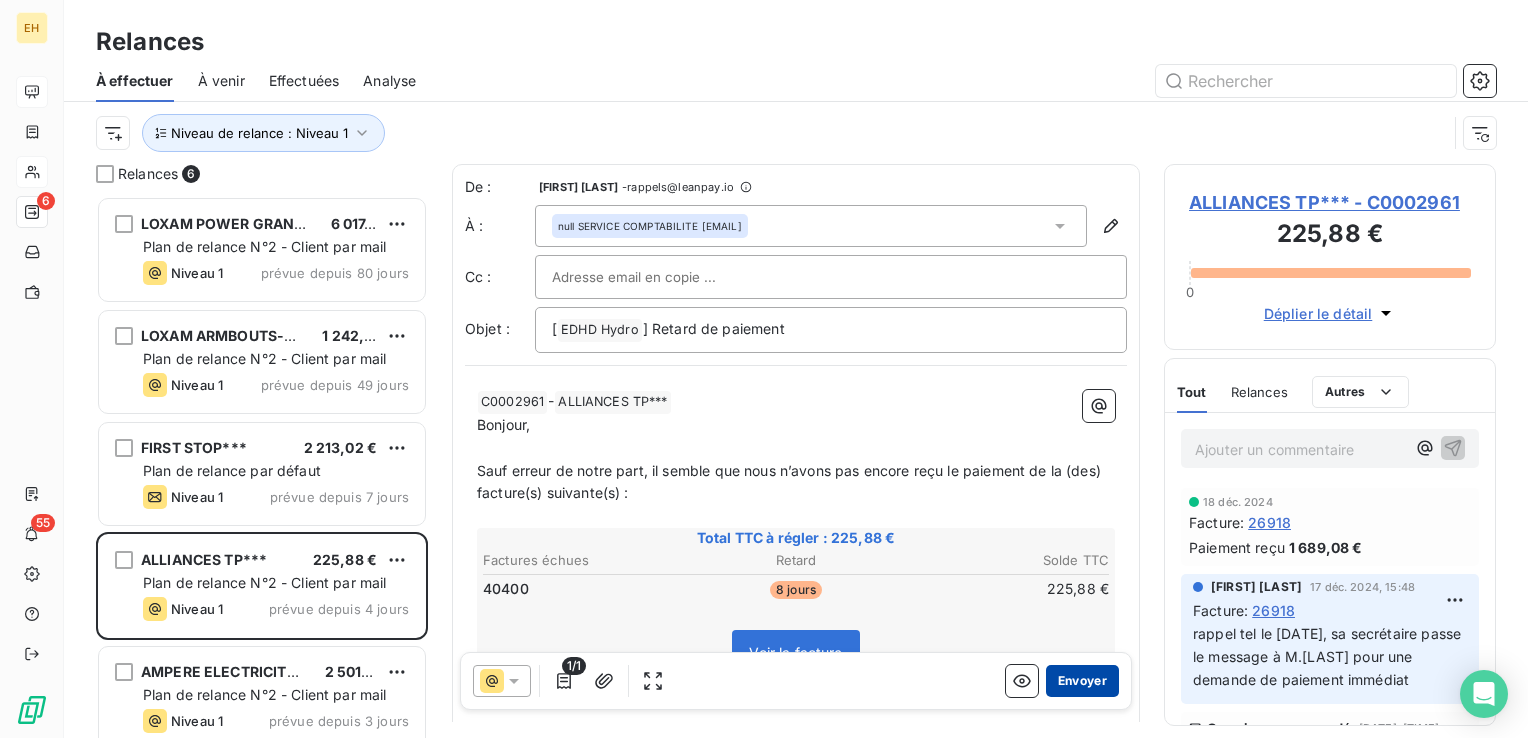 click on "Envoyer" at bounding box center (1082, 681) 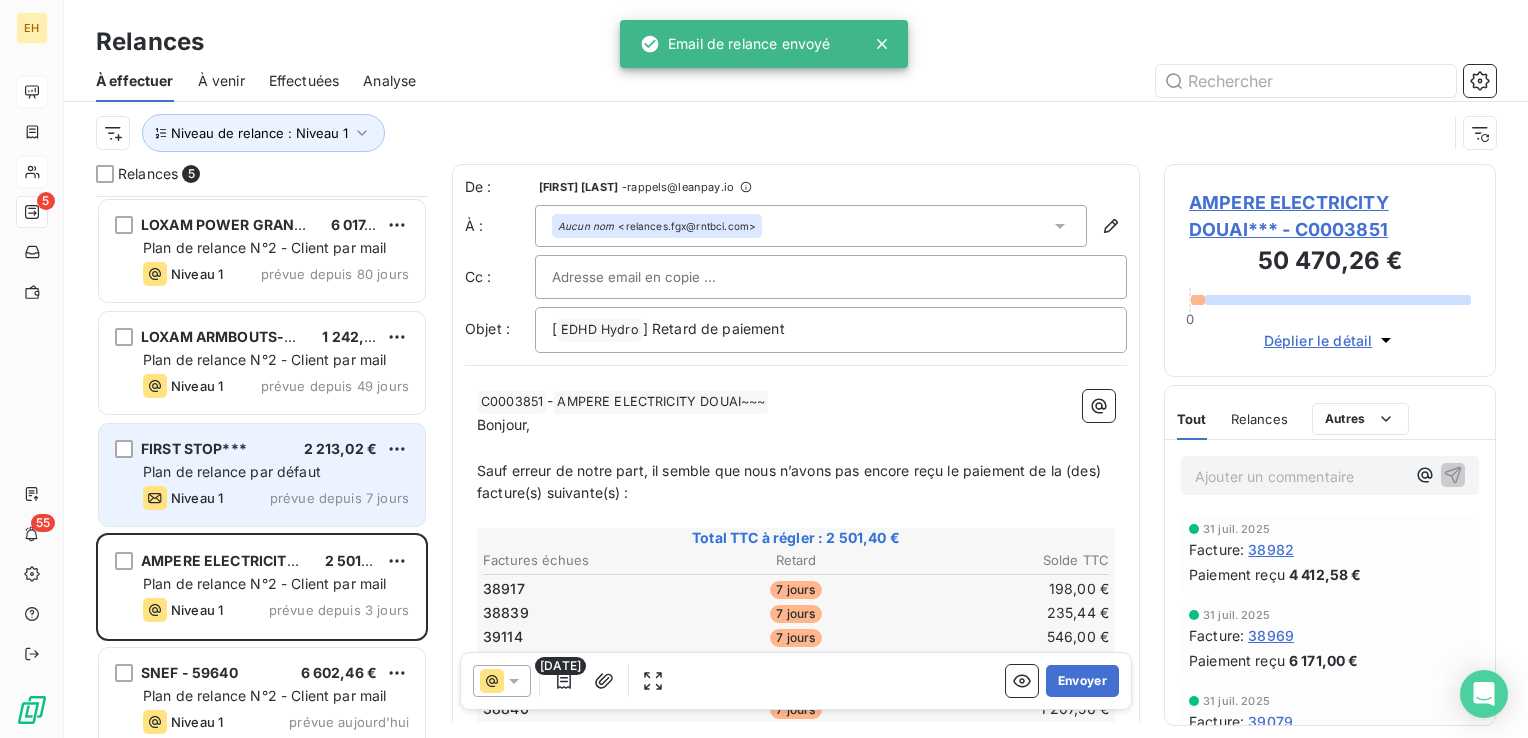 scroll, scrollTop: 18, scrollLeft: 0, axis: vertical 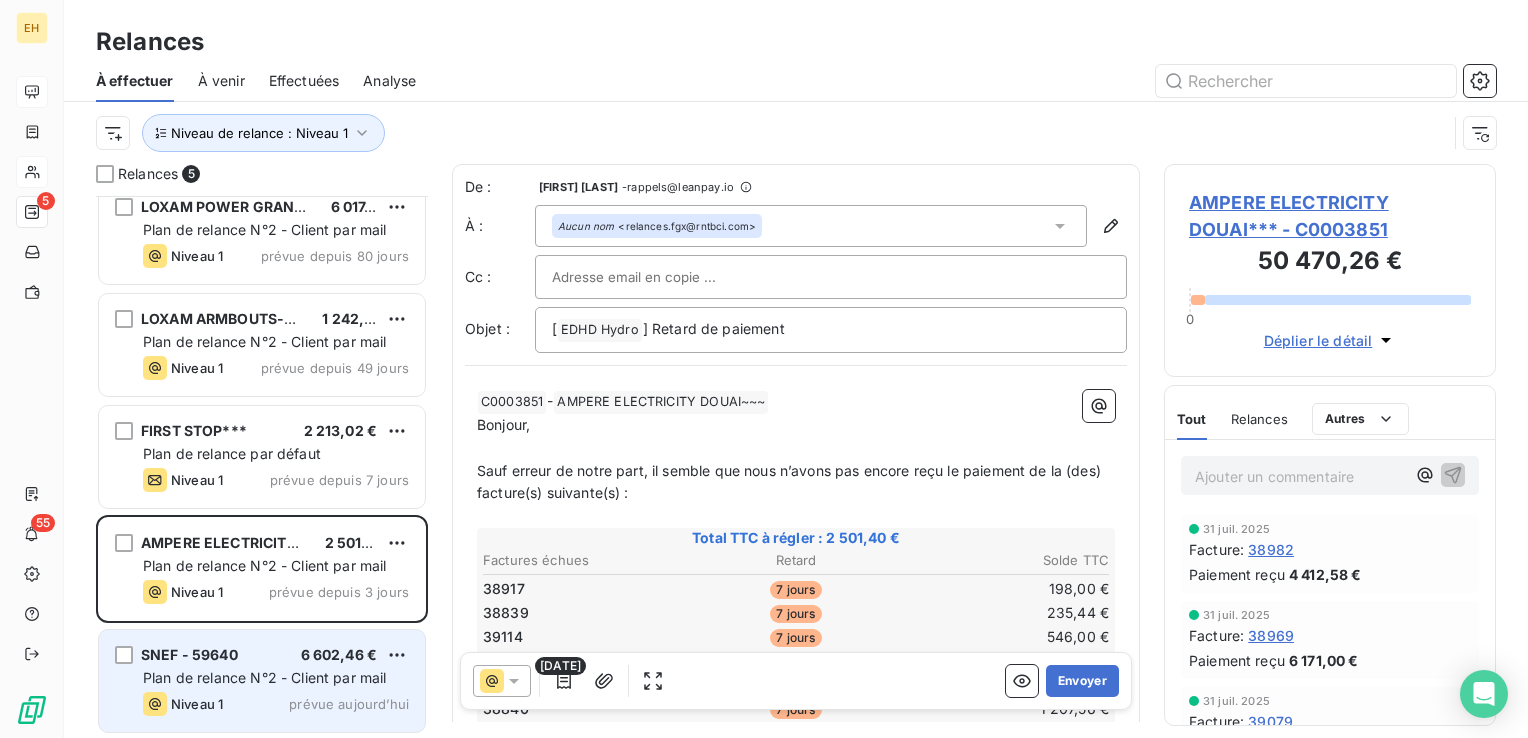click on "SNEF - 59640 6 602,46 €" at bounding box center [276, 655] 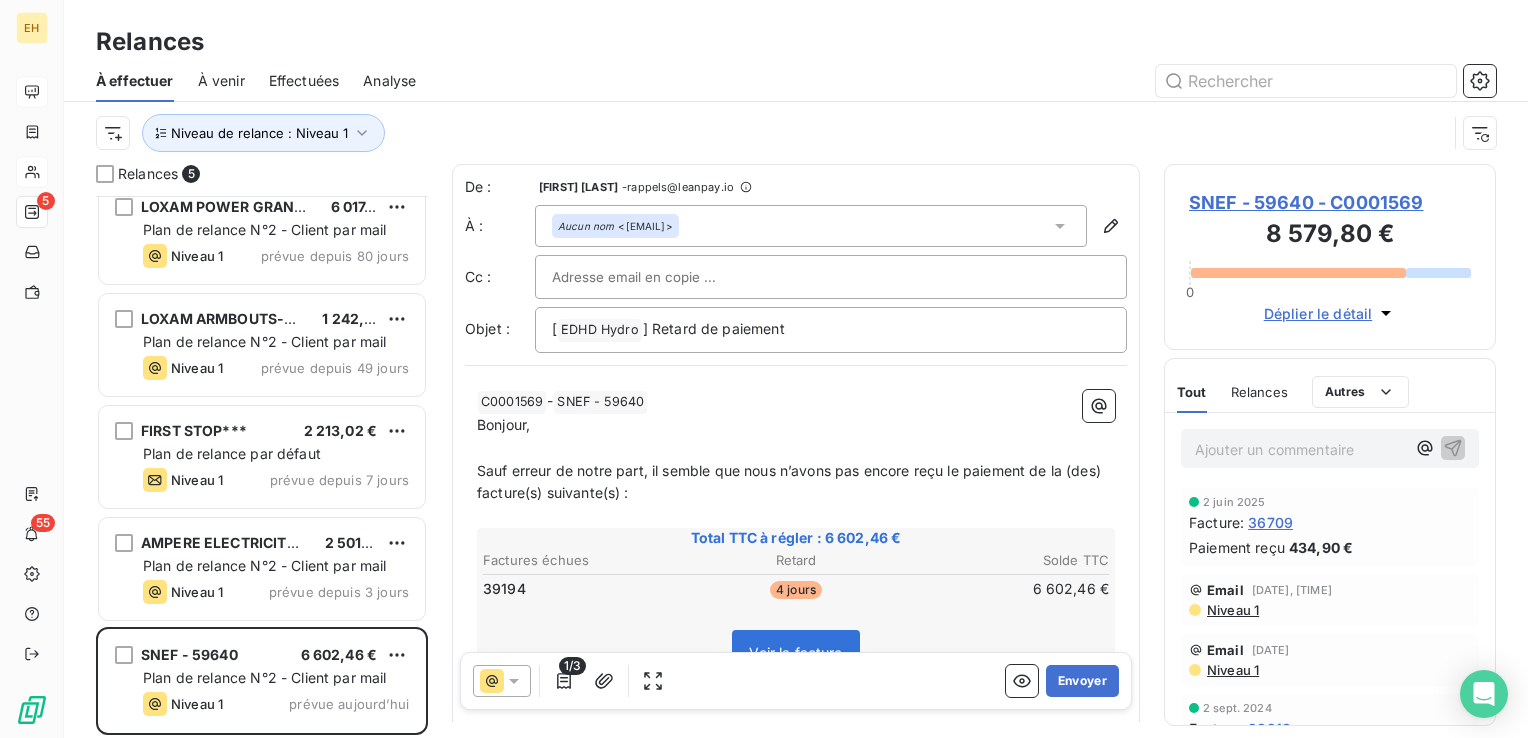 click on "SNEF - 59640 - C0001569" at bounding box center (1330, 202) 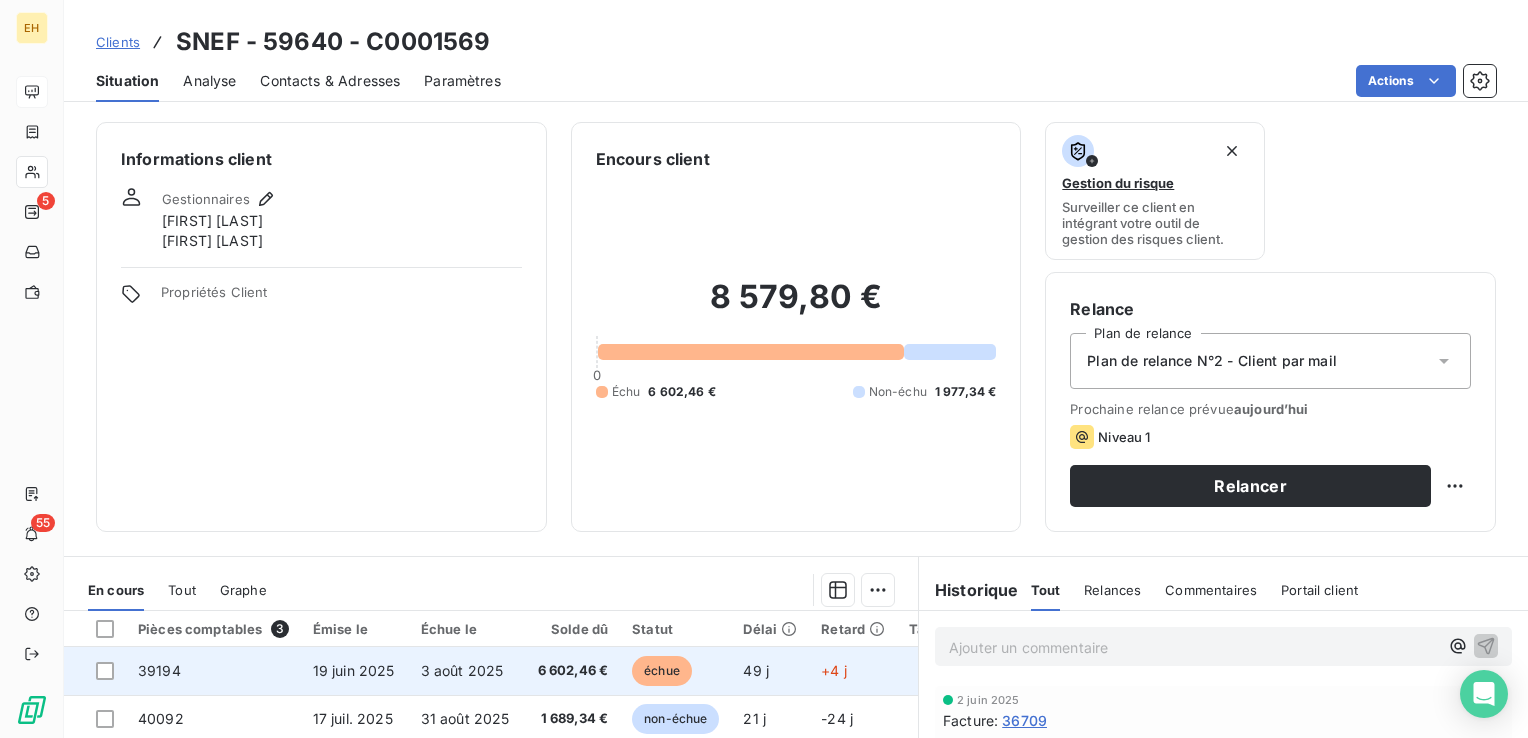 click on "6 602,46 €" at bounding box center (573, 671) 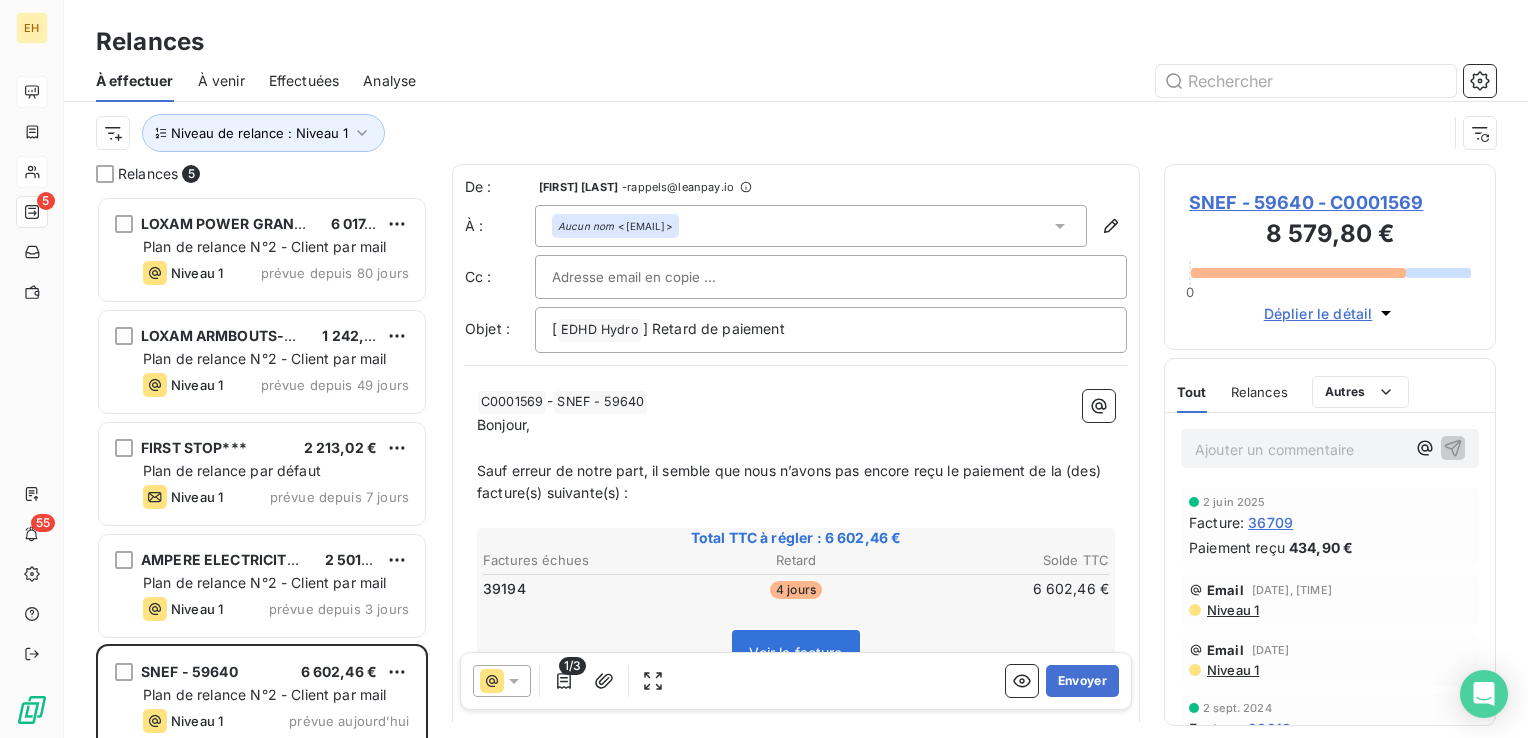 scroll, scrollTop: 16, scrollLeft: 16, axis: both 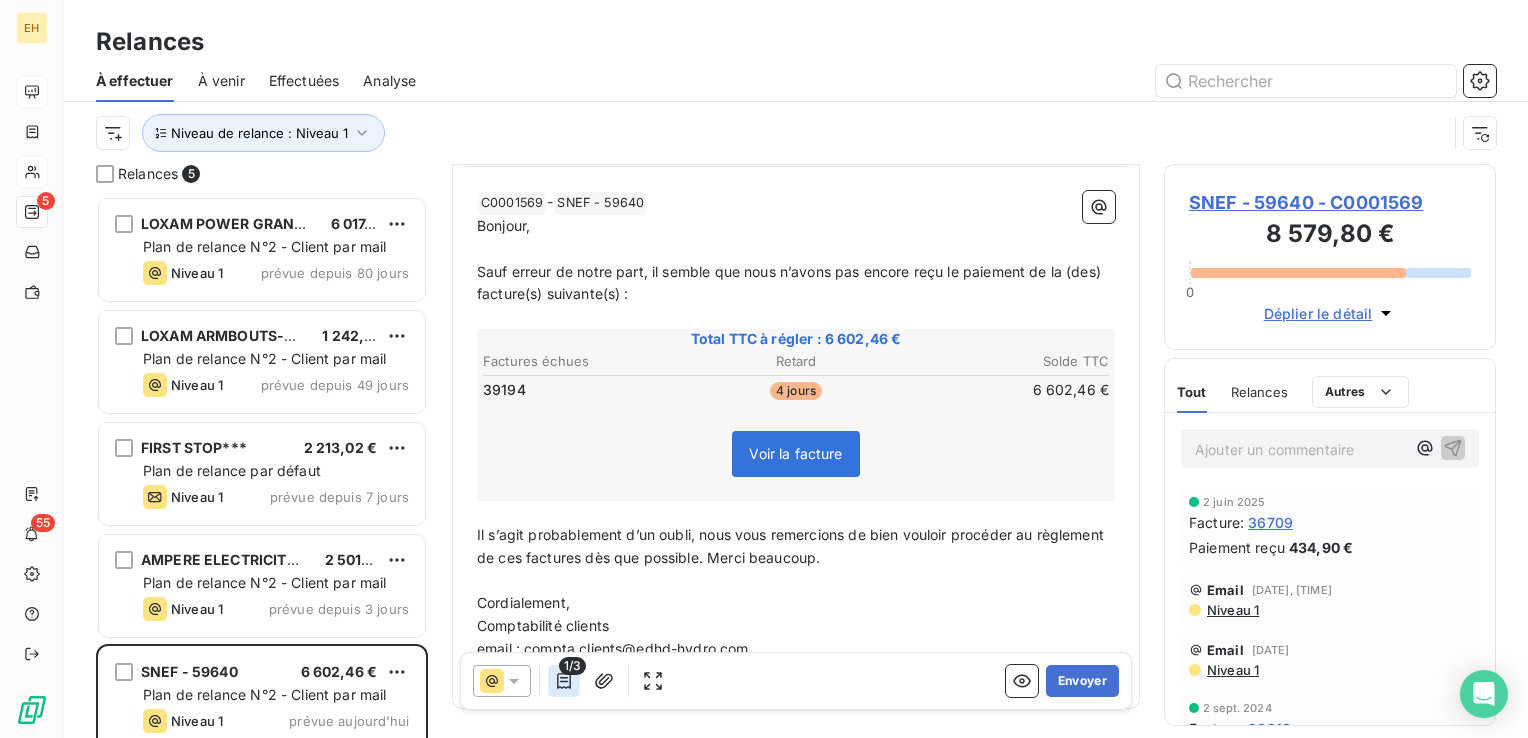 click 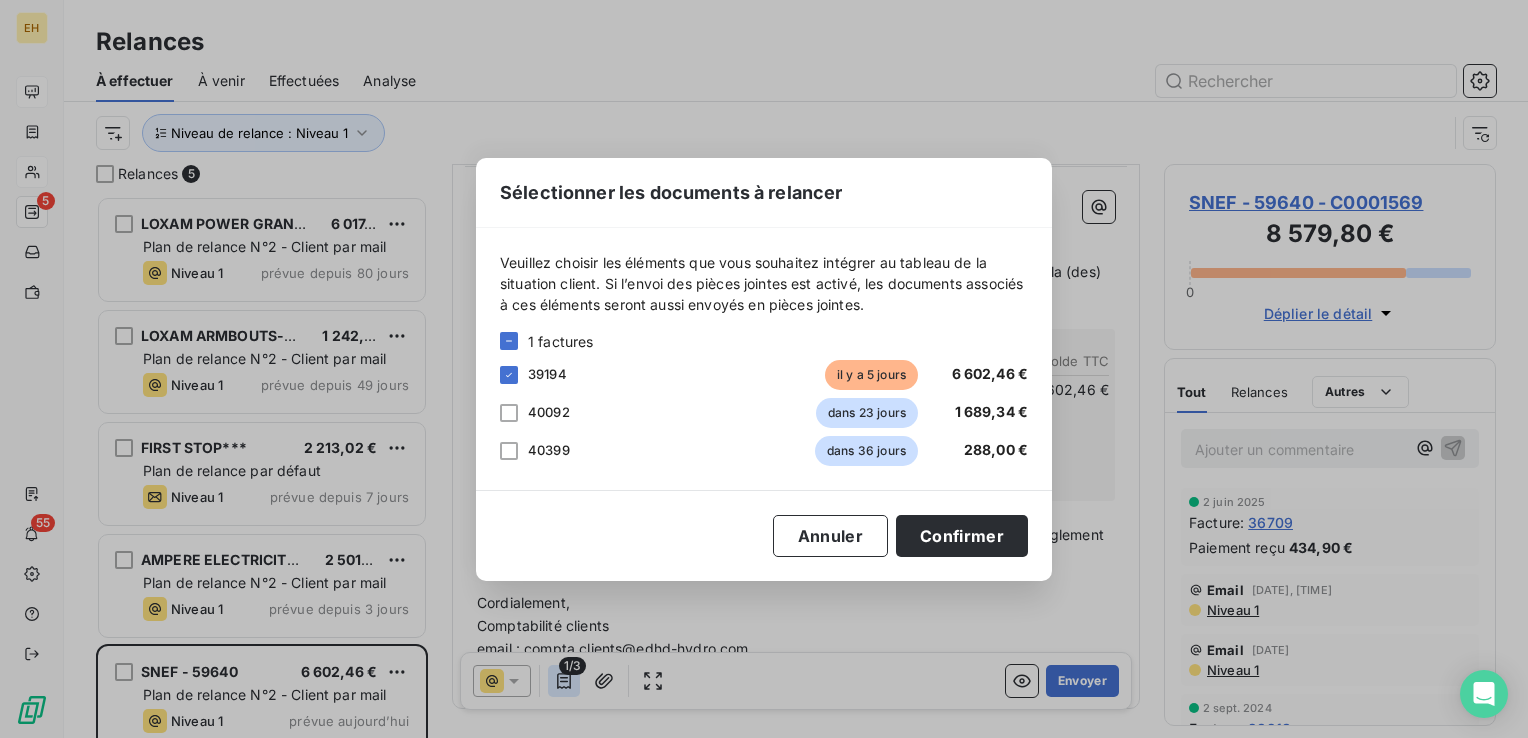 click on "Sélectionner les documents à relancer Veuillez choisir les éléments que vous souhaitez intégrer au tableau de la situation client. Si l’envoi des pièces jointes est activé, les documents associés à ces éléments seront aussi envoyés en pièces jointes. 1 factures 39194 il y a 5 jours   6 602,46 € 40092 dans 23 jours   1 689,34 € 40399 dans 36 jours   288,00 € Annuler Confirmer" at bounding box center [764, 369] 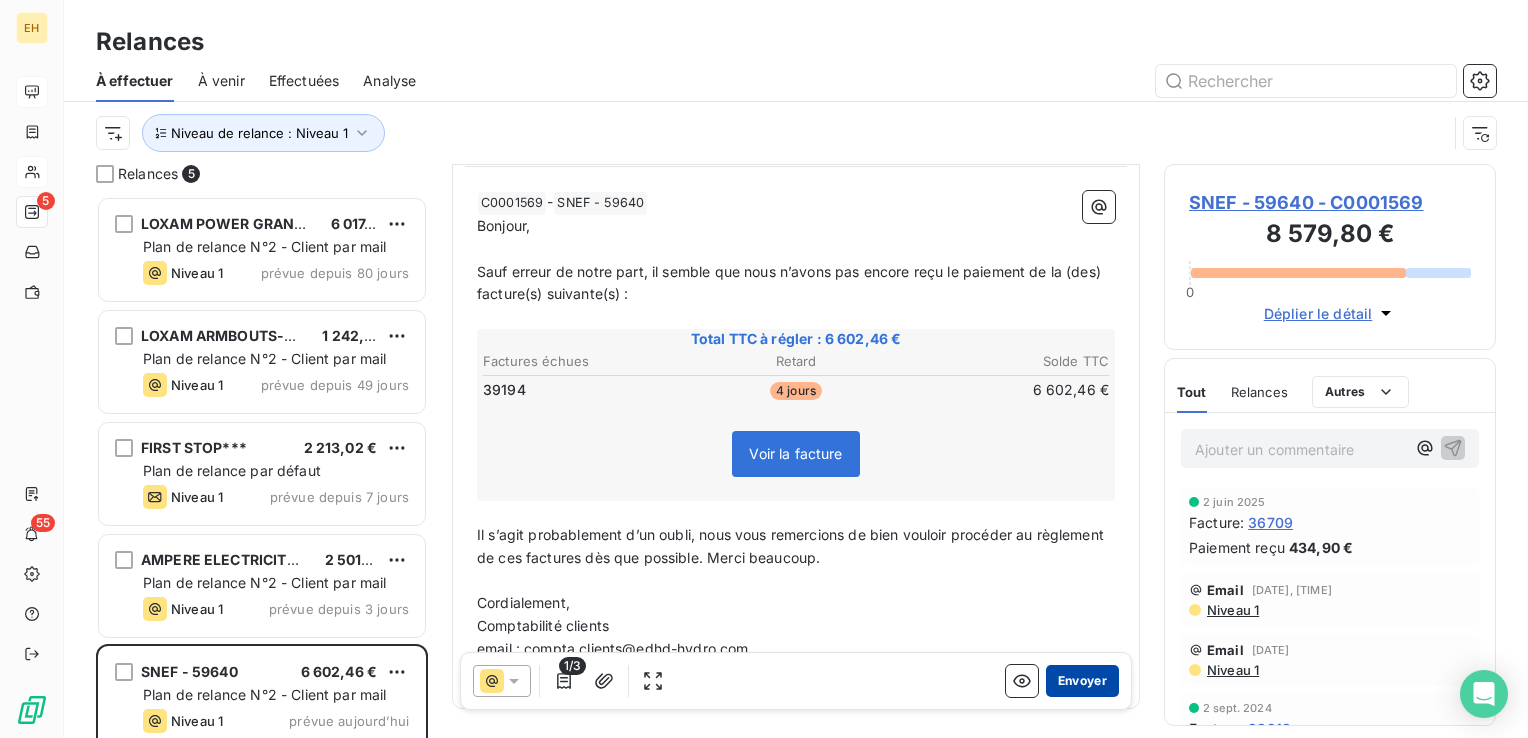 click on "Envoyer" at bounding box center (1082, 681) 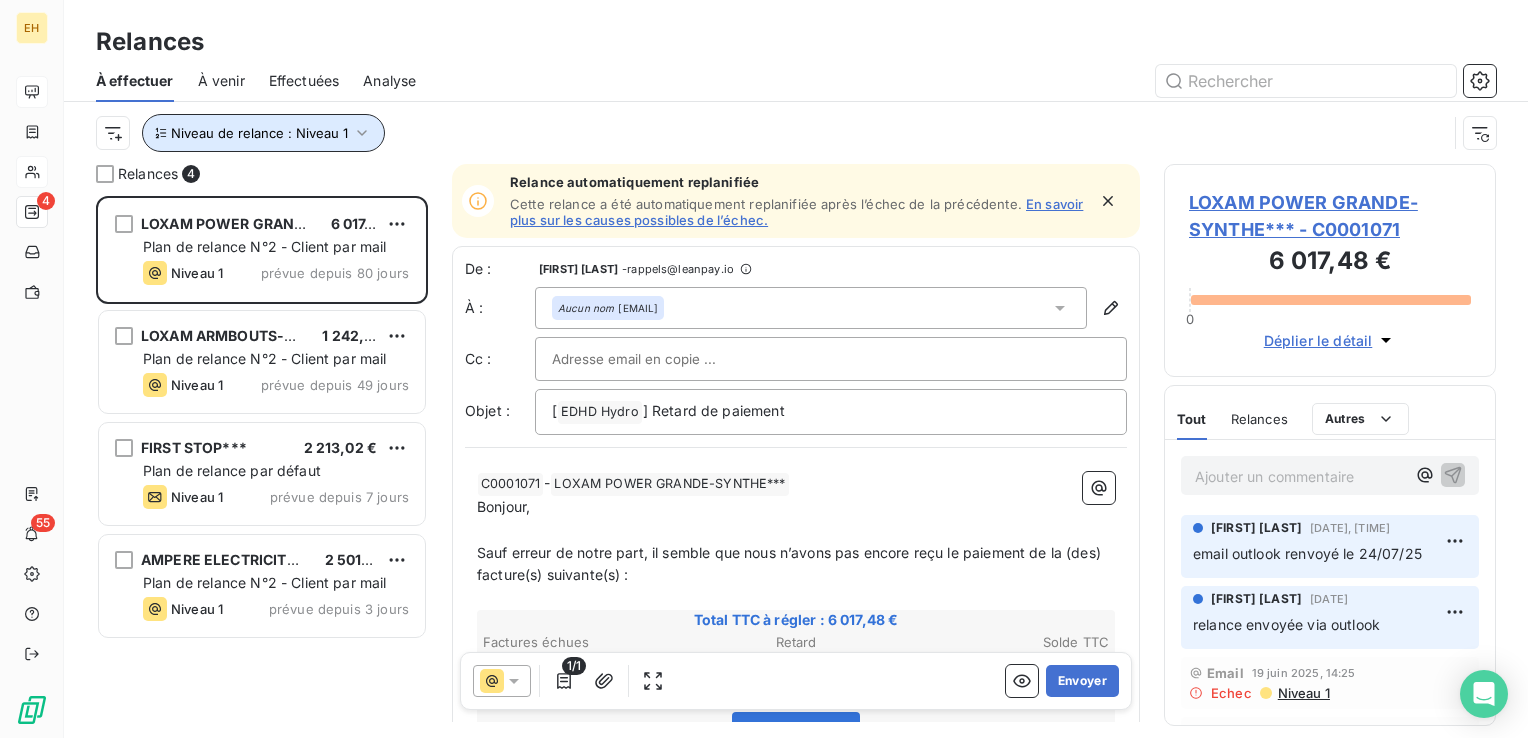 click 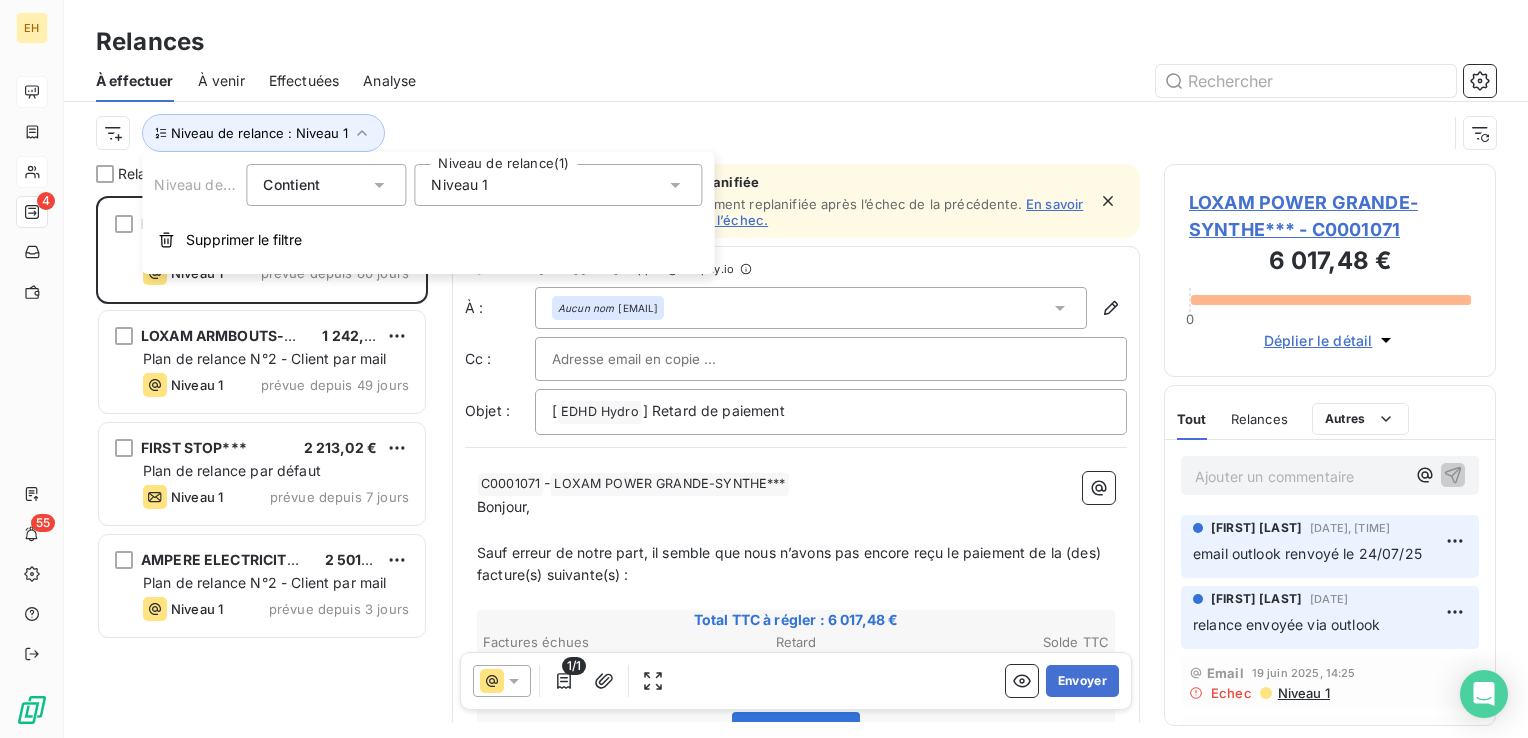 click on "Niveau 1" at bounding box center (459, 185) 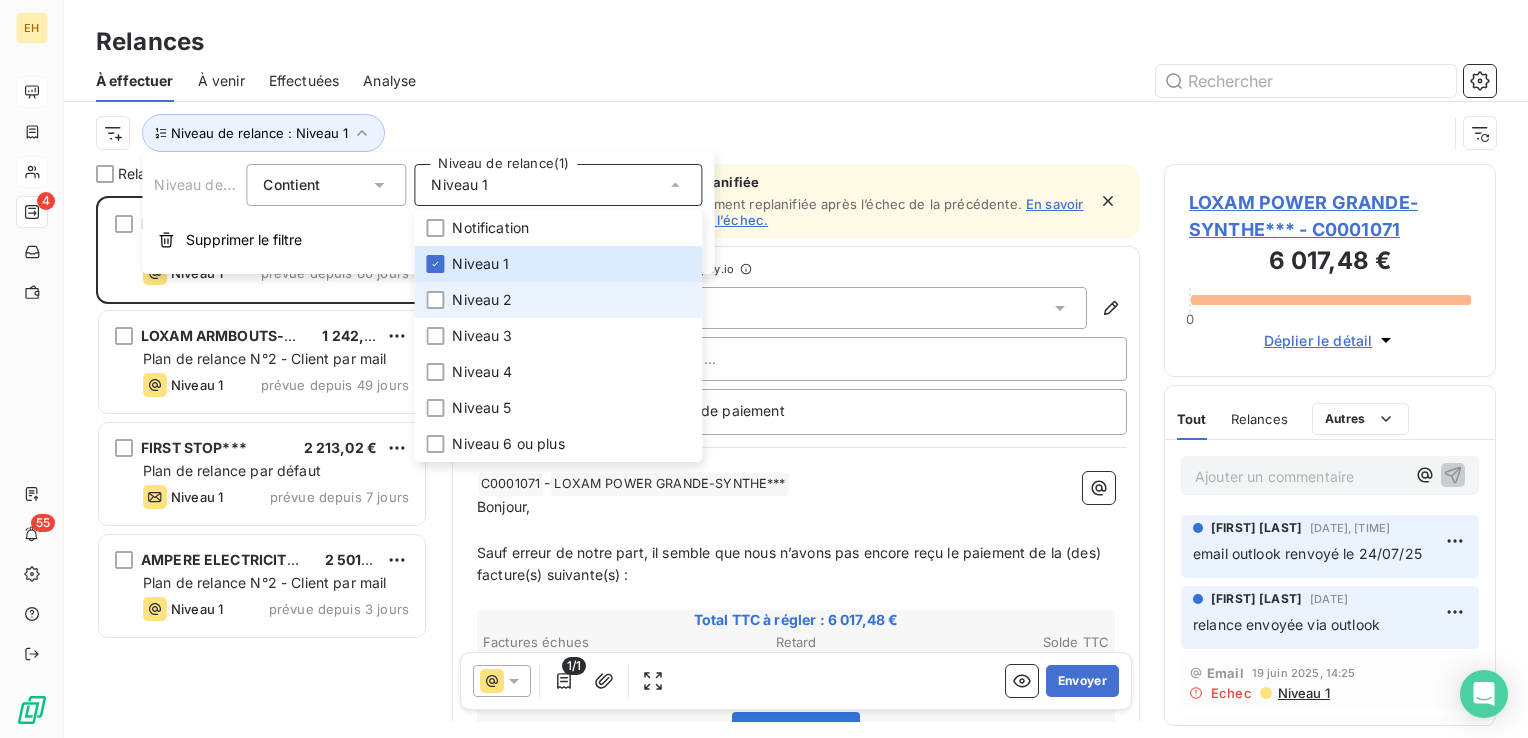 click on "Niveau 2" at bounding box center [482, 300] 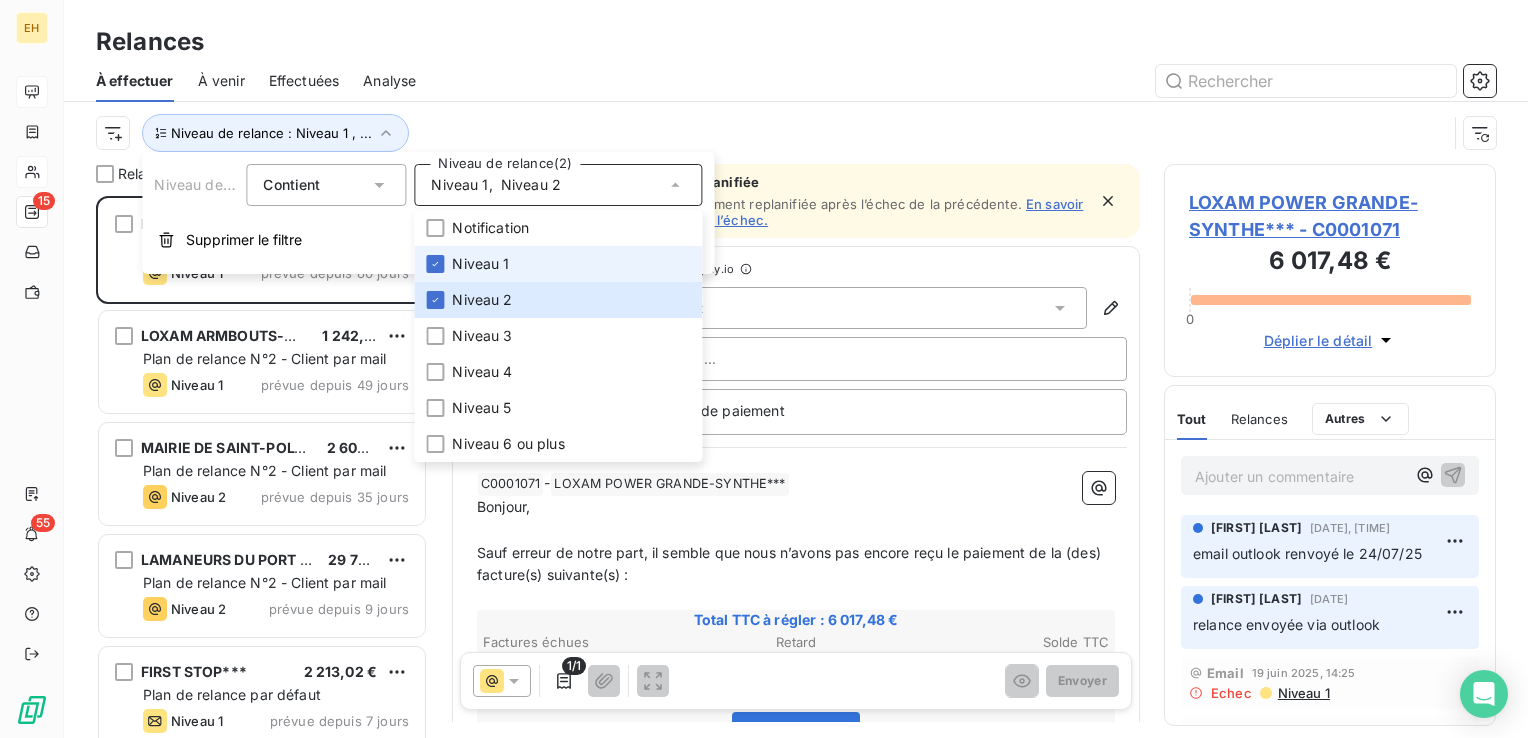 scroll, scrollTop: 16, scrollLeft: 16, axis: both 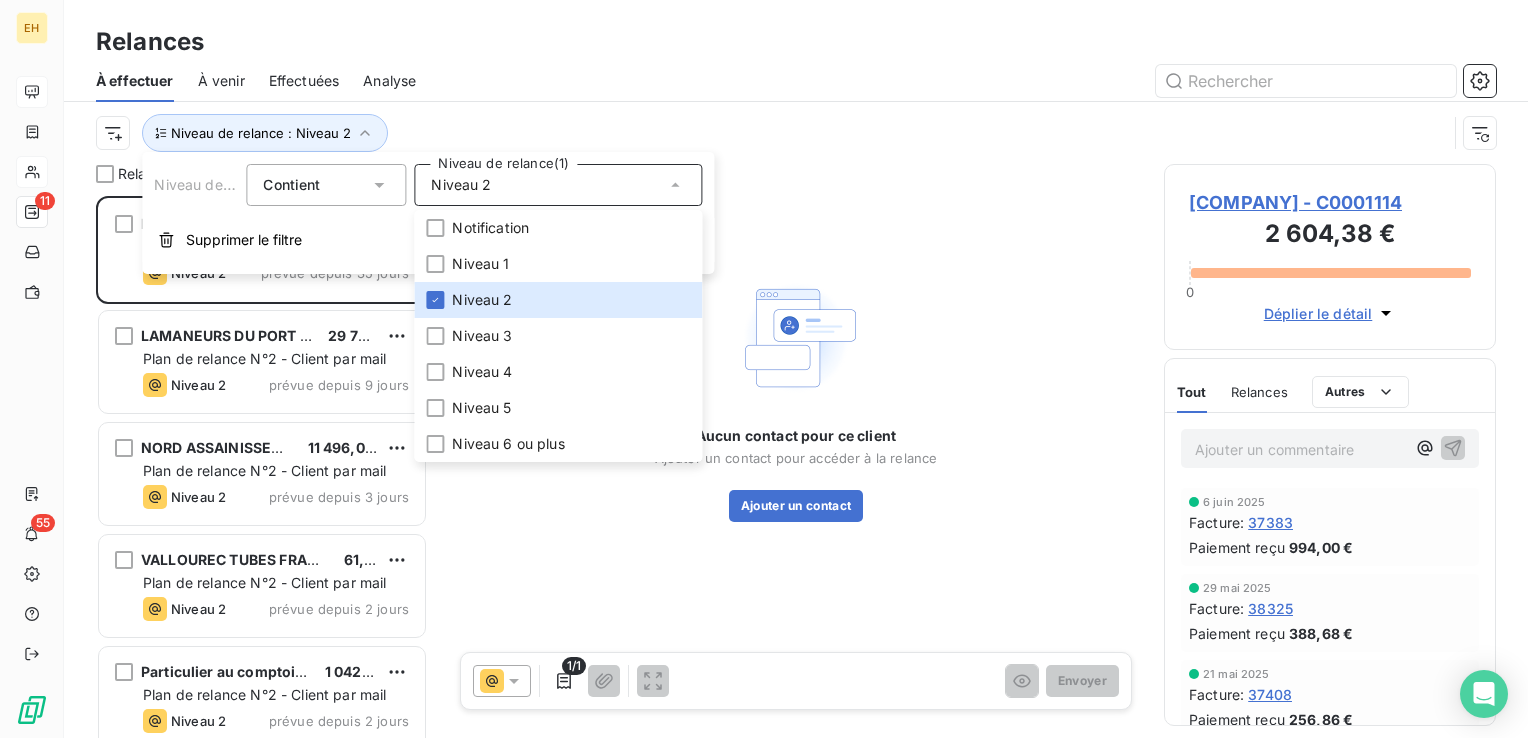 click at bounding box center (968, 81) 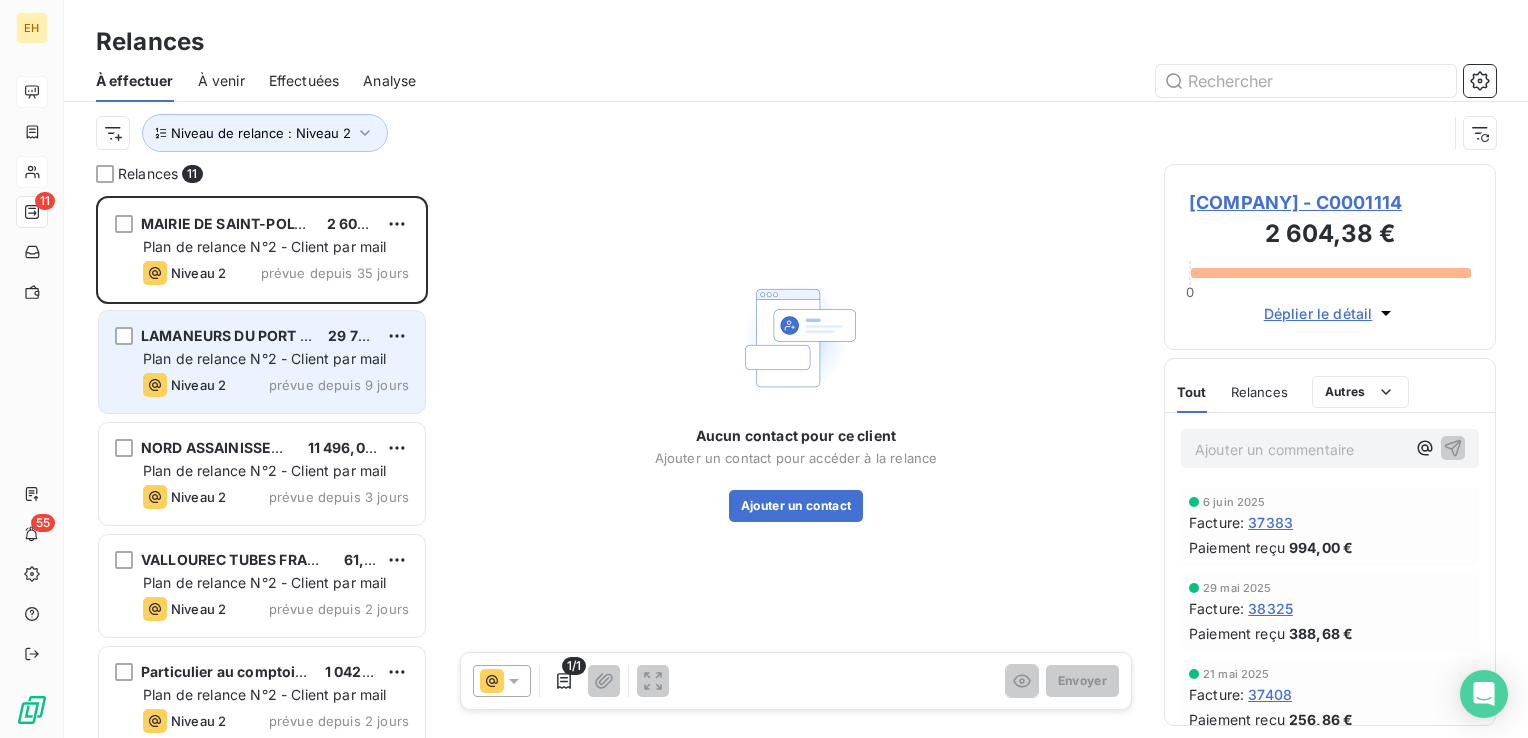 click on "LAMANEURS DU PORT DE DUNKERQUE***" at bounding box center [289, 335] 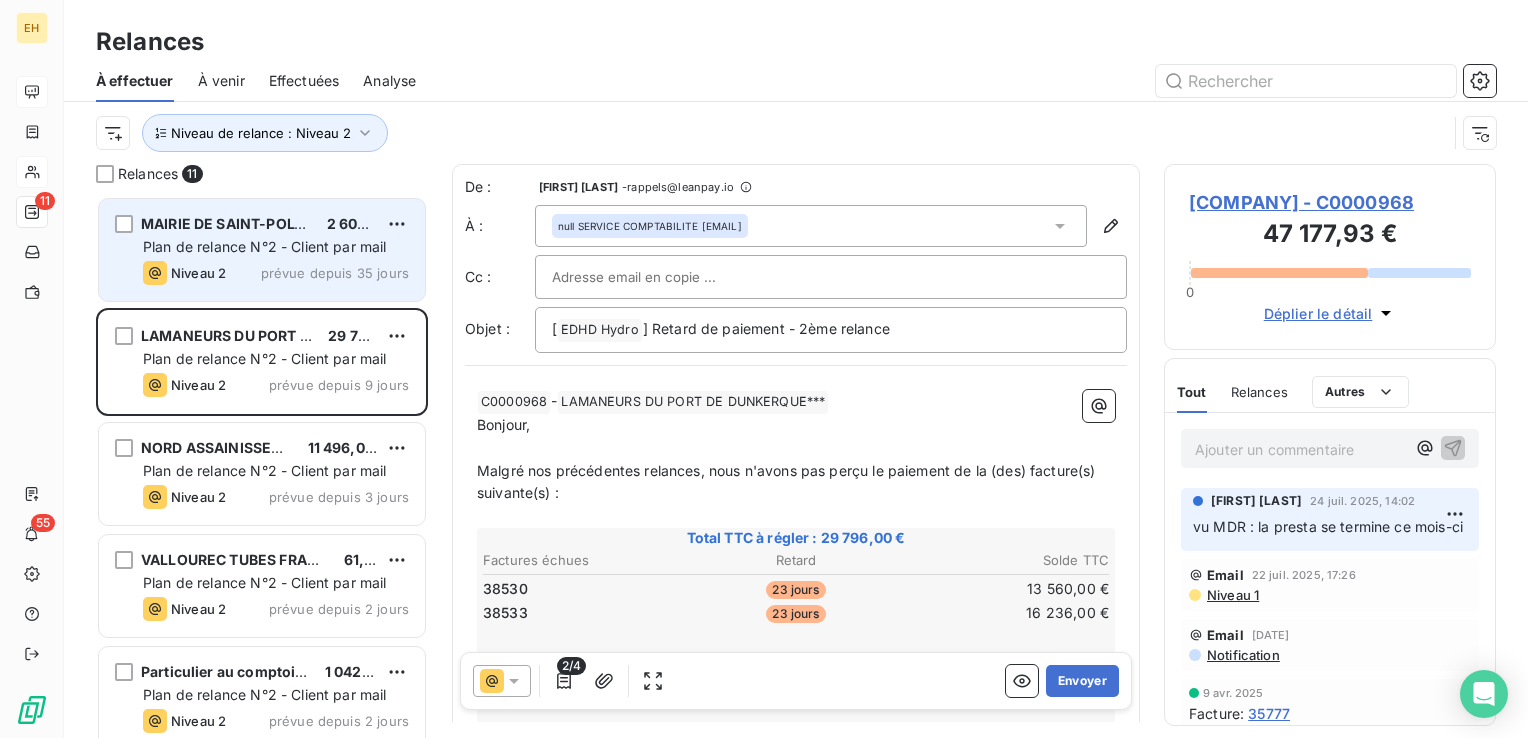 click on "prévue depuis 35 jours" at bounding box center [335, 273] 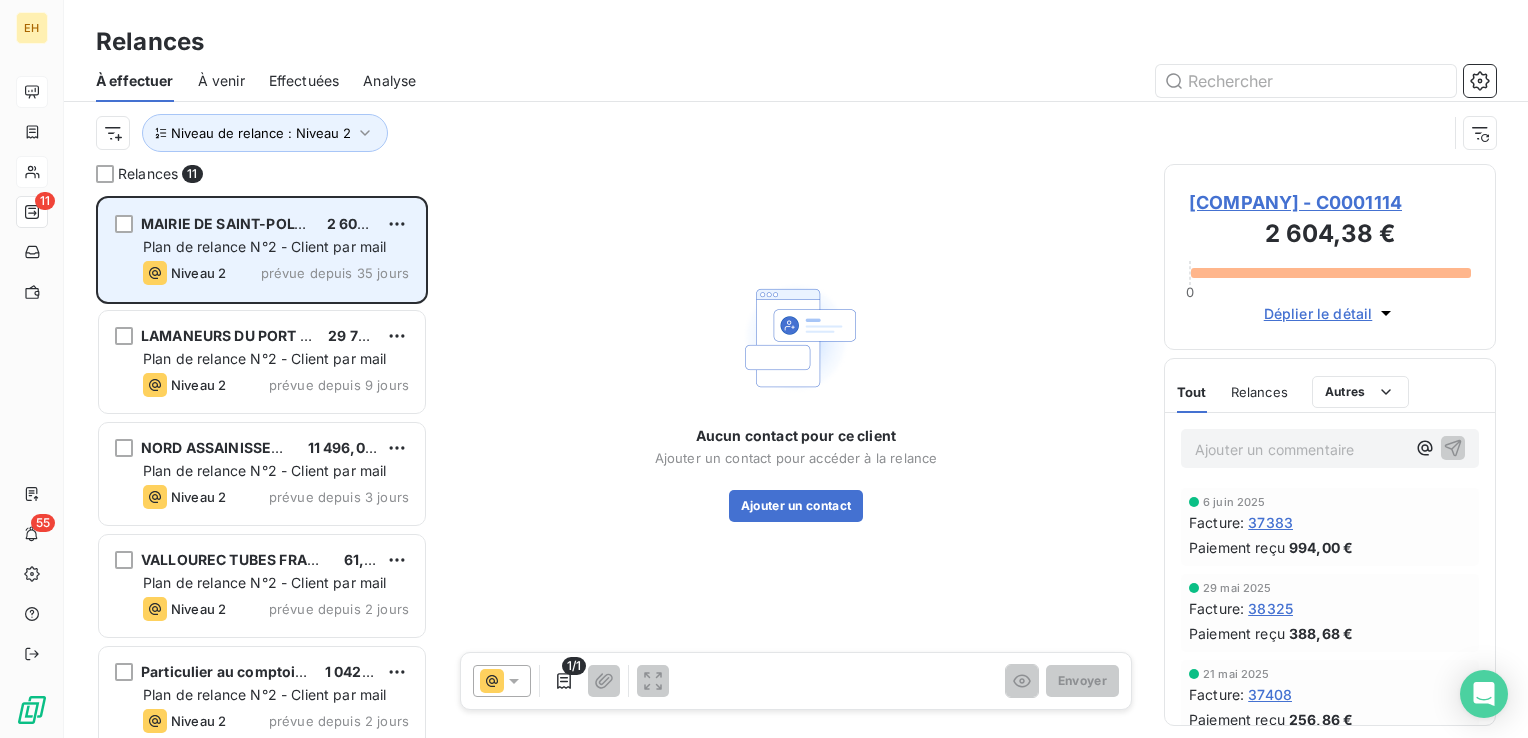 scroll, scrollTop: 0, scrollLeft: 0, axis: both 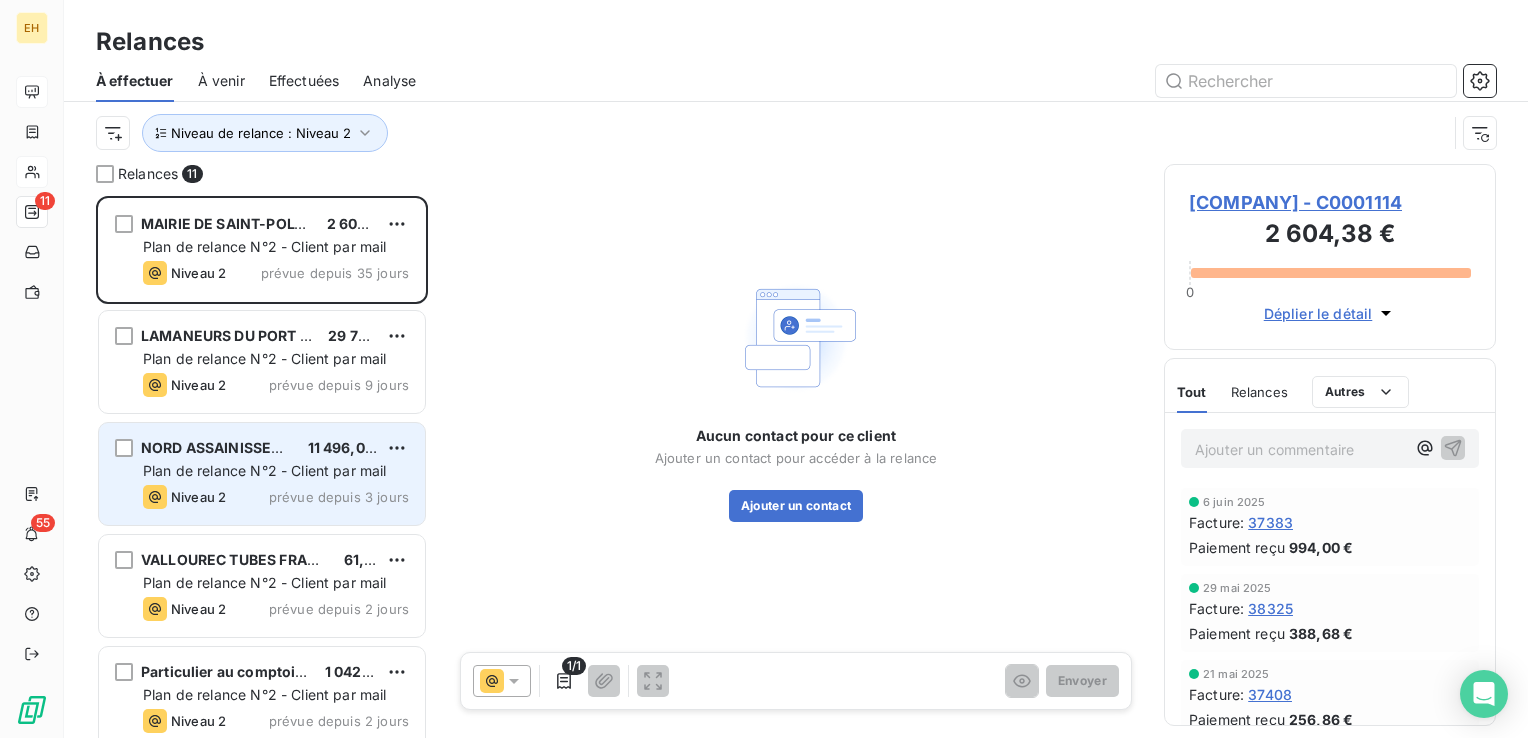 click on "[COMPANY] [PRICE] Plan de relance N°2 - Client par mail  Niveau 2 prévue depuis 3 jours" at bounding box center (262, 474) 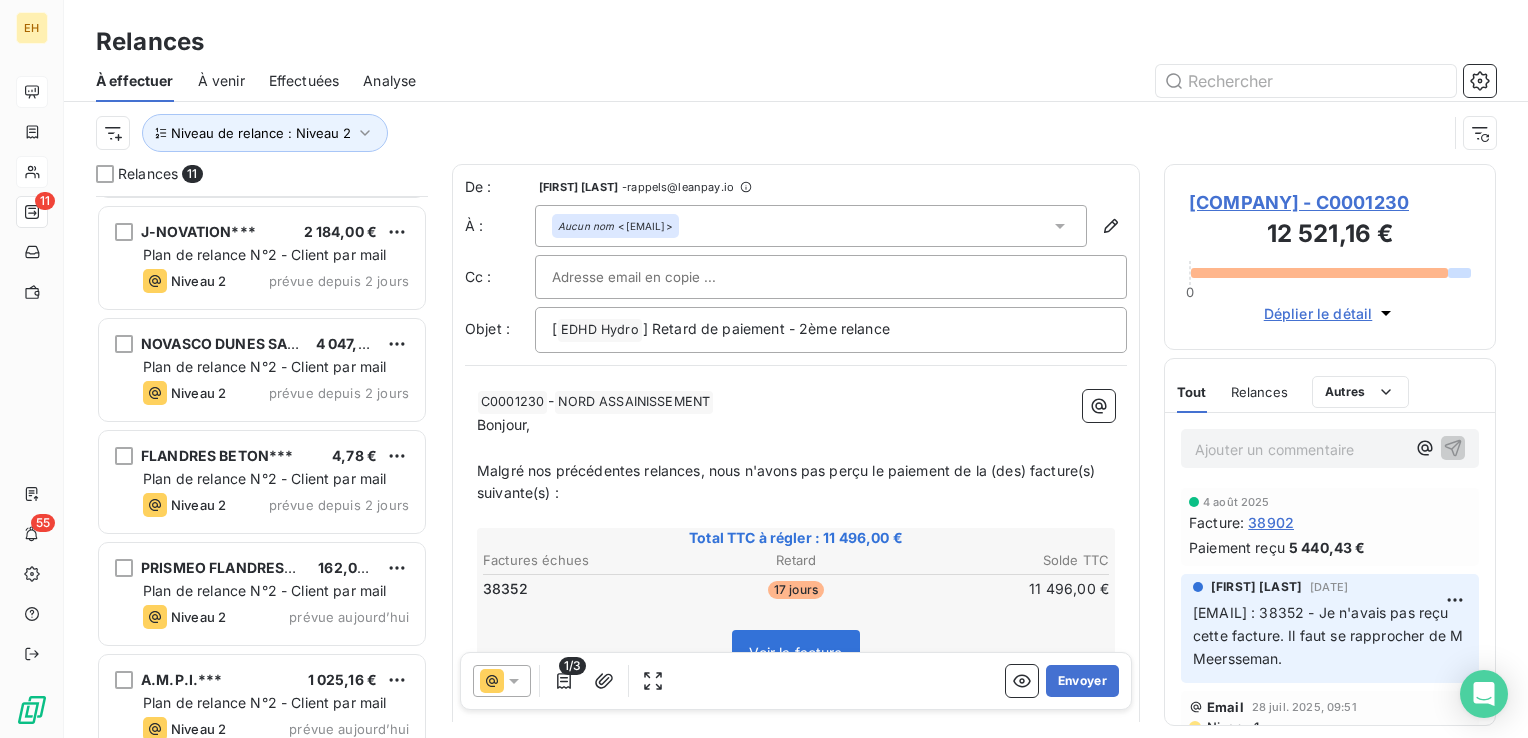 scroll, scrollTop: 690, scrollLeft: 0, axis: vertical 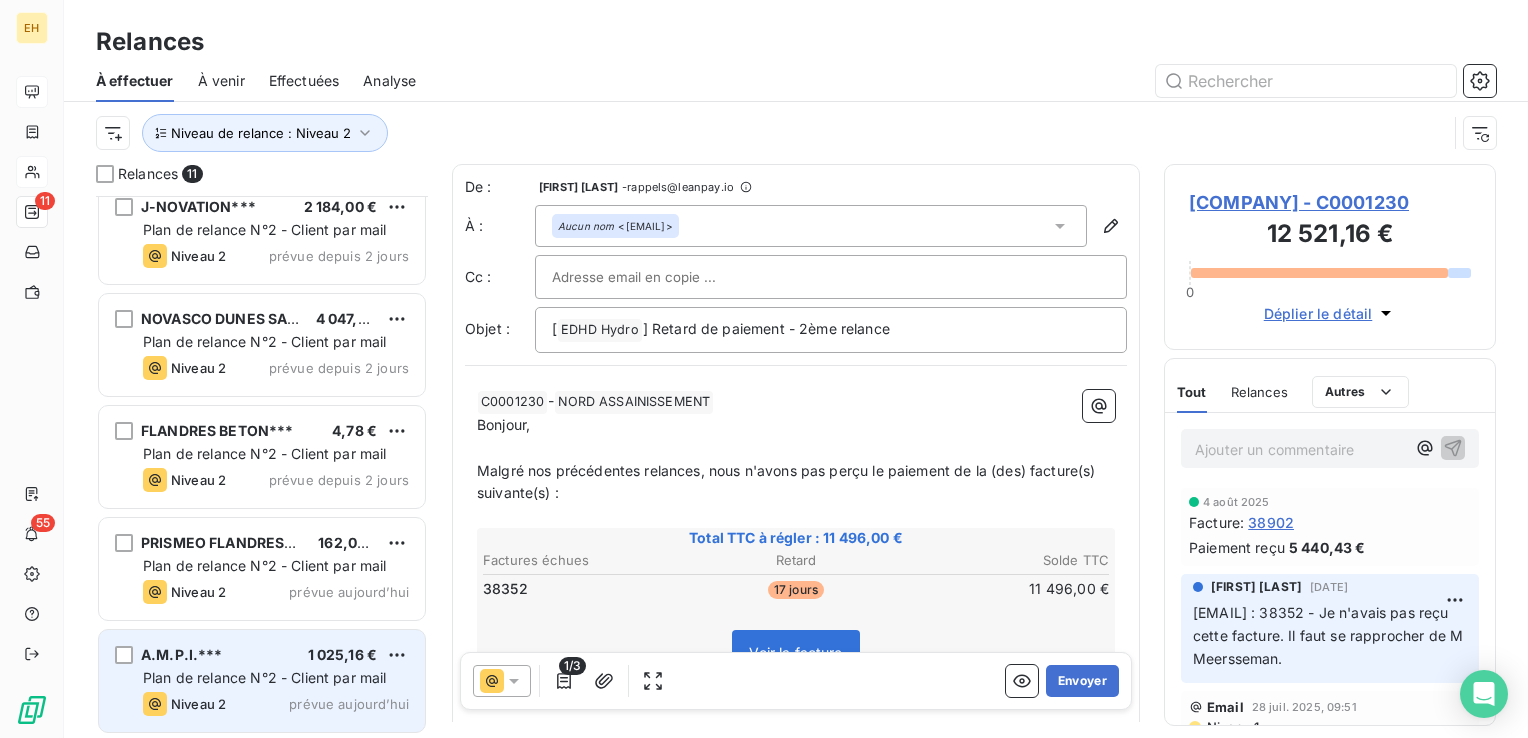click on "A.M.P.I.***" at bounding box center (182, 654) 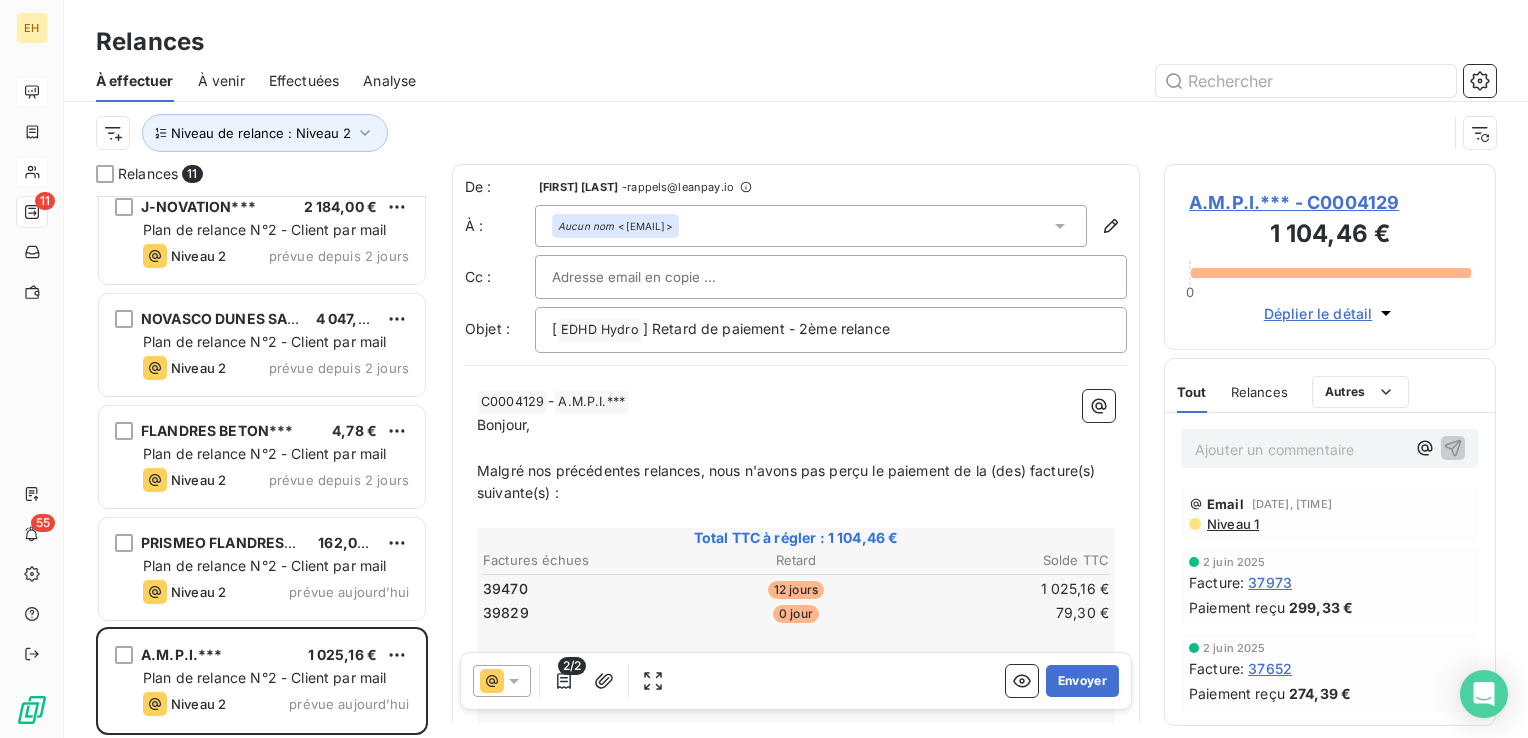 click on "A.M.P.I.*** - C0004129" at bounding box center (1330, 202) 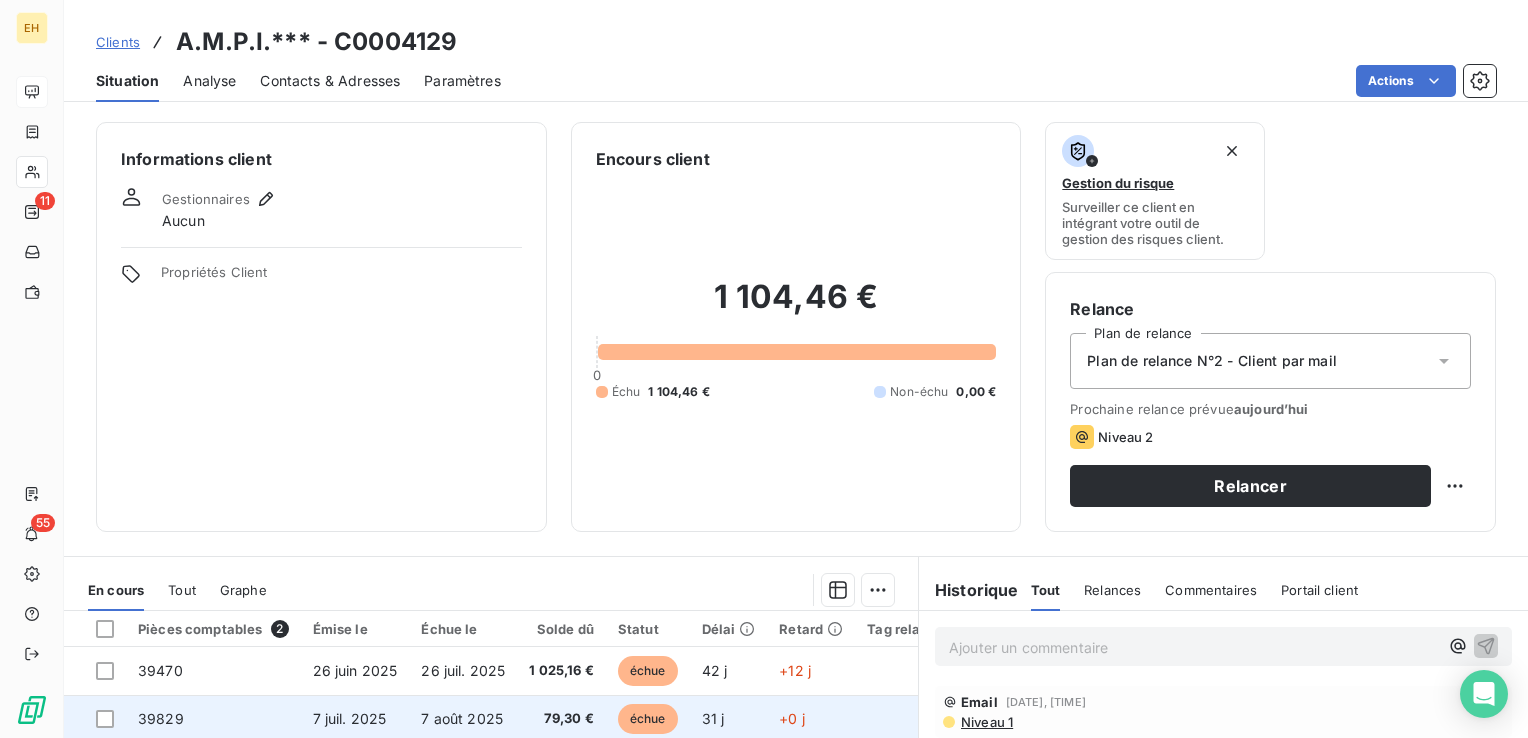 click on "7 juil. 2025" at bounding box center [355, 719] 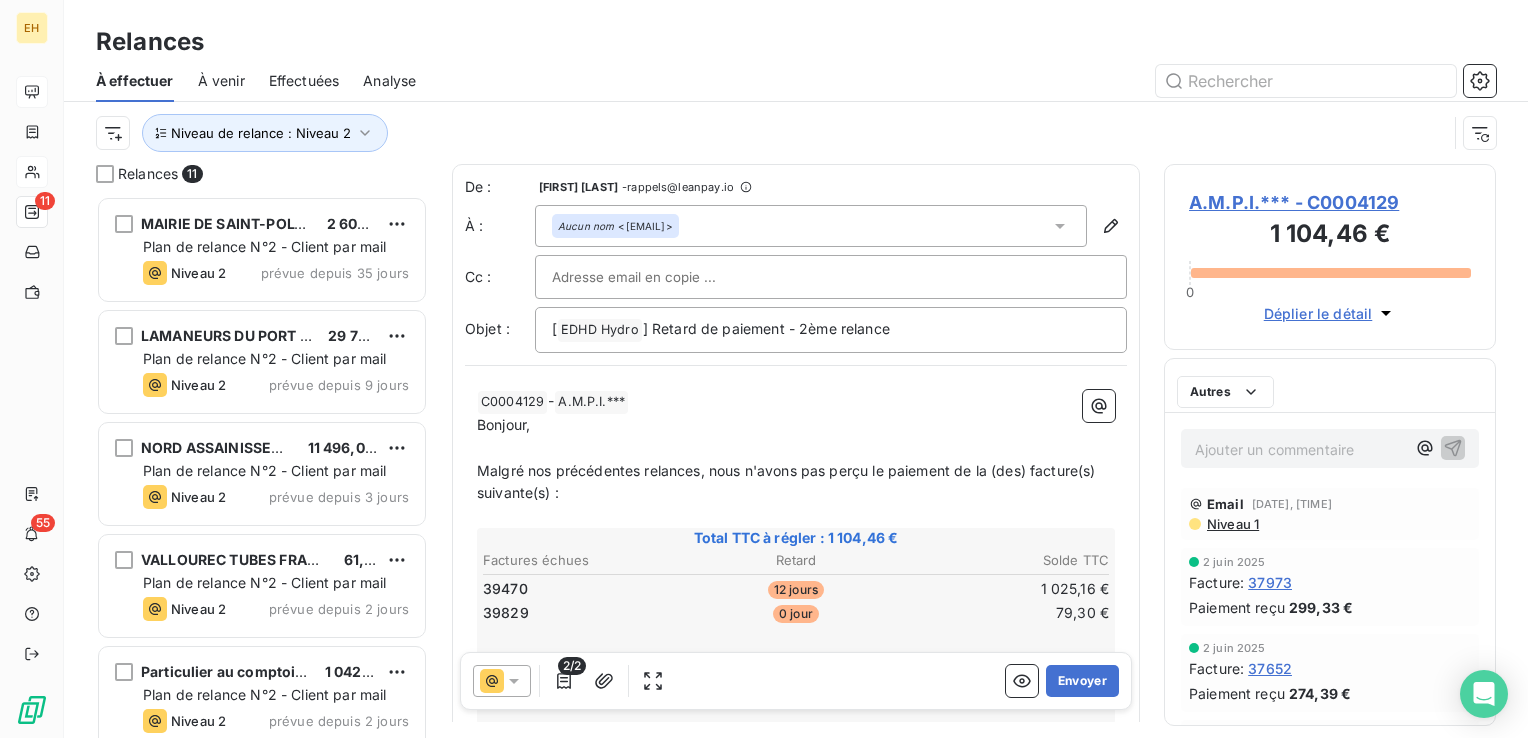 scroll, scrollTop: 16, scrollLeft: 16, axis: both 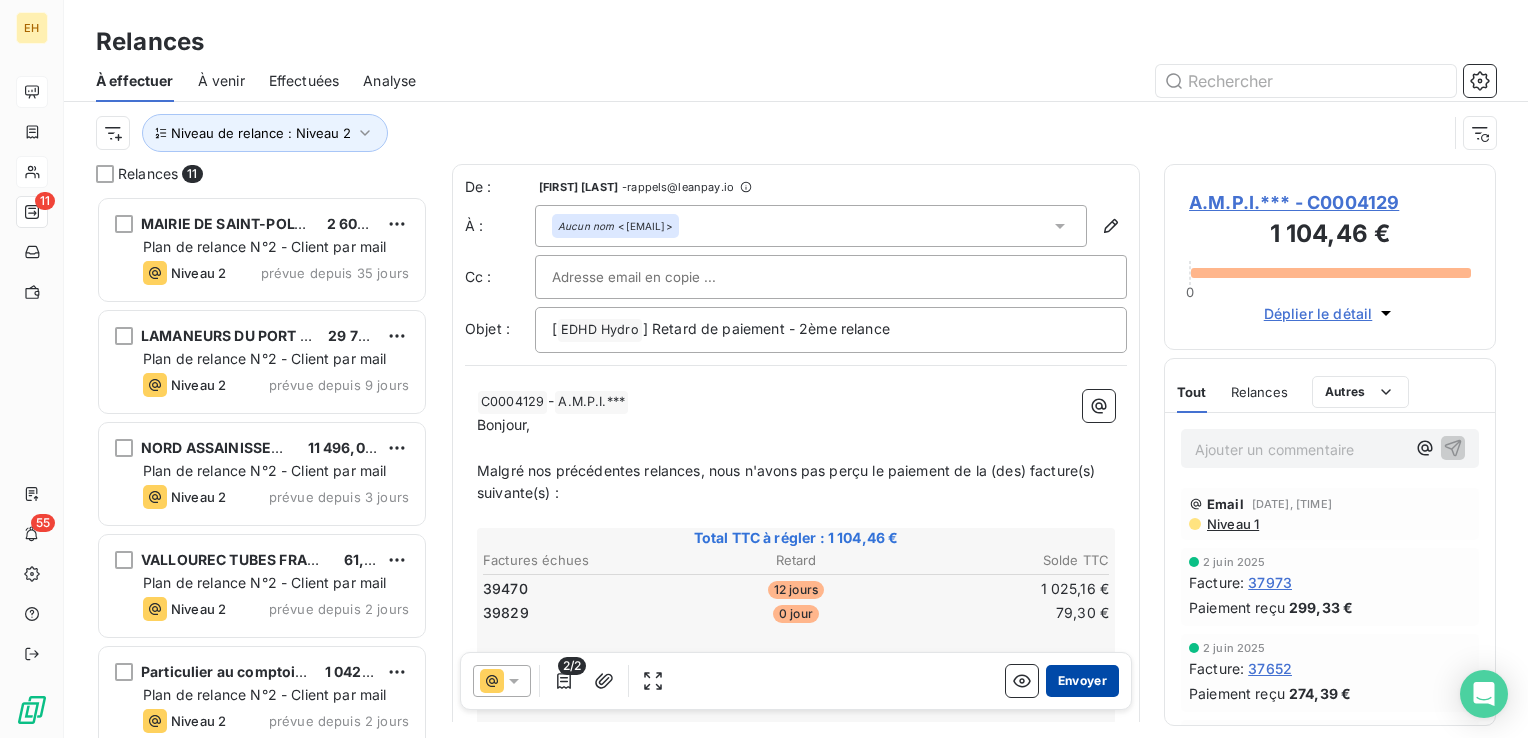 click on "Envoyer" at bounding box center [1082, 681] 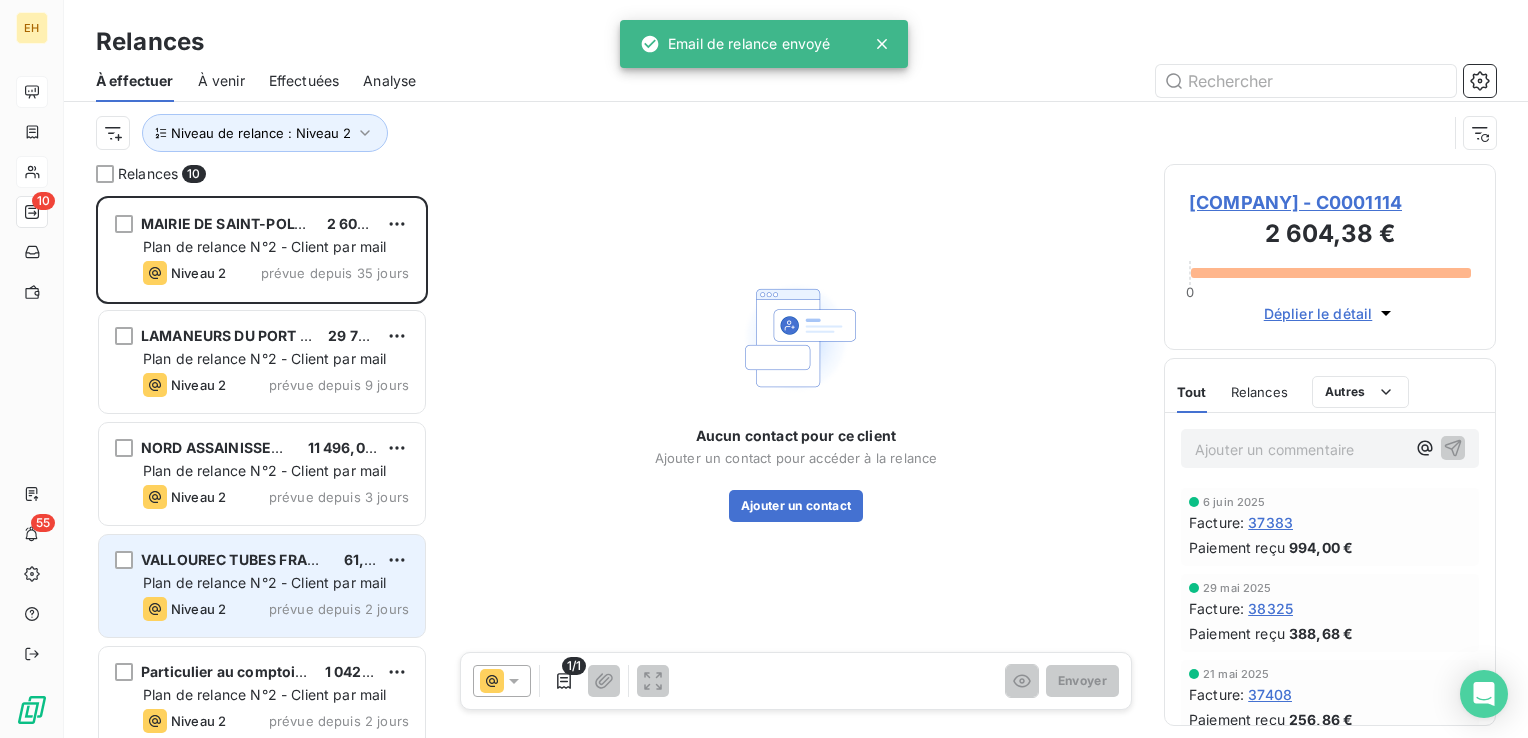 scroll, scrollTop: 578, scrollLeft: 0, axis: vertical 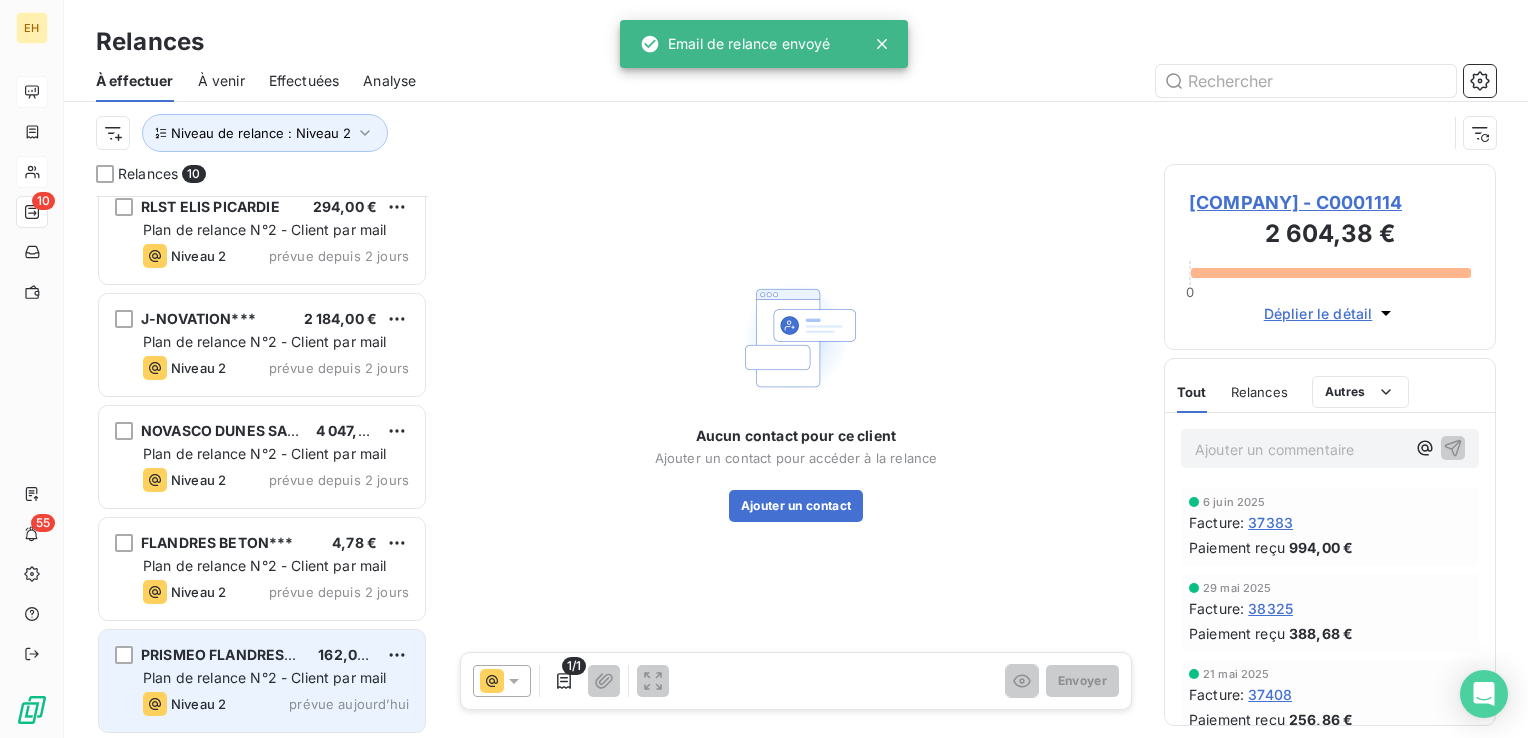 click on "PRISMEO FLANDRES***" at bounding box center [225, 654] 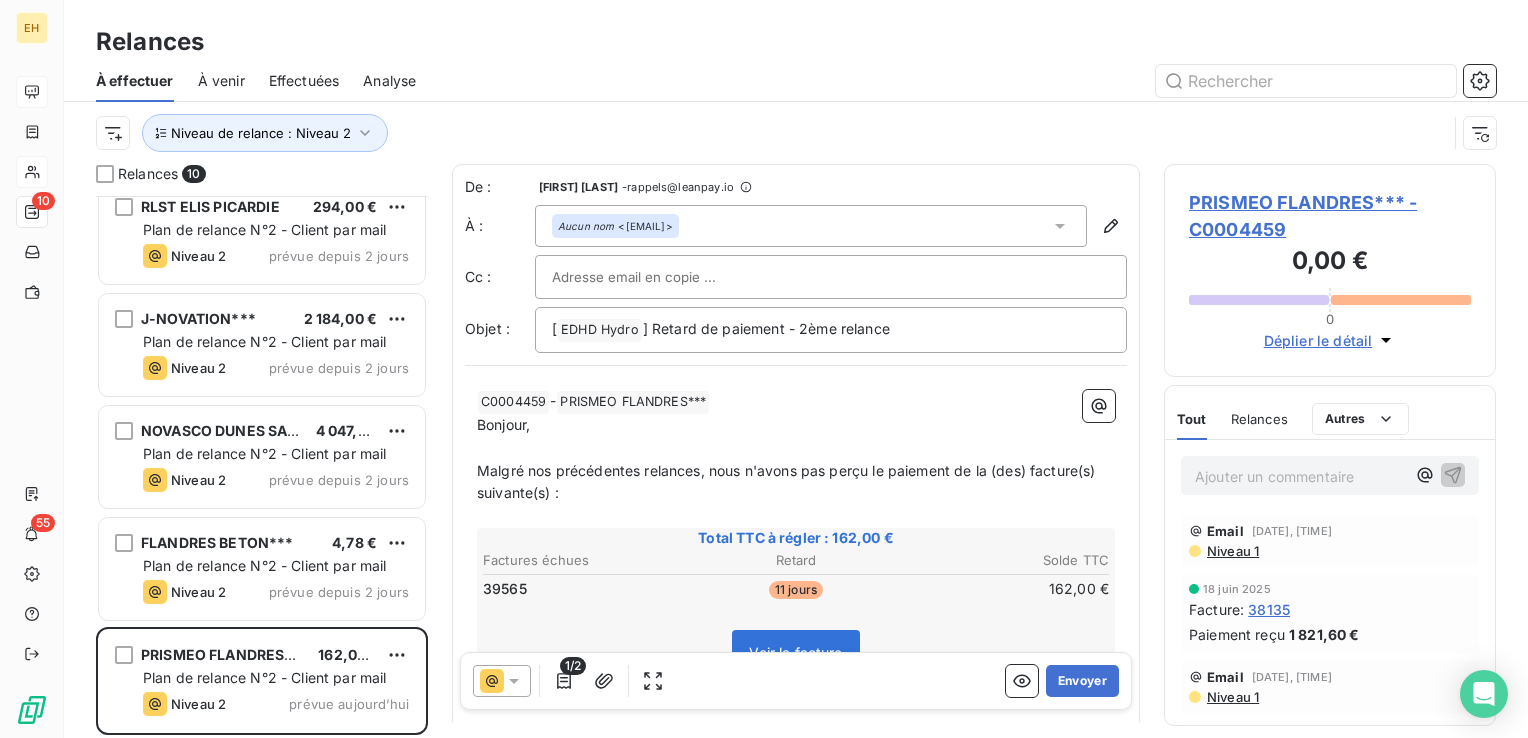 click on "PRISMEO FLANDRES*** - C0004459" at bounding box center [1330, 216] 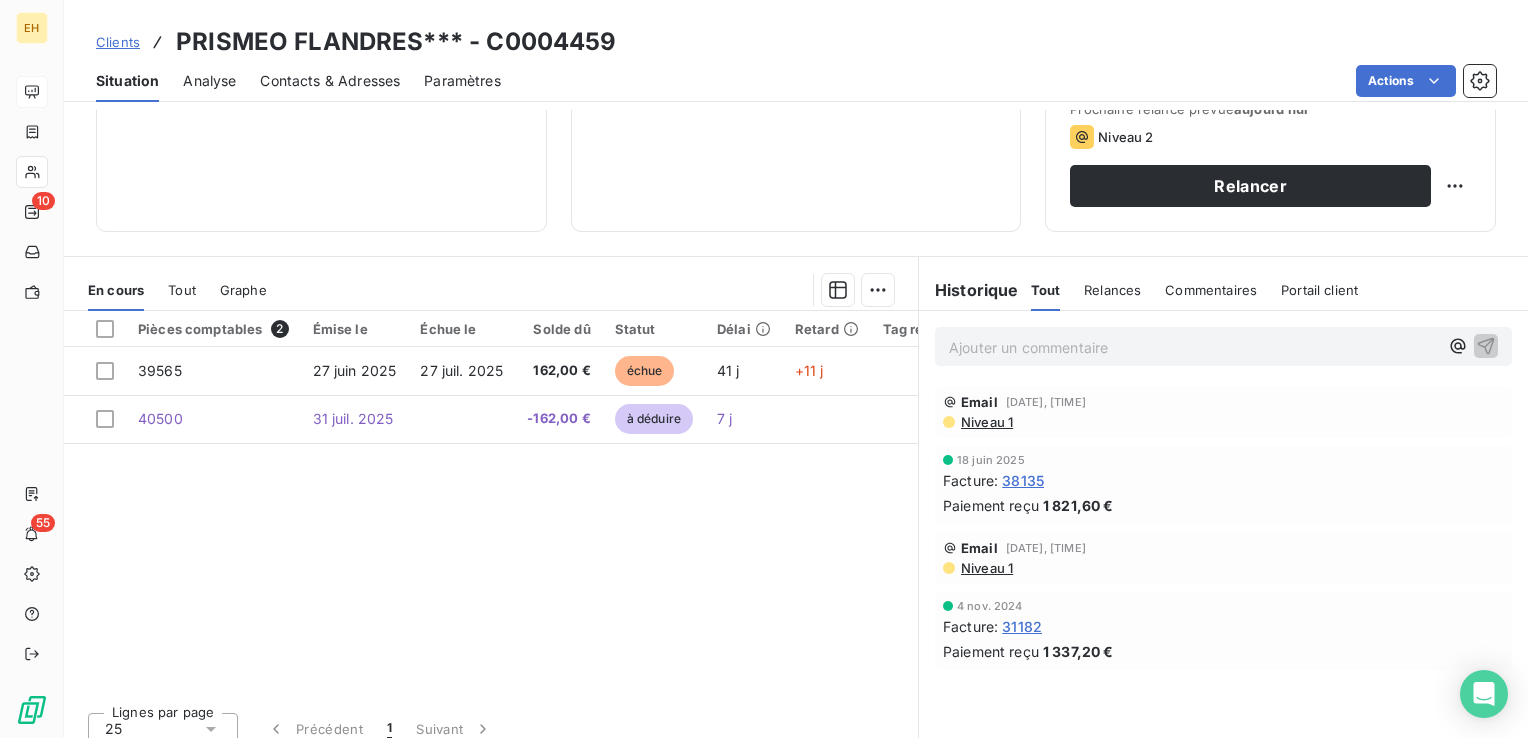 scroll, scrollTop: 0, scrollLeft: 0, axis: both 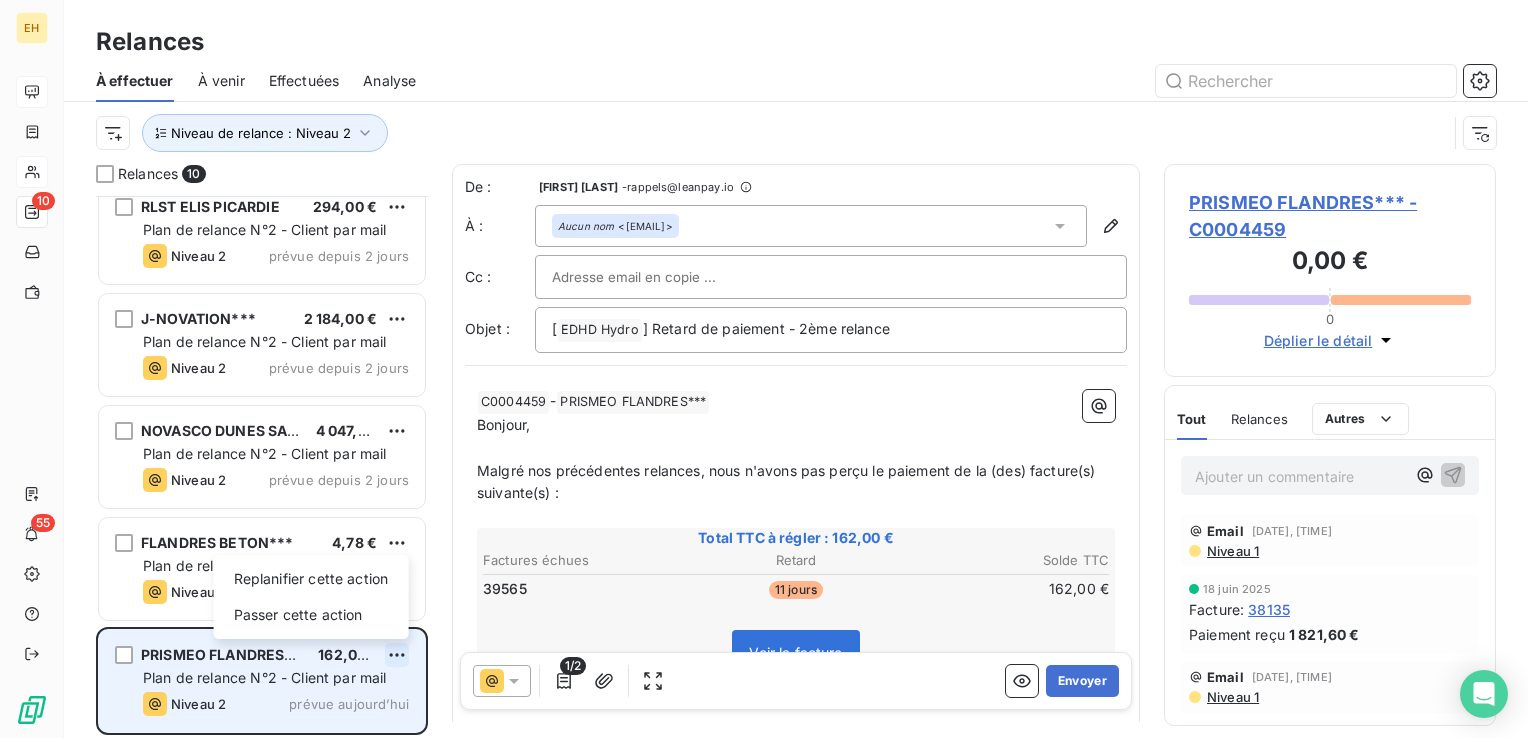 click on "EH 10 55 Relances À effectuer À venir Effectuées Analyse Niveau de relance  : Niveau 2  Relances 10 Particulier au comptoir - Cambrai 1 042,78 € Plan de relance N°2 - Client par mail  Niveau 2 prévue depuis 2 jours RLST ELIS PICARDIE 294,00 € Plan de relance N°2 - Client par mail  Niveau 2 prévue depuis 2 jours J-NOVATION*** 2 184,00 € Plan de relance N°2 - Client par mail  Niveau 2 prévue depuis 2 jours NOVASCO DUNES SAS***// 4 047,60 € Plan de relance N°2 - Client par mail  Niveau 2 prévue depuis 2 jours FLANDRES BETON*** 4,78 € Plan de relance N°2 - Client par mail  Niveau 2 prévue depuis 2 jours PRISMEO FLANDRES*** 162,00 € Replanifier cette action Passer cette action Plan de relance N°2 - Client par mail  Niveau 2 prévue aujourd’hui De : [FIRST] [LAST] -  rappels@leanpay.io À : Aucun nom   <[EMAIL]> Cc : Objet : [ EDHD Hydro ﻿ ] Retard de paiement - 2ème relance ﻿ C0004459 ﻿  -  PRISMEO FLANDRES*** ﻿ ﻿ Bonjour, ﻿ ﻿" at bounding box center (764, 369) 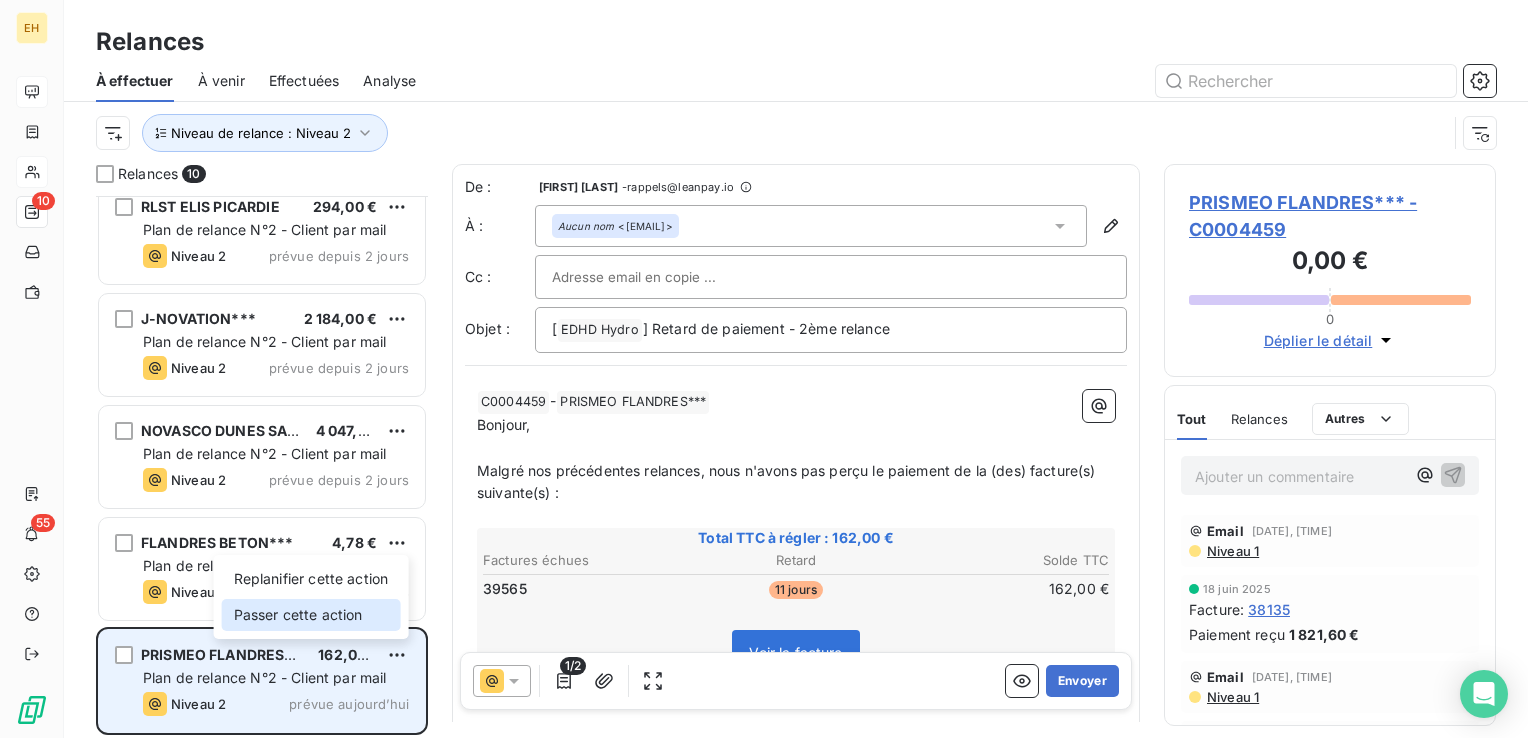 click on "Passer cette action" at bounding box center [311, 615] 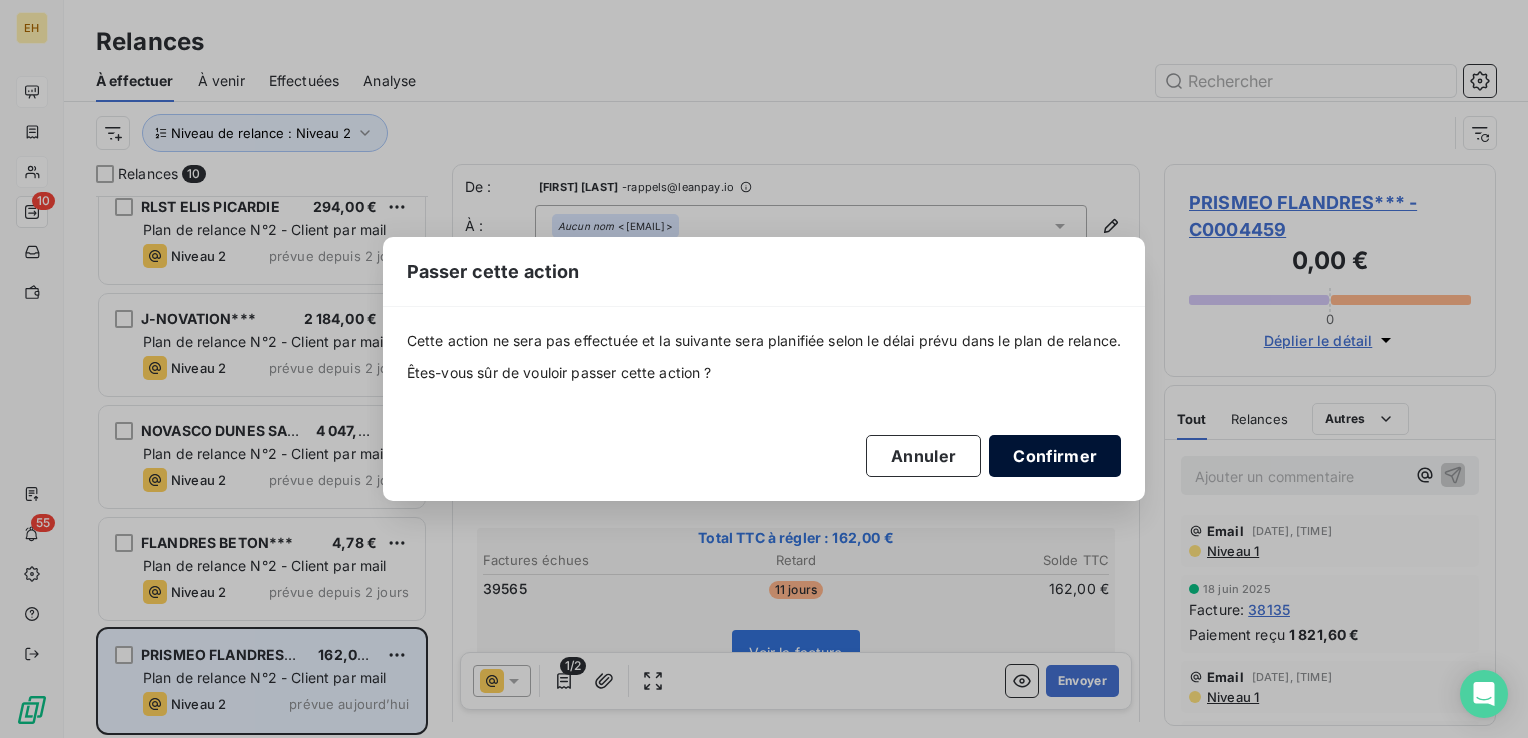 click on "Confirmer" at bounding box center [1055, 456] 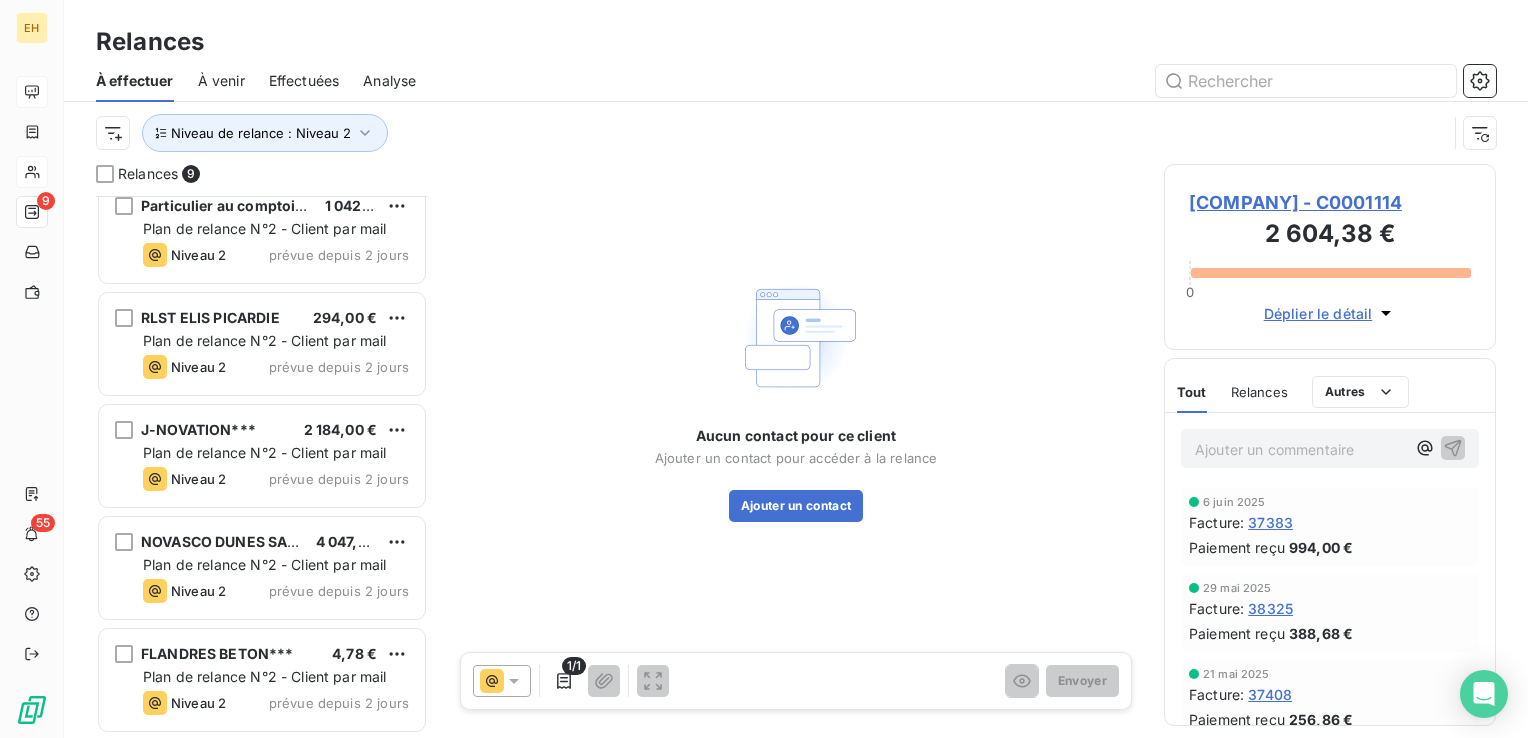 scroll, scrollTop: 466, scrollLeft: 0, axis: vertical 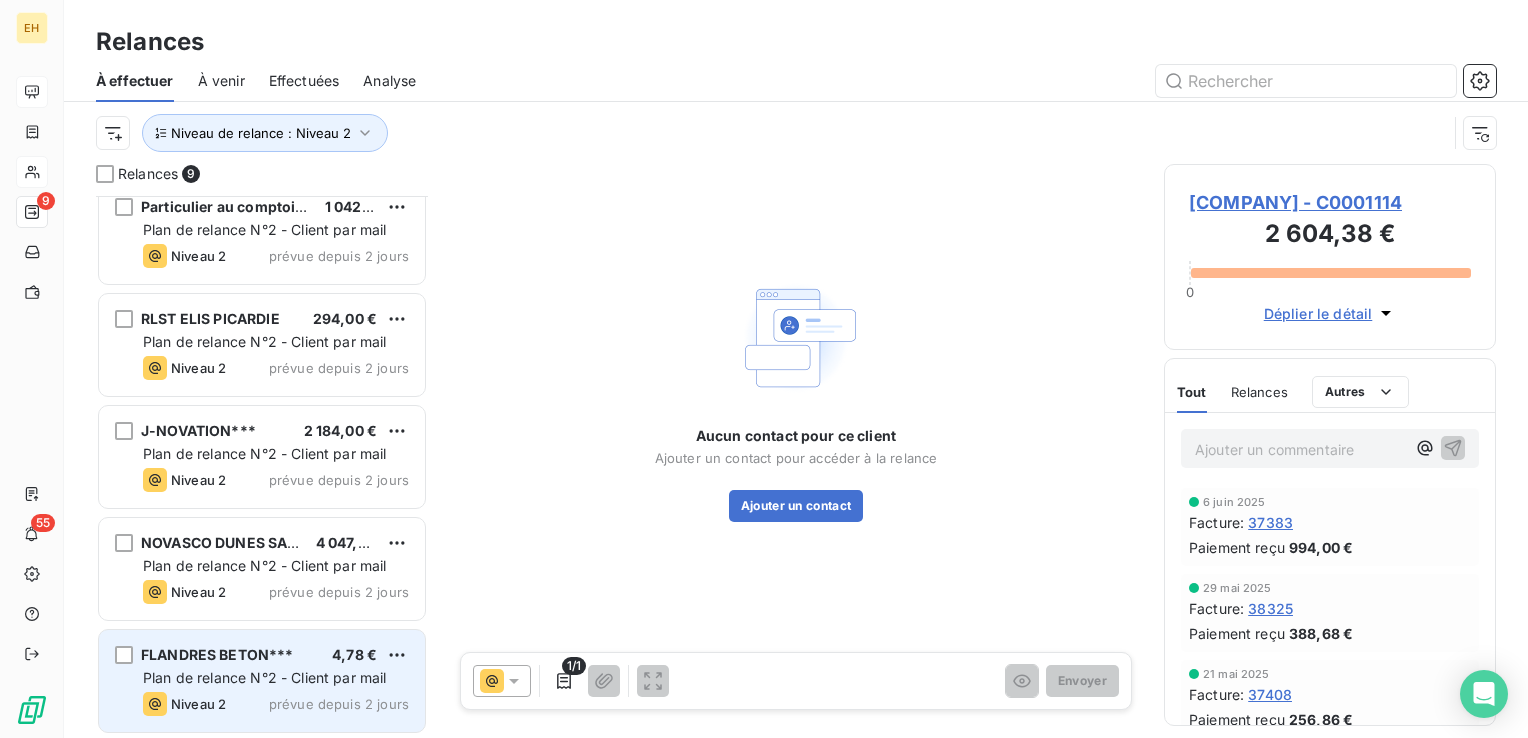 click on "Plan de relance N°2 - Client par mail" at bounding box center (265, 677) 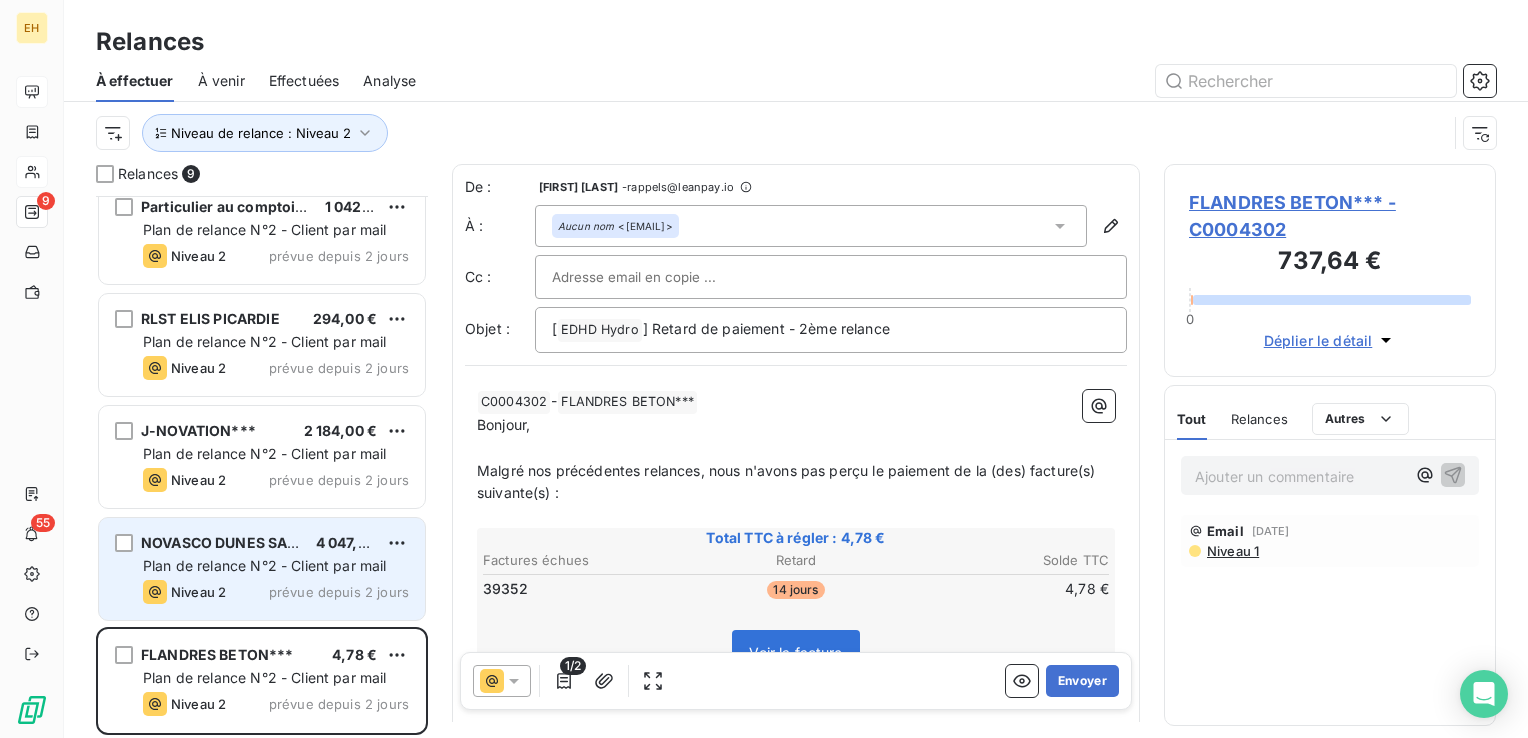 click on "Plan de relance N°2 - Client par mail" at bounding box center (265, 565) 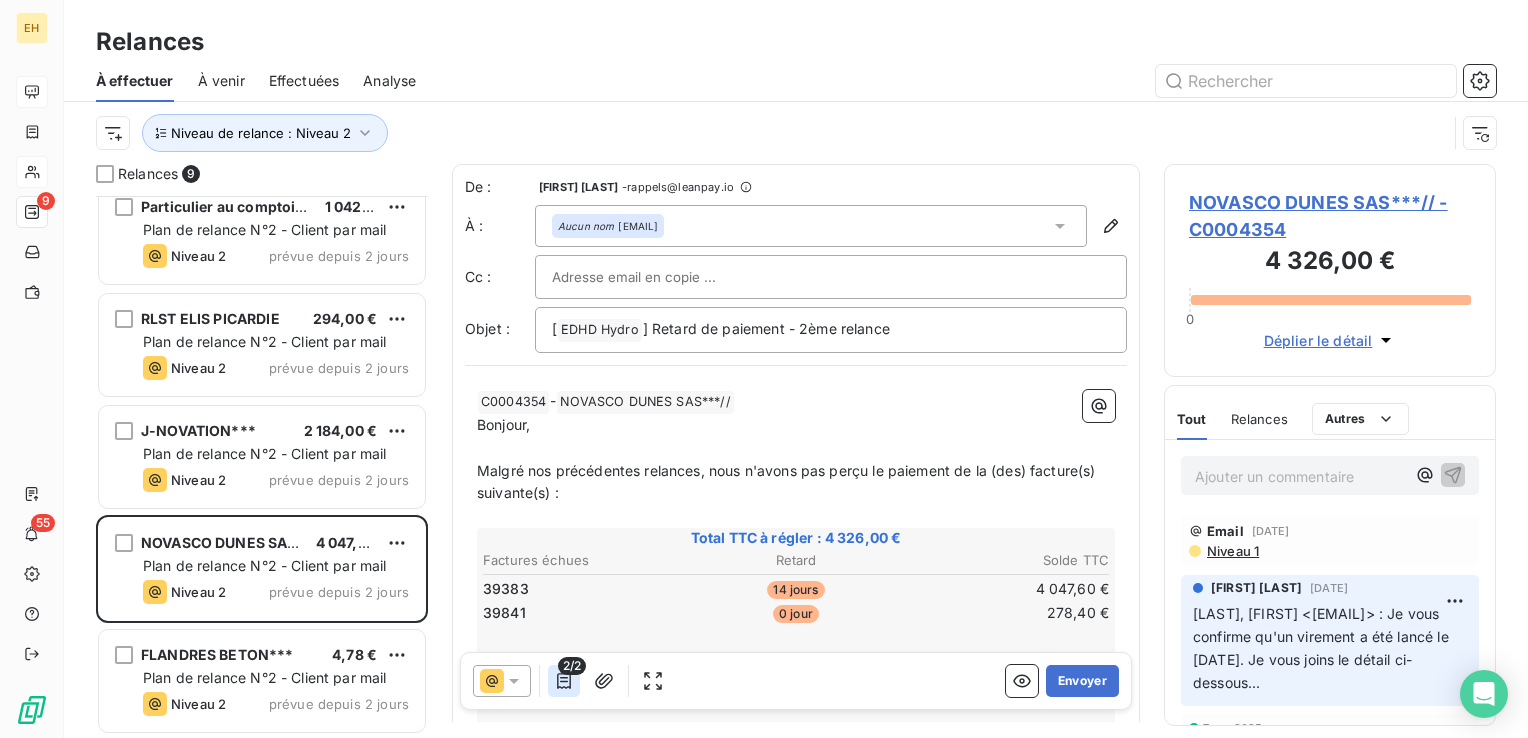 click 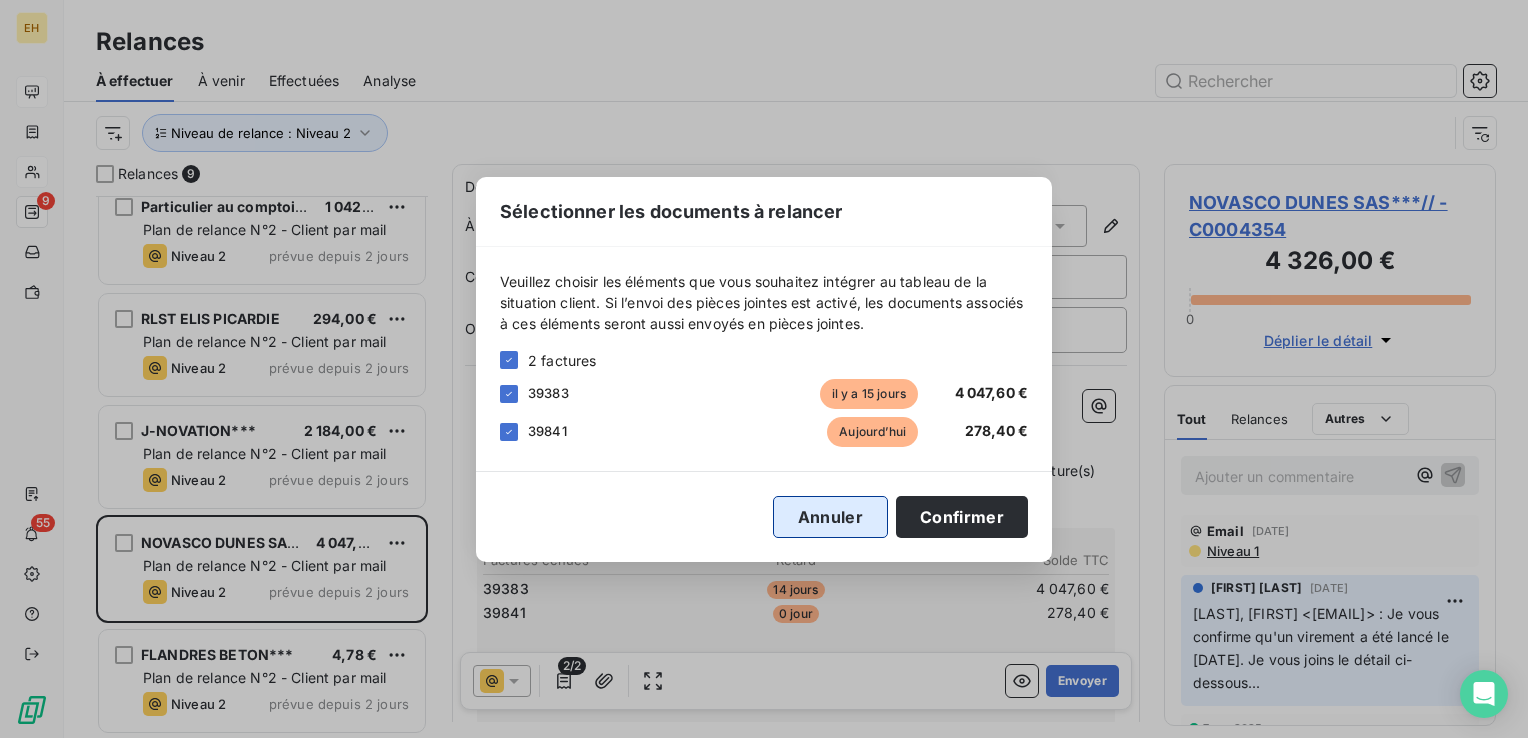 click on "Annuler" at bounding box center [830, 517] 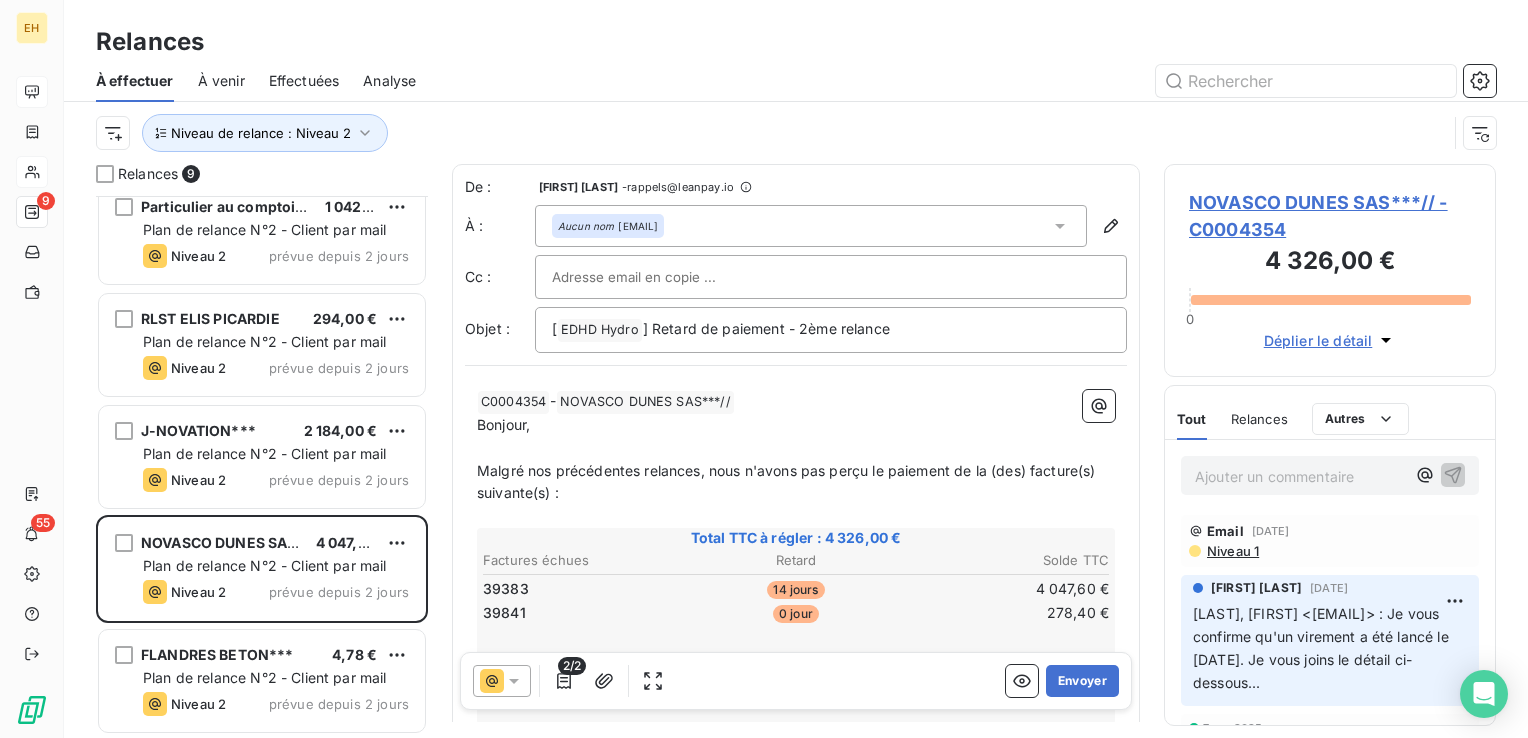 click on "NOVASCO DUNES SAS***// - C0004354" at bounding box center [1330, 216] 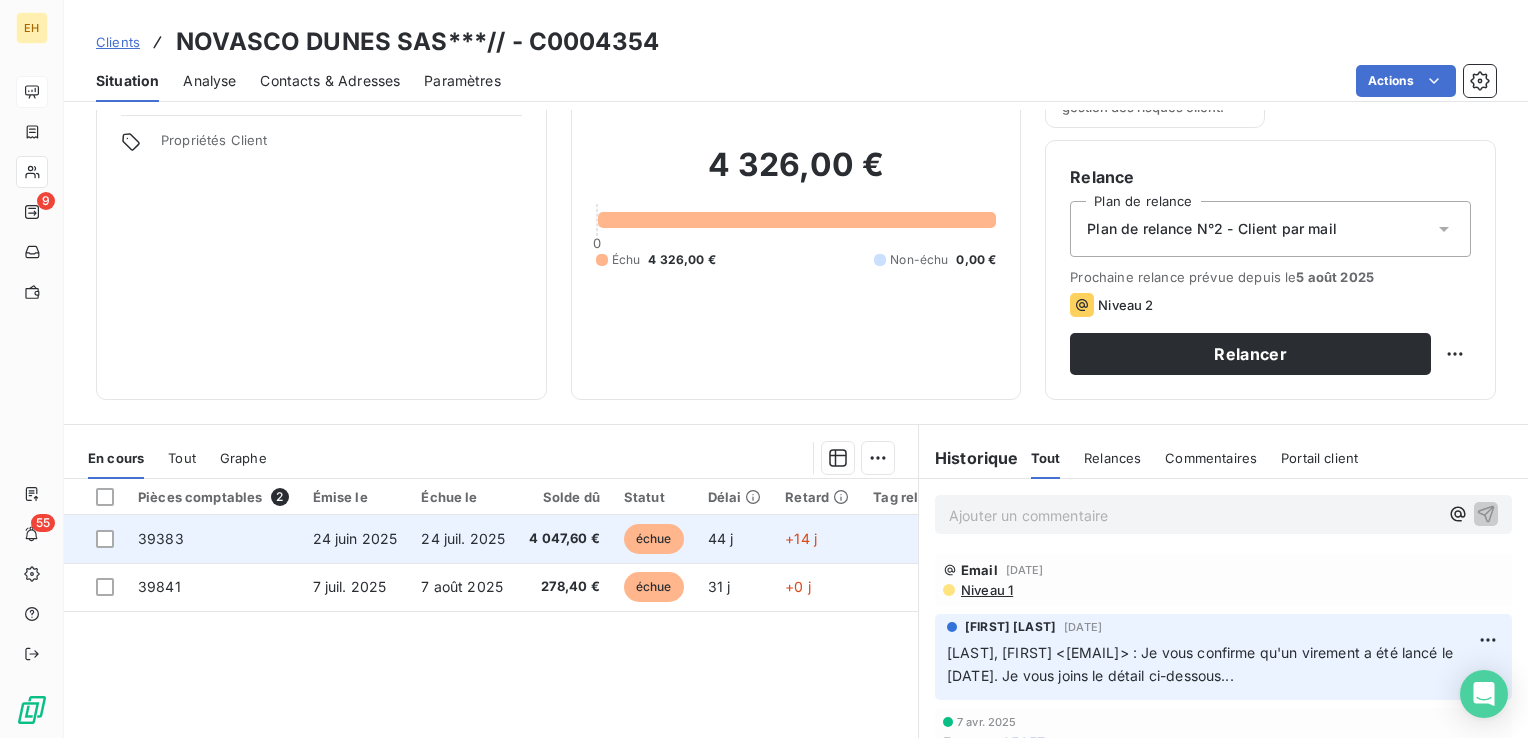 scroll, scrollTop: 200, scrollLeft: 0, axis: vertical 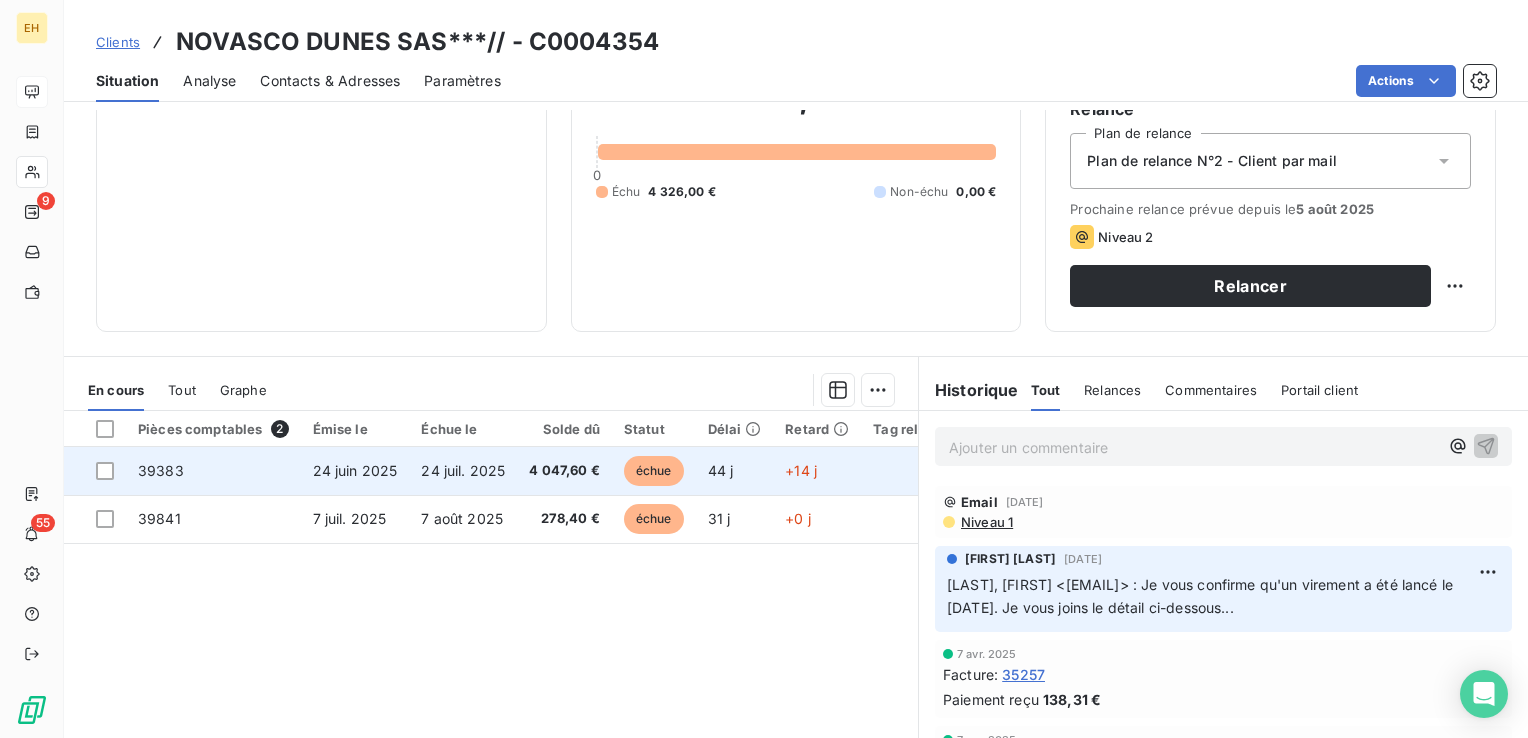 click on "24 juil. 2025" at bounding box center (463, 470) 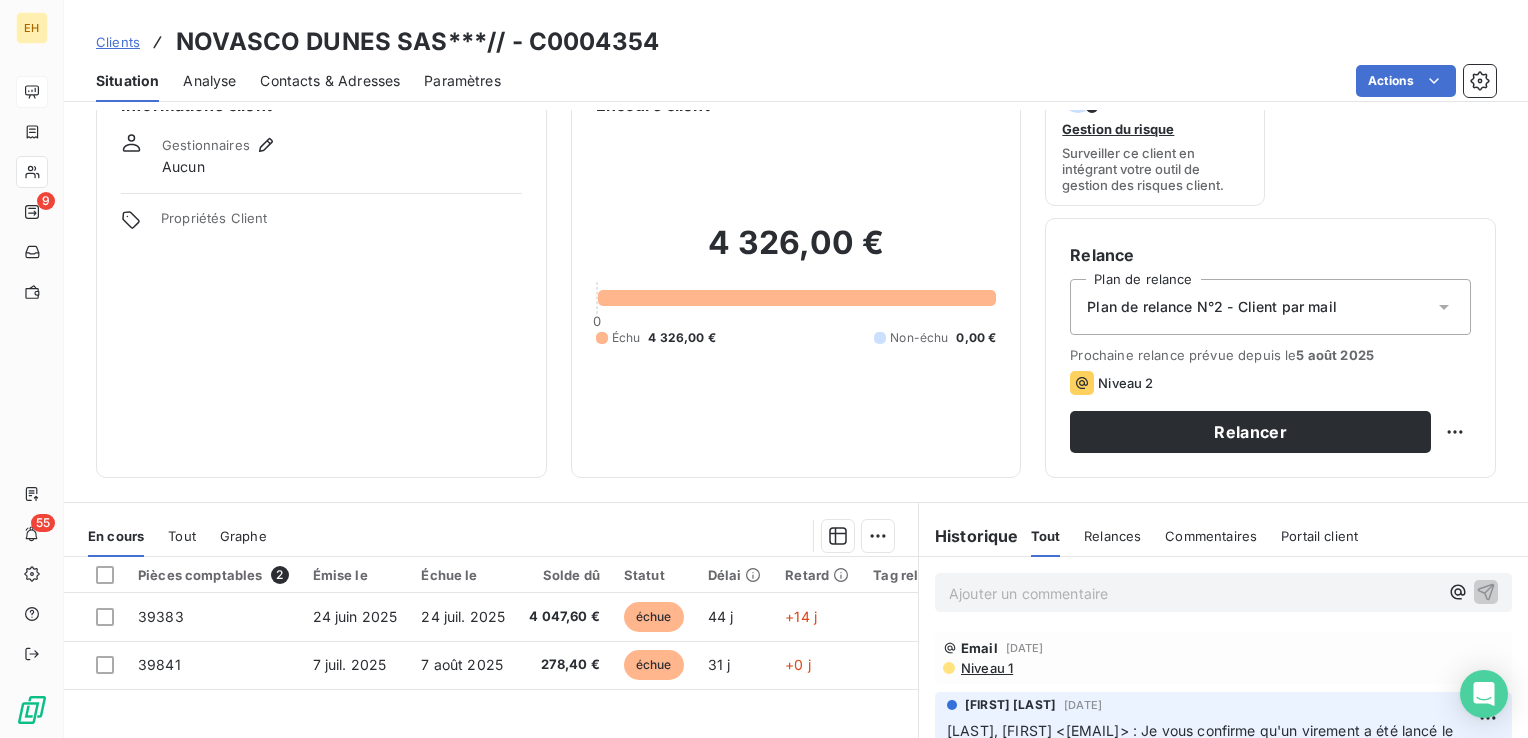 scroll, scrollTop: 200, scrollLeft: 0, axis: vertical 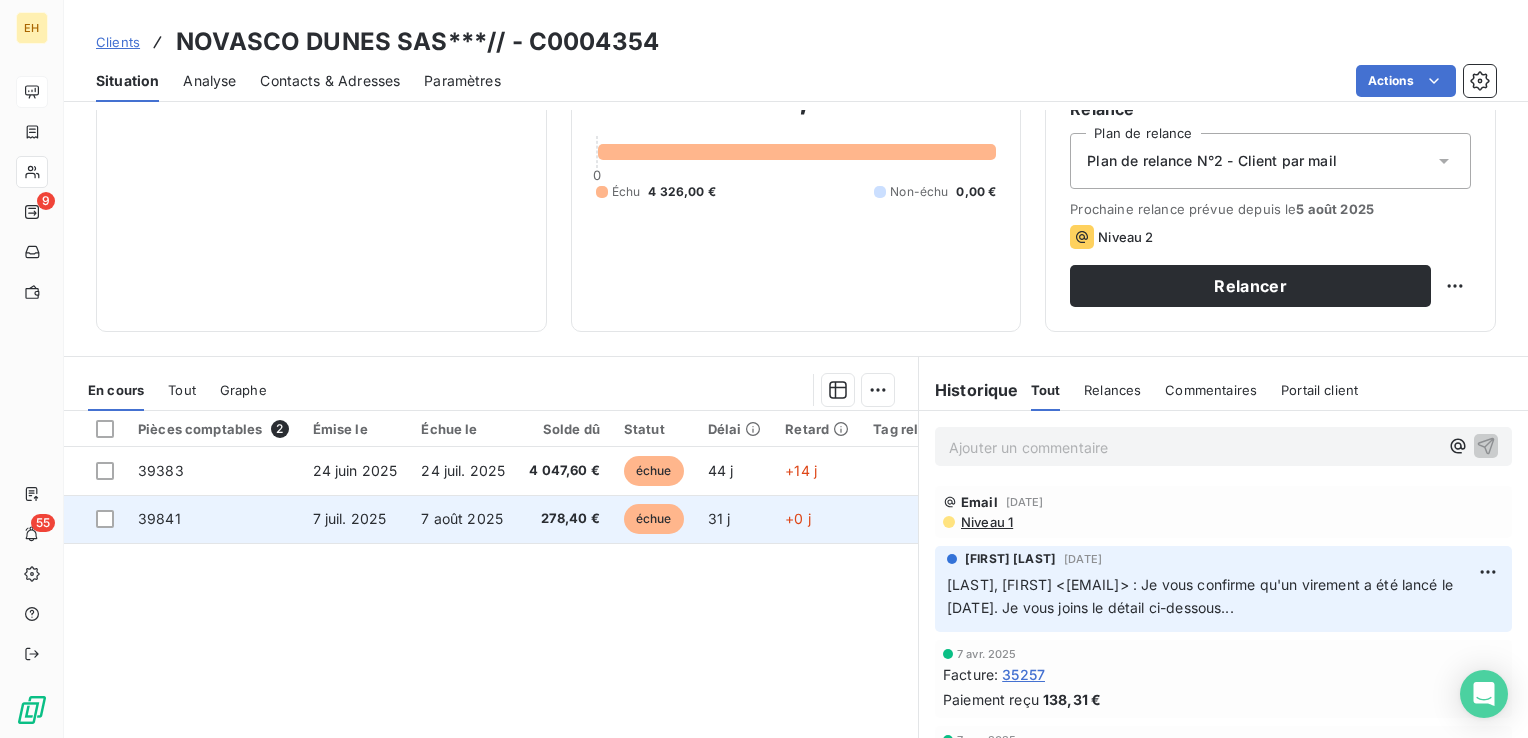 click on "7 juil. 2025" at bounding box center (355, 519) 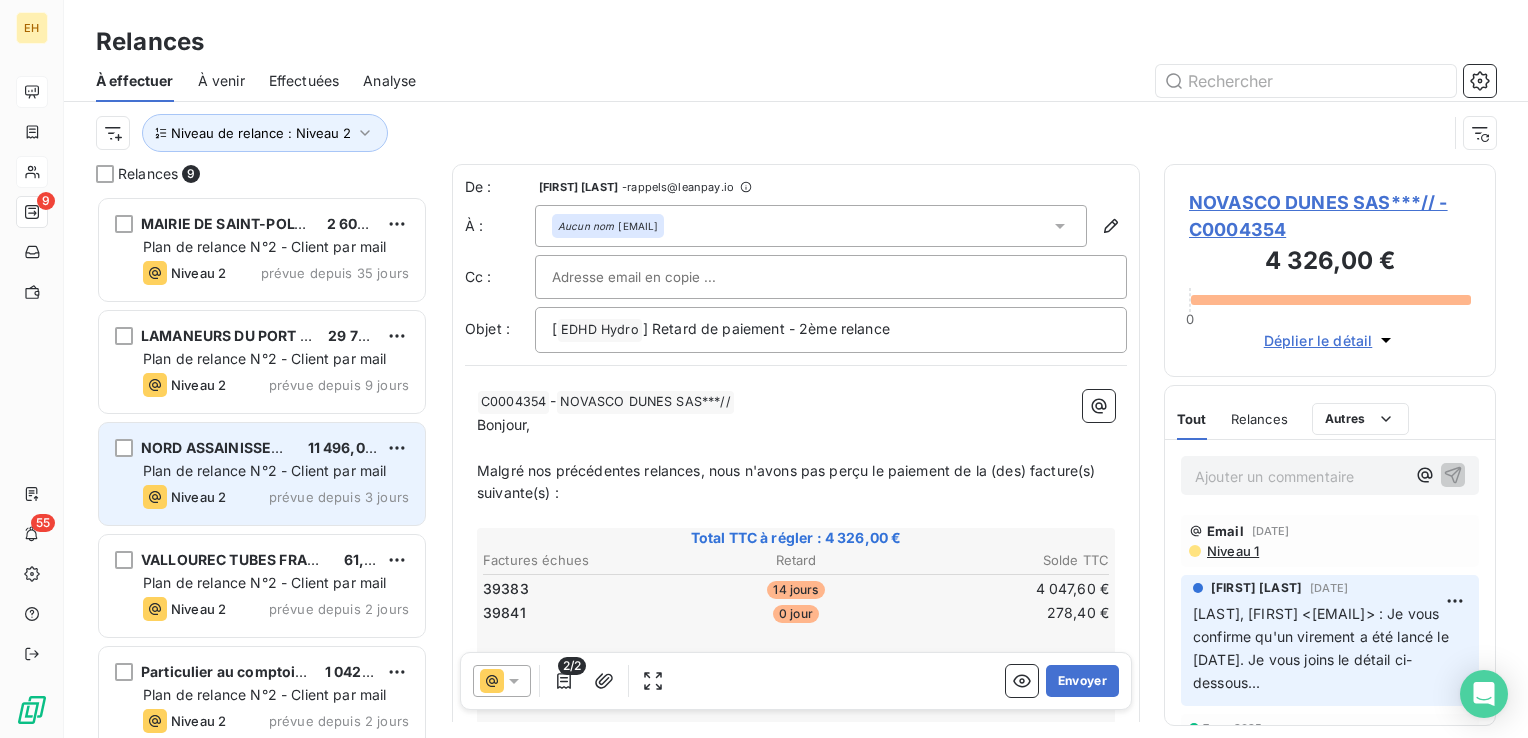 scroll, scrollTop: 16, scrollLeft: 16, axis: both 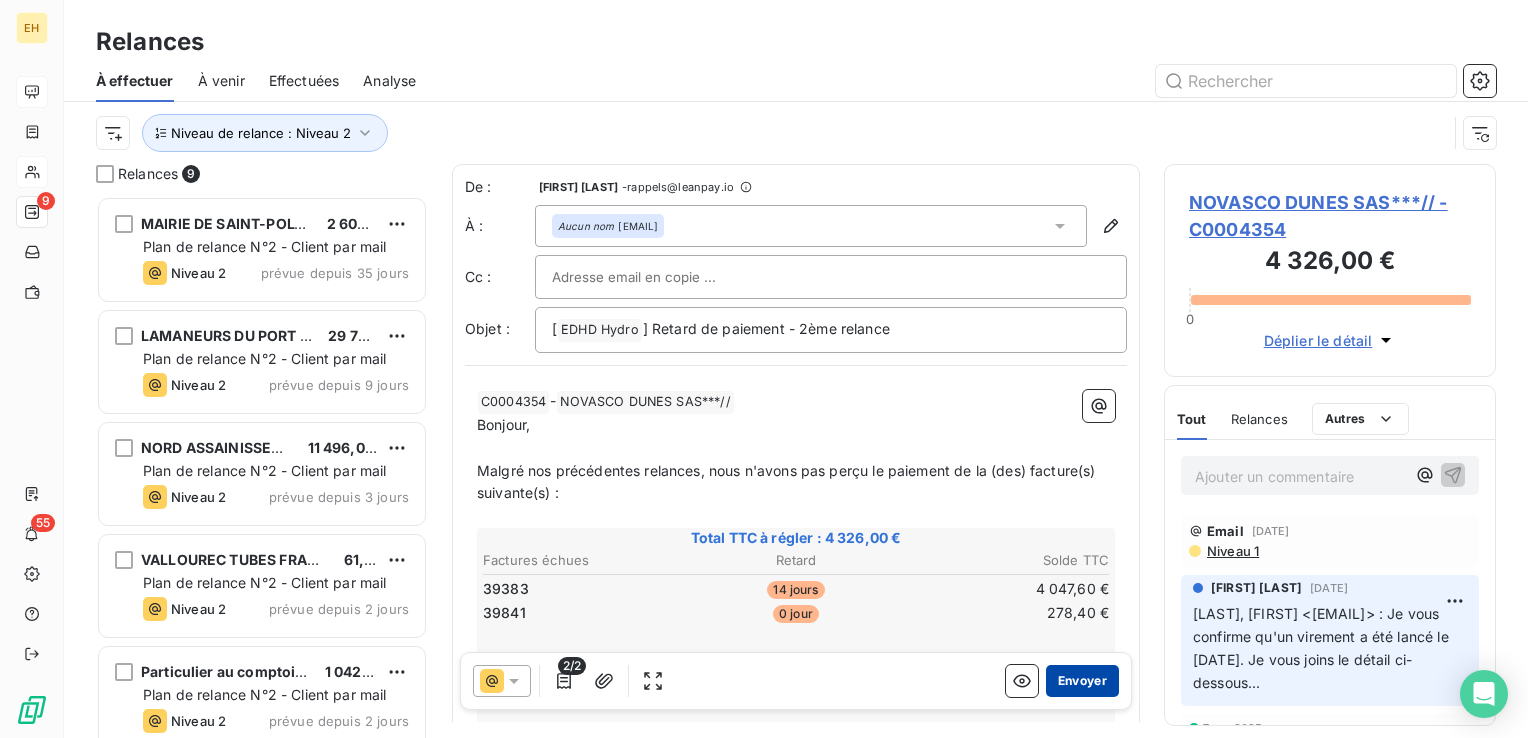 click on "Envoyer" at bounding box center (1082, 681) 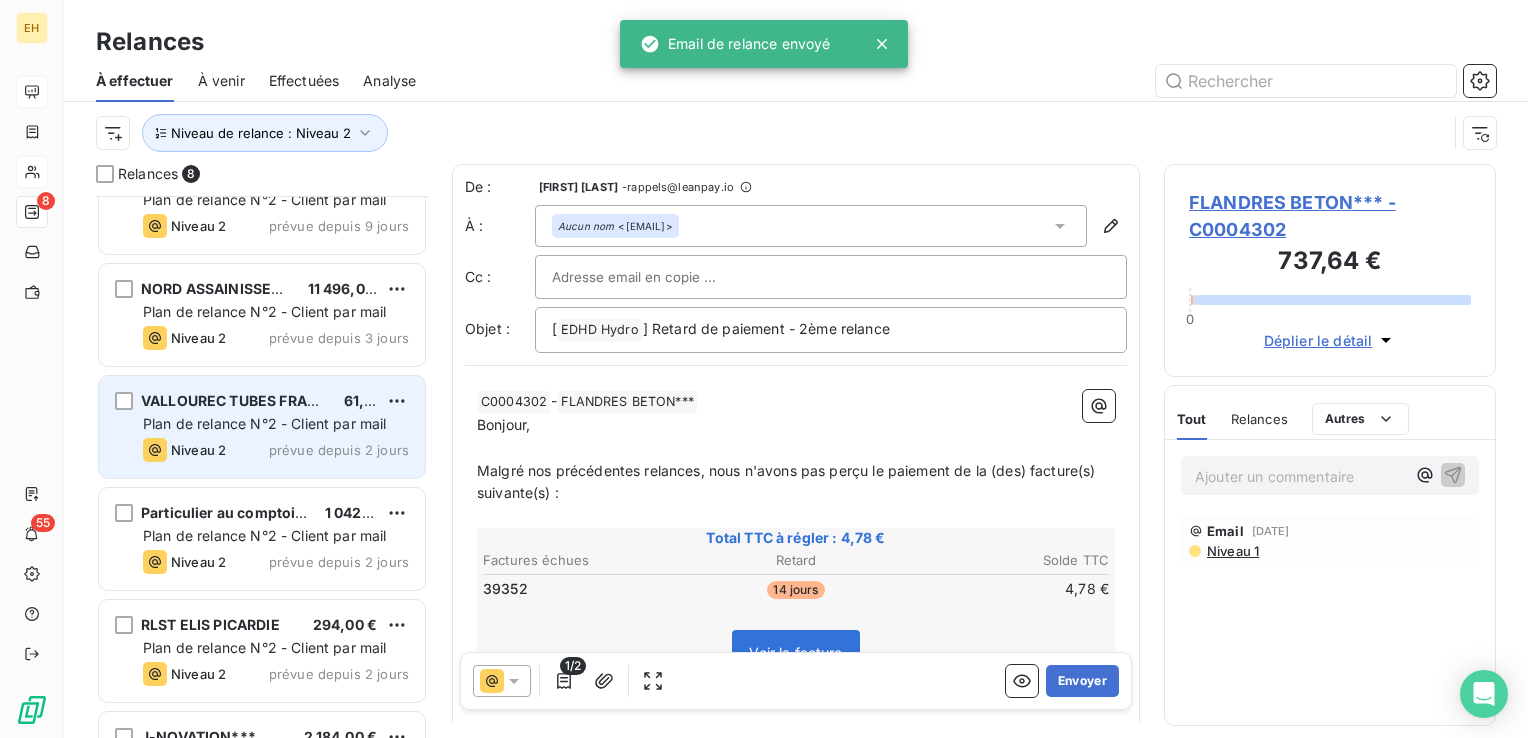 scroll, scrollTop: 354, scrollLeft: 0, axis: vertical 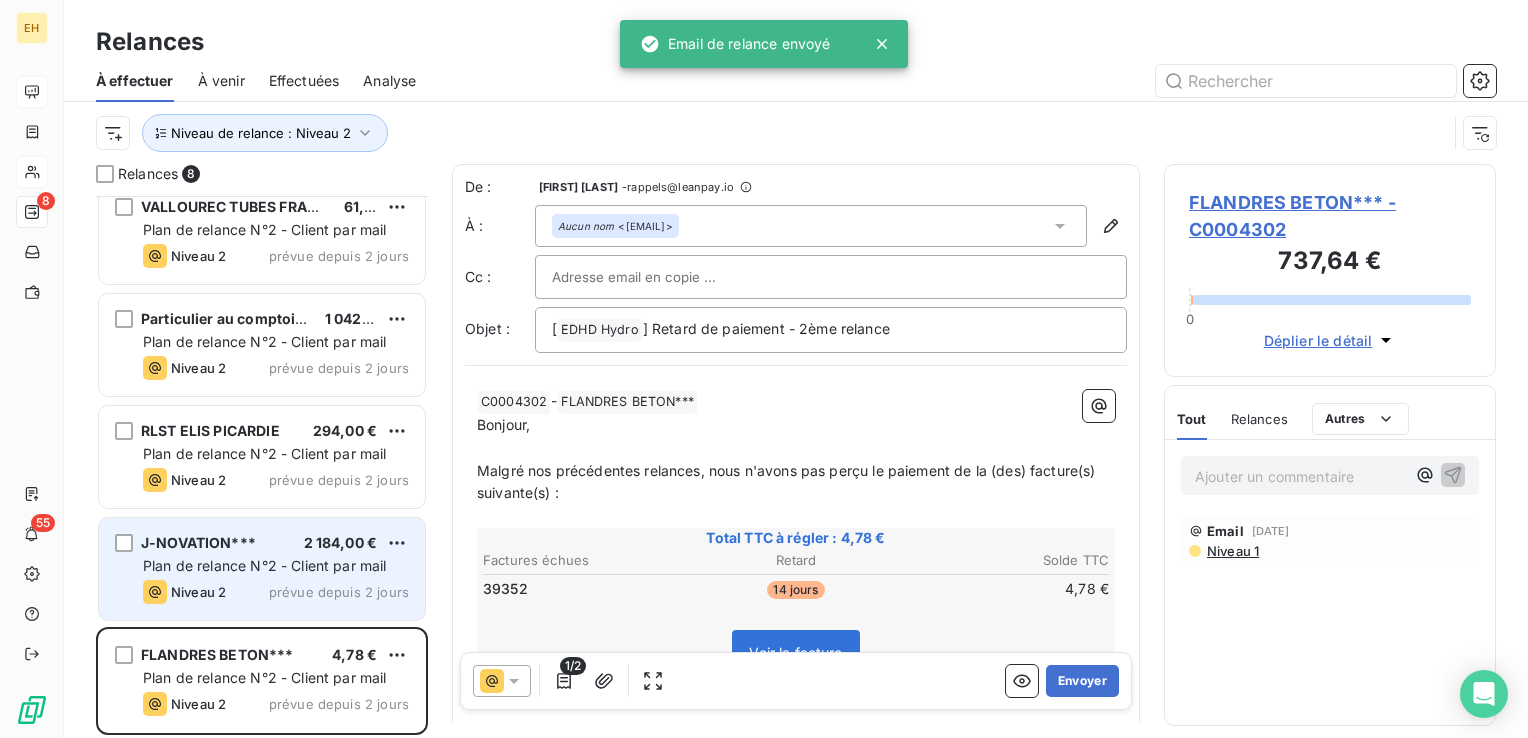 click on "Plan de relance N°2 - Client par mail" at bounding box center (265, 565) 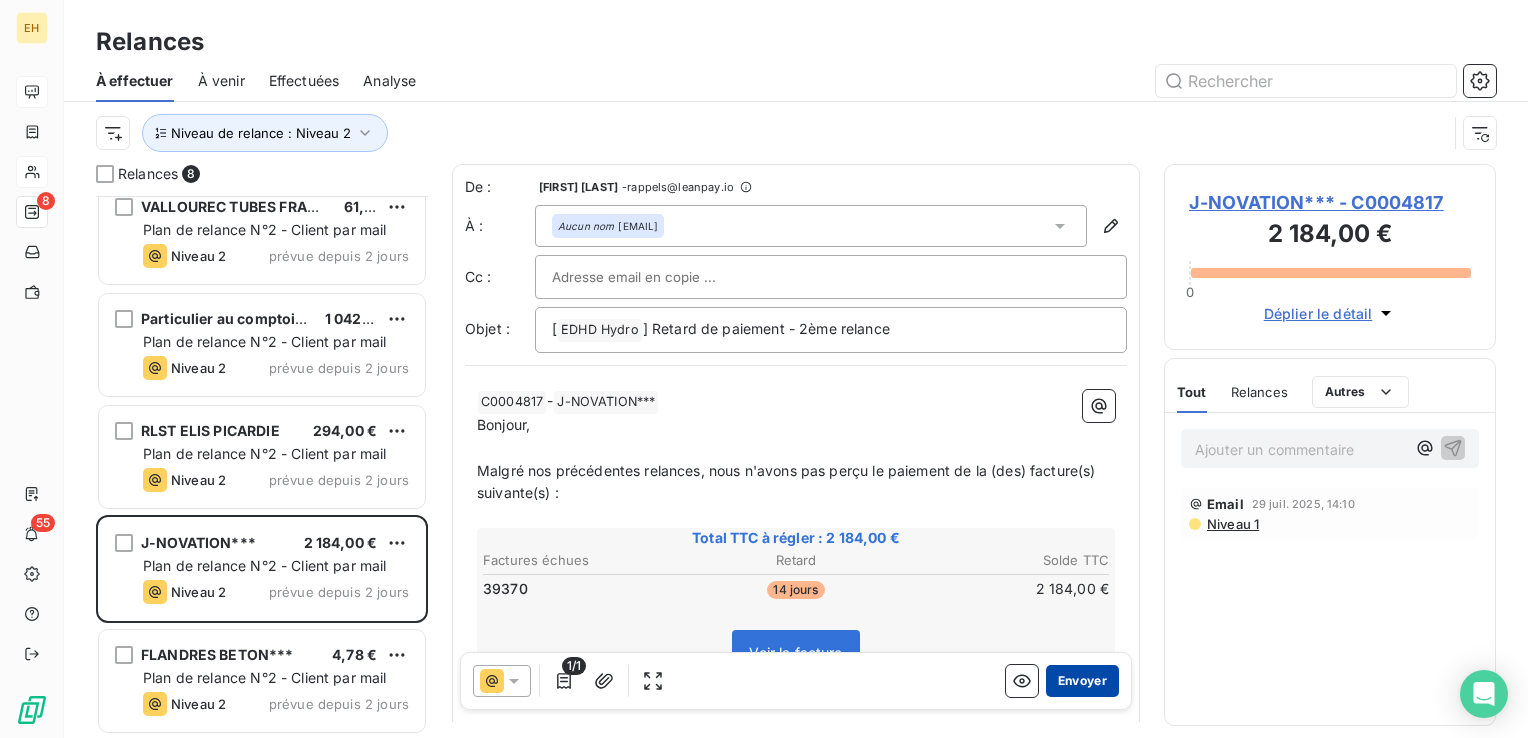 click on "Envoyer" at bounding box center (1082, 681) 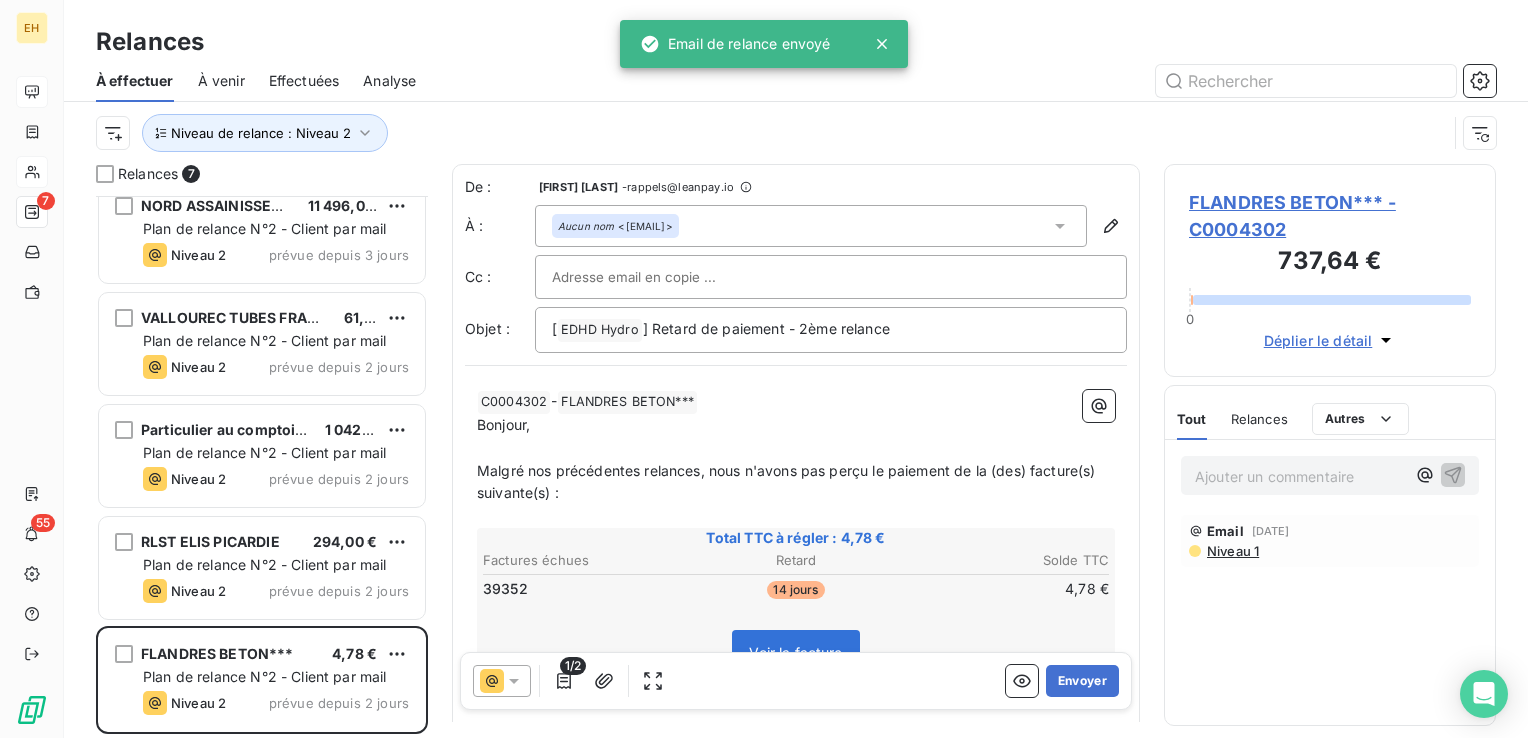 scroll, scrollTop: 242, scrollLeft: 0, axis: vertical 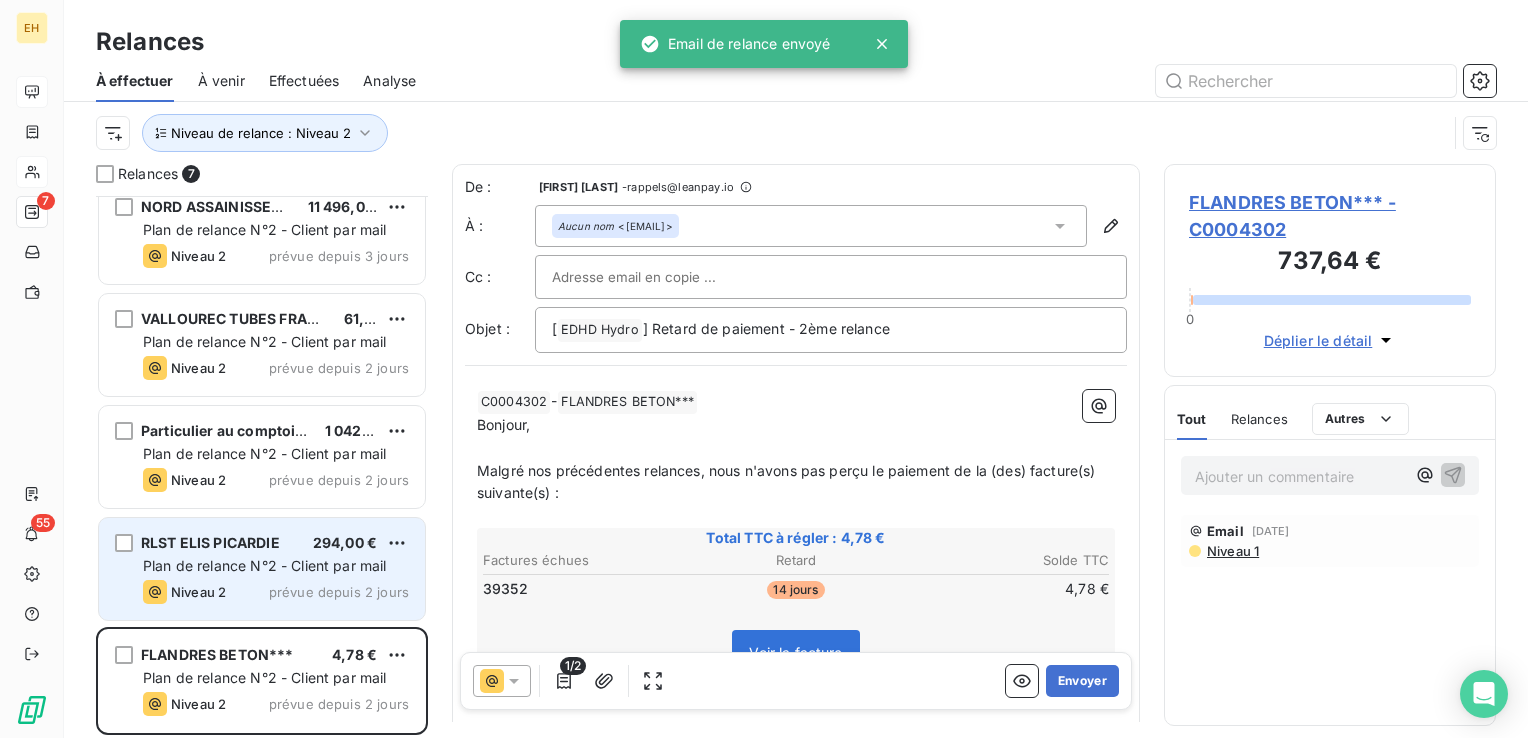 click on "Plan de relance N°2 - Client par mail" at bounding box center (265, 565) 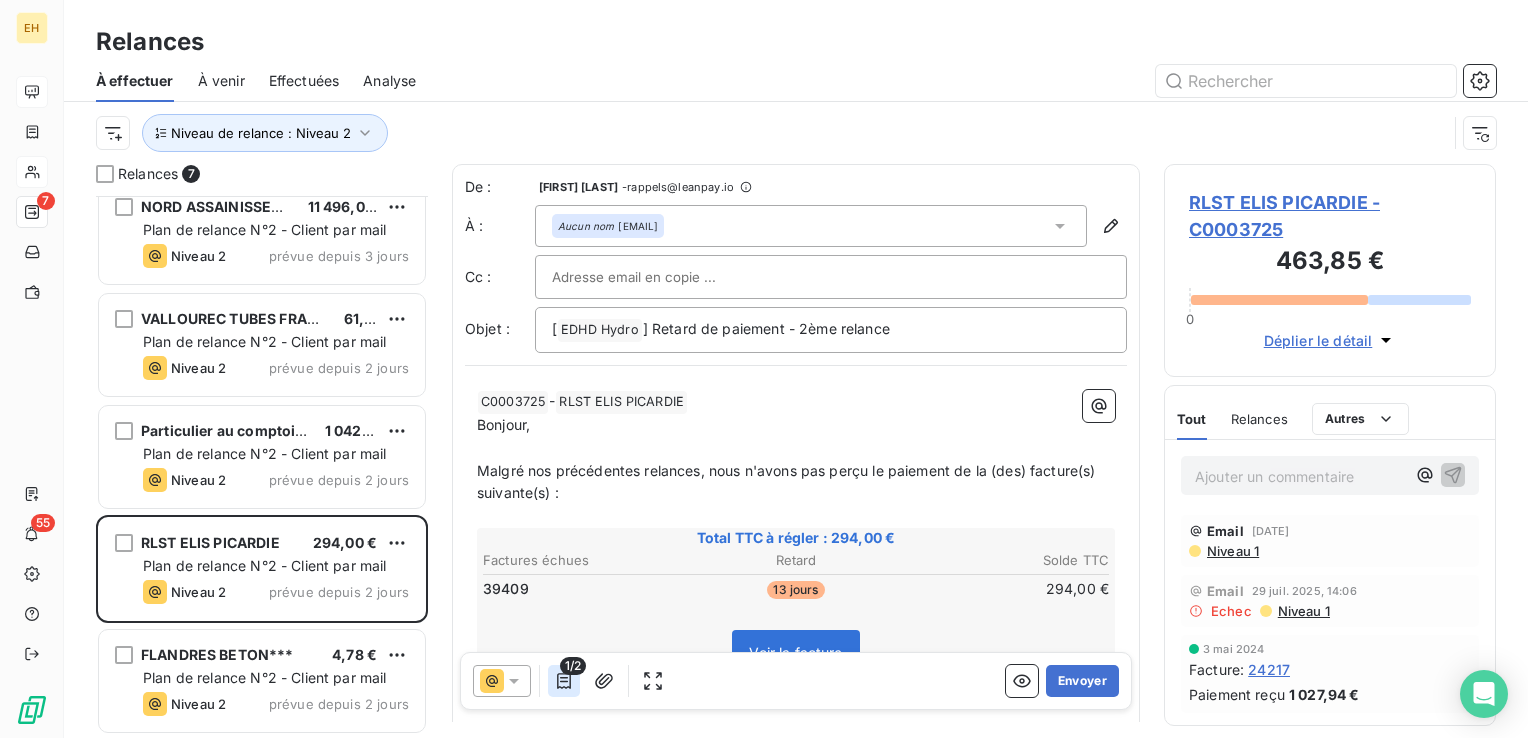 click 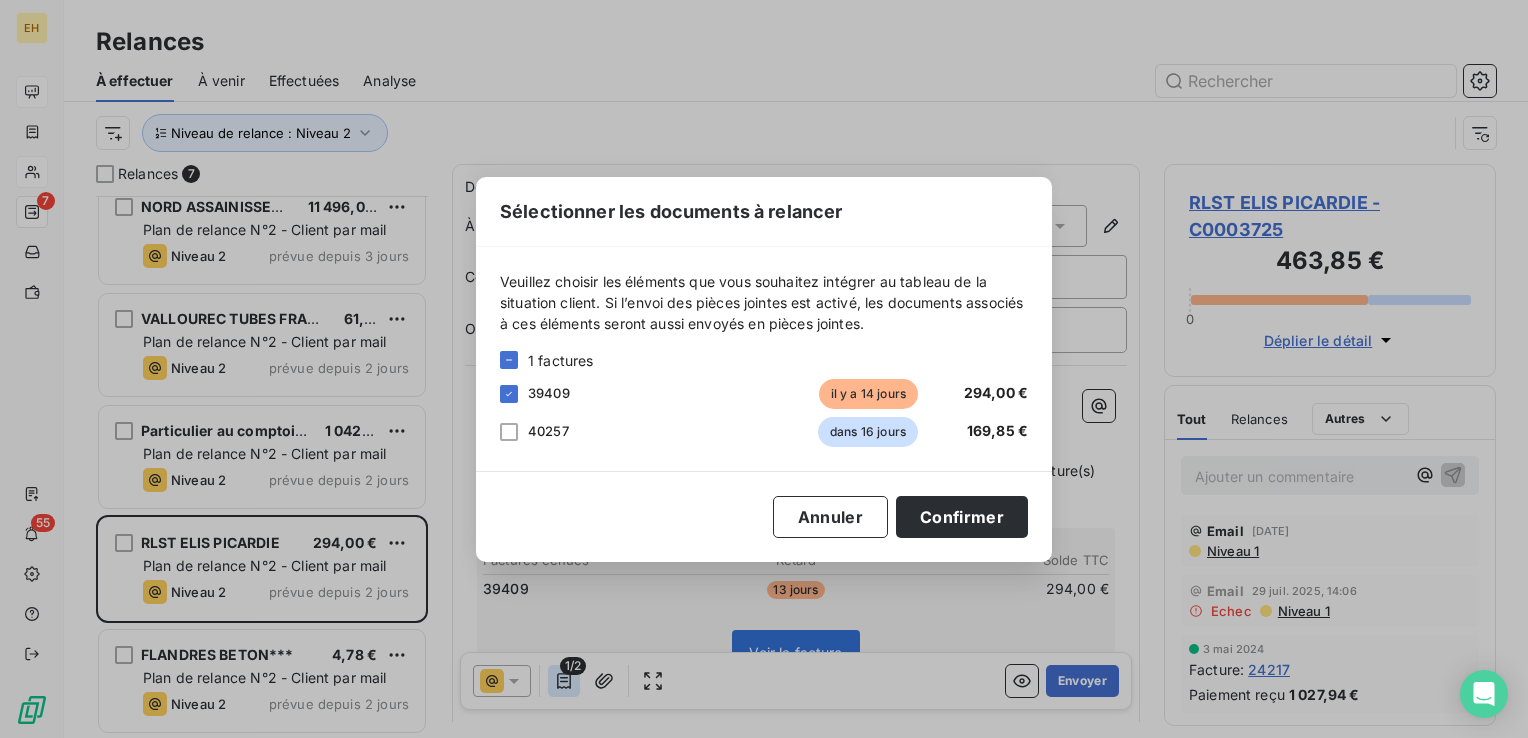 click on "Sélectionner les documents à relancer Veuillez choisir les éléments que vous souhaitez intégrer au tableau de la situation client. Si l’envoi des pièces jointes est activé, les documents associés à ces éléments seront aussi envoyés en pièces jointes. 1 factures 39409 il y a 14 jours   294,00 € 40257 dans 16 jours   169,85 € Annuler Confirmer" at bounding box center (764, 369) 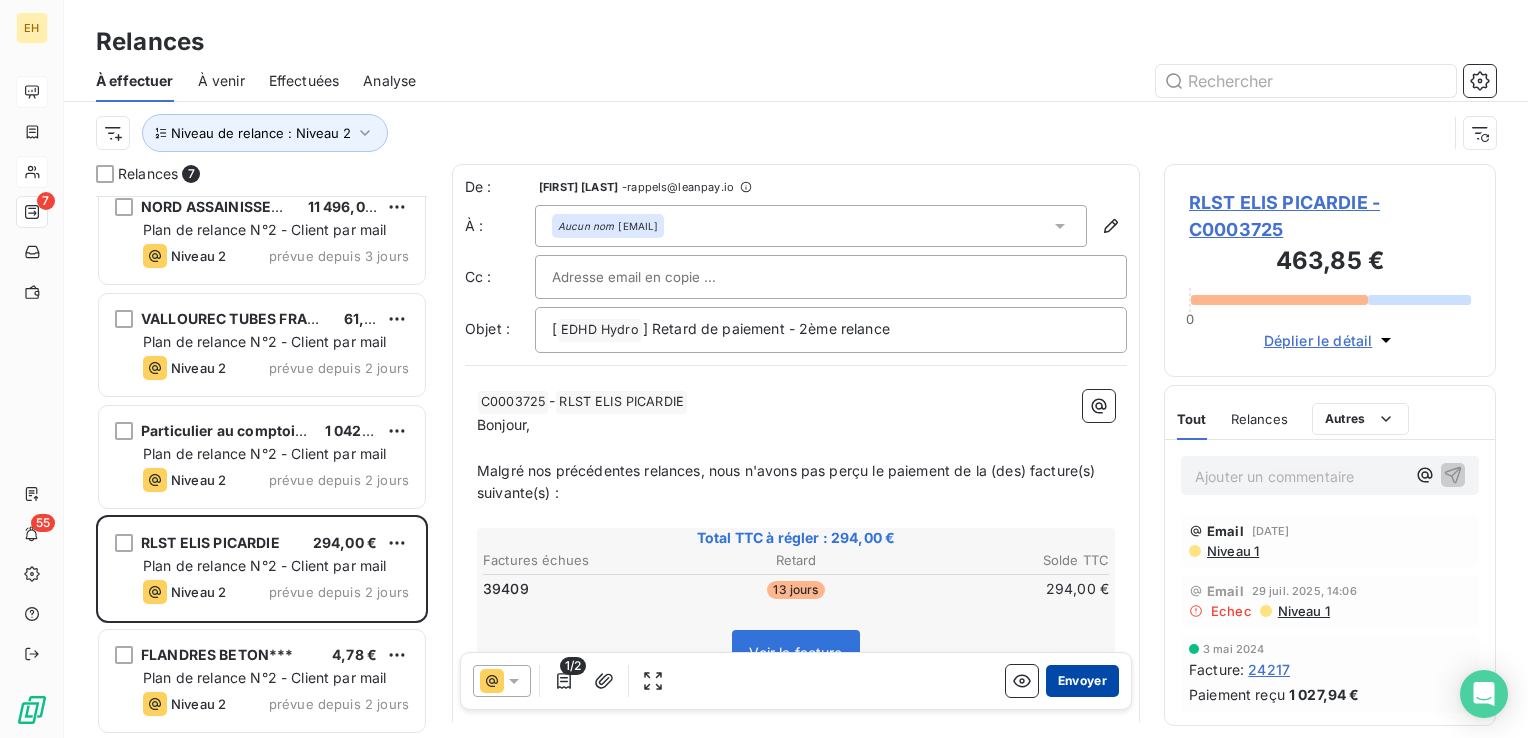 click on "Envoyer" at bounding box center [1082, 681] 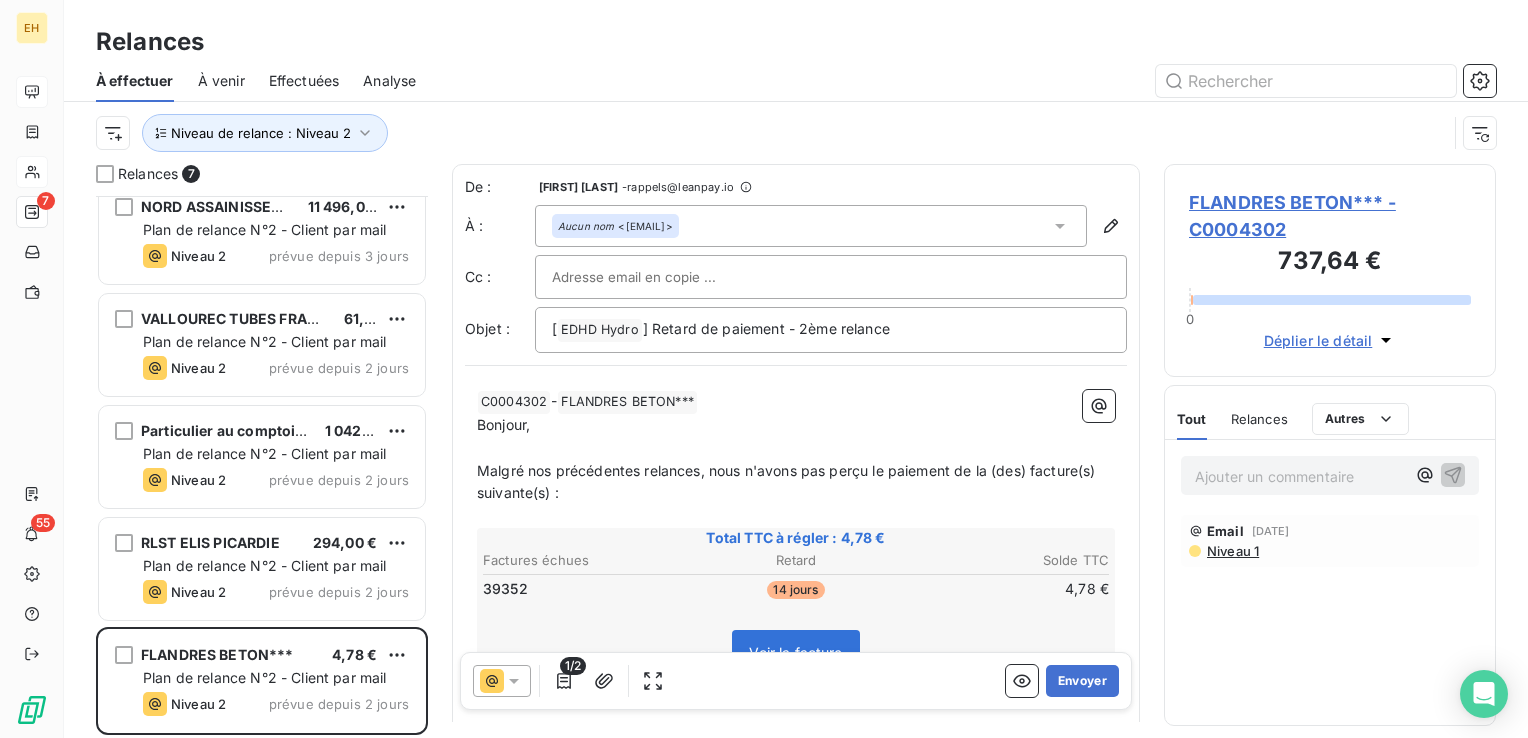 scroll, scrollTop: 130, scrollLeft: 0, axis: vertical 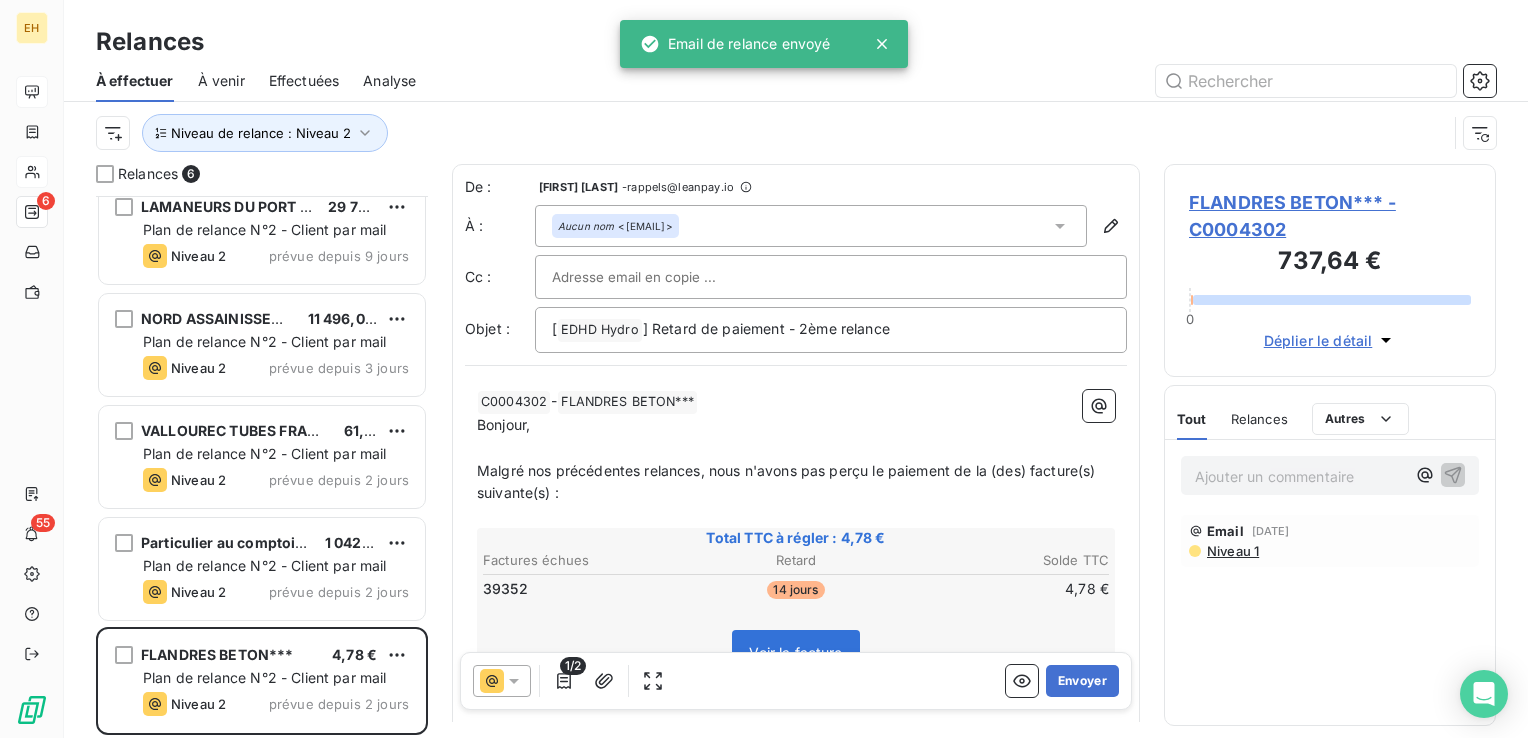 click on "Plan de relance N°2 - Client par mail" at bounding box center (276, 566) 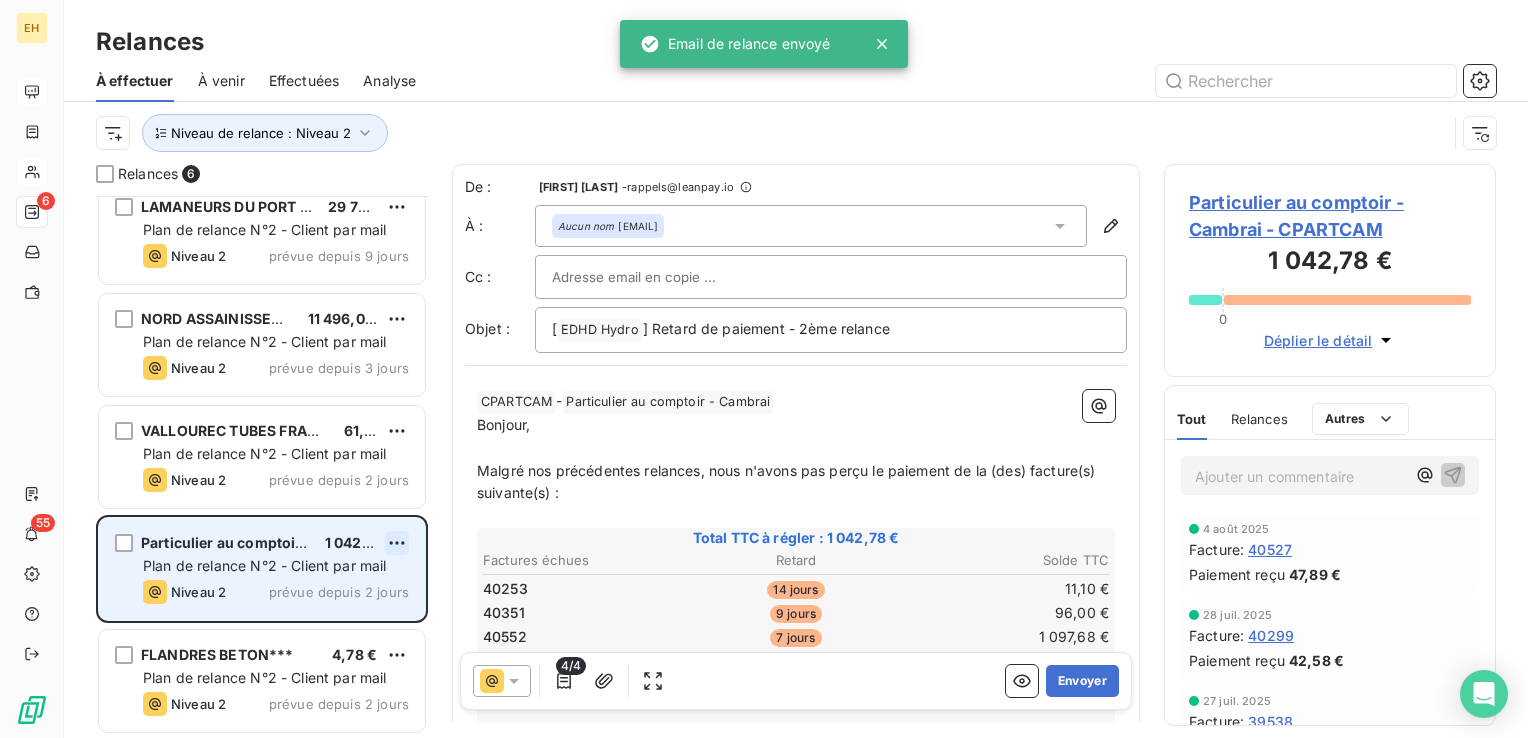 click on "EH 6 55 Relances À effectuer À venir Effectuées Analyse Niveau de relance  : Niveau 2  Relances 6 [COMPANY] [PRICE] Plan de relance N°2 - Client par mail  Niveau 2 prévue depuis 35 jours [COMPANY] [PRICE] Plan de relance N°2 - Client par mail  Niveau 2 prévue depuis 9 jours [COMPANY] [PRICE] Plan de relance N°2 - Client par mail  Niveau 2 prévue depuis 3 jours [COMPANY] [PRICE] Plan de relance N°2 - Client par mail  Niveau 2 prévue depuis 2 jours [COMPANY] [PRICE] Plan de relance N°2 - Client par mail  Niveau 2 prévue depuis 2 jours [COMPANY] [PRICE] Plan de relance N°2 - Client par mail  Niveau 2 prévue depuis 2 jours De : [FIRST] [LAST] -  rappels@leanpay.io À : Aucun nom   [EMAIL] Cc : Objet : [ EDHD Hydro ﻿ ] Retard de paiement - 2ème relance ﻿ CPARTCAM ﻿  -  Particulier au comptoir - Cambrai ﻿" at bounding box center (764, 369) 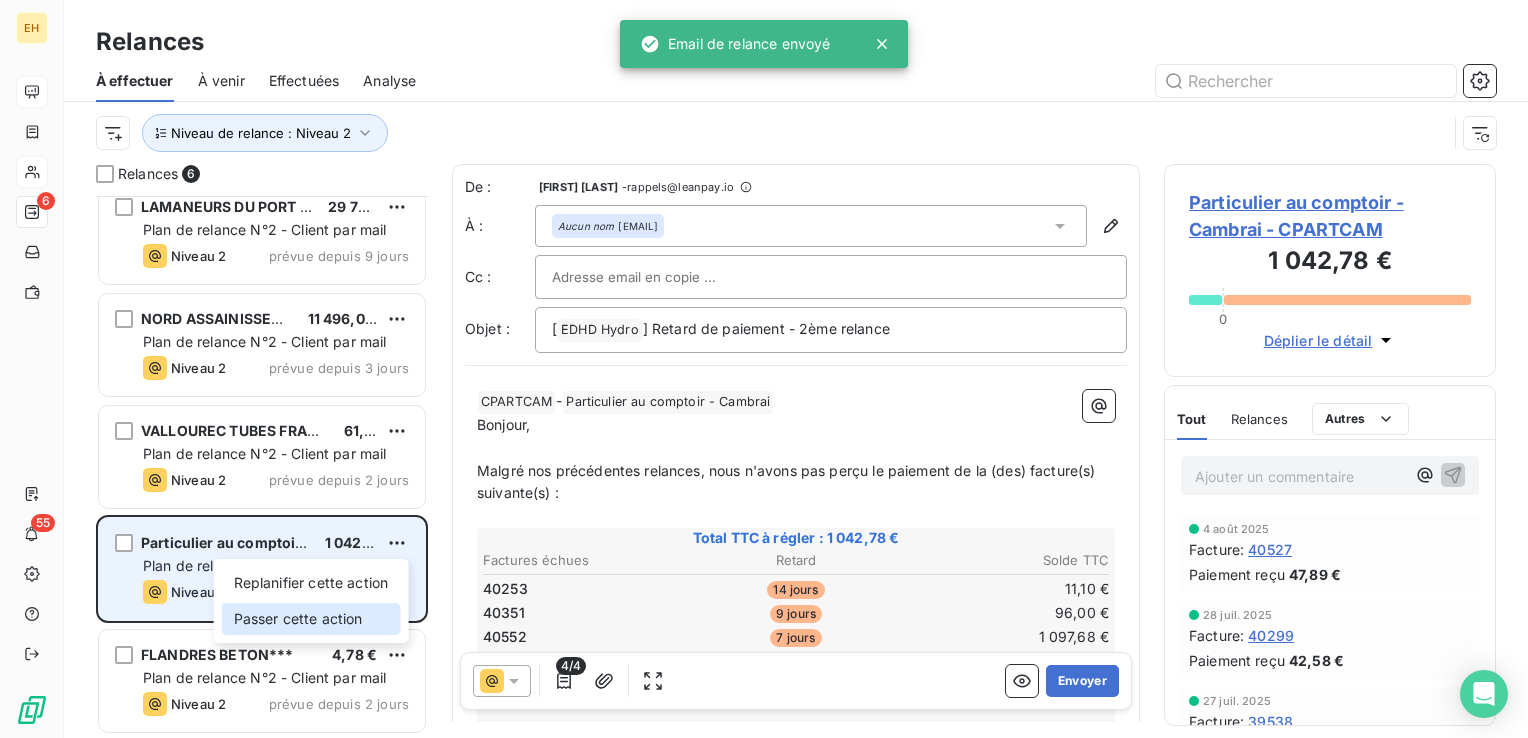 click on "Passer cette action" at bounding box center (311, 619) 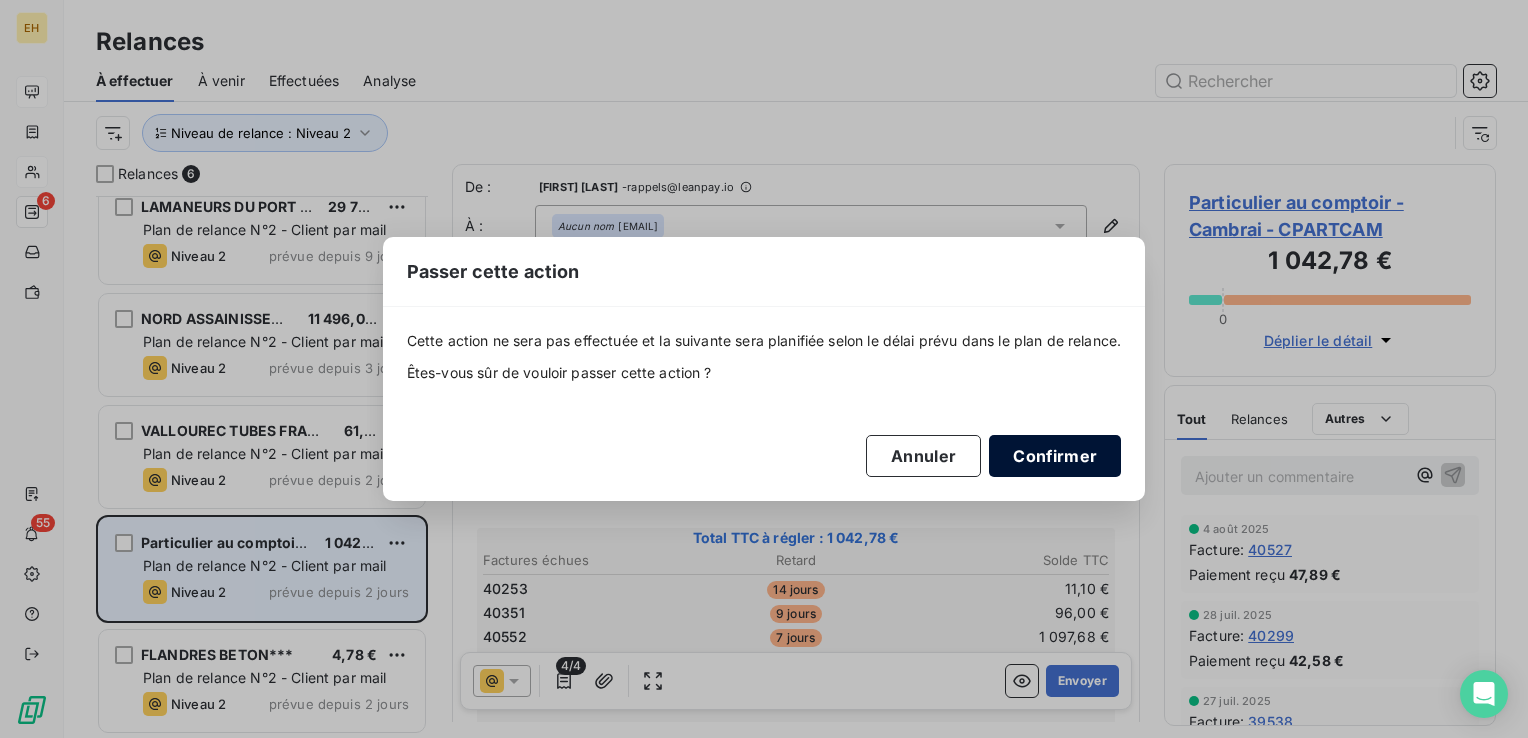 click on "Confirmer" at bounding box center [1055, 456] 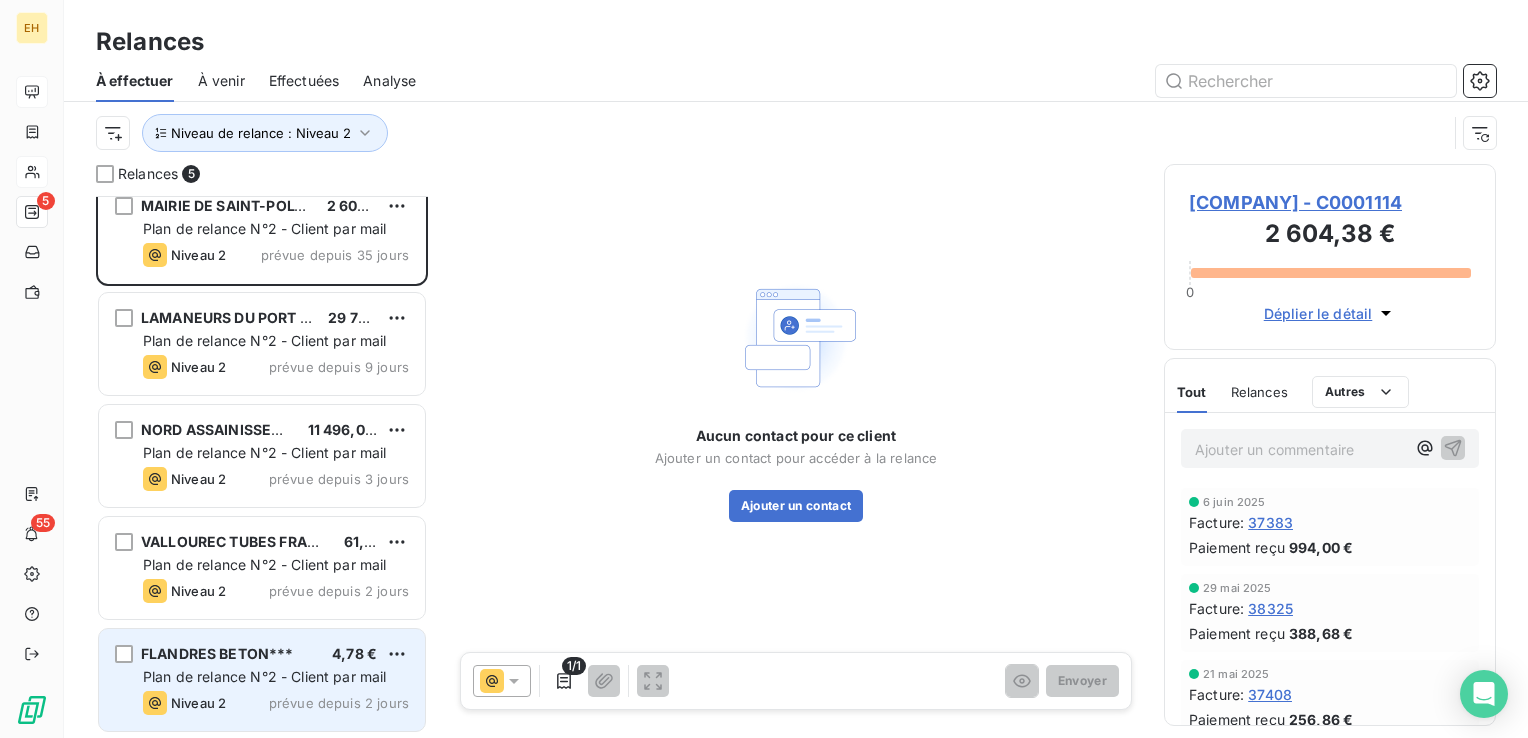 scroll, scrollTop: 18, scrollLeft: 0, axis: vertical 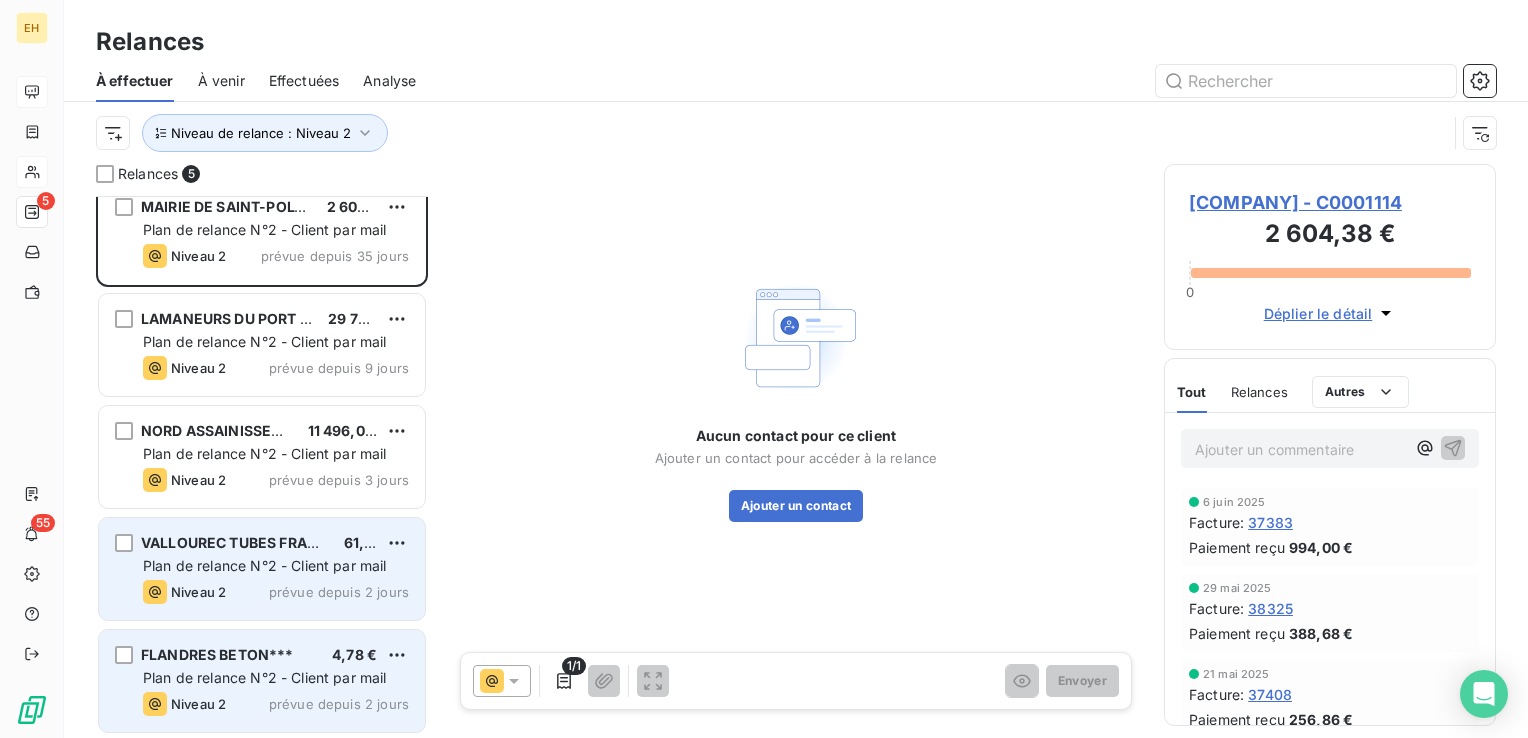 click on "Plan de relance N°2 - Client par mail" at bounding box center (265, 565) 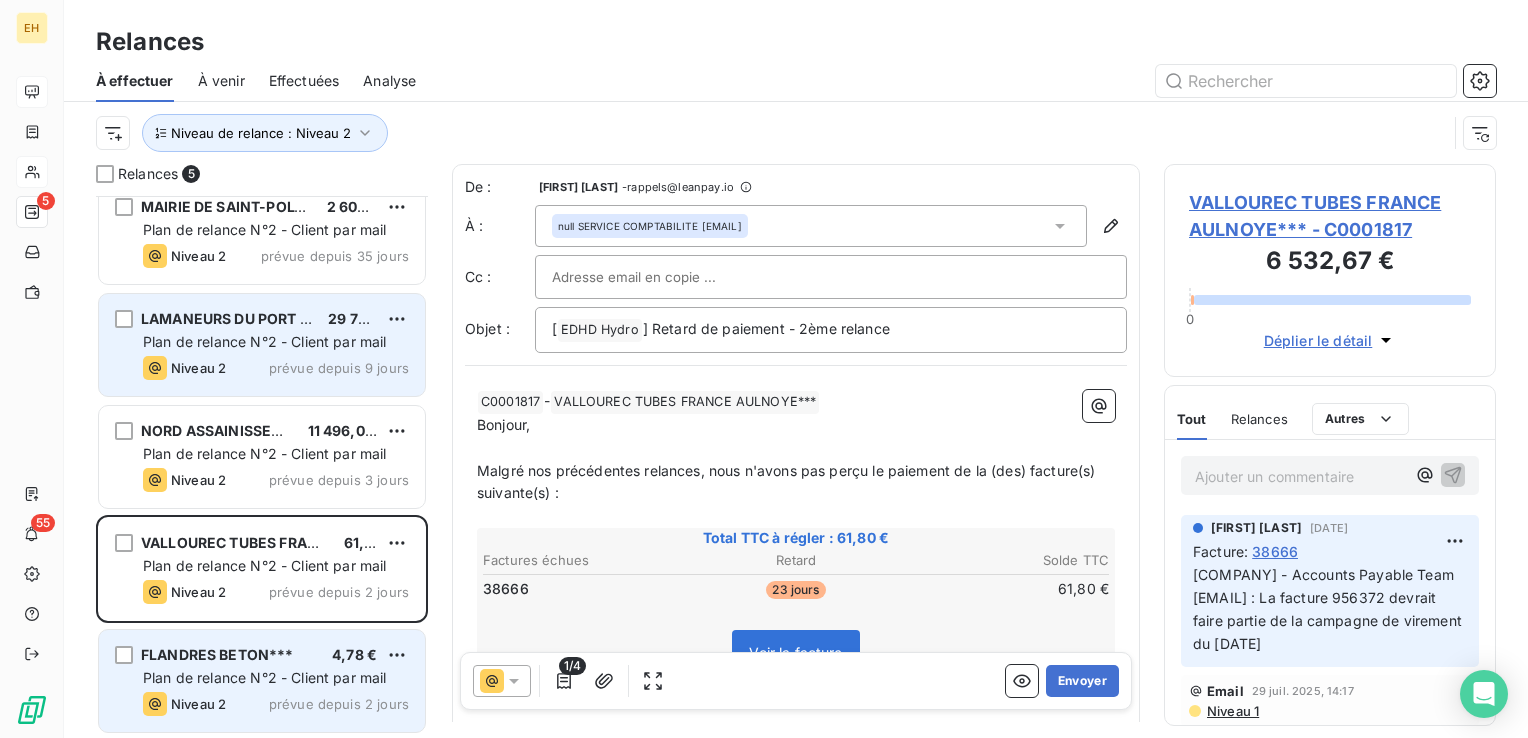 click on "prévue depuis 9 jours" at bounding box center [339, 368] 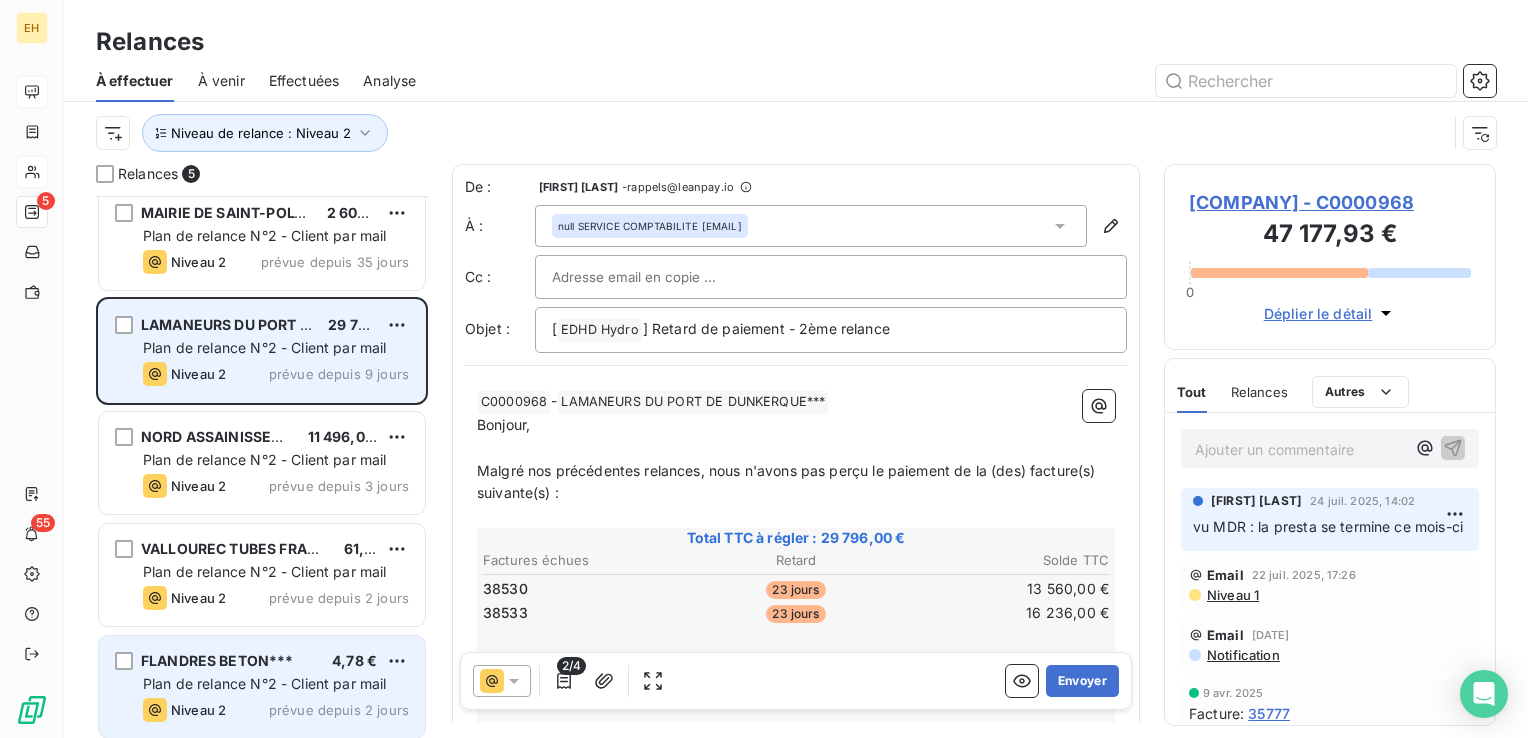 scroll, scrollTop: 18, scrollLeft: 0, axis: vertical 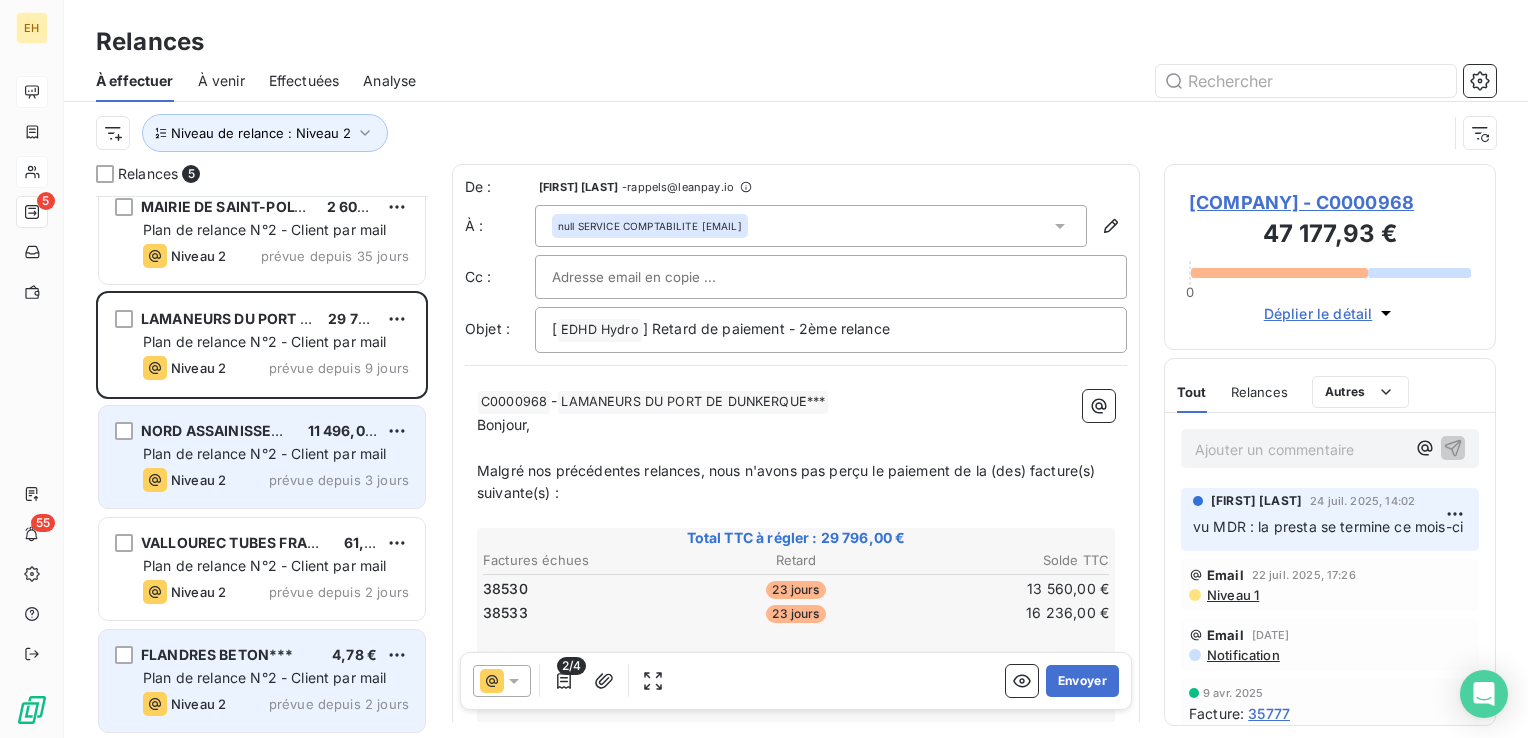 click on "Plan de relance N°2 - Client par mail" at bounding box center [265, 453] 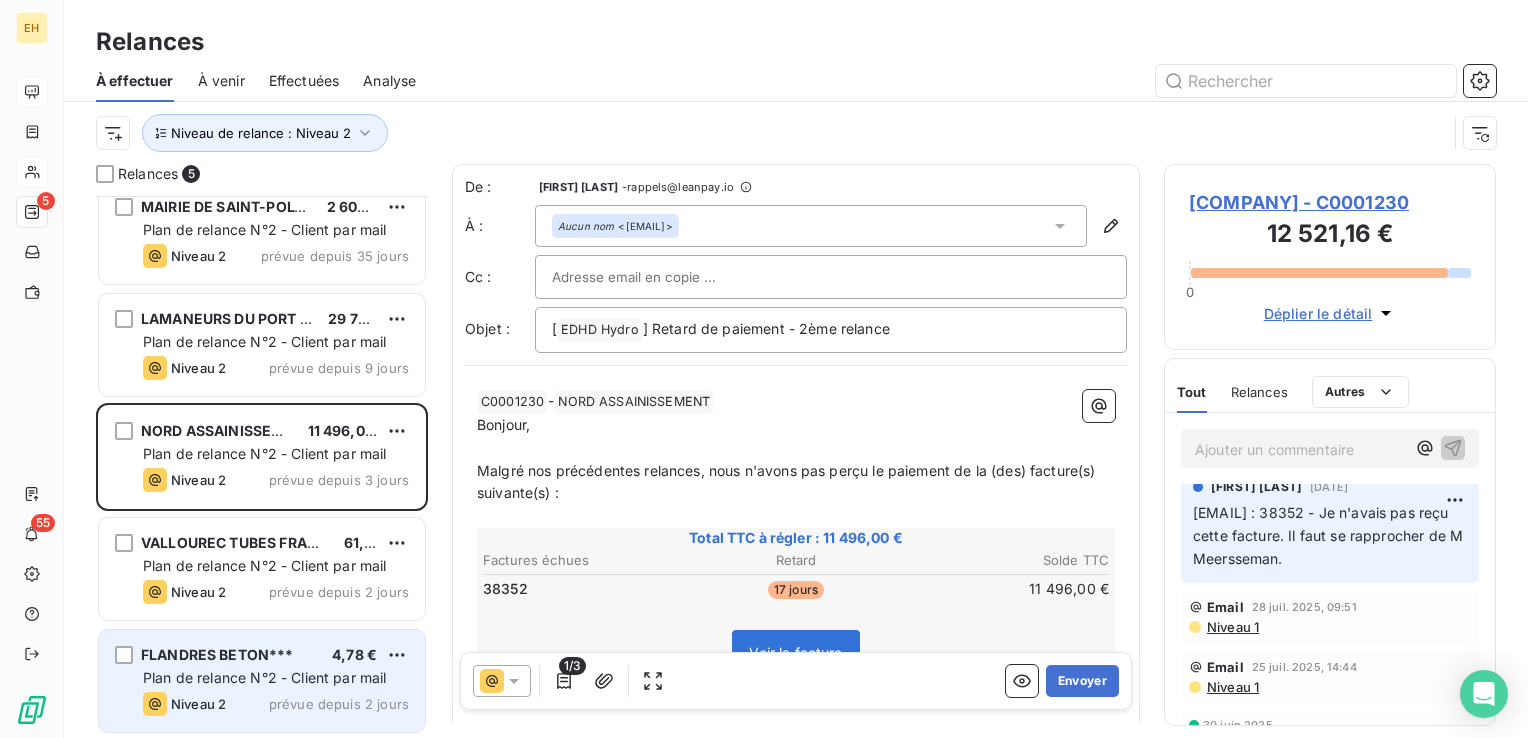 scroll, scrollTop: 0, scrollLeft: 0, axis: both 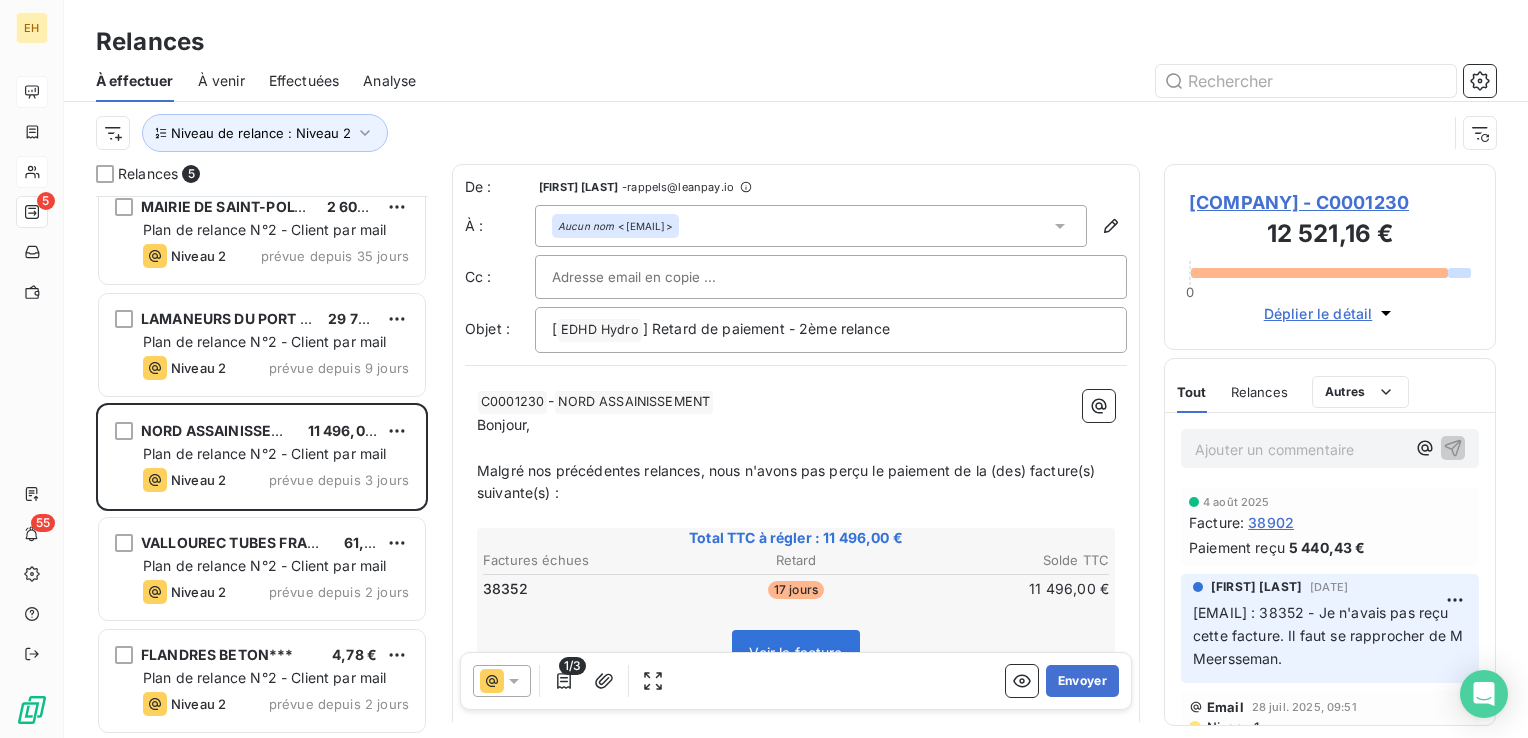 click on "[COMPANY] - C0001230" at bounding box center (1330, 202) 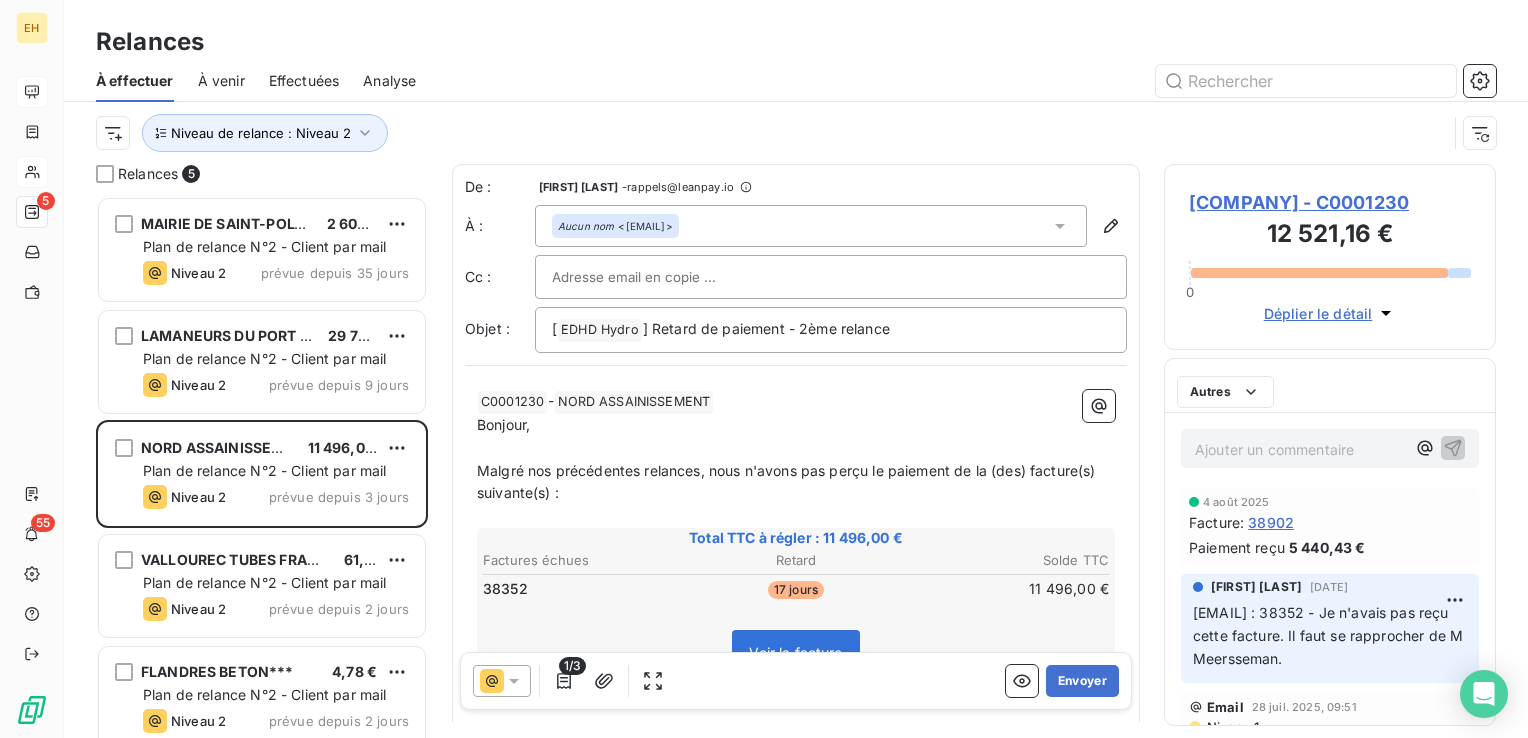 scroll, scrollTop: 16, scrollLeft: 16, axis: both 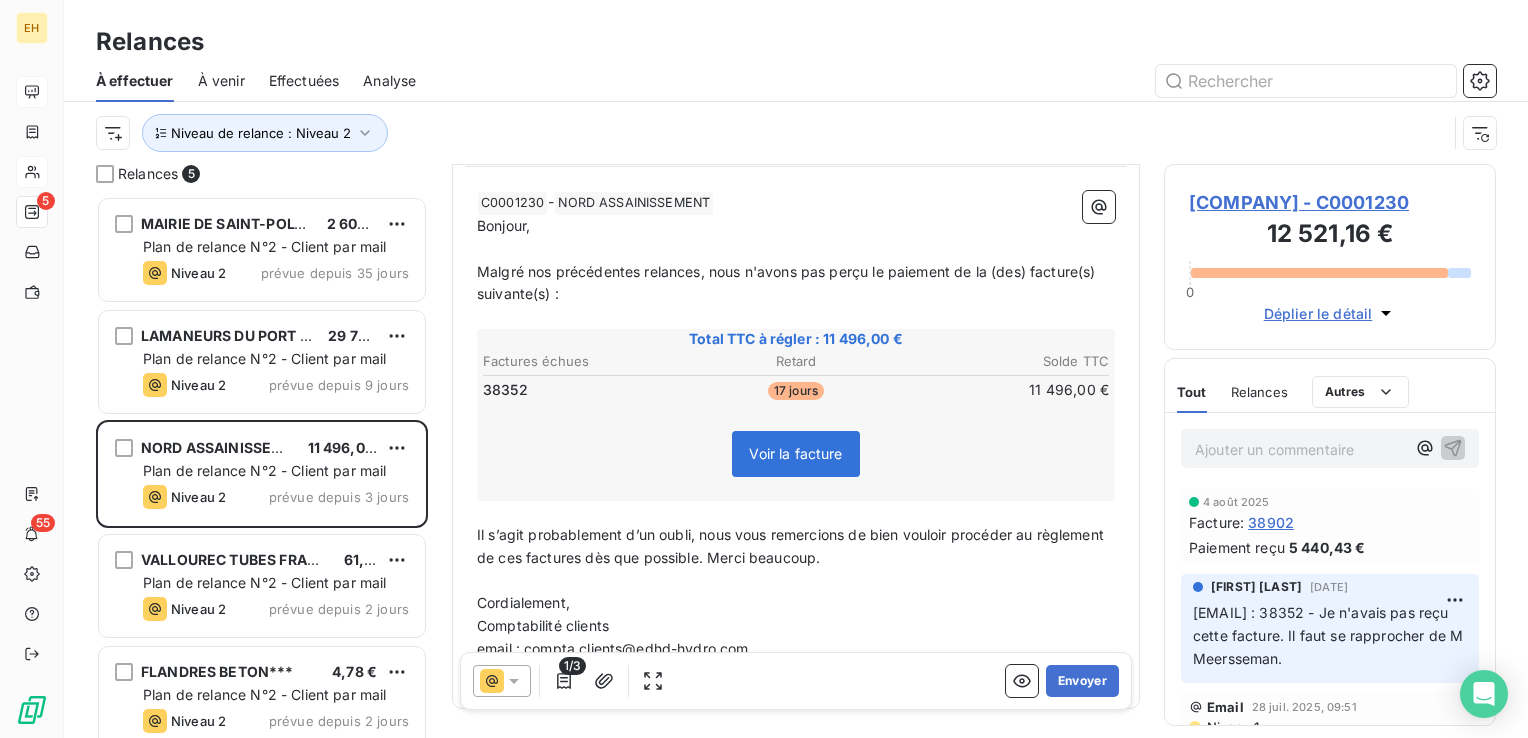 click 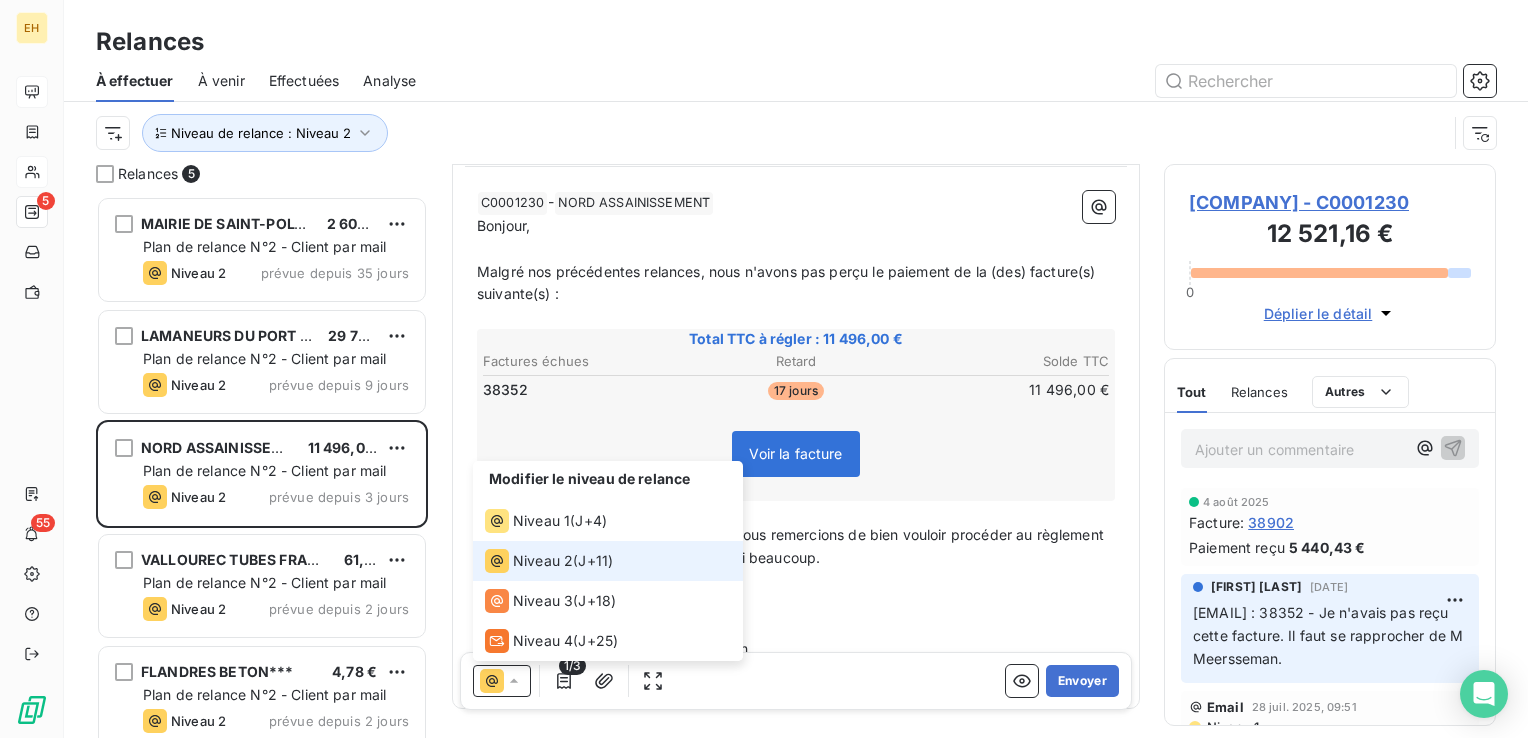 click on "Niveau 2  ( J+11 )" at bounding box center [549, 561] 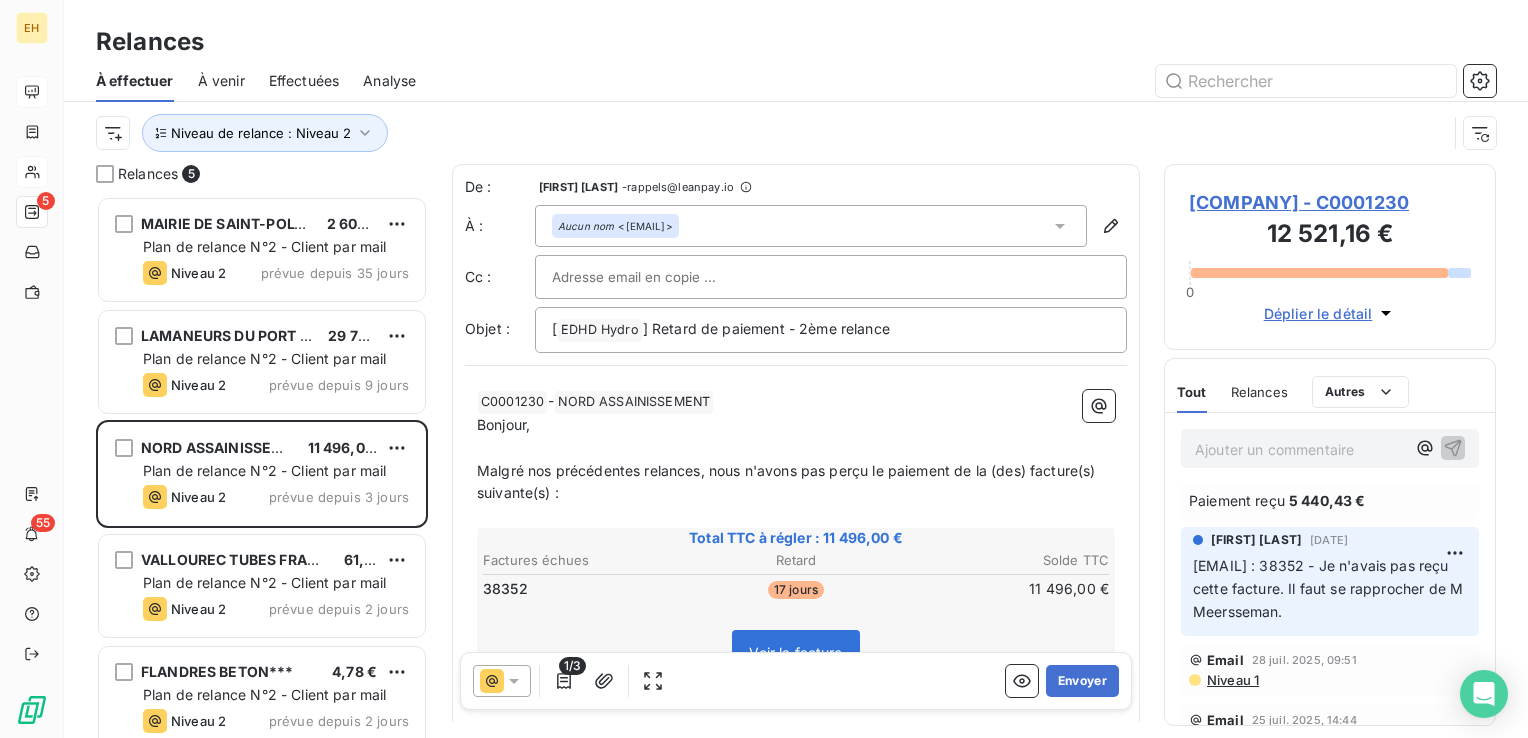 scroll, scrollTop: 0, scrollLeft: 0, axis: both 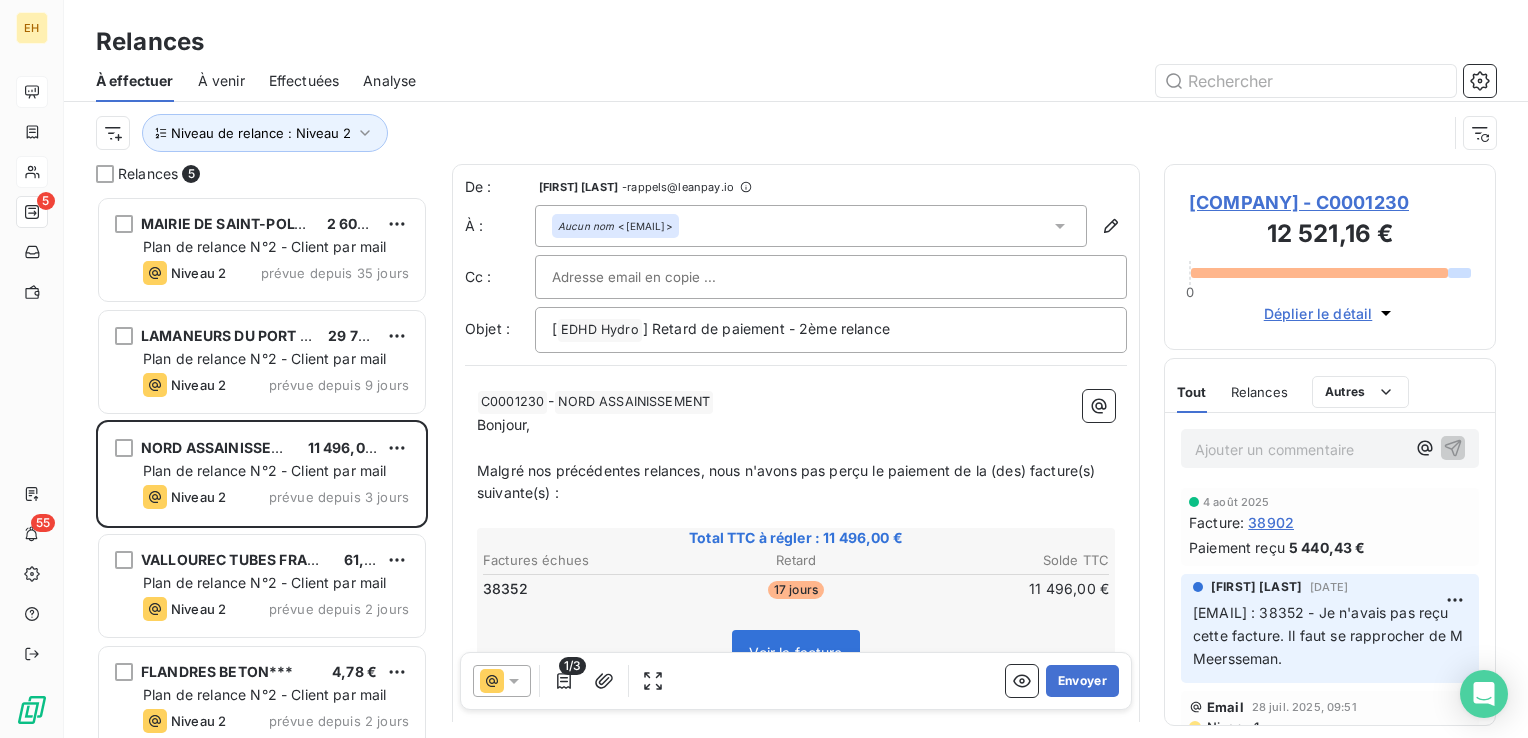 click on "Ajouter un commentaire ﻿" at bounding box center (1300, 449) 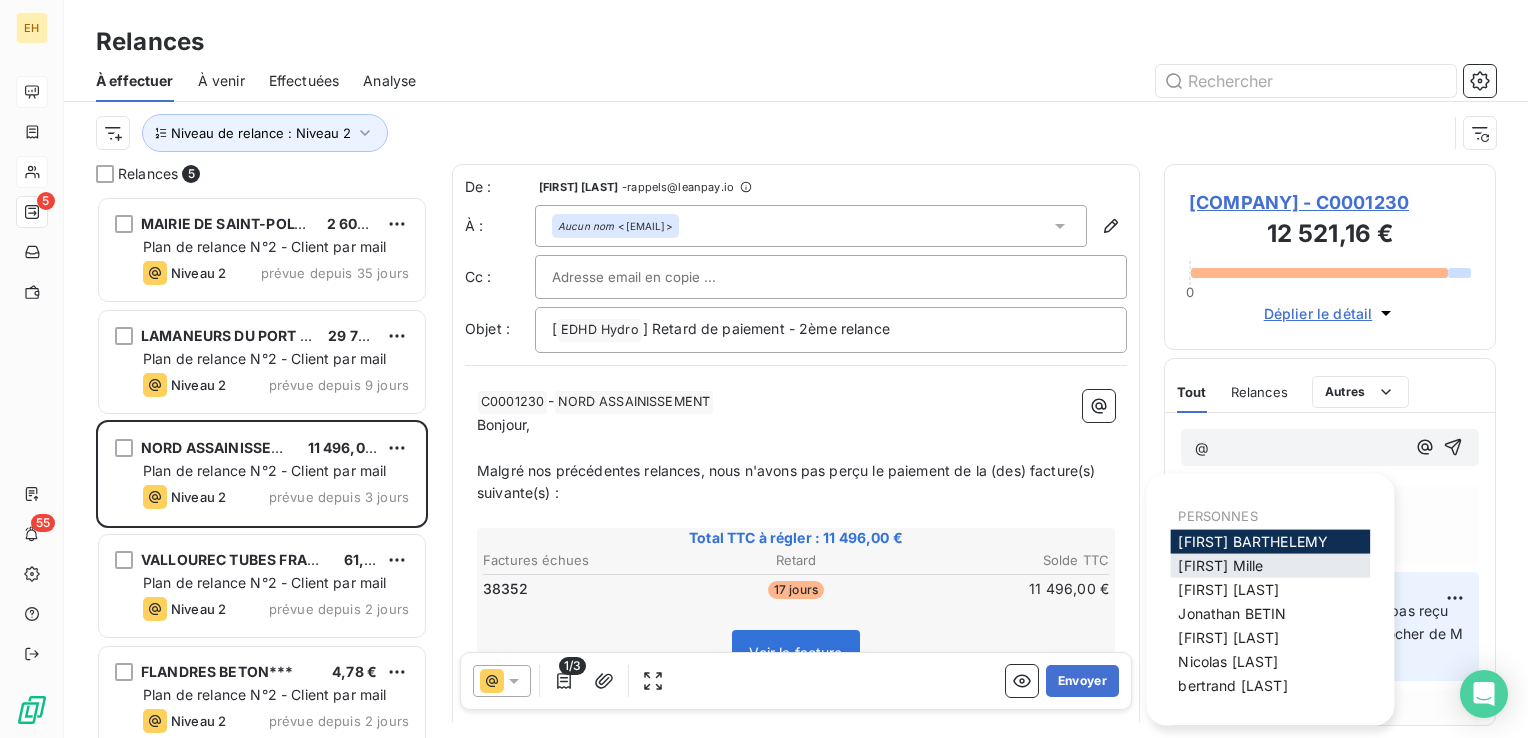 click on "[FIRST]   [LAST]" at bounding box center (1220, 565) 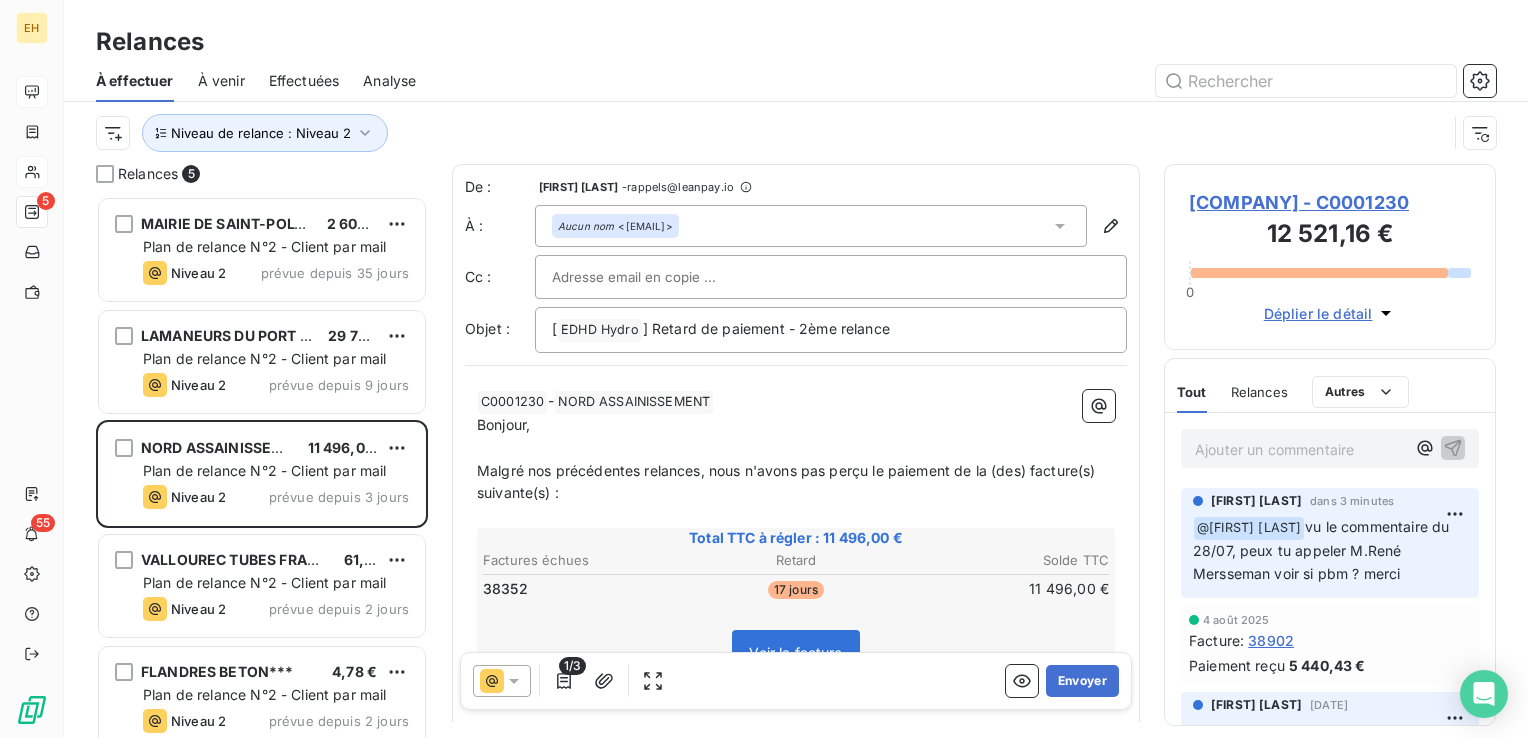 click 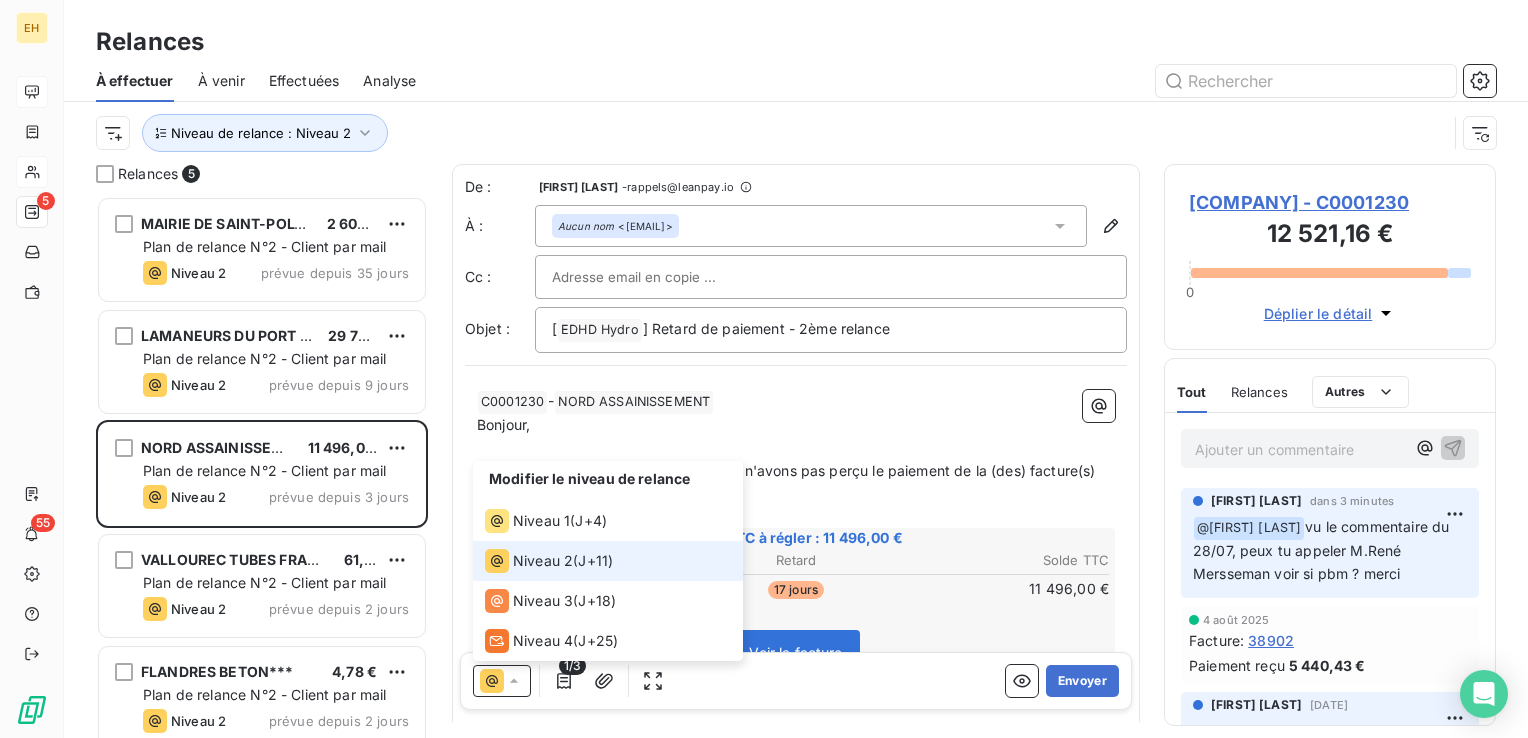 click on "J+11 )" at bounding box center [595, 561] 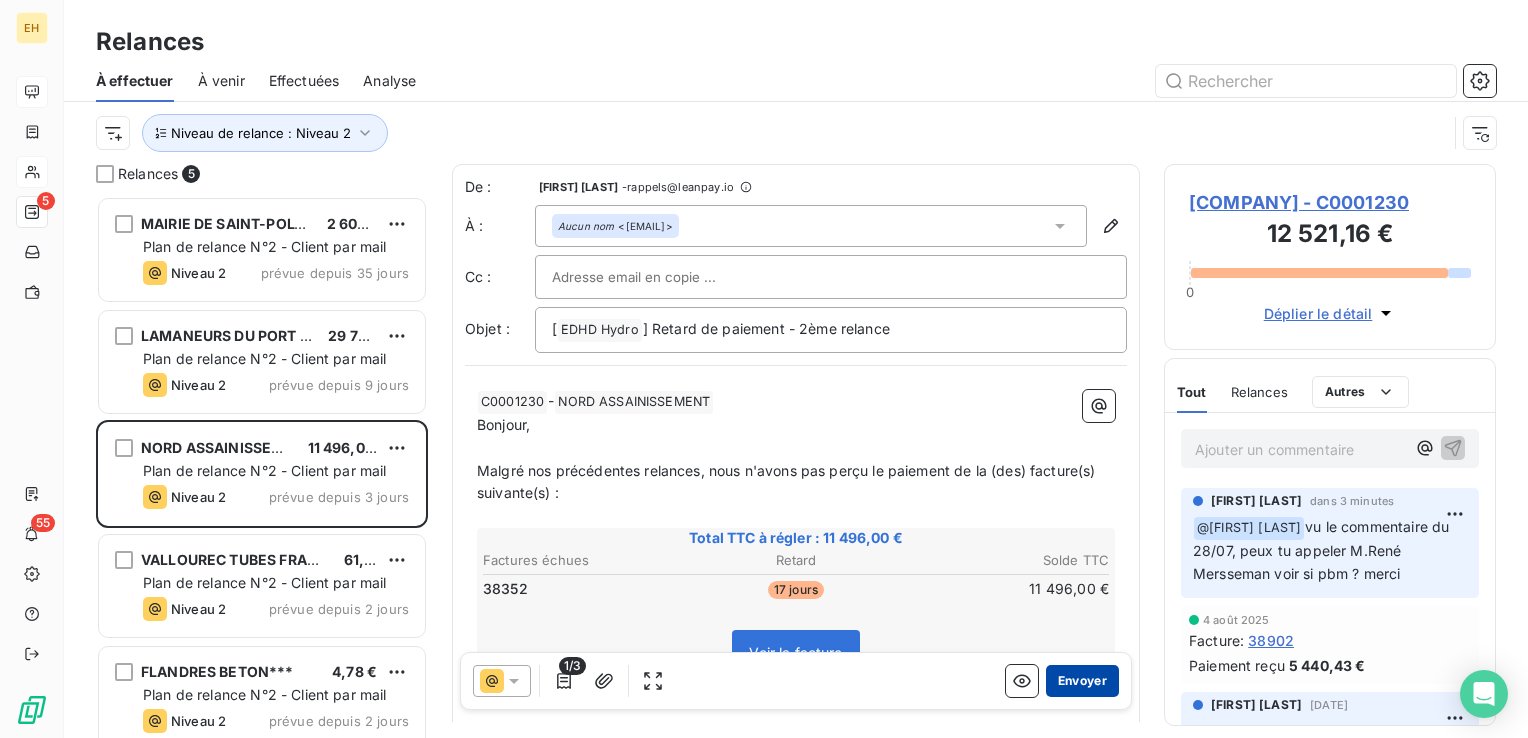 click on "Envoyer" at bounding box center (1082, 681) 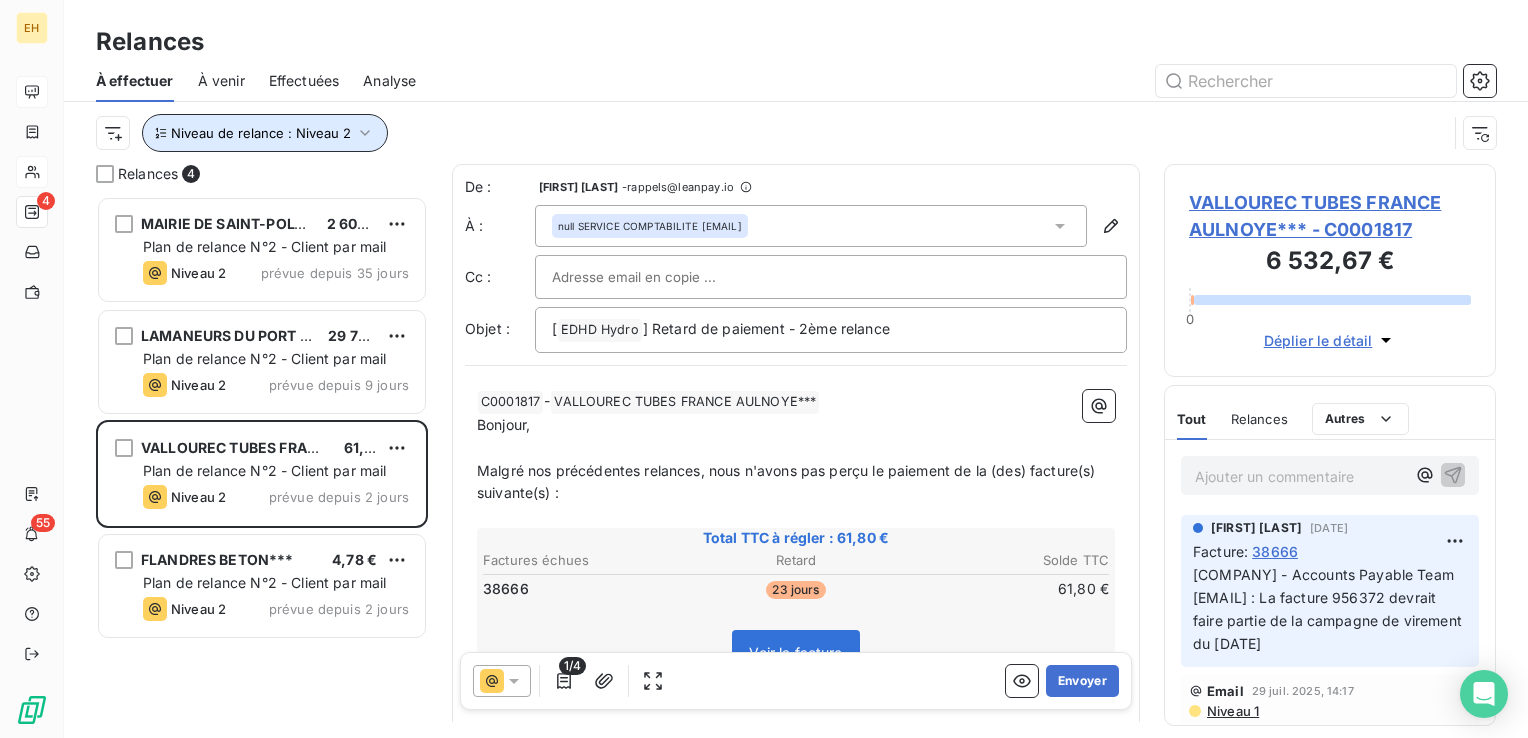click 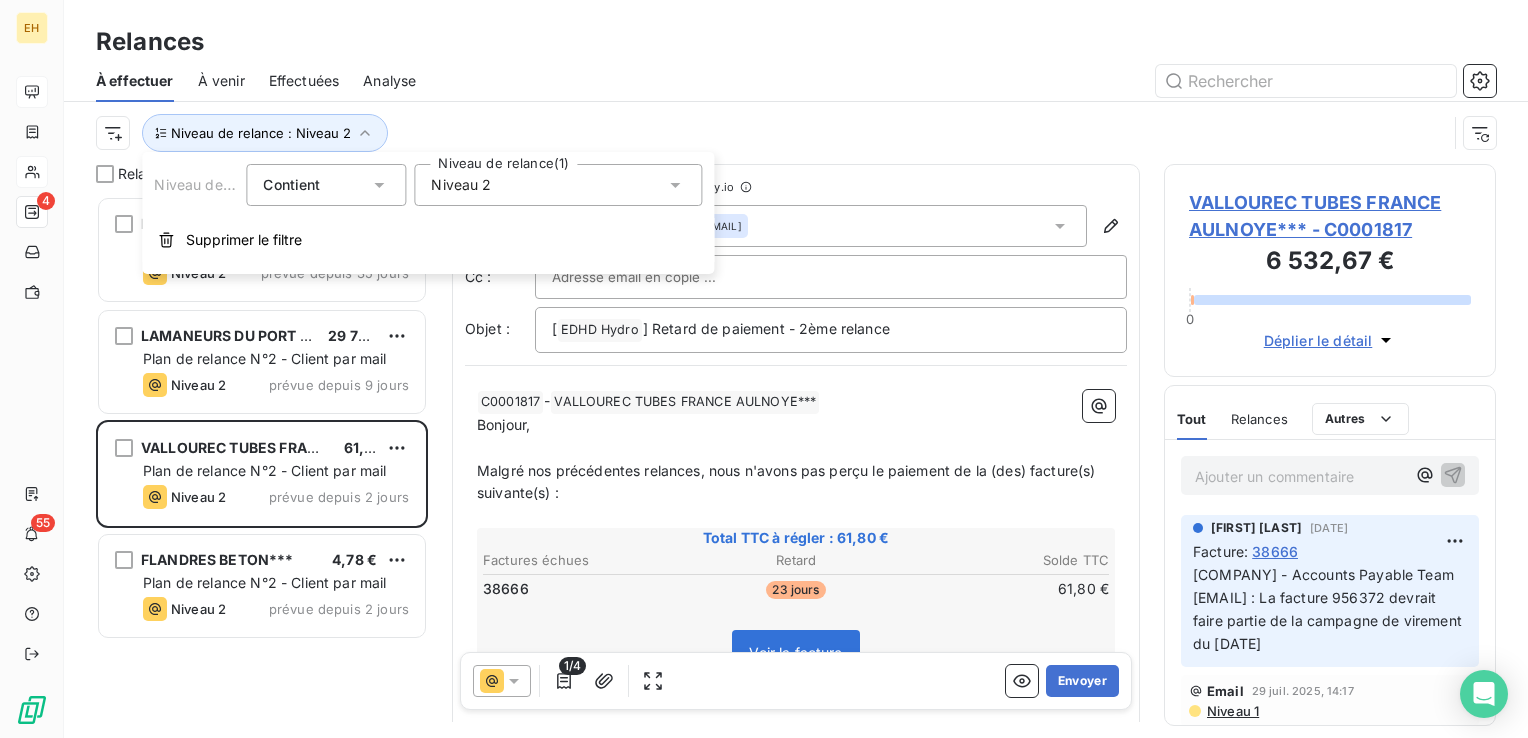 click on "Niveau 2" at bounding box center [558, 185] 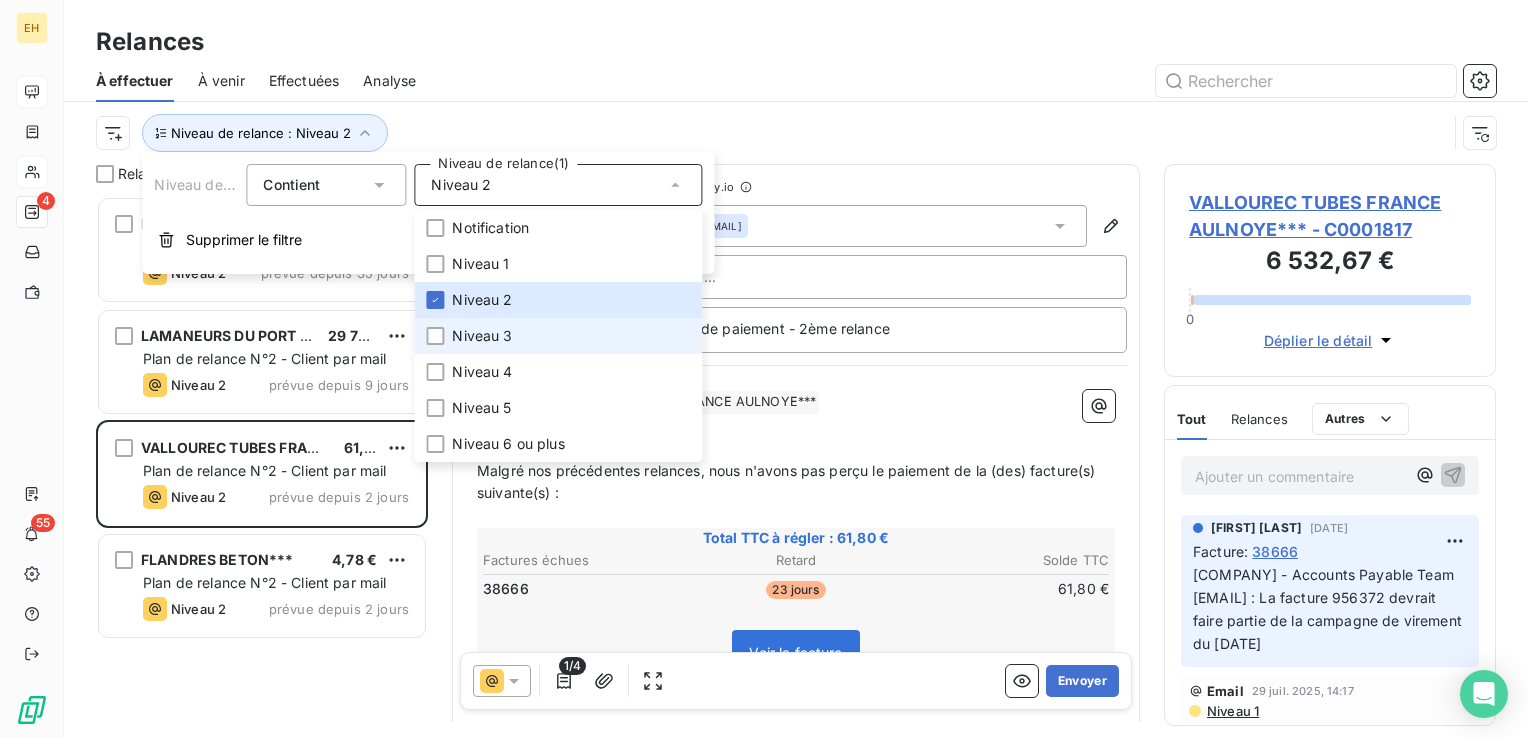 click on "Niveau 3" at bounding box center [482, 336] 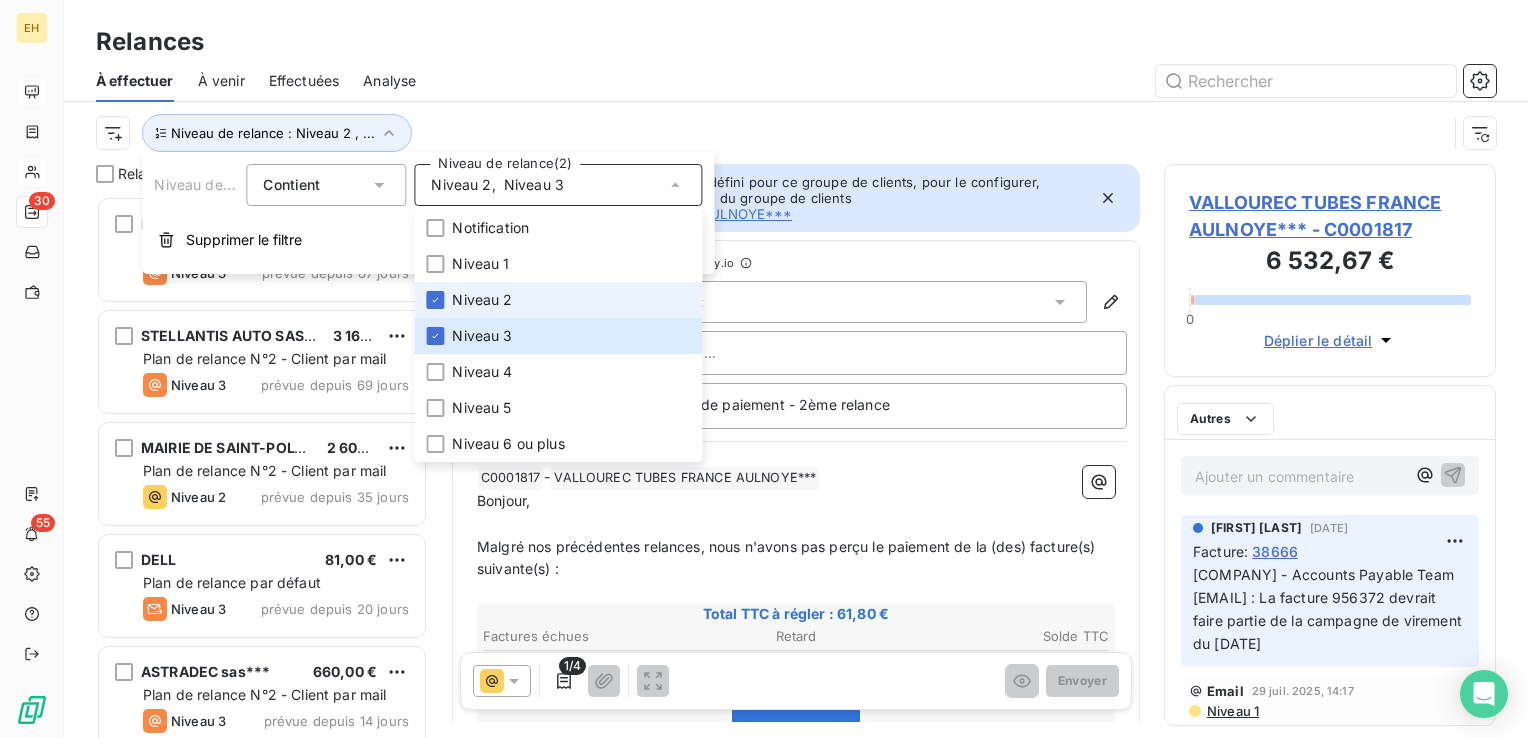 scroll, scrollTop: 16, scrollLeft: 16, axis: both 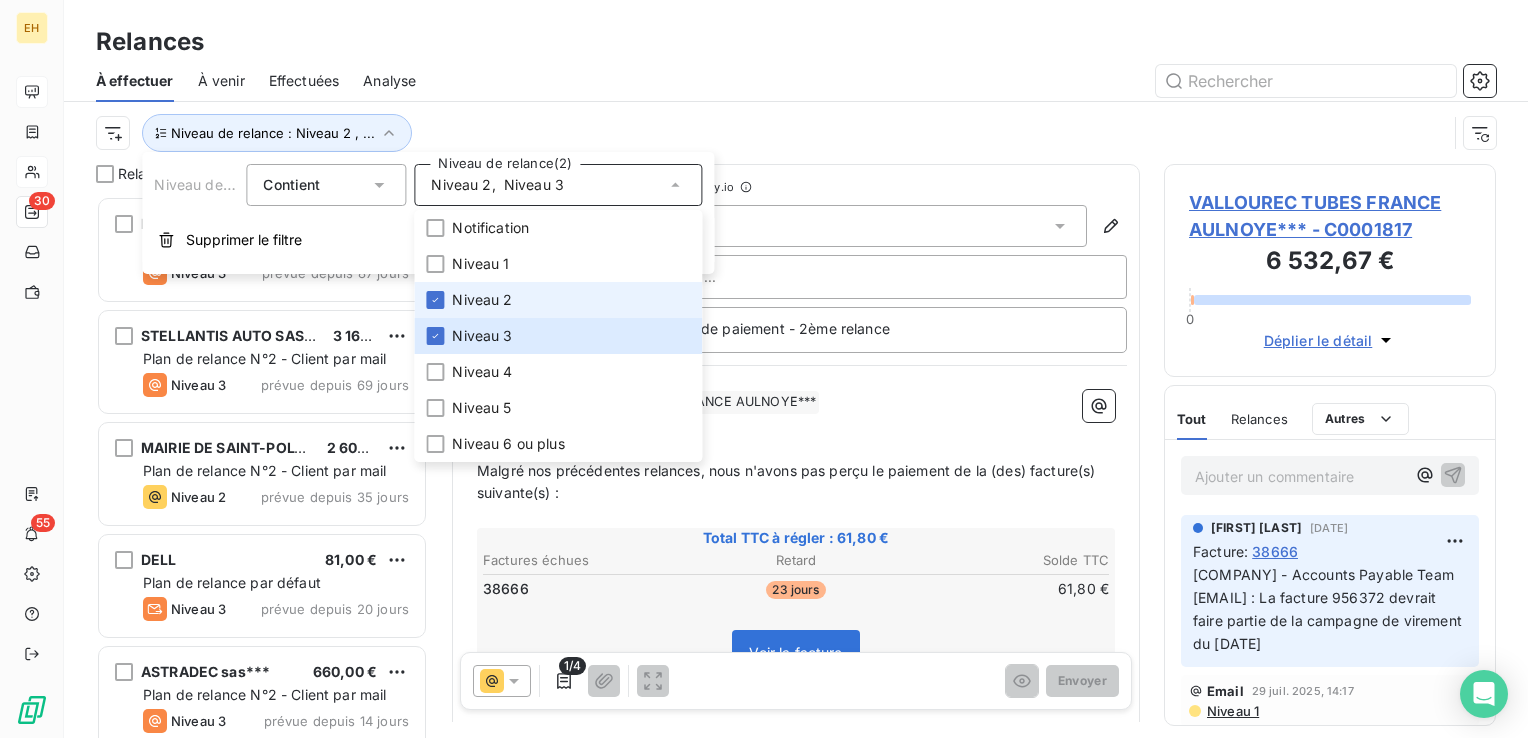 click on "Niveau 2" at bounding box center [482, 300] 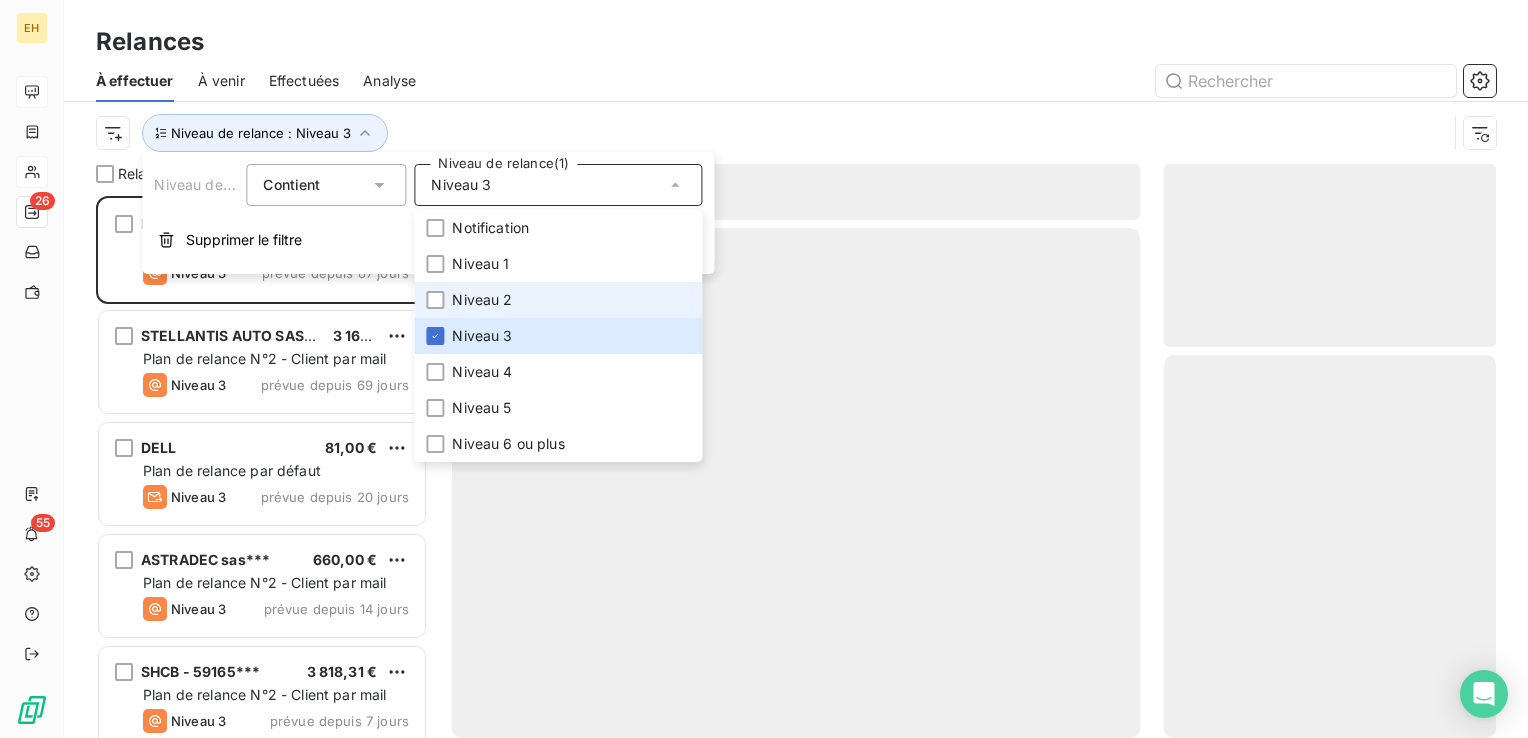 scroll, scrollTop: 16, scrollLeft: 16, axis: both 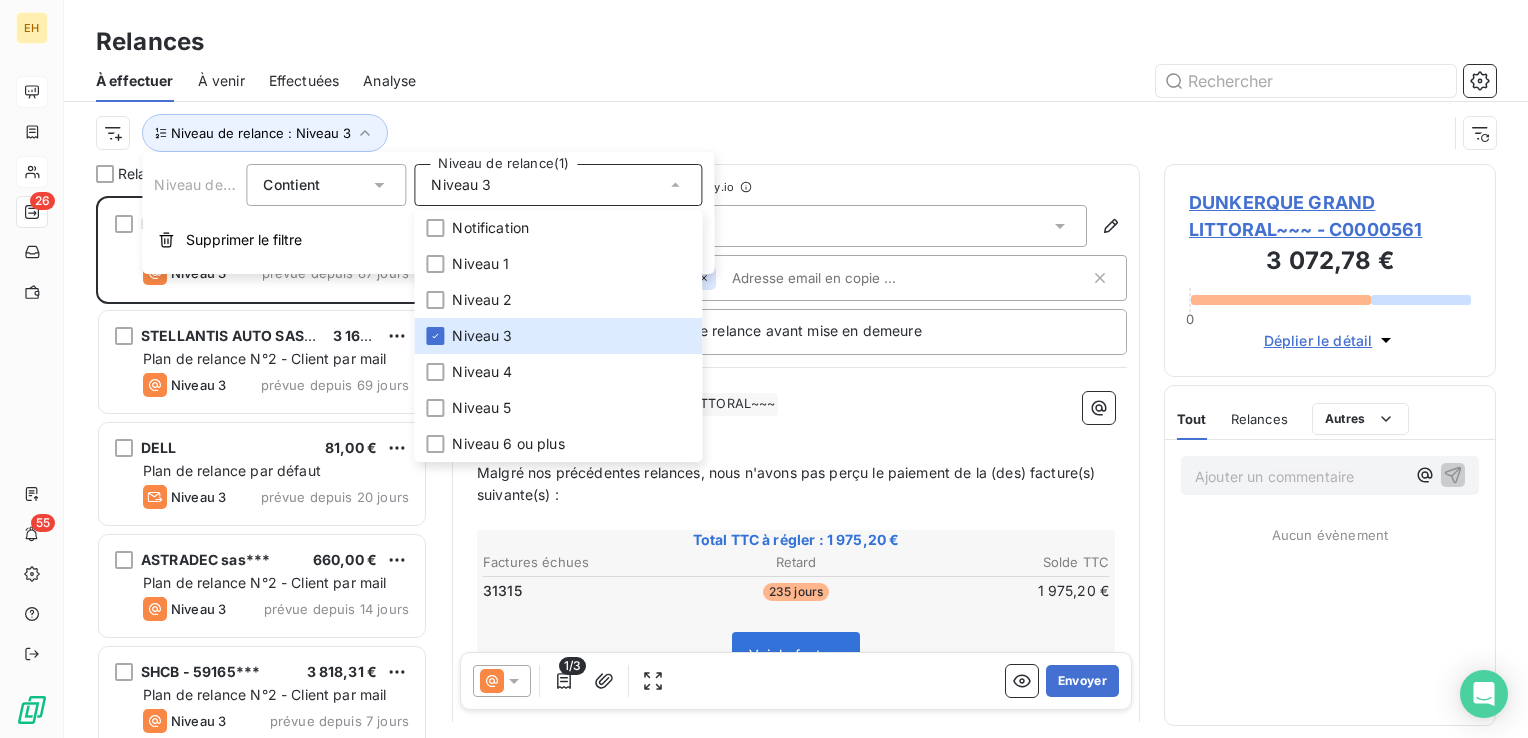 click on "À effectuer À venir Effectuées Analyse" at bounding box center [796, 81] 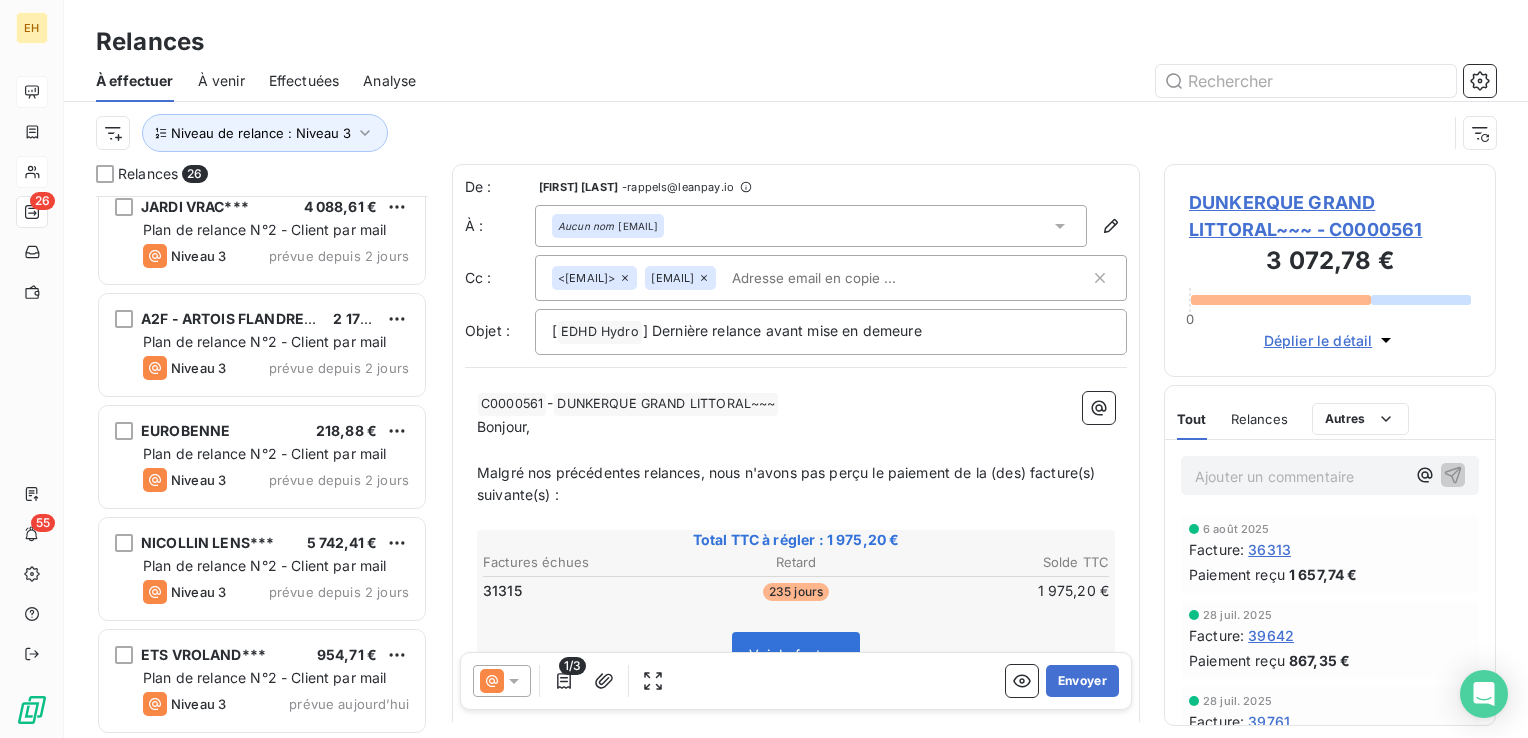 scroll, scrollTop: 2370, scrollLeft: 0, axis: vertical 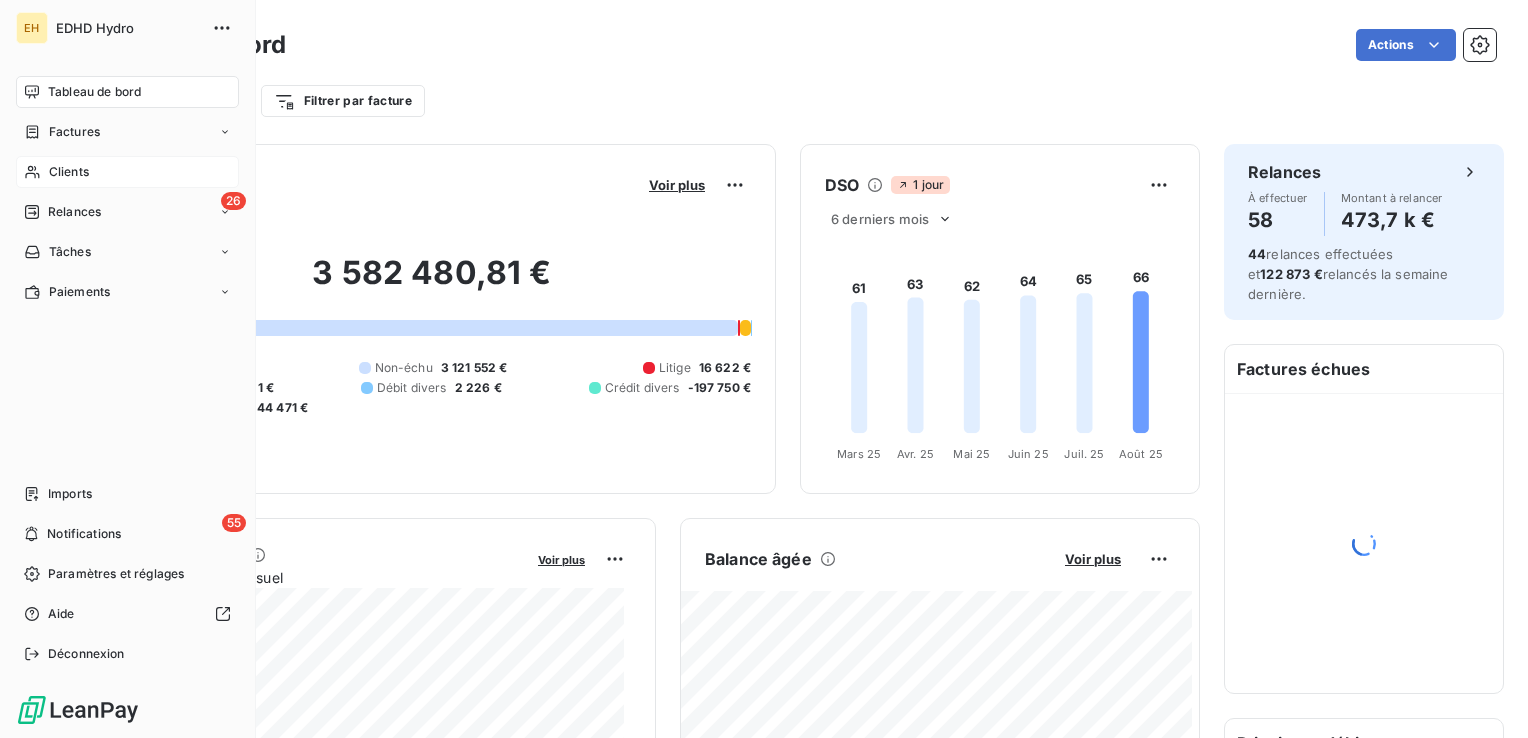 click on "Clients" at bounding box center (127, 172) 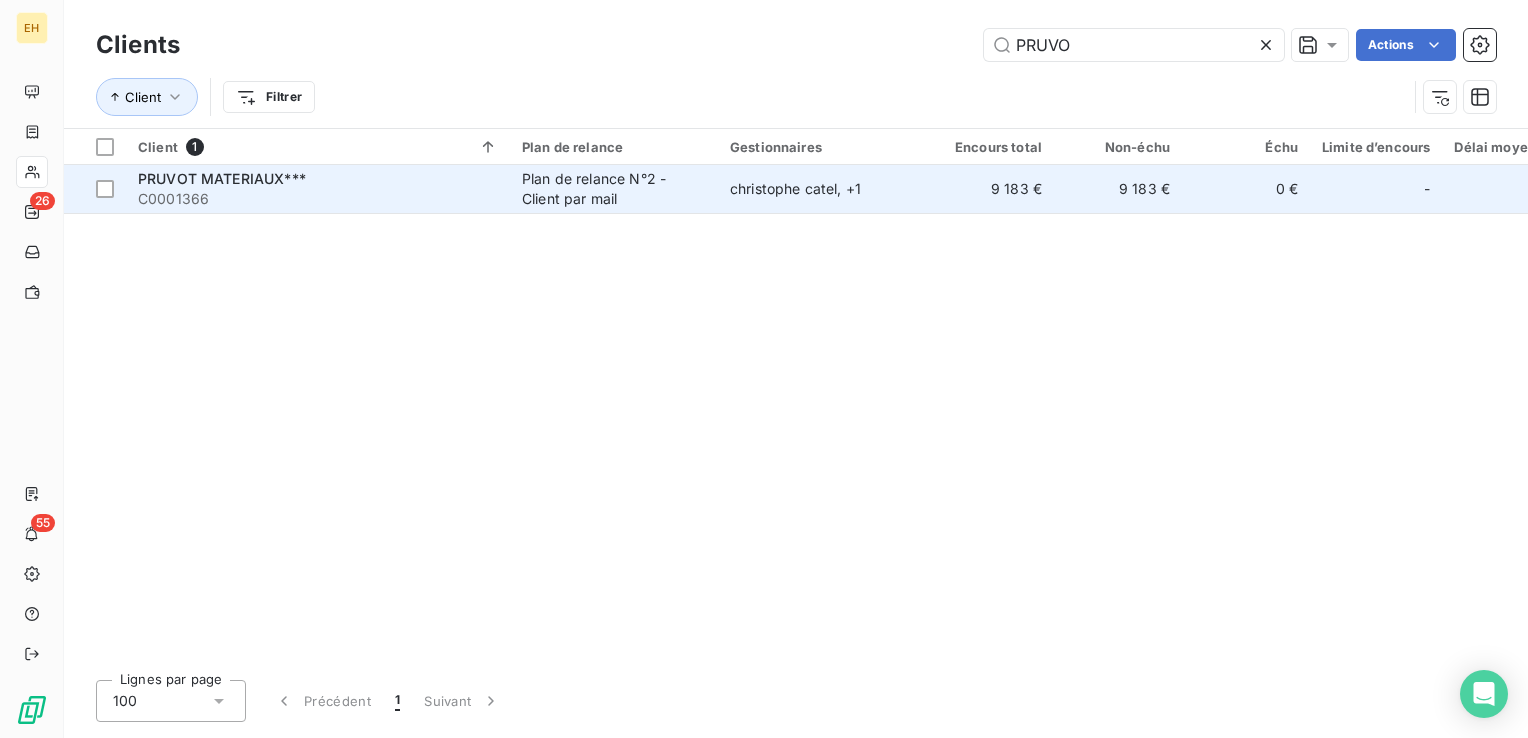 type on "PRUVO" 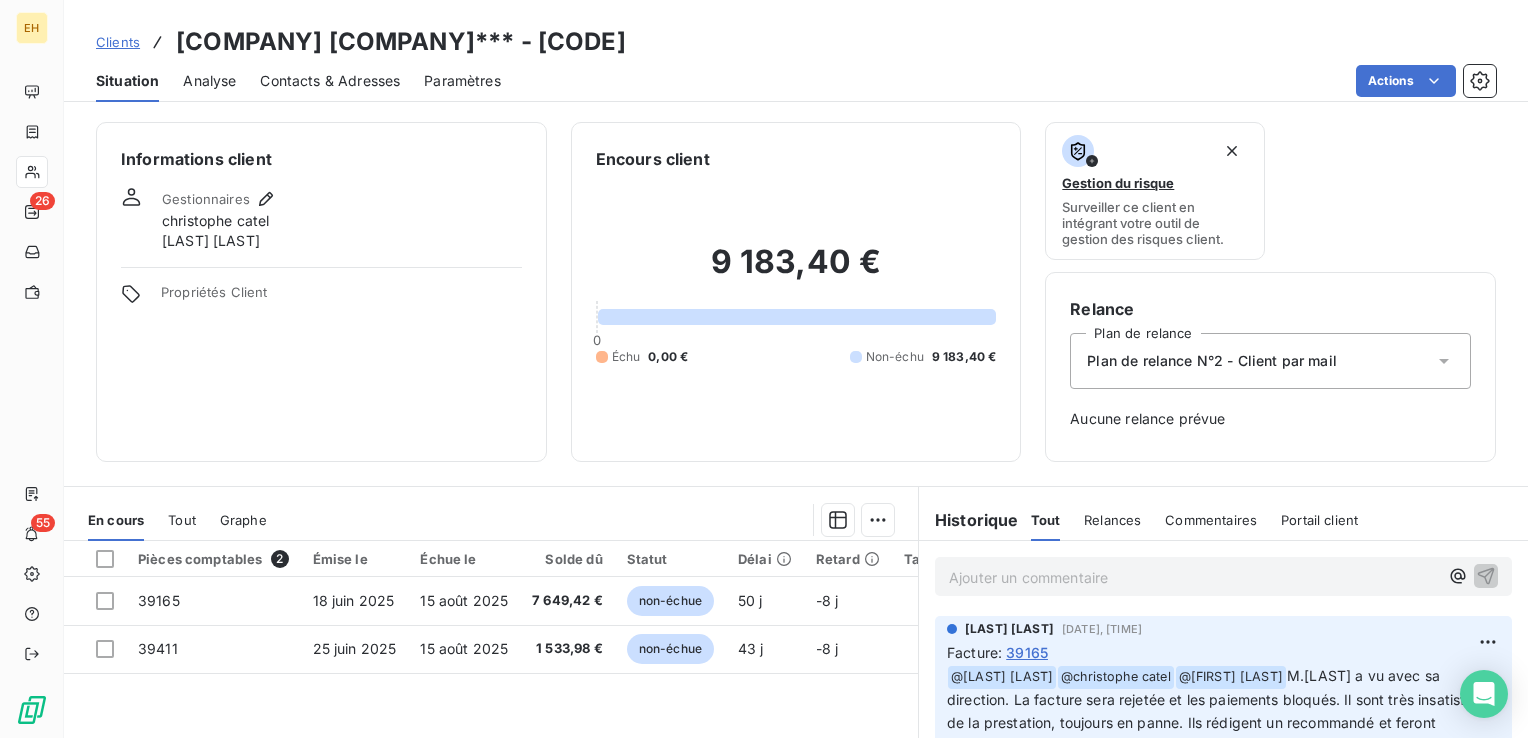 click on "Clients" at bounding box center [118, 42] 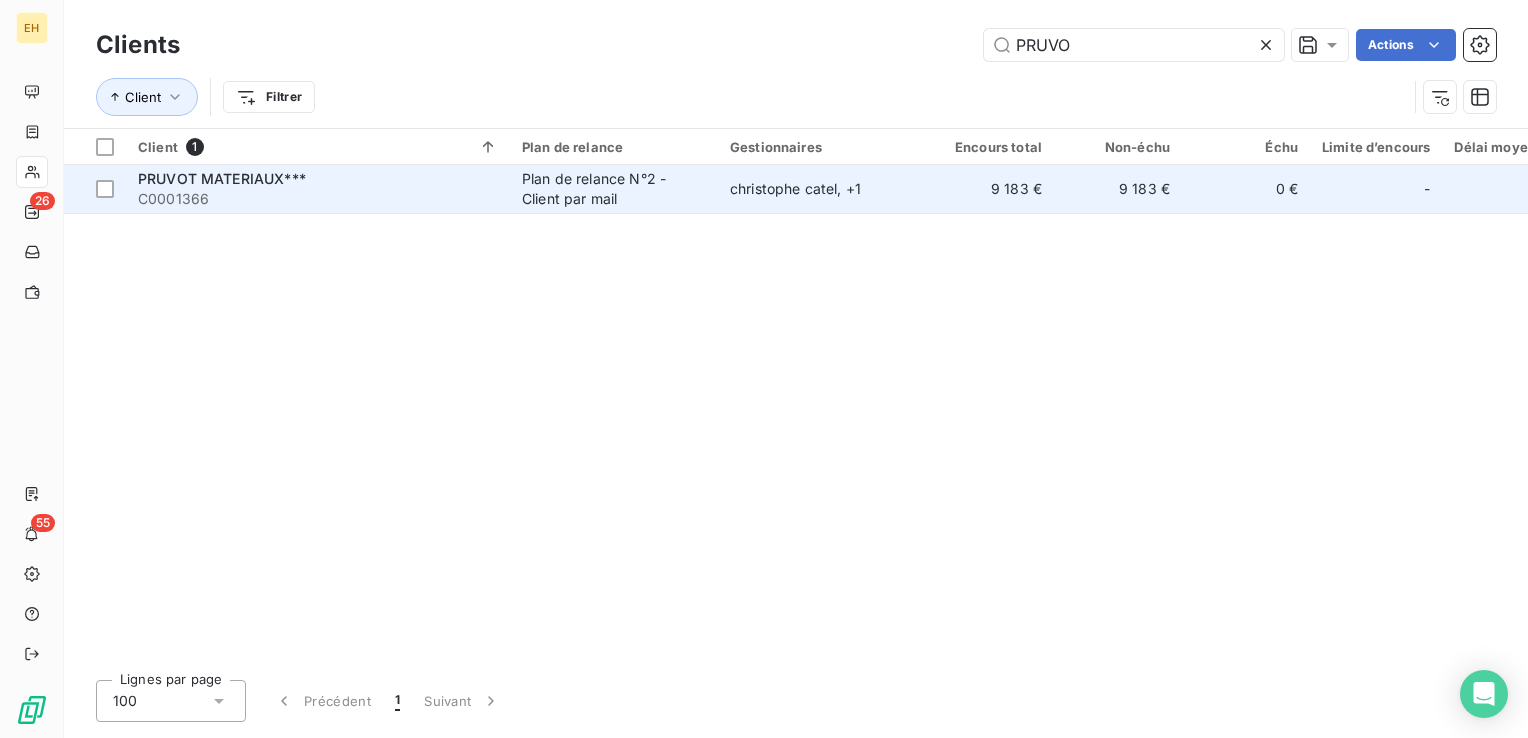 click on "PRUVOT MATERIAUX***" at bounding box center (222, 178) 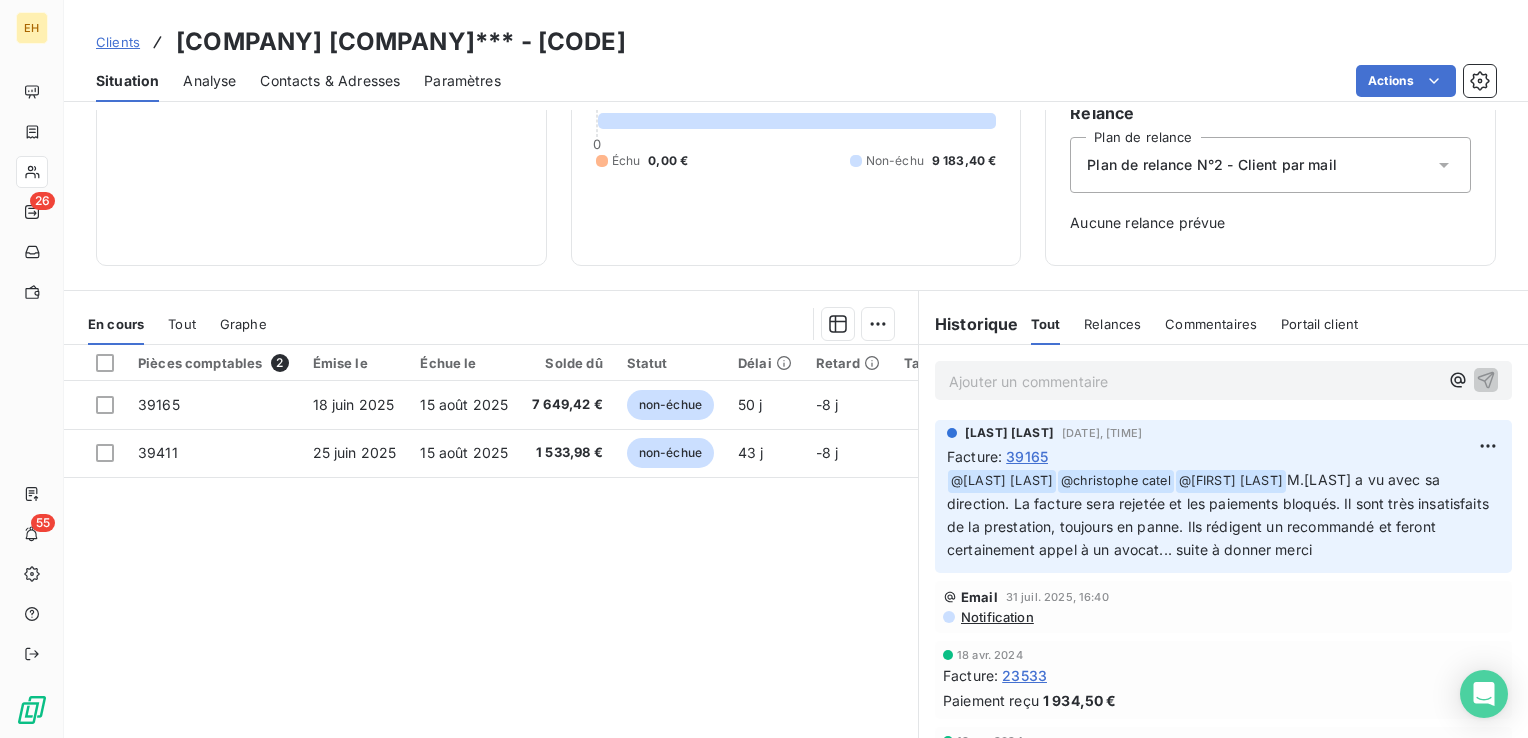 scroll, scrollTop: 200, scrollLeft: 0, axis: vertical 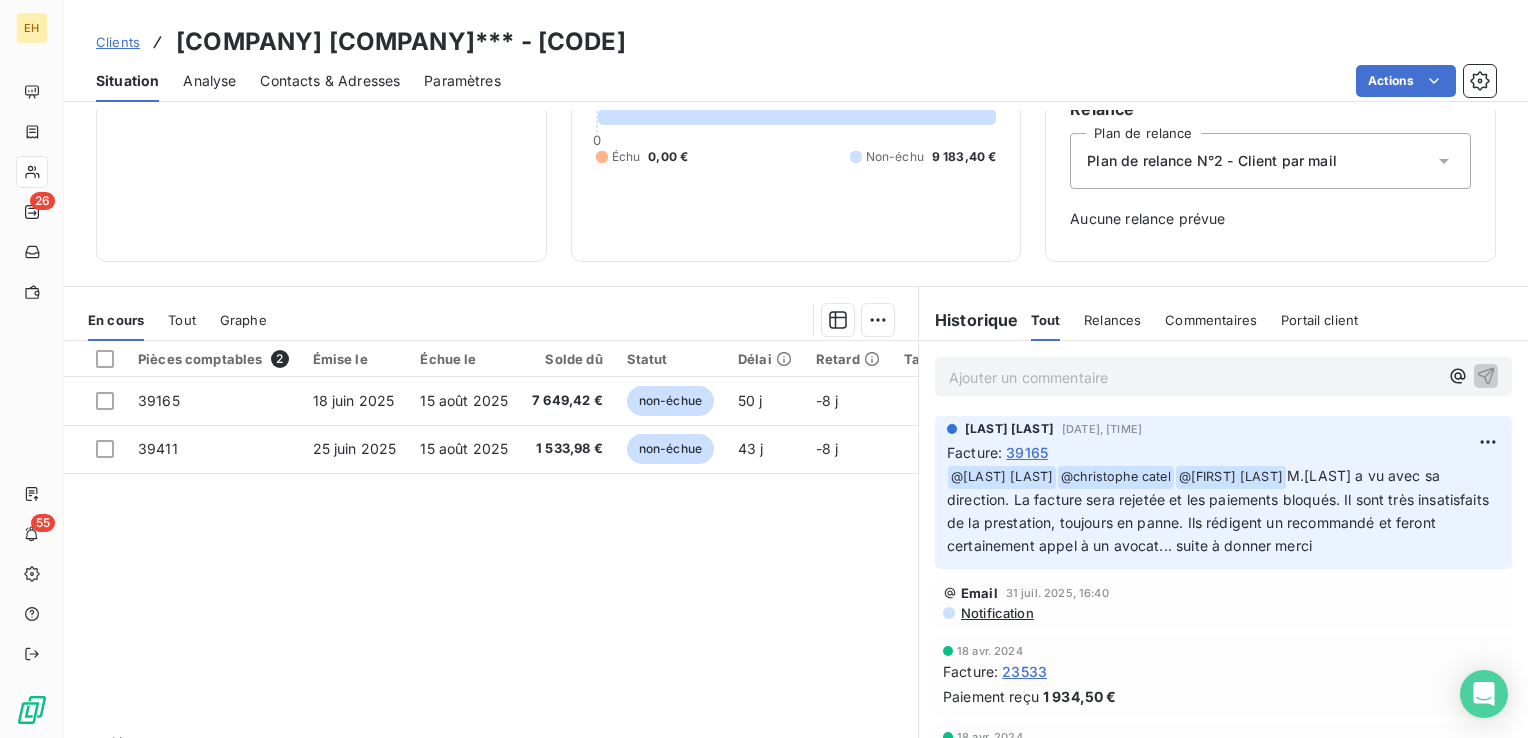 click on "Ajouter un commentaire ﻿" at bounding box center [1193, 377] 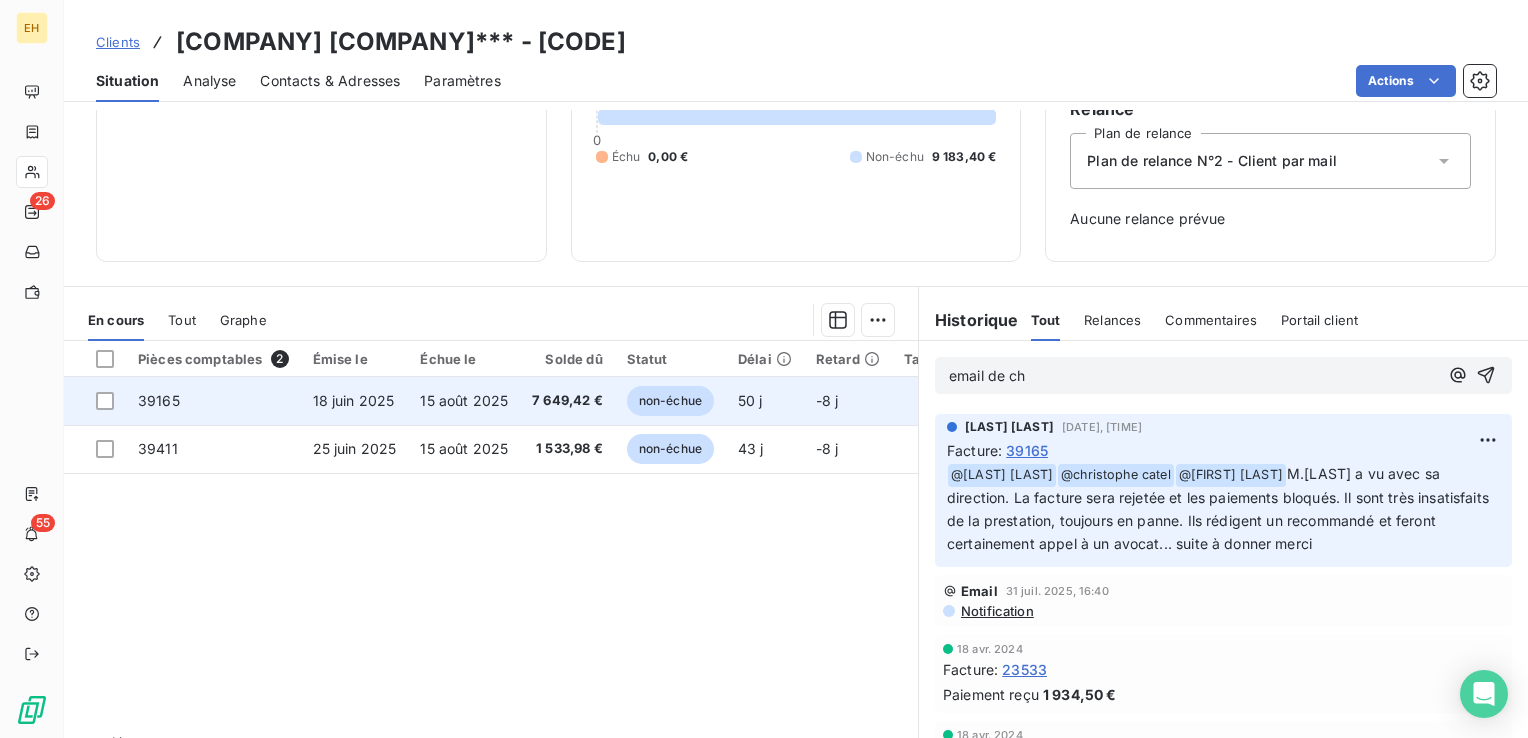 click on "39165" at bounding box center [213, 401] 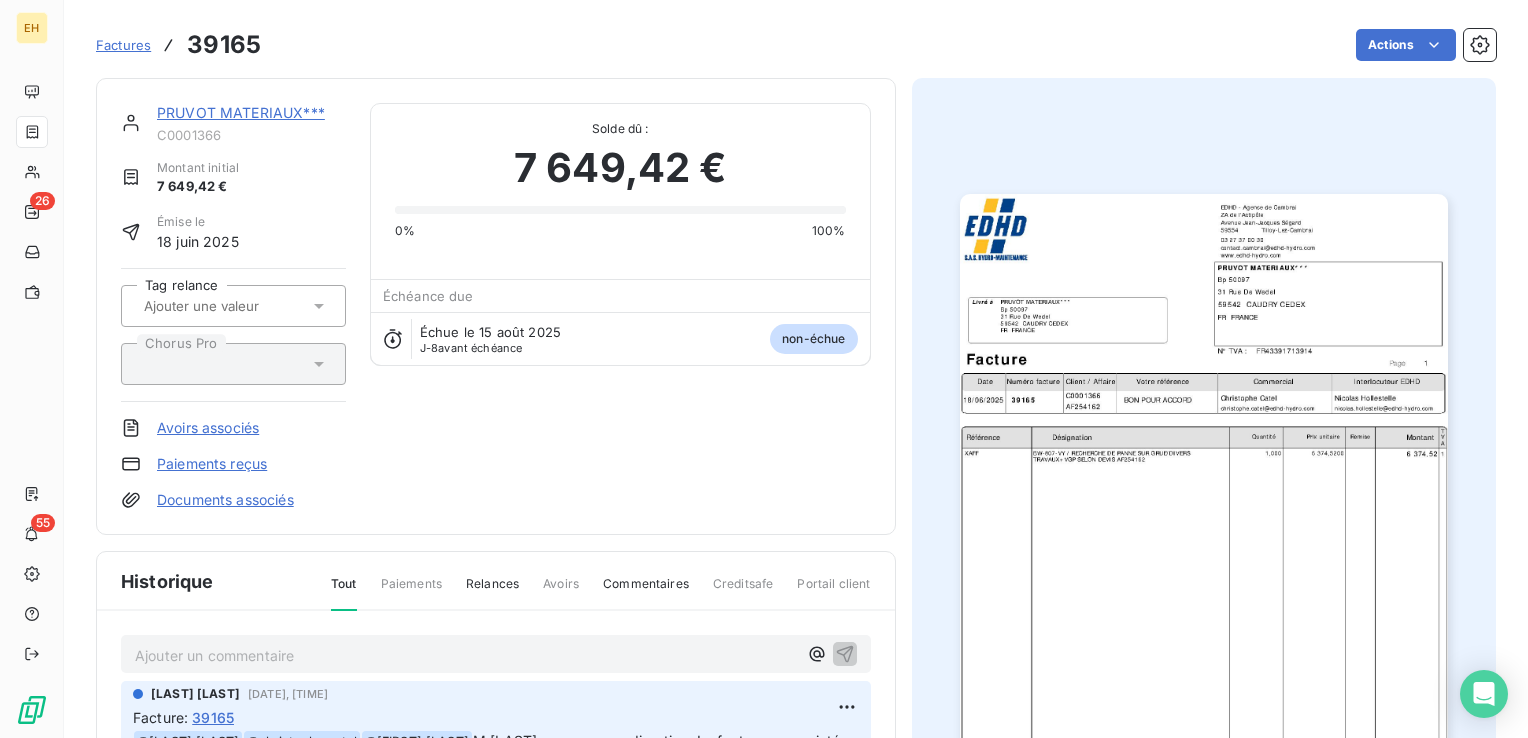 click on "Ajouter un commentaire ﻿" at bounding box center (466, 655) 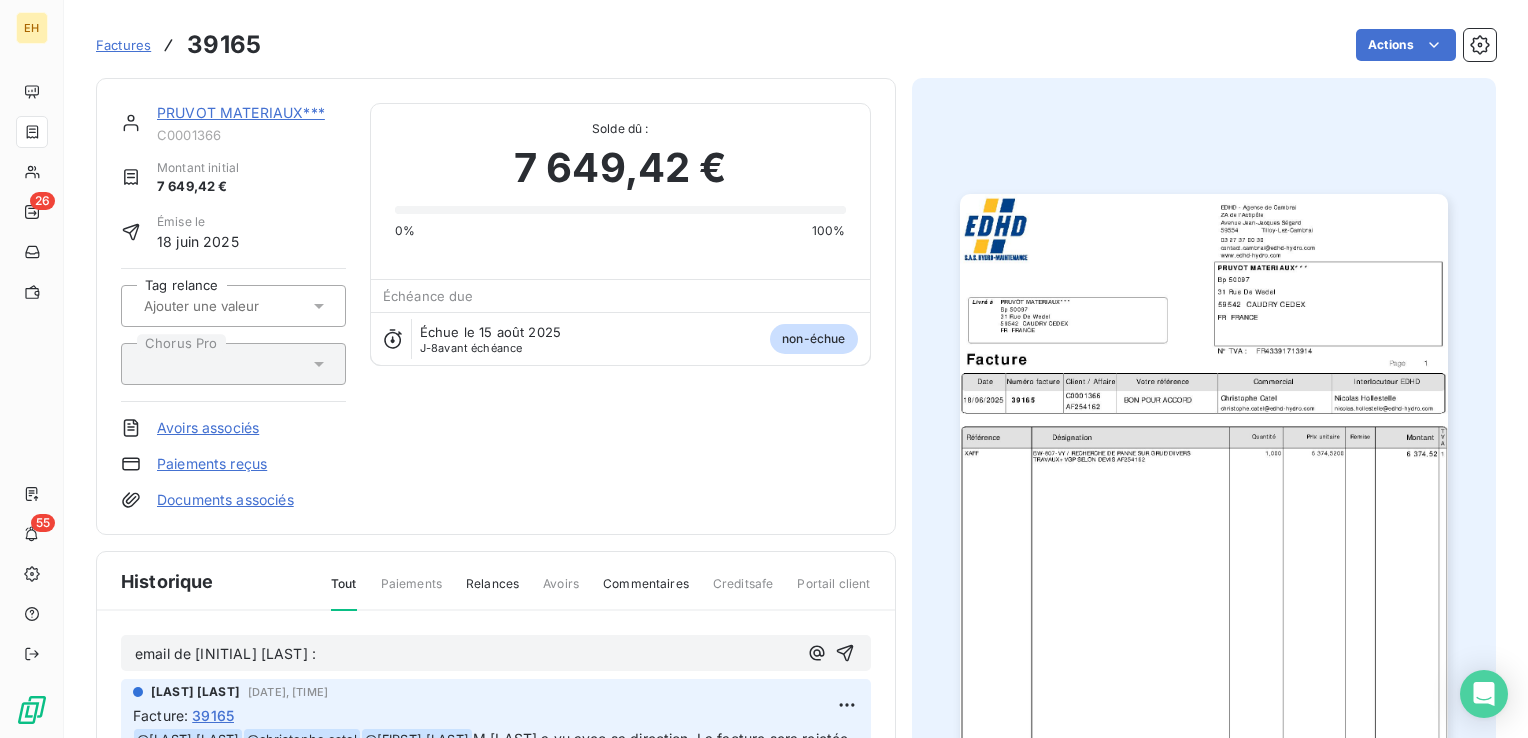 click on "email de Ch Catel :" at bounding box center [466, 654] 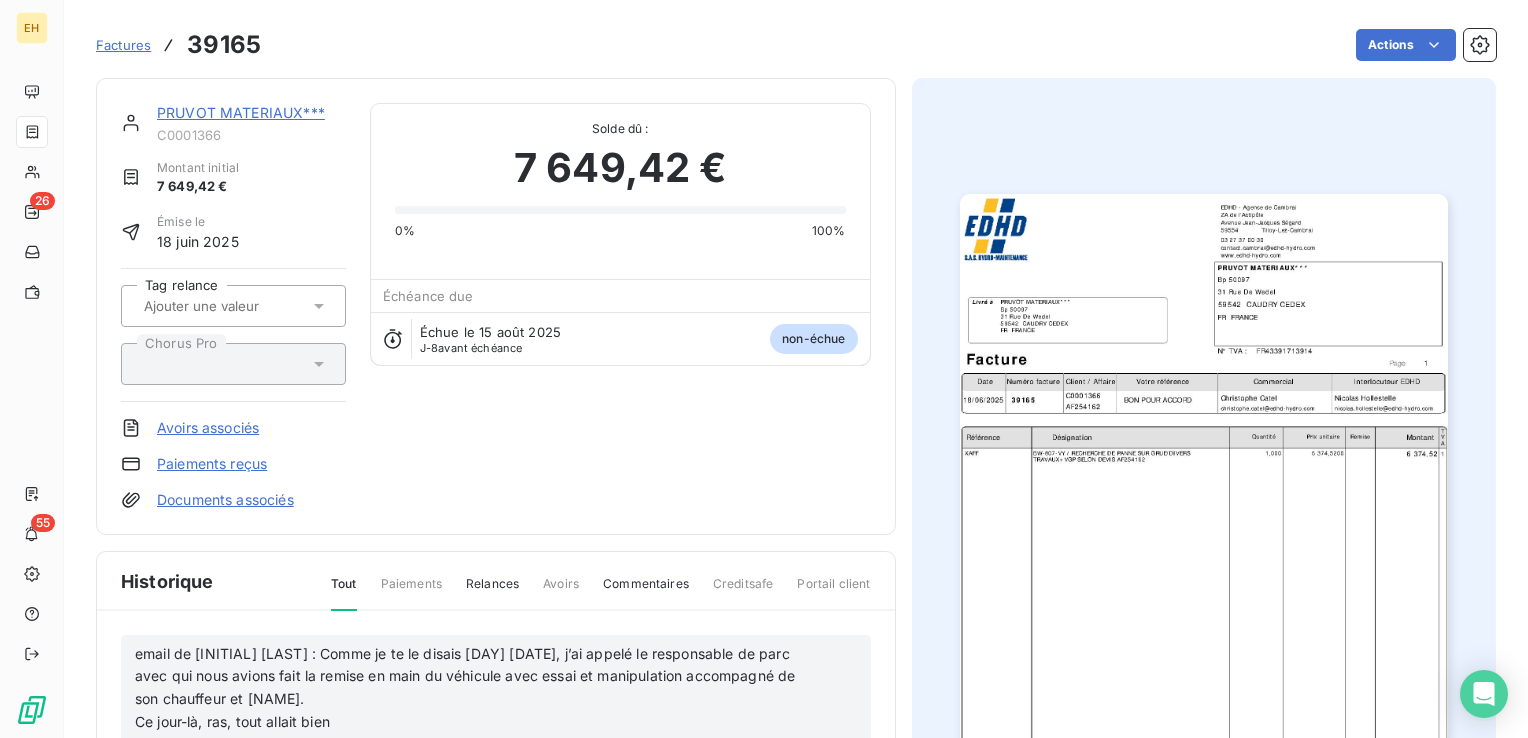 click on "email de Ch Catel : Comme je te le disais vendredi dernier, j’ai appelé le responsable de parc avec qui nous avions fait la remise en main du véhicule avec essai et manipulation accompagné de son chauffeur et Nicolas." at bounding box center [470, 677] 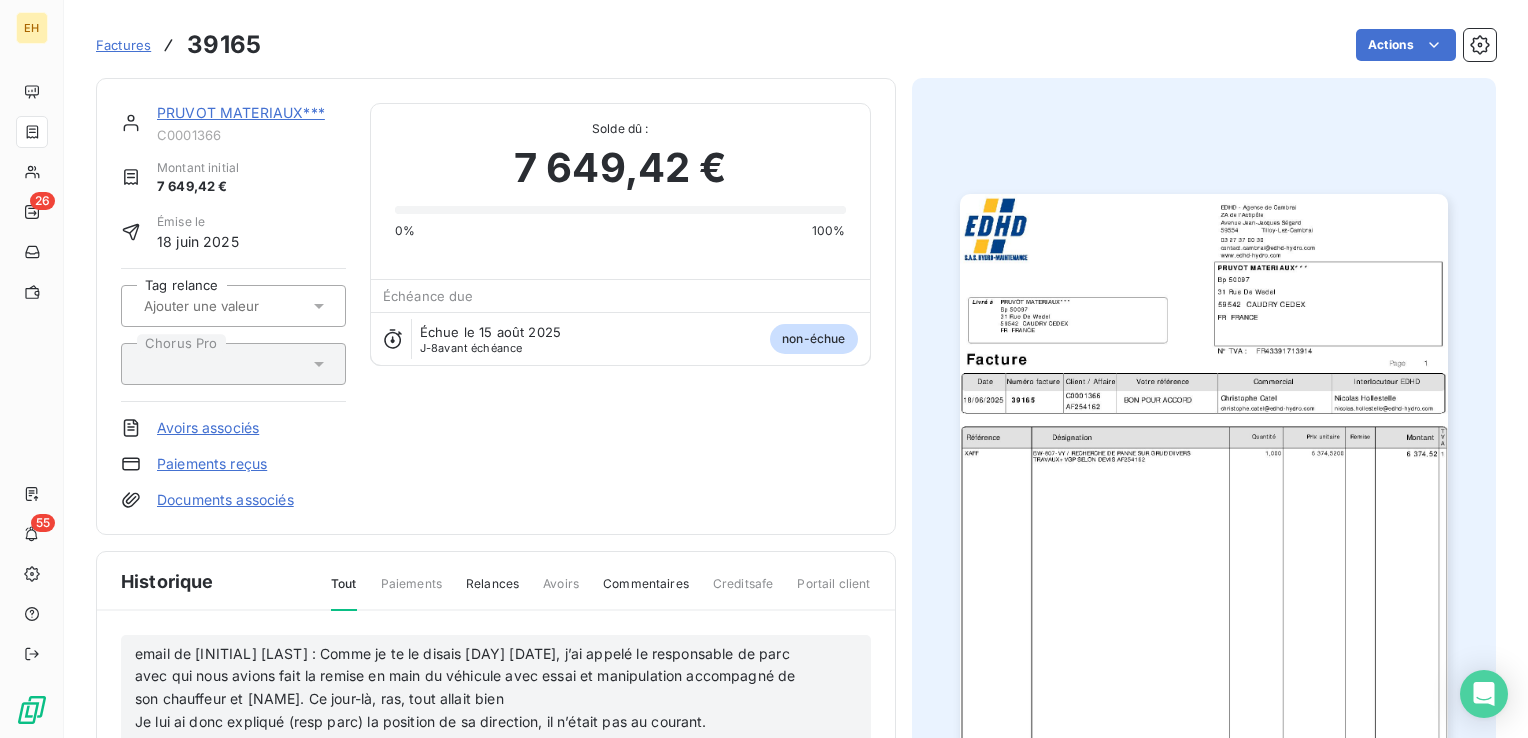 click on "email de Ch Catel : Comme je te le disais vendredi dernier, j’ai appelé le responsable de parc avec qui nous avions fait la remise en main du véhicule avec essai et manipulation accompagné de son chauffeur et Nicolas. Ce jour-là, ras, tout allait bien" at bounding box center (470, 677) 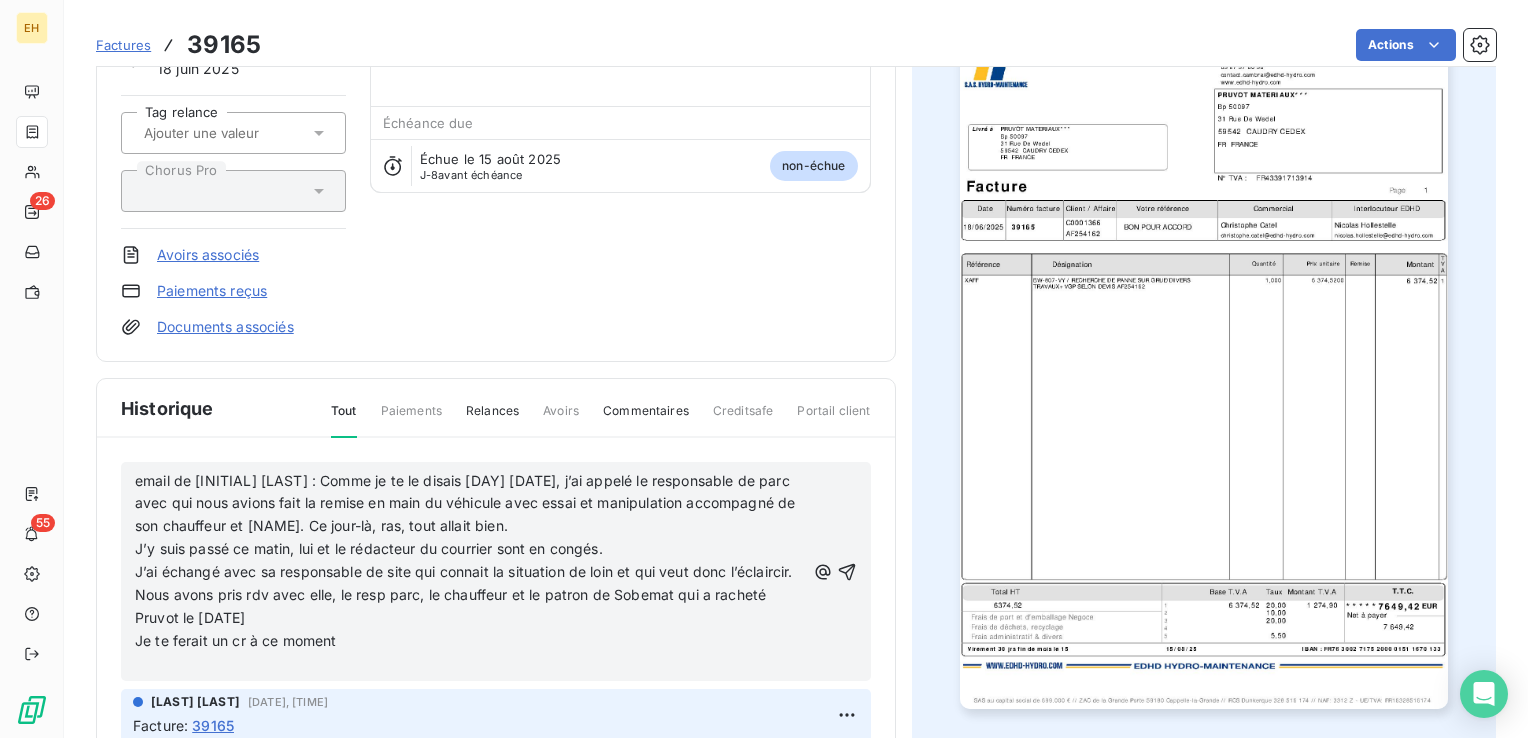 scroll, scrollTop: 202, scrollLeft: 0, axis: vertical 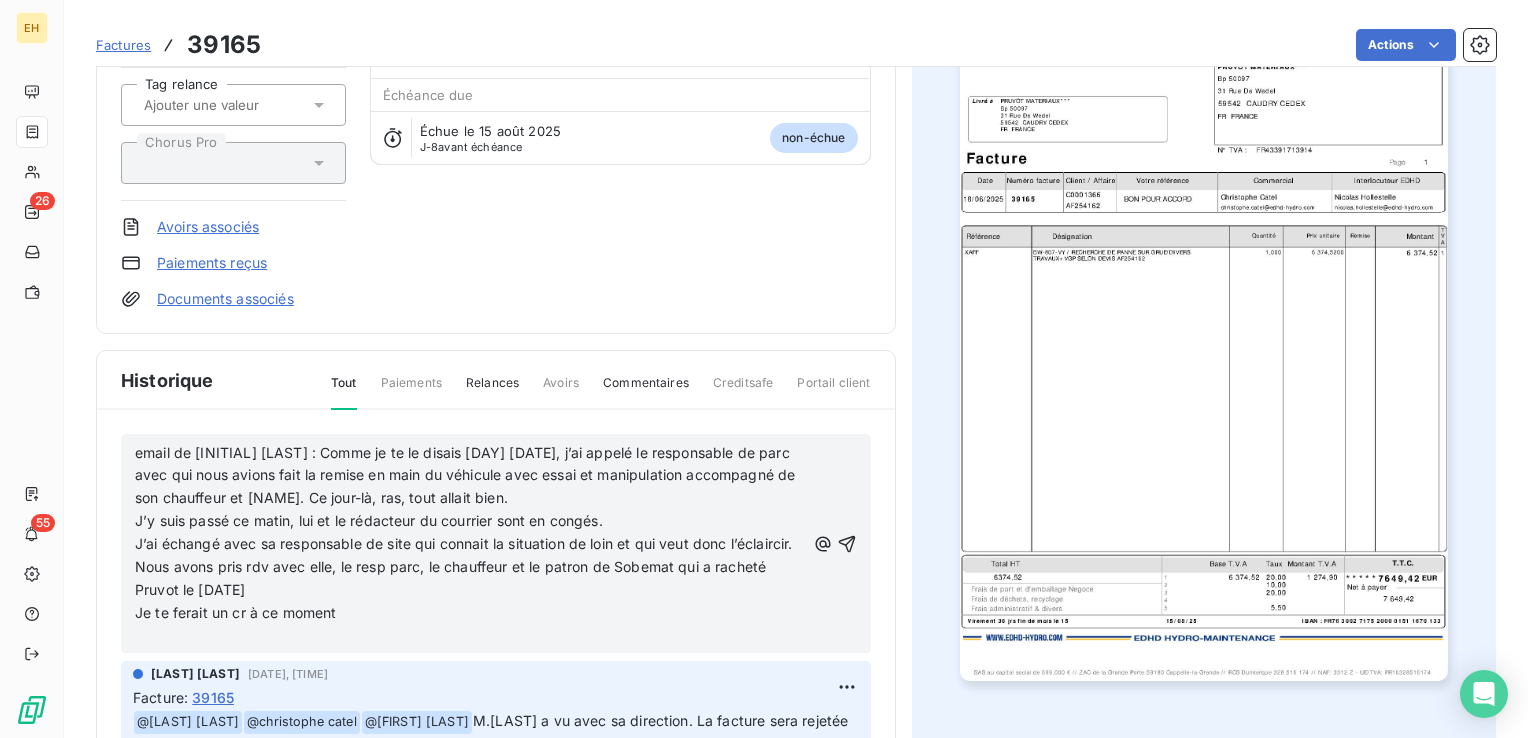 click on "email de Ch Catel : Comme je te le disais vendredi dernier, j’ai appelé le responsable de parc avec qui nous avions fait la remise en main du véhicule avec essai et manipulation accompagné de son chauffeur et Nicolas. Ce jour-là, ras, tout allait bien. Je lui ai donc expliqué (resp parc) la position de sa direction, il n’était pas au courant." at bounding box center [470, 476] 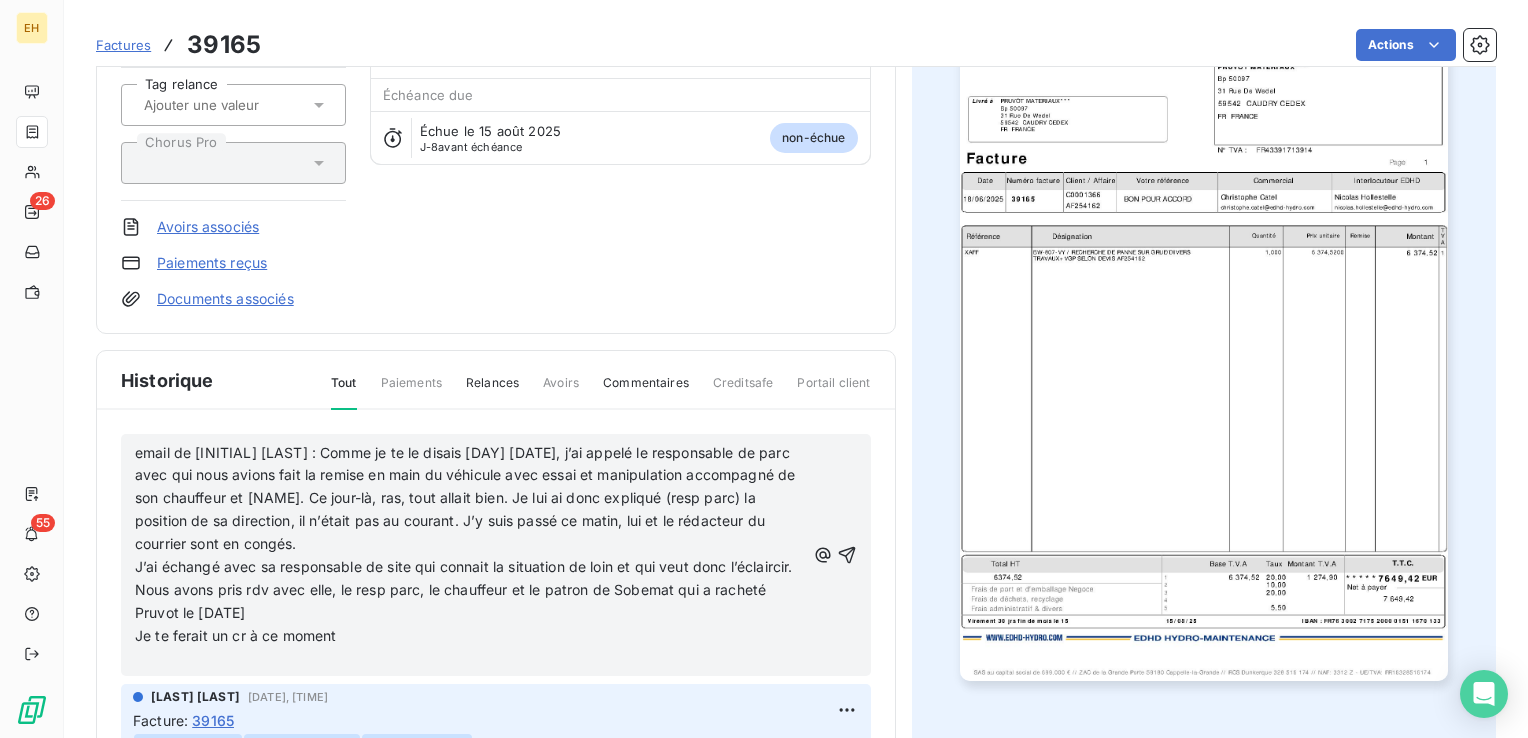 click on "email de Ch Catel : Comme je te le disais vendredi dernier, j’ai appelé le responsable de parc avec qui nous avions fait la remise en main du véhicule avec essai et manipulation accompagné de son chauffeur et Nicolas. Ce jour-là, ras, tout allait bien. Je lui ai donc expliqué (resp parc) la position de sa direction, il n’était pas au courant. J’y suis passé ce matin, lui et le rédacteur du courrier sont en congés." at bounding box center (470, 499) 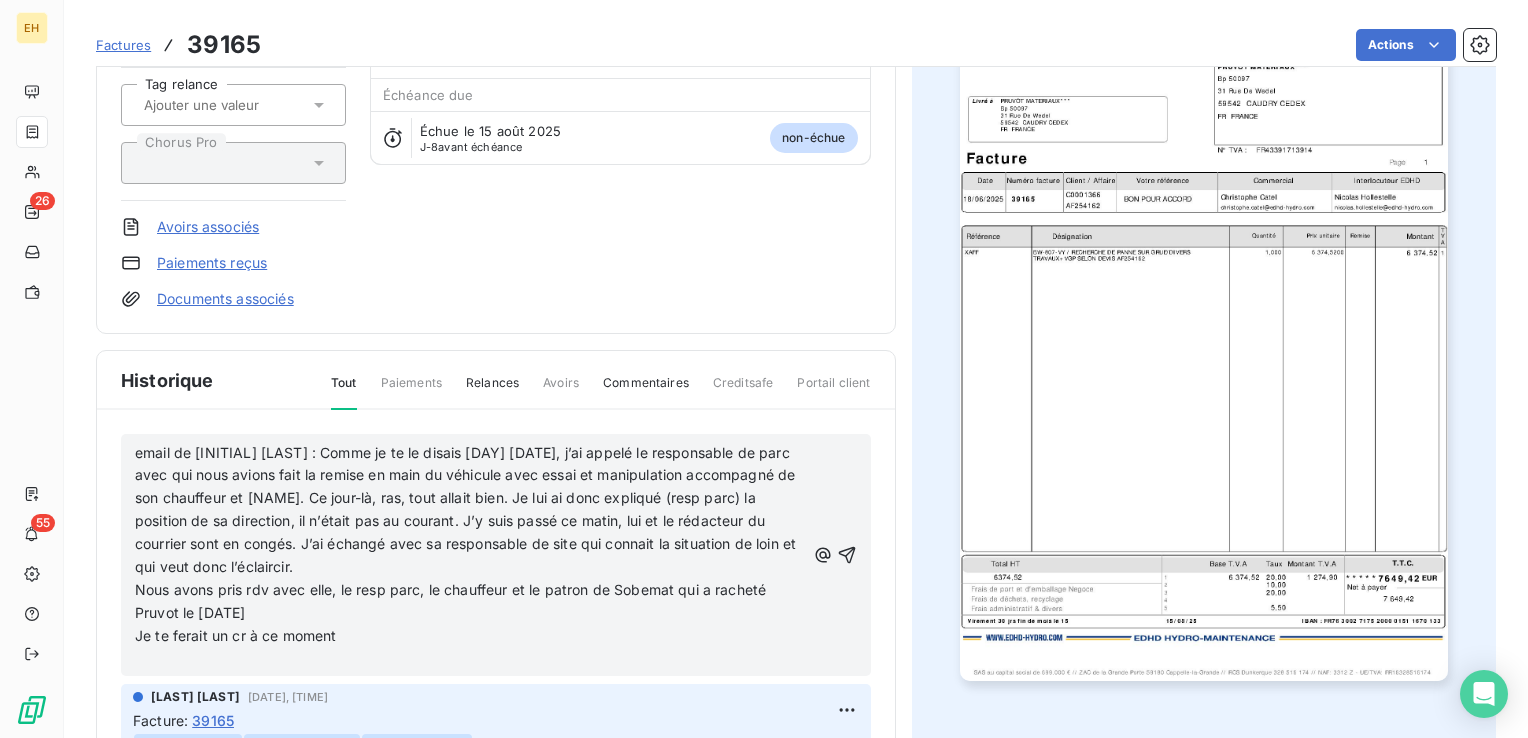 click on "email de Ch Catel : Comme je te le disais vendredi dernier, j’ai appelé le responsable de parc avec qui nous avions fait la remise en main du véhicule avec essai et manipulation accompagné de son chauffeur et Nicolas. Ce jour-là, ras, tout allait bien. Je lui ai donc expliqué (resp parc) la position de sa direction, il n’était pas au courant. J’y suis passé ce matin, lui et le rédacteur du courrier sont en congés. J’ai échangé avec sa responsable de site qui connait la situation de loin et qui veut donc l’éclaircir." at bounding box center [470, 510] 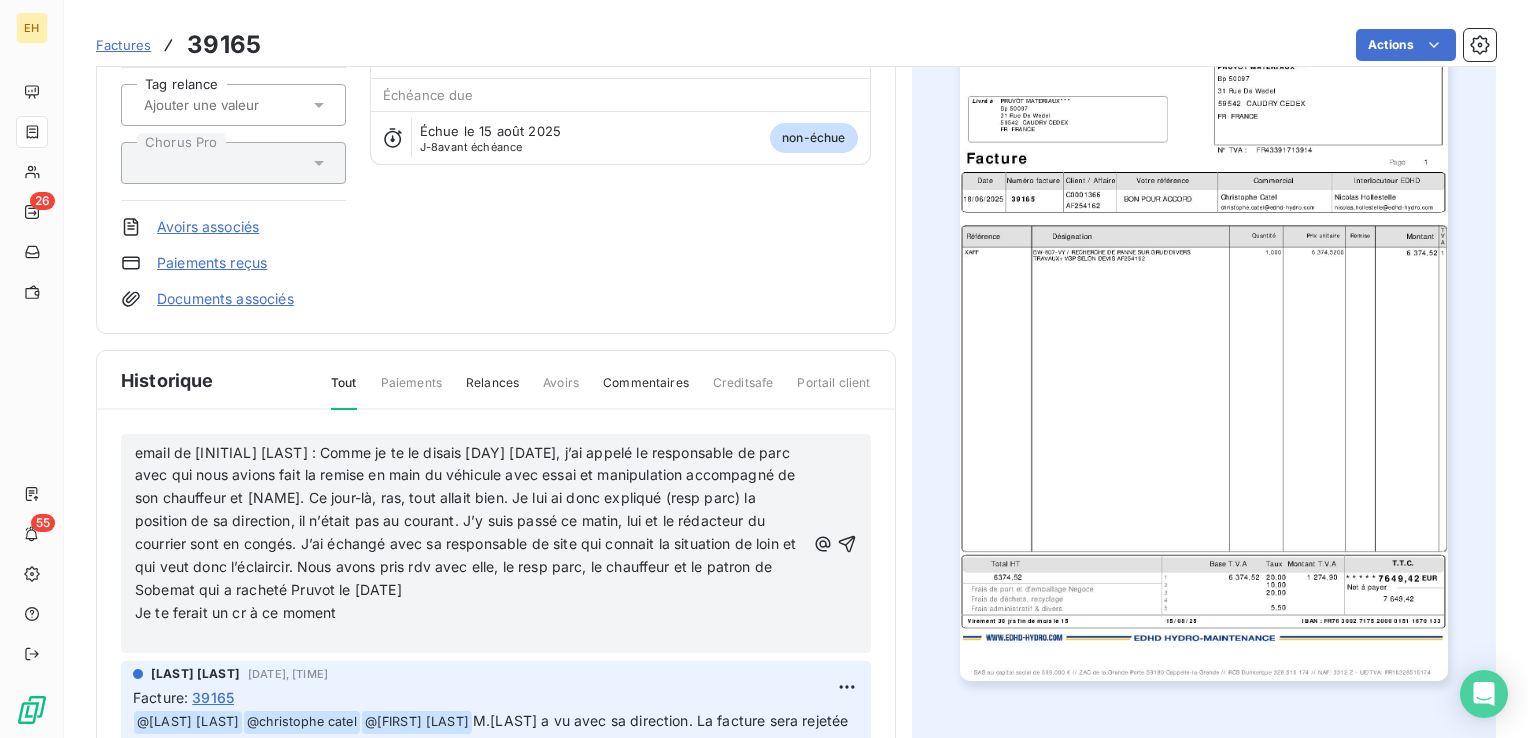 click on "email de Ch Catel : Comme je te le disais vendredi dernier, j’ai appelé le responsable de parc avec qui nous avions fait la remise en main du véhicule avec essai et manipulation accompagné de son chauffeur et Nicolas. Ce jour-là, ras, tout allait bien. Je lui ai donc expliqué (resp parc) la position de sa direction, il n’était pas au courant. J’y suis passé ce matin, lui et le rédacteur du courrier sont en congés. J’ai échangé avec sa responsable de site qui connait la situation de loin et qui veut donc l’éclaircir. Nous avons pris rdv avec elle, le resp parc, le chauffeur  et le patron de Sobemat qui a racheté Pruvot le 9 09 2025" at bounding box center [470, 522] 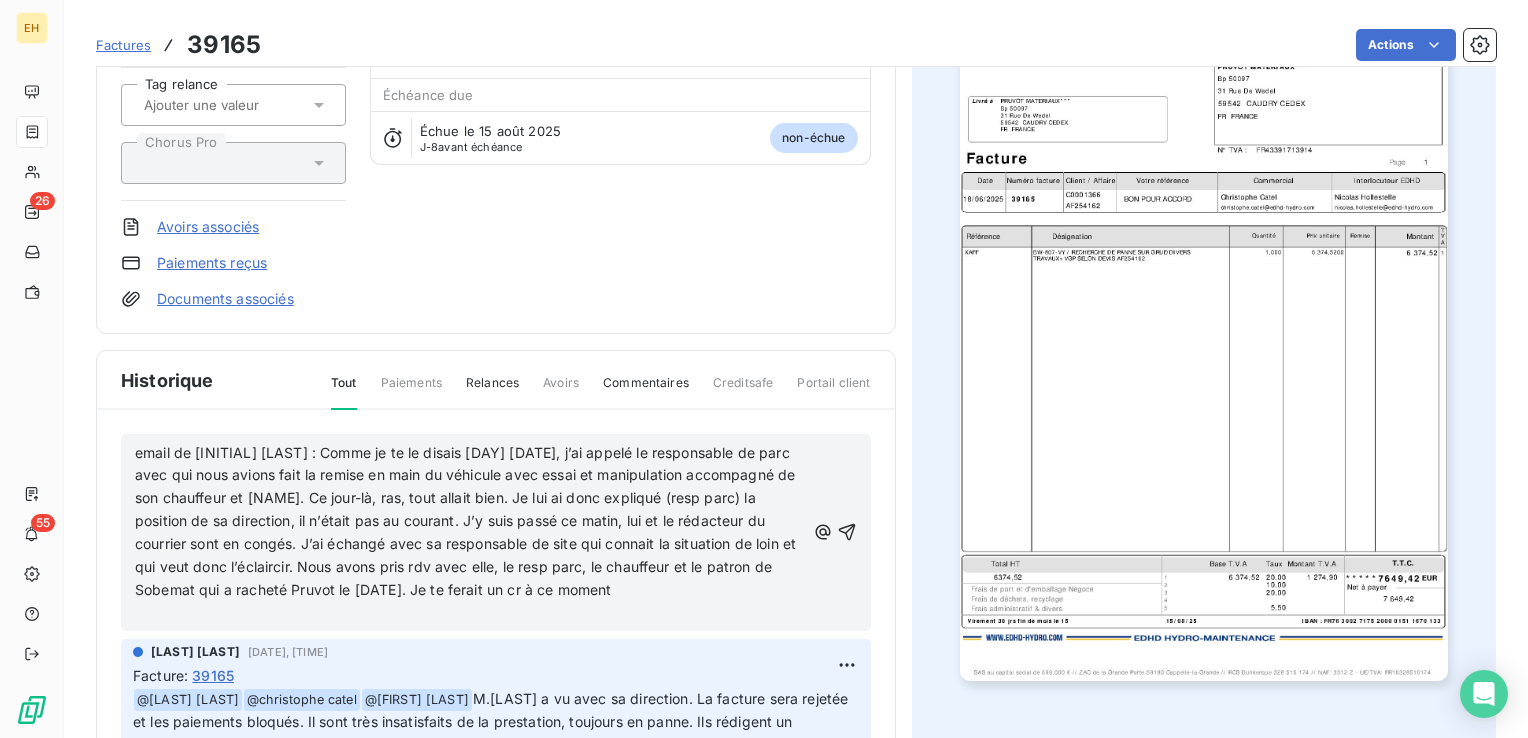 click on "email de Ch Catel : Comme je te le disais vendredi dernier, j’ai appelé le responsable de parc avec qui nous avions fait la remise en main du véhicule avec essai et manipulation accompagné de son chauffeur et Nicolas. Ce jour-là, ras, tout allait bien. Je lui ai donc expliqué (resp parc) la position de sa direction, il n’était pas au courant. J’y suis passé ce matin, lui et le rédacteur du courrier sont en congés. J’ai échangé avec sa responsable de site qui connait la situation de loin et qui veut donc l’éclaircir. Nous avons pris rdv avec elle, le resp parc, le chauffeur  et le patron de Sobemat qui a racheté Pruvot le 9 09 2025. Je te ferait un cr à ce moment" at bounding box center [470, 522] 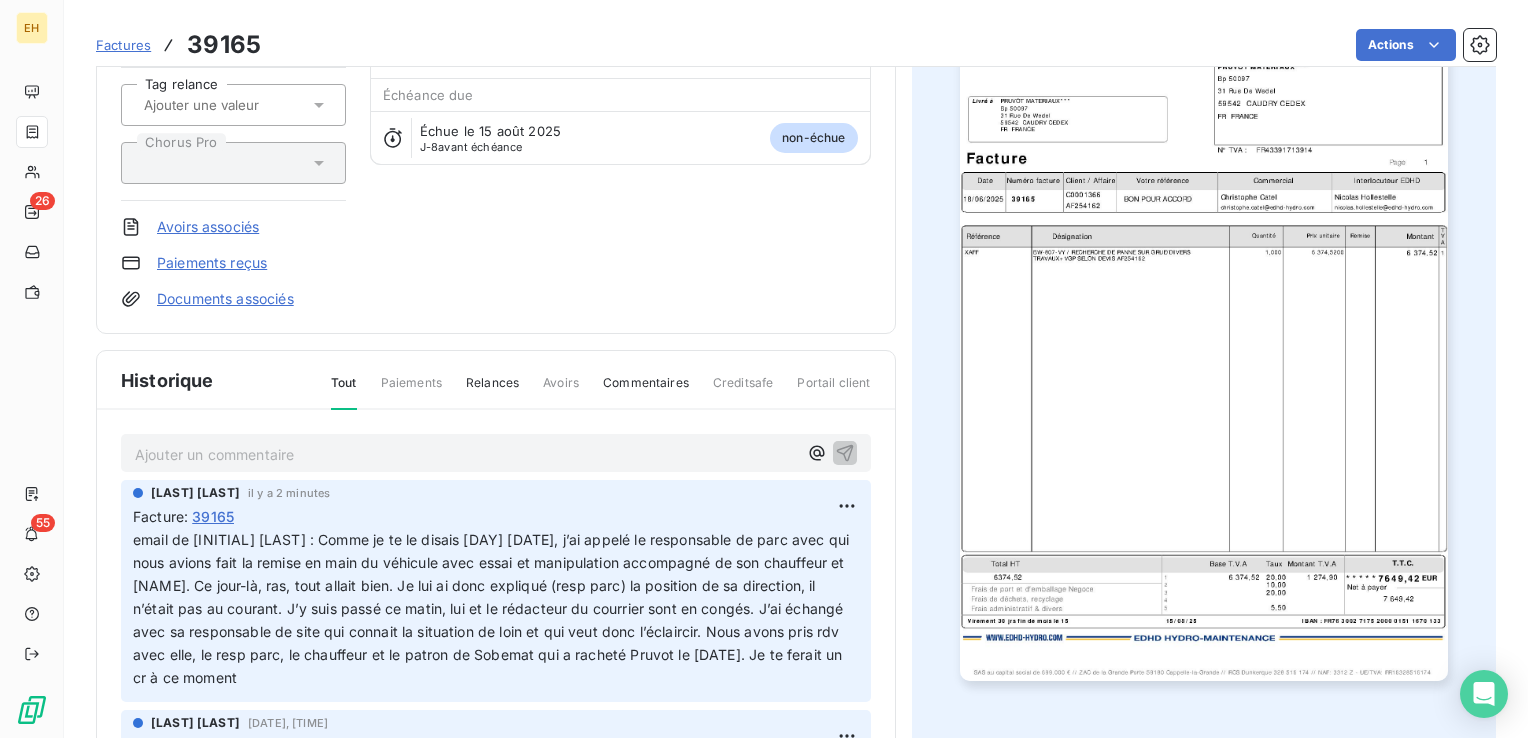 scroll, scrollTop: 202, scrollLeft: 0, axis: vertical 